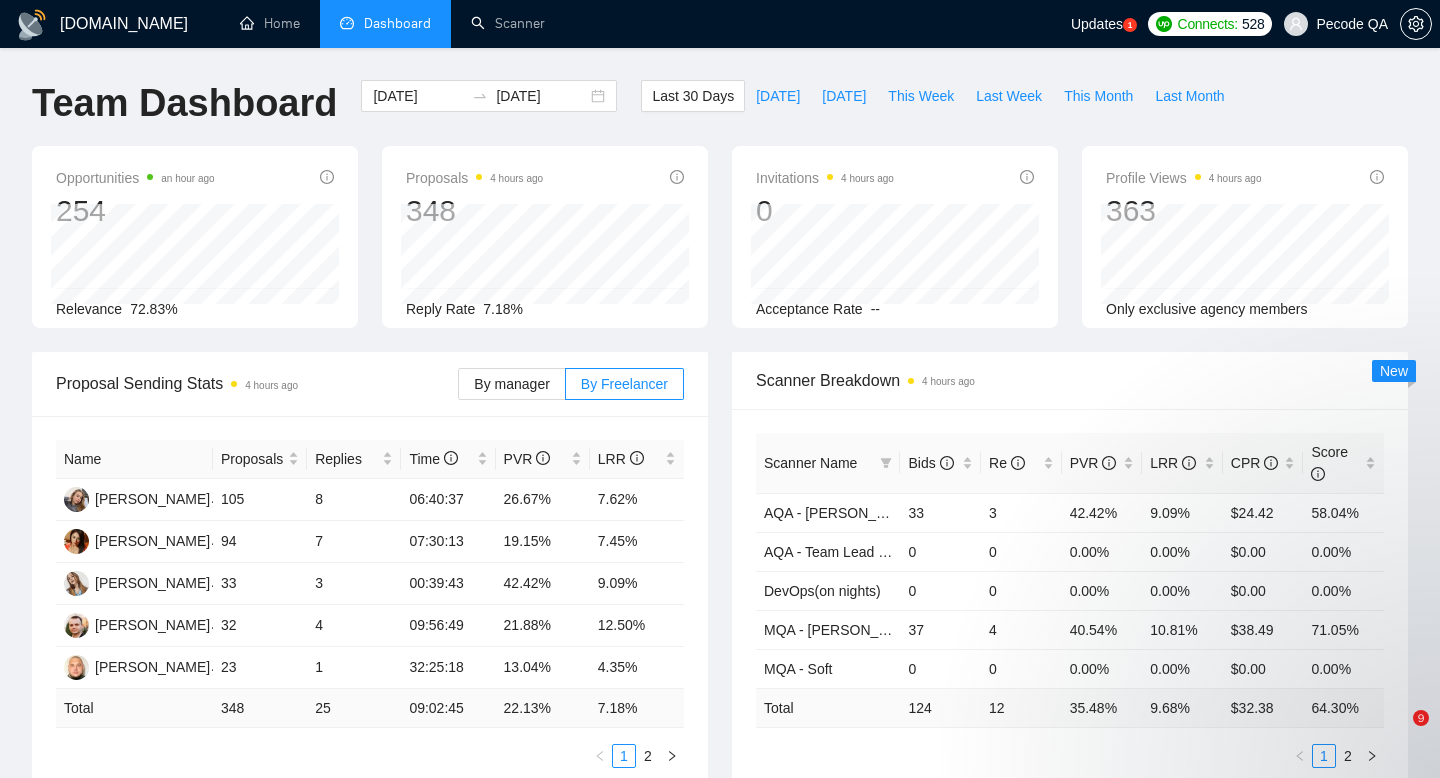 scroll, scrollTop: 174, scrollLeft: 0, axis: vertical 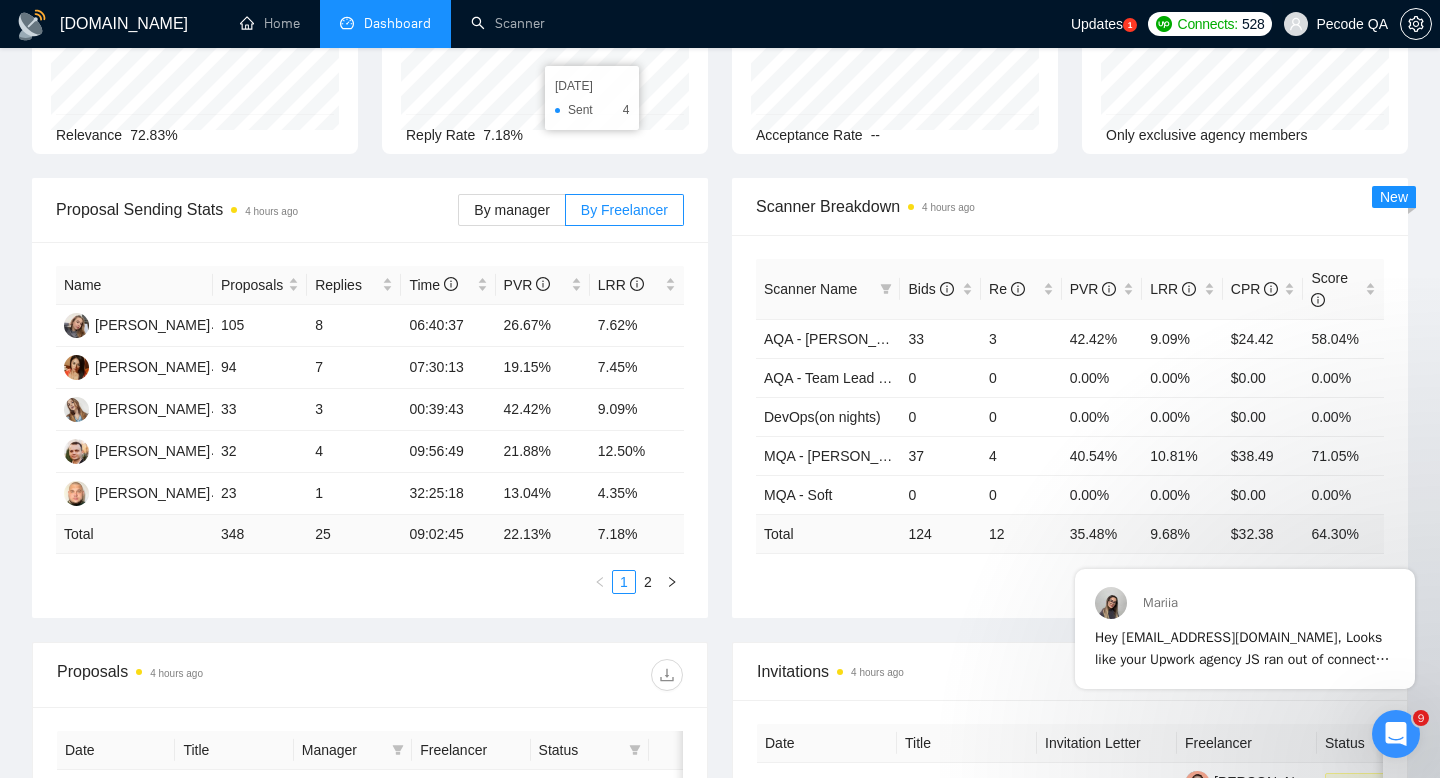 click on "Pecode QA" at bounding box center (1336, 24) 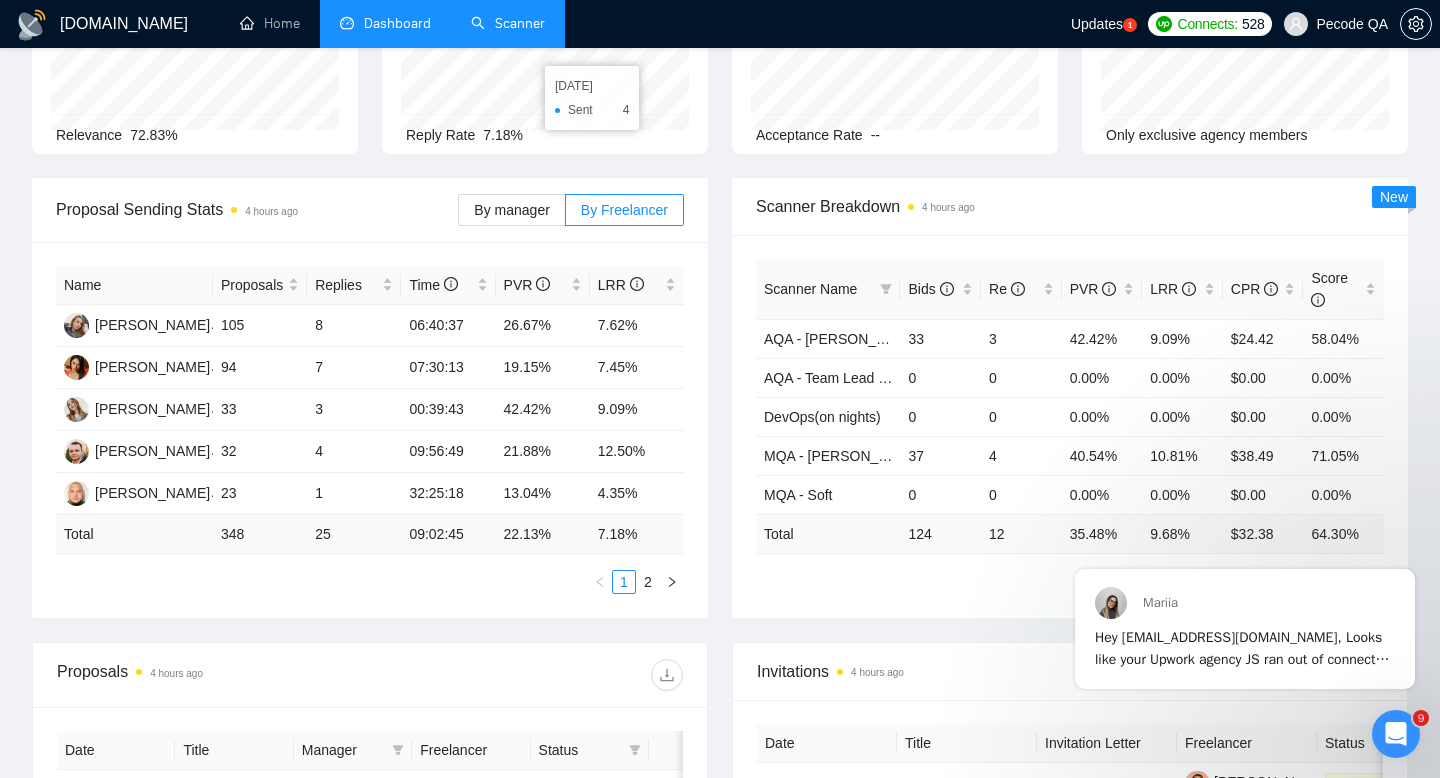click on "Scanner" at bounding box center (508, 23) 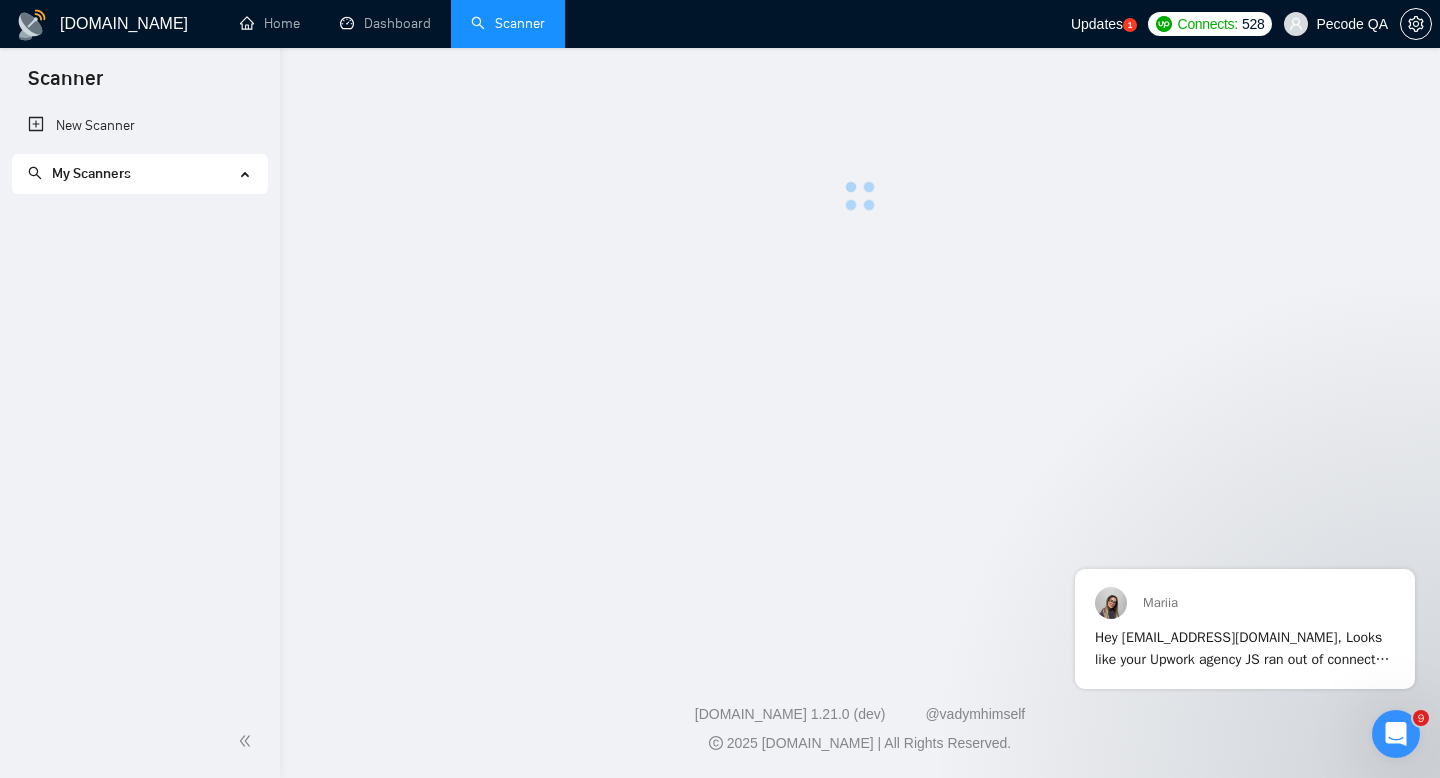 scroll, scrollTop: 0, scrollLeft: 0, axis: both 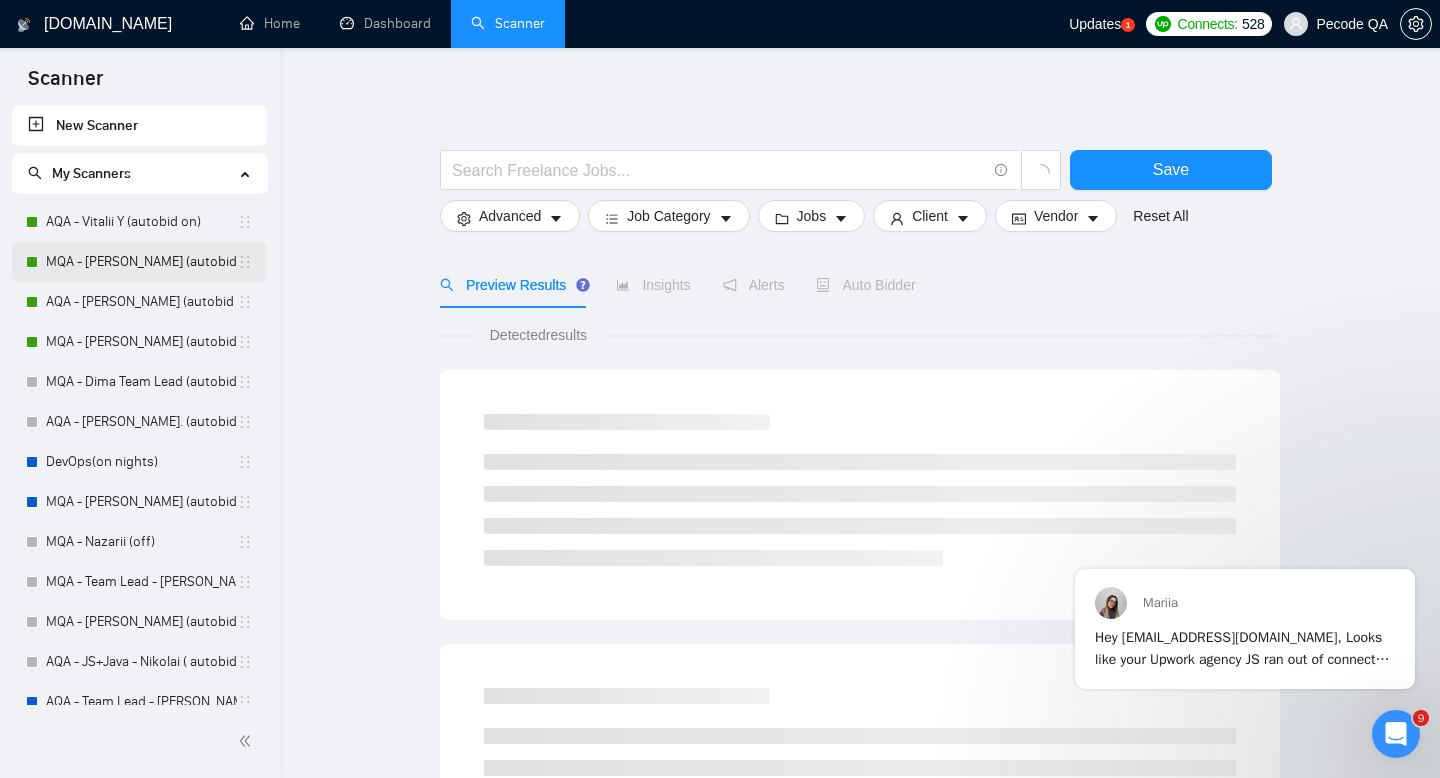 click on "MQA - [PERSON_NAME] (autobid on )" at bounding box center (141, 262) 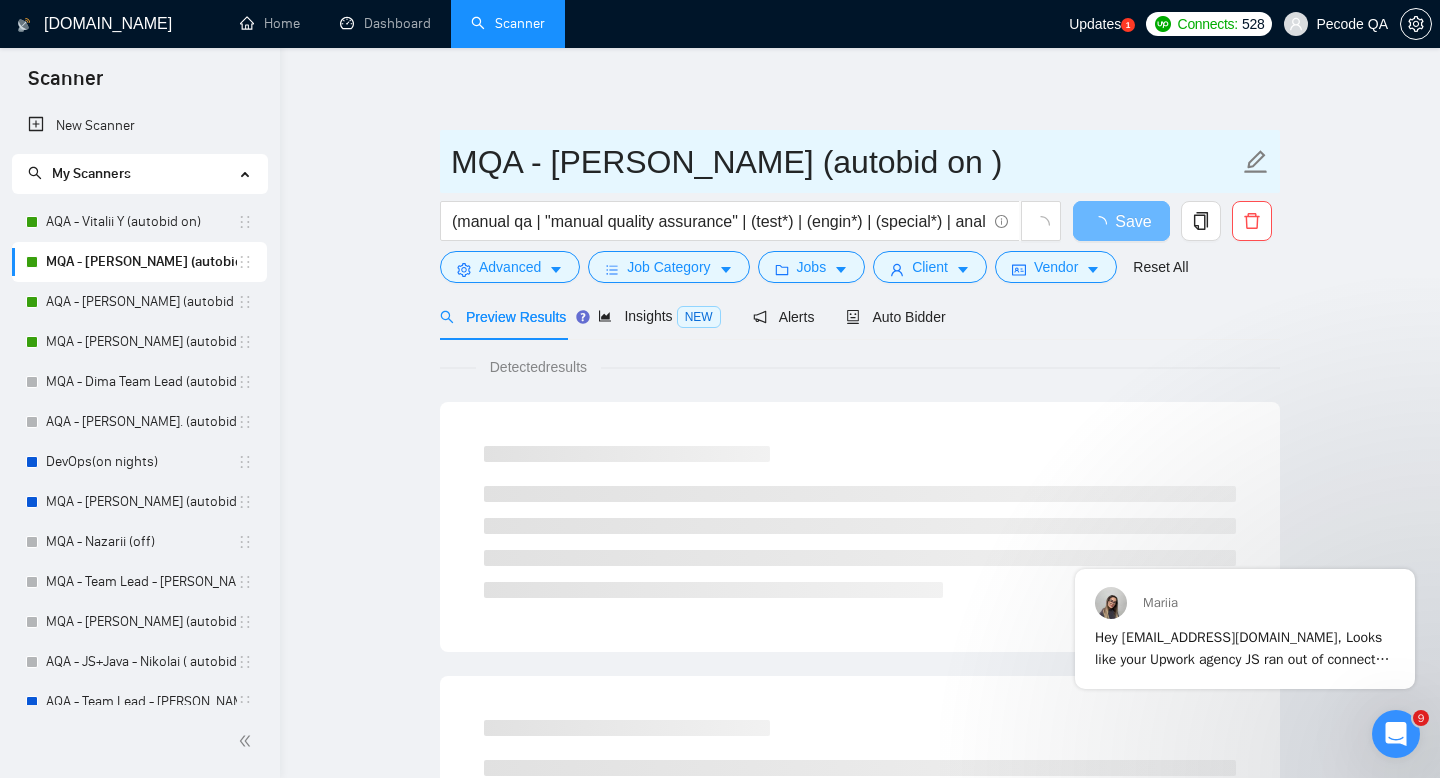 click on "MQA - [PERSON_NAME] (autobid on )" at bounding box center (845, 162) 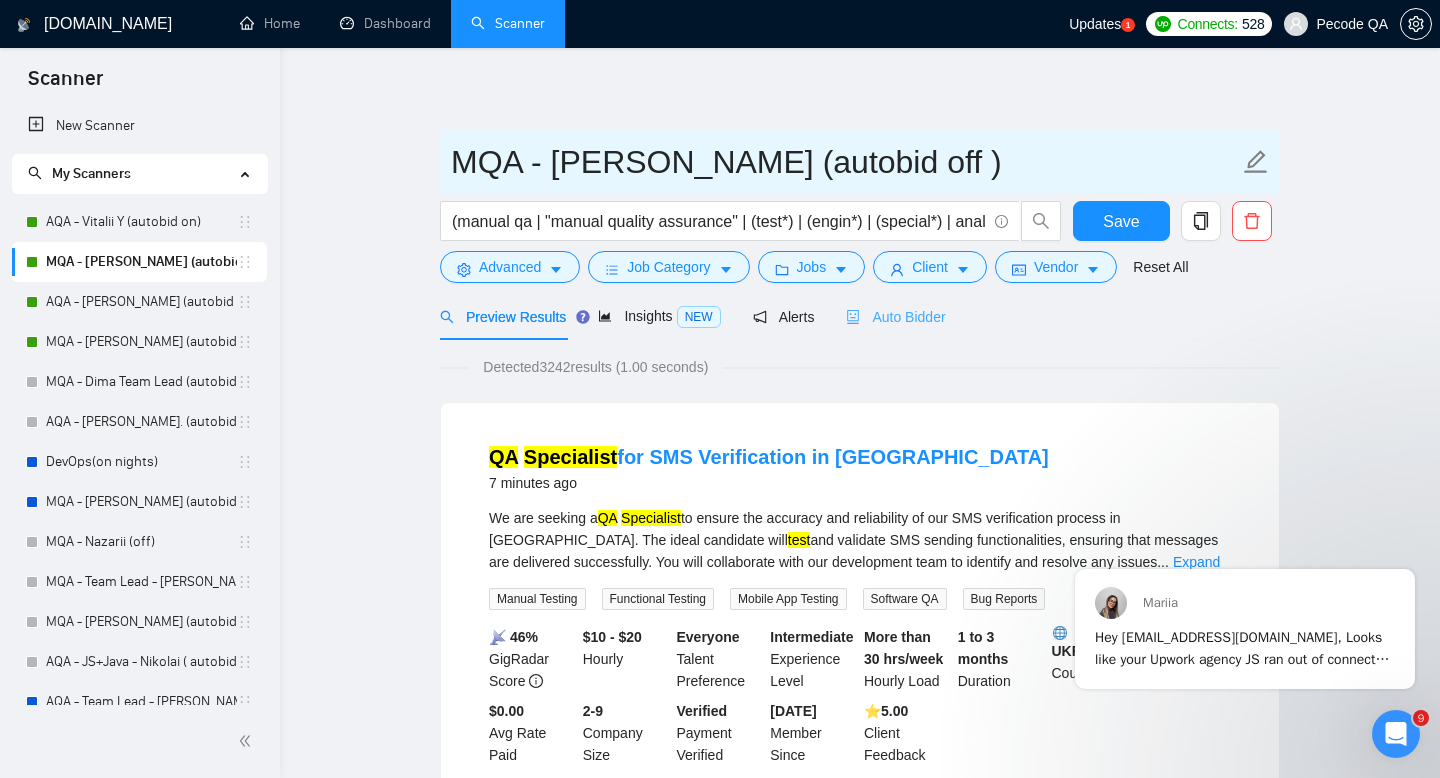 type on "MQA - [PERSON_NAME] (autobid off )" 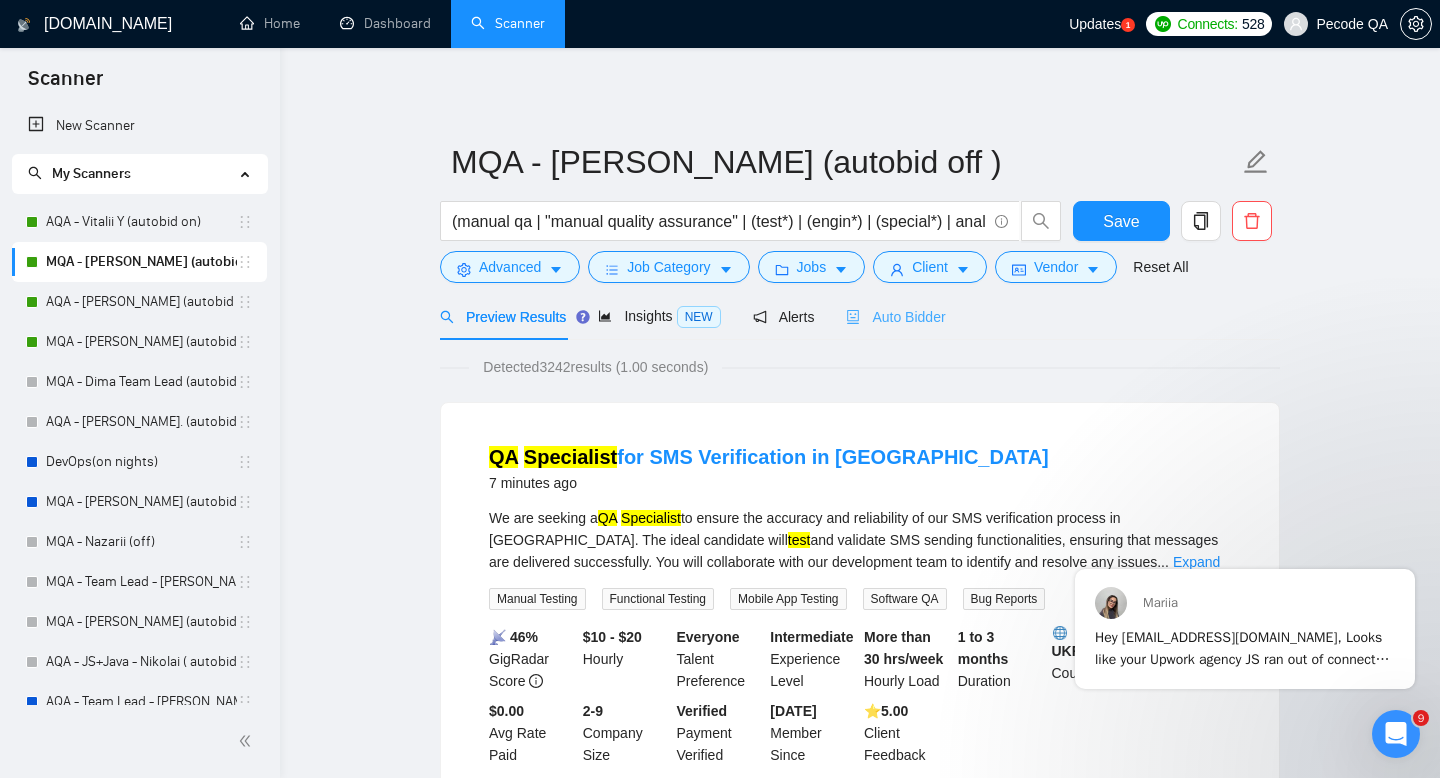 click on "Auto Bidder" at bounding box center (895, 316) 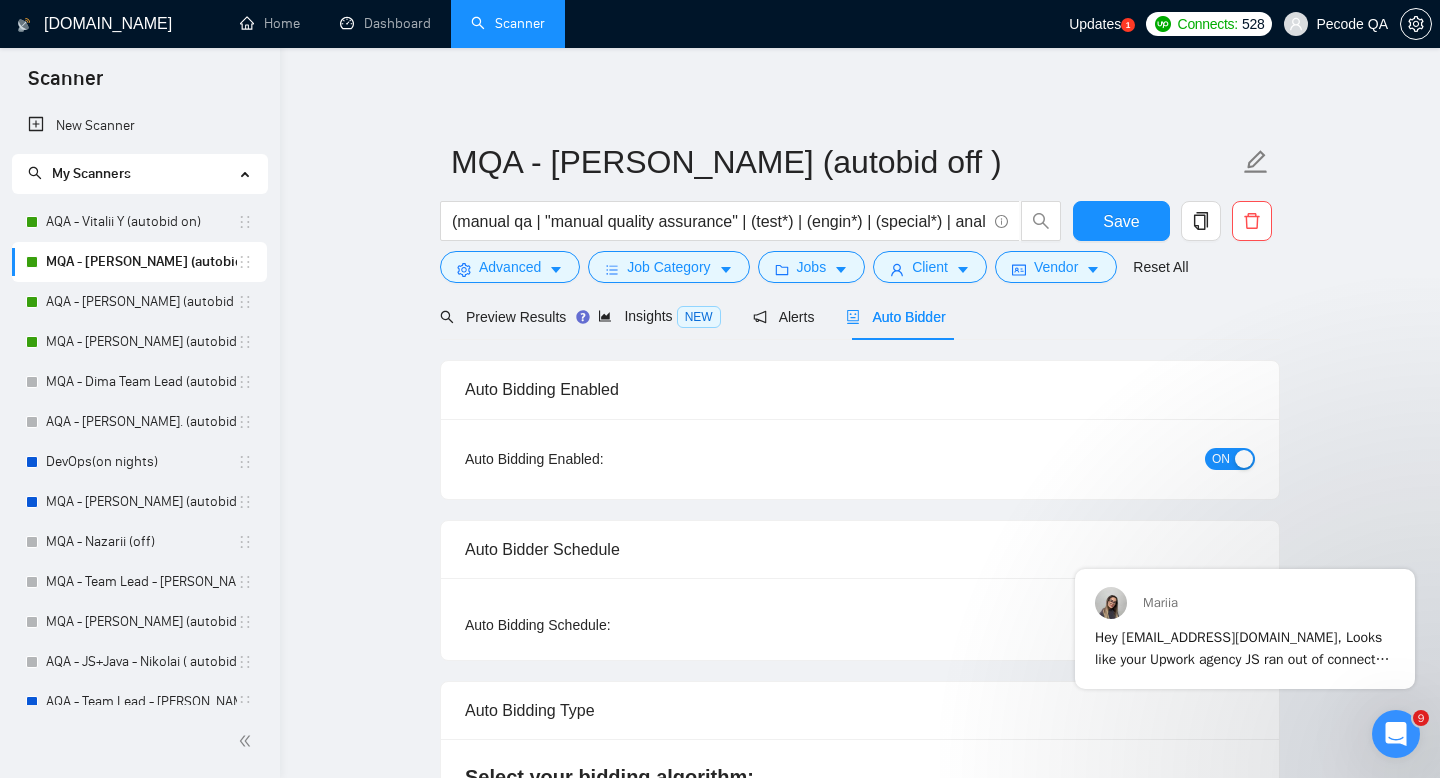 type 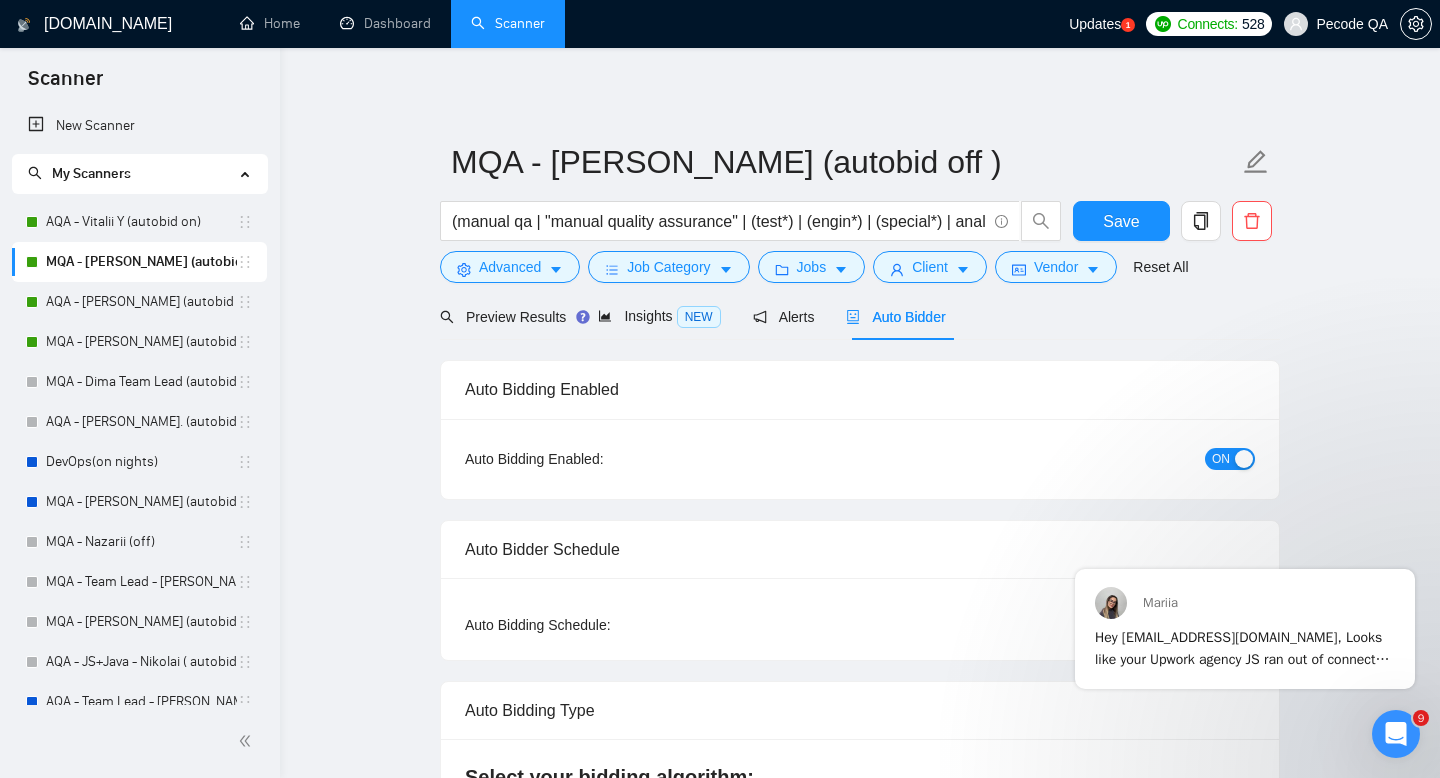 radio on "false" 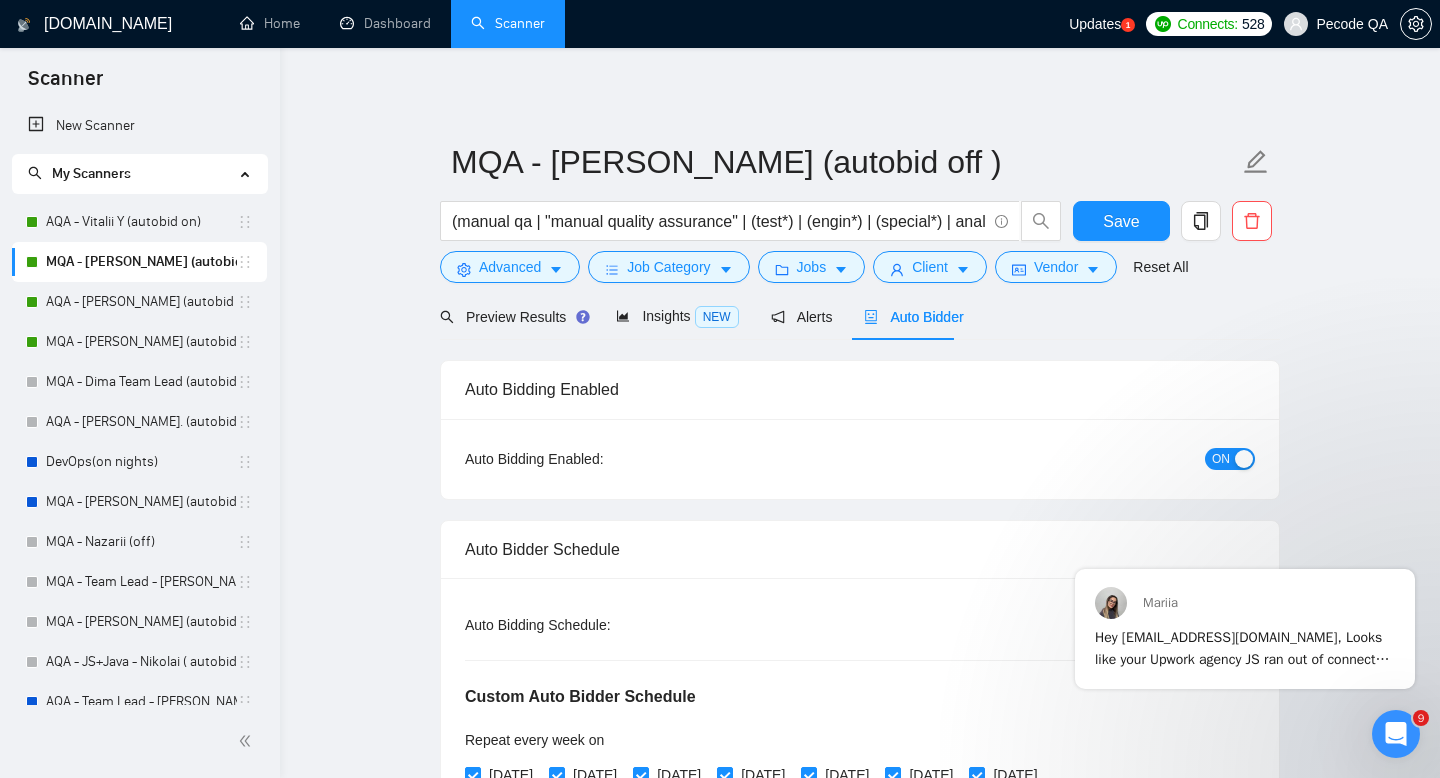scroll, scrollTop: 200, scrollLeft: 0, axis: vertical 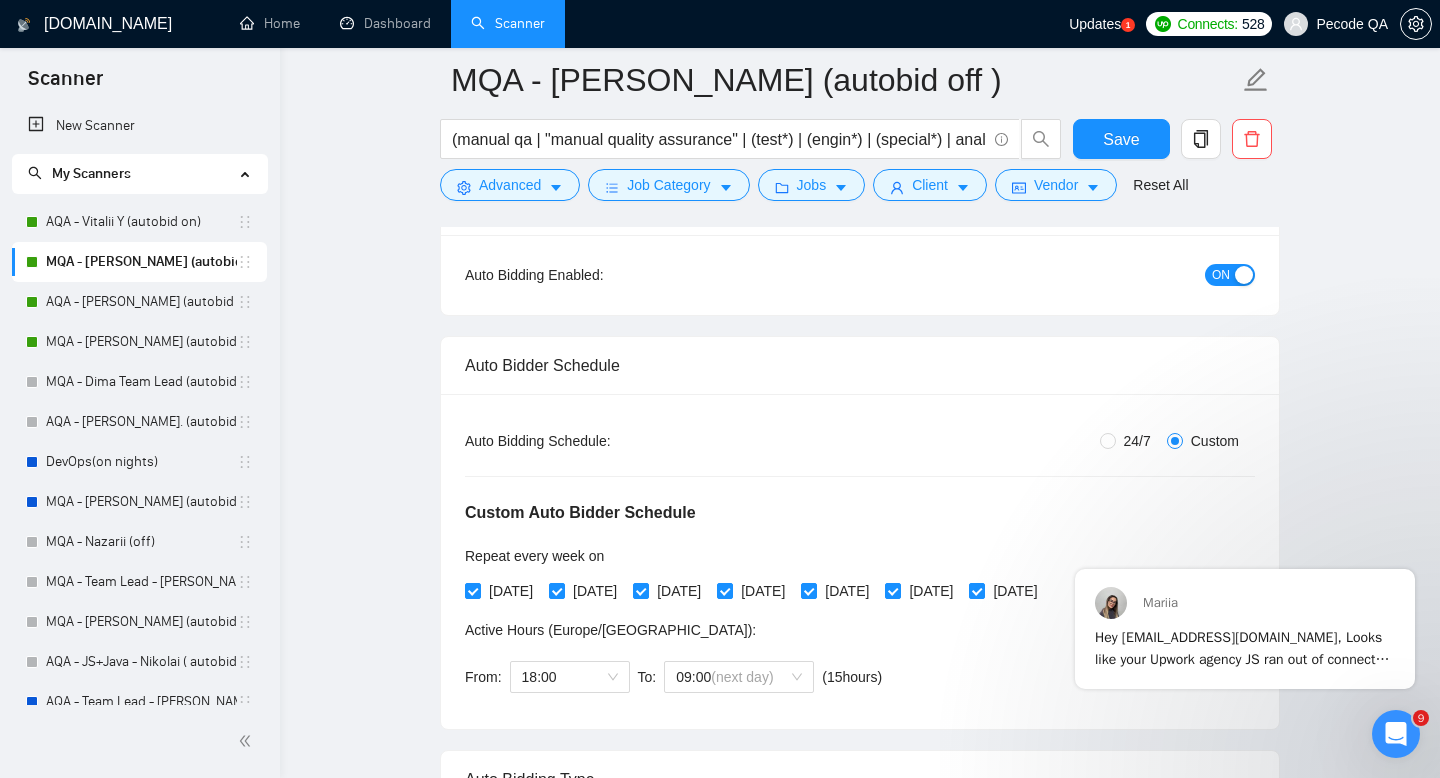 click on "ON" at bounding box center [1221, 275] 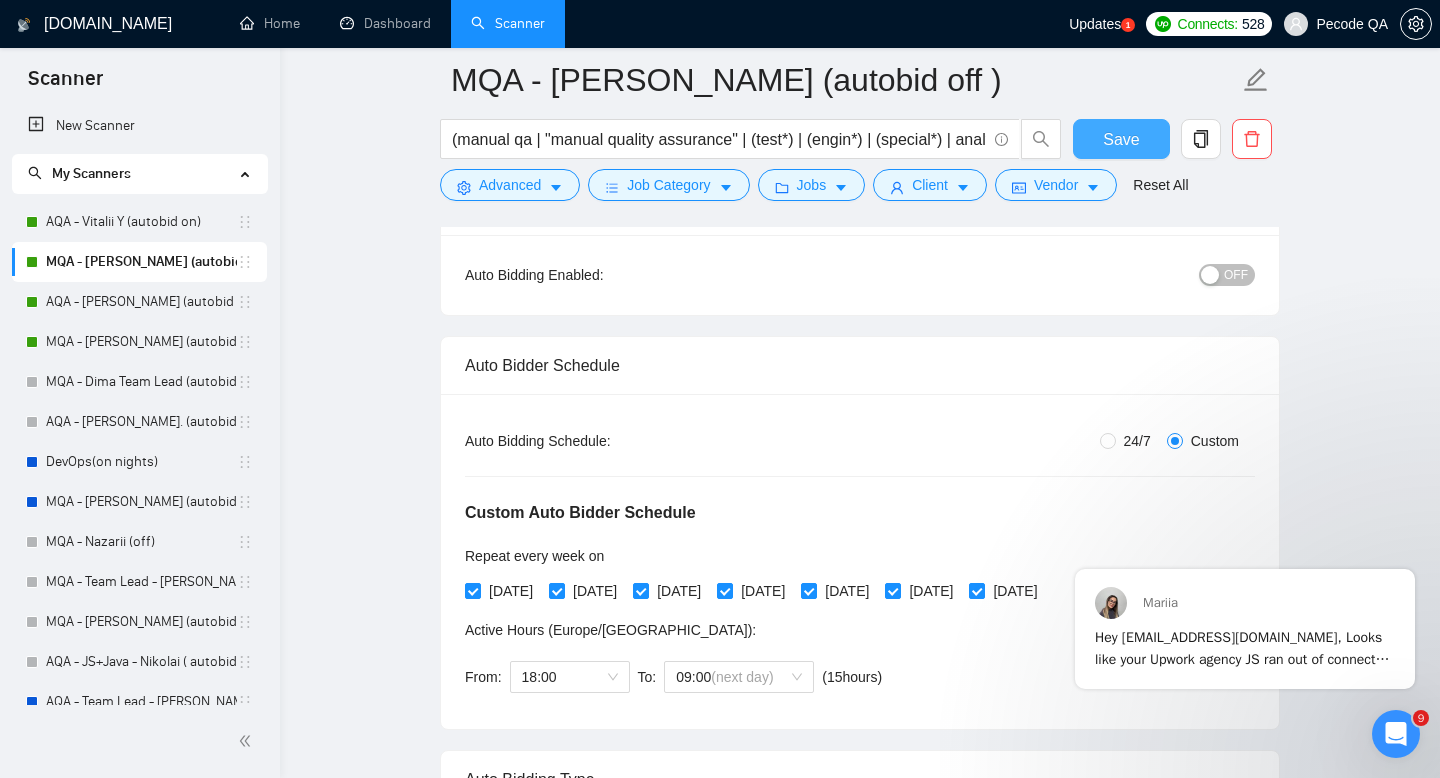 click on "Save" at bounding box center [1121, 139] 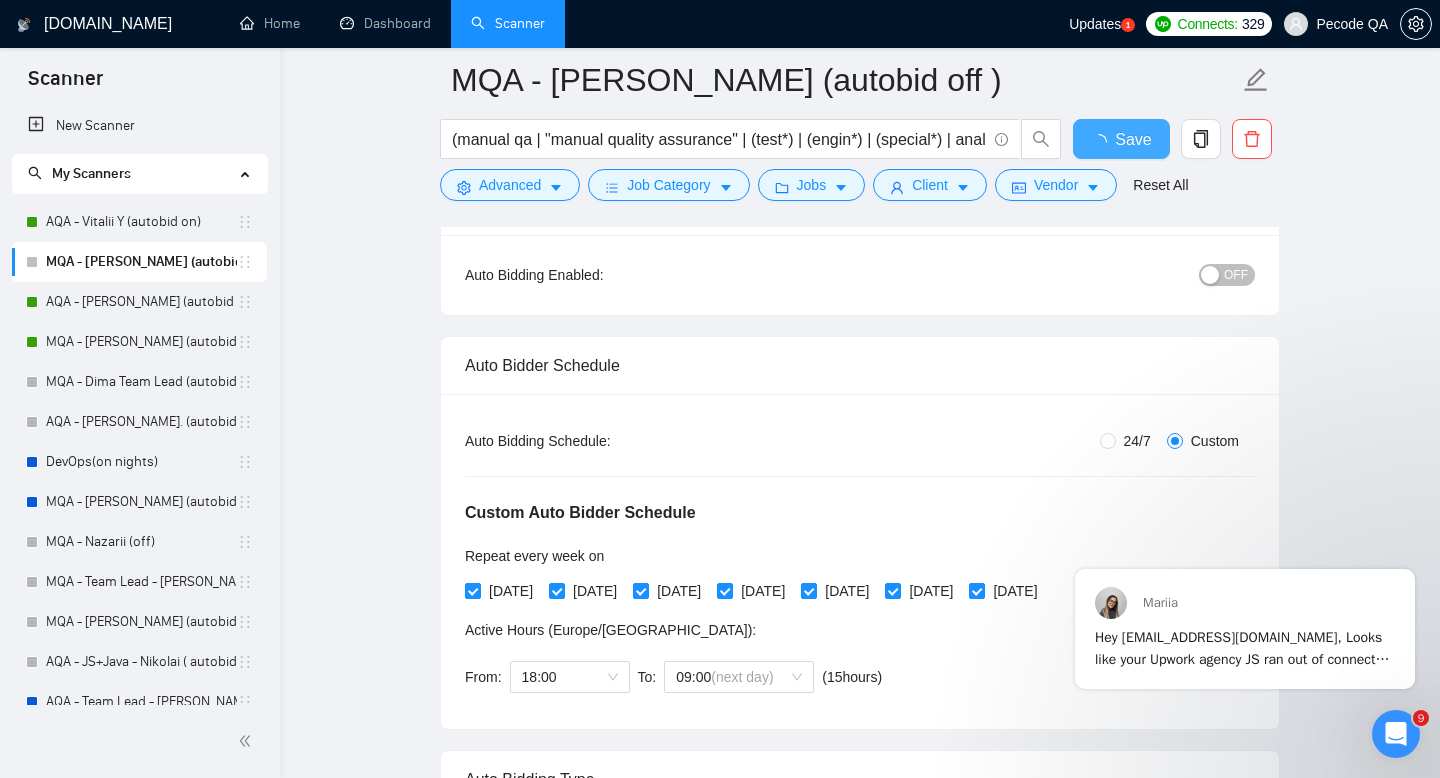 type 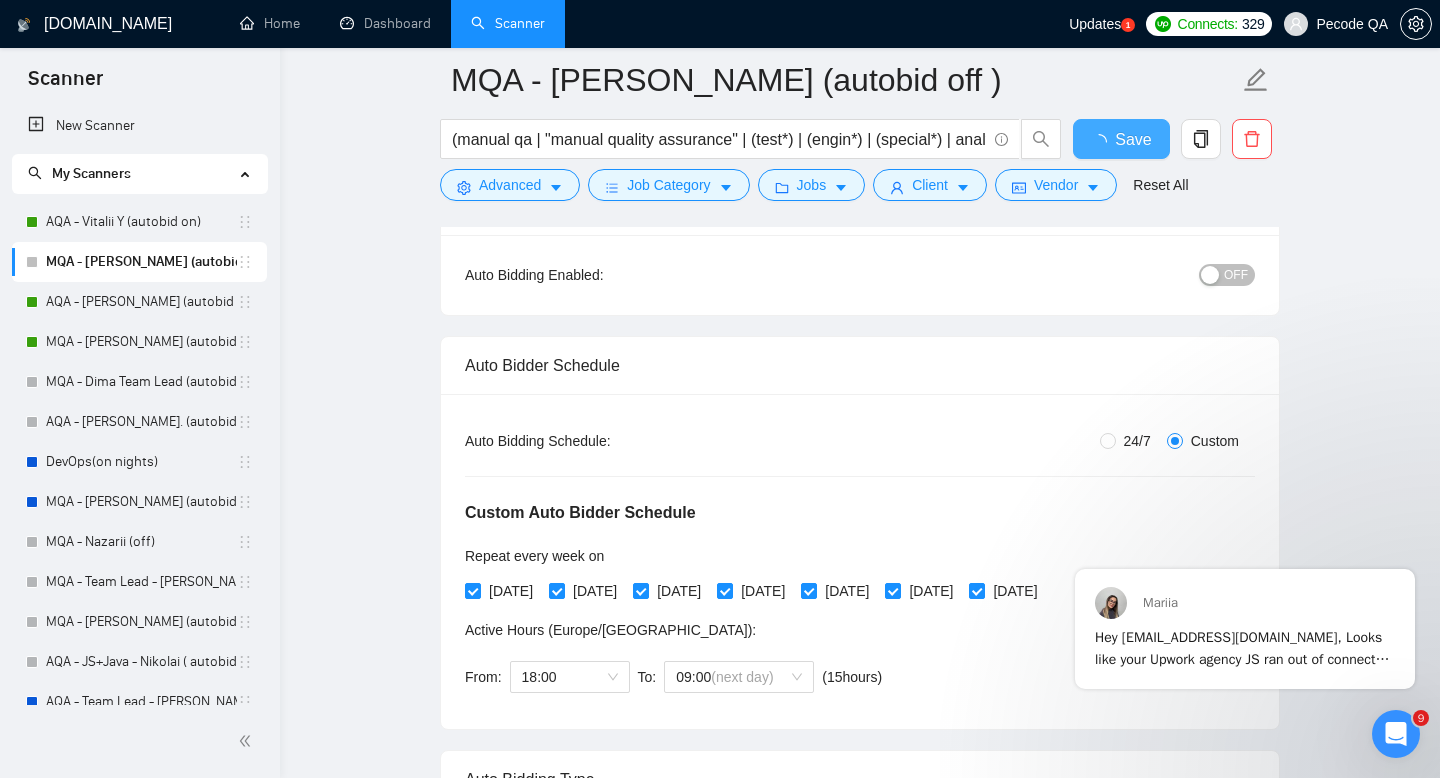 checkbox on "true" 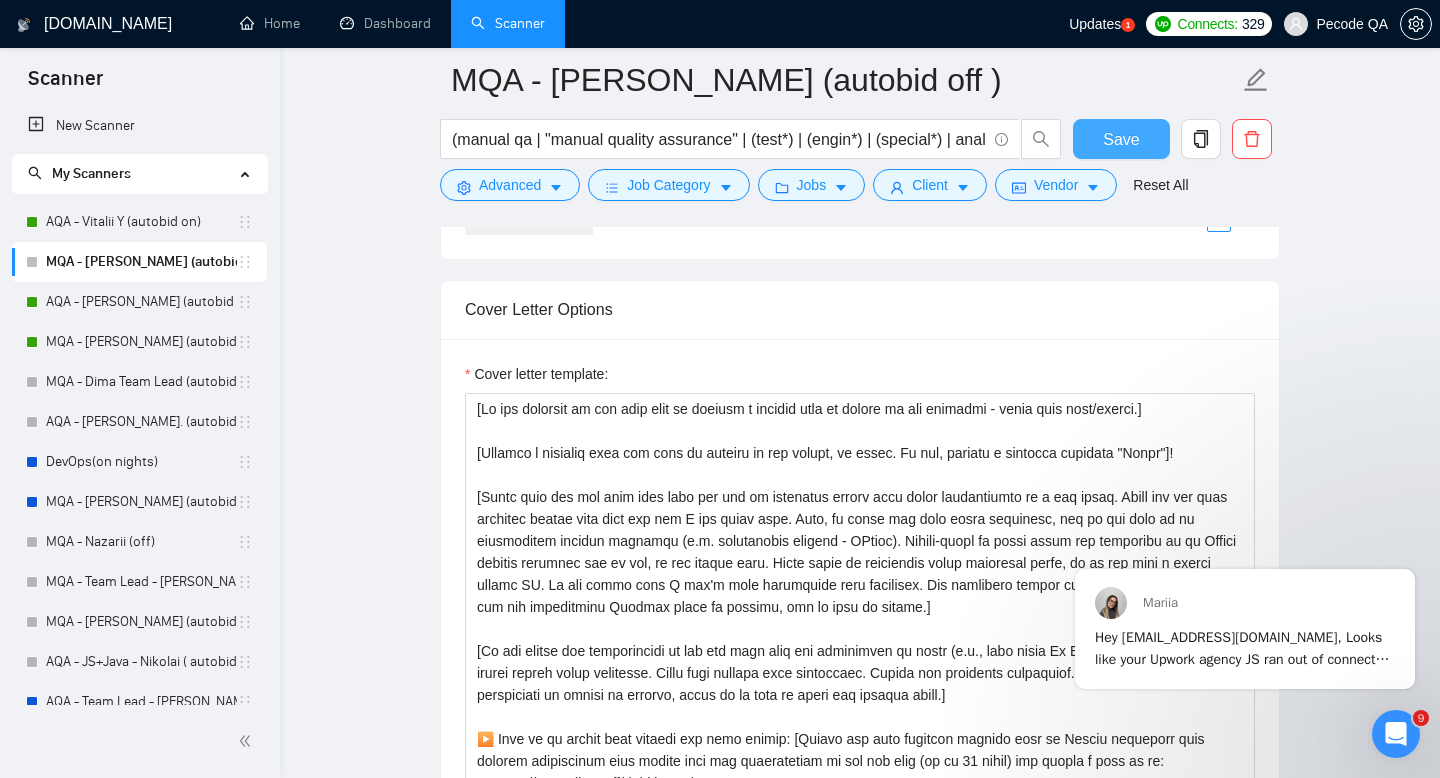 scroll, scrollTop: 1923, scrollLeft: 0, axis: vertical 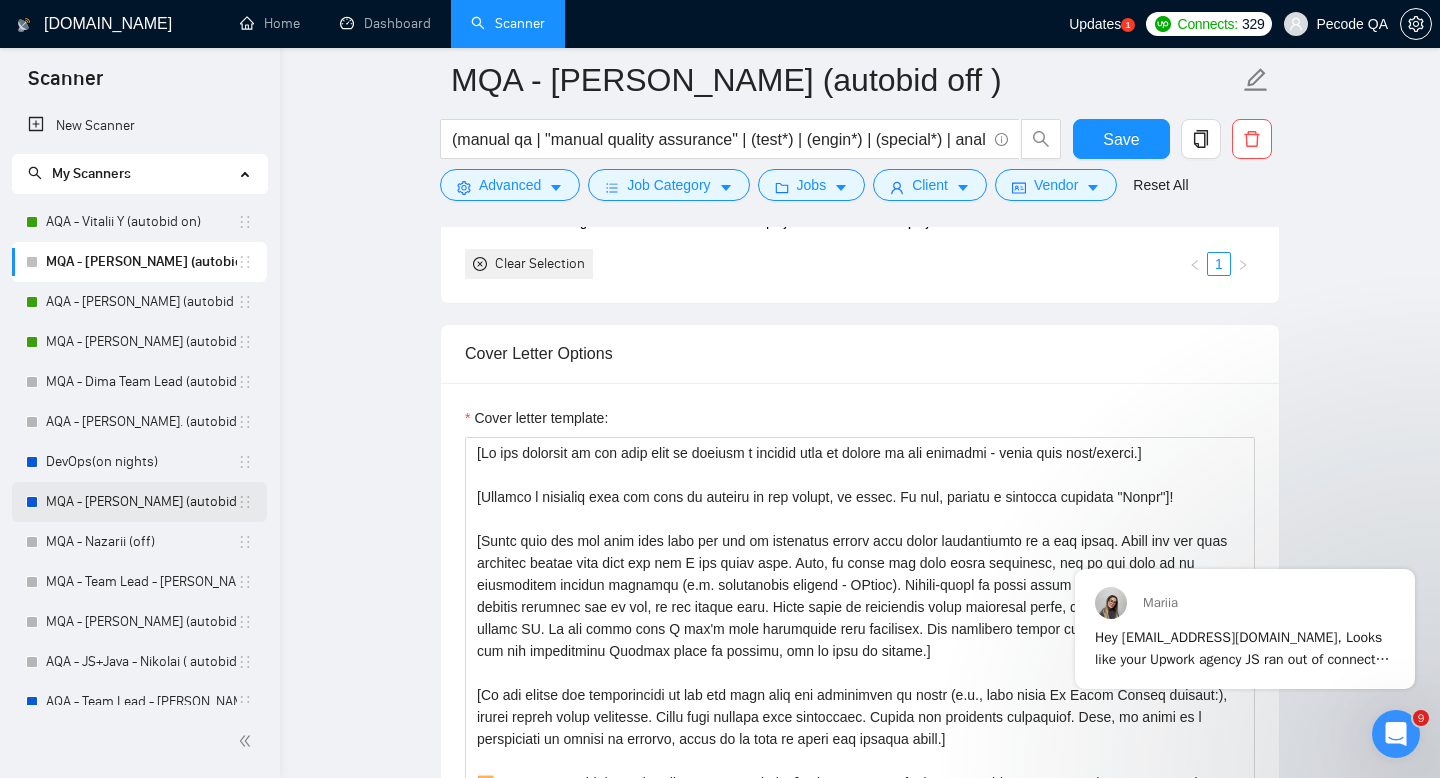 click on "MQA - [PERSON_NAME] (autobid Off)" at bounding box center [141, 502] 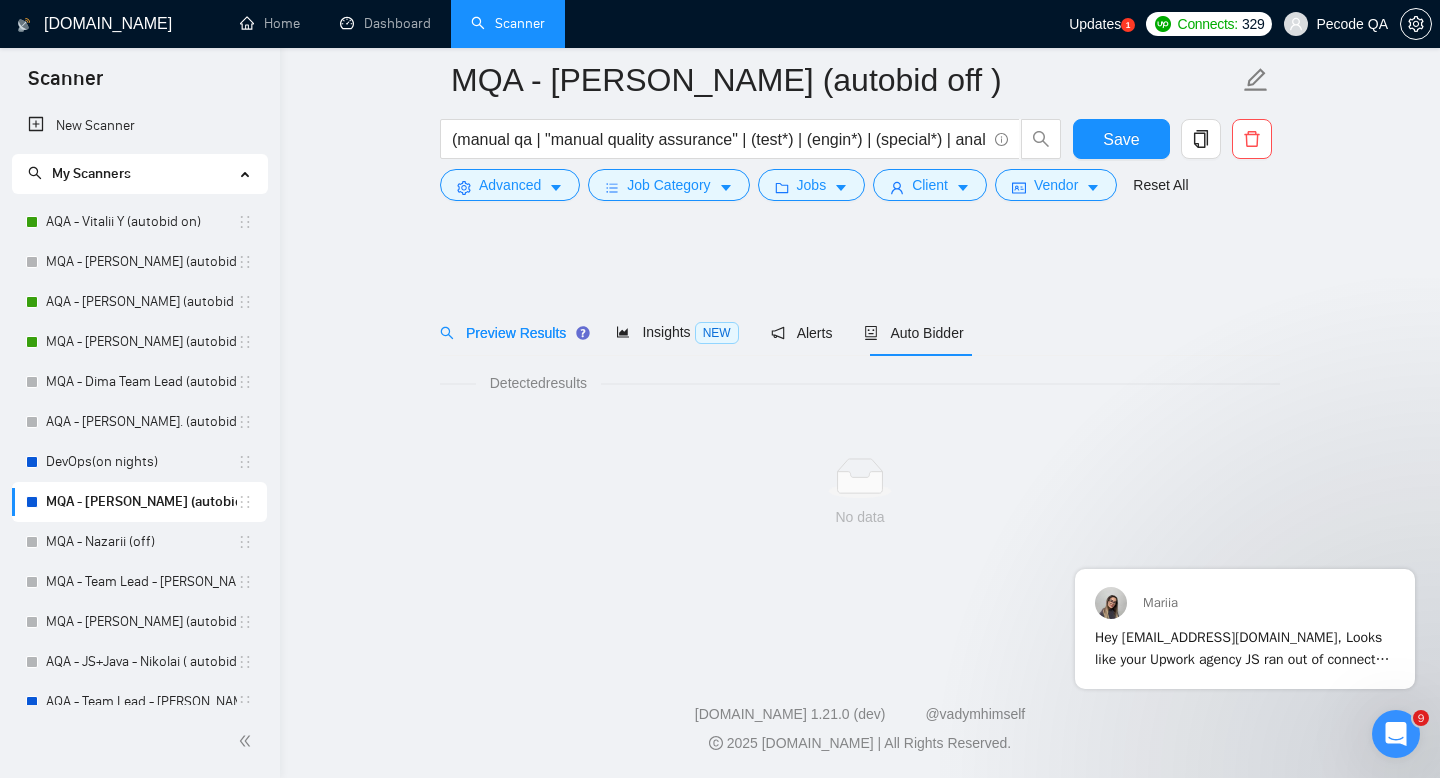 scroll, scrollTop: 0, scrollLeft: 0, axis: both 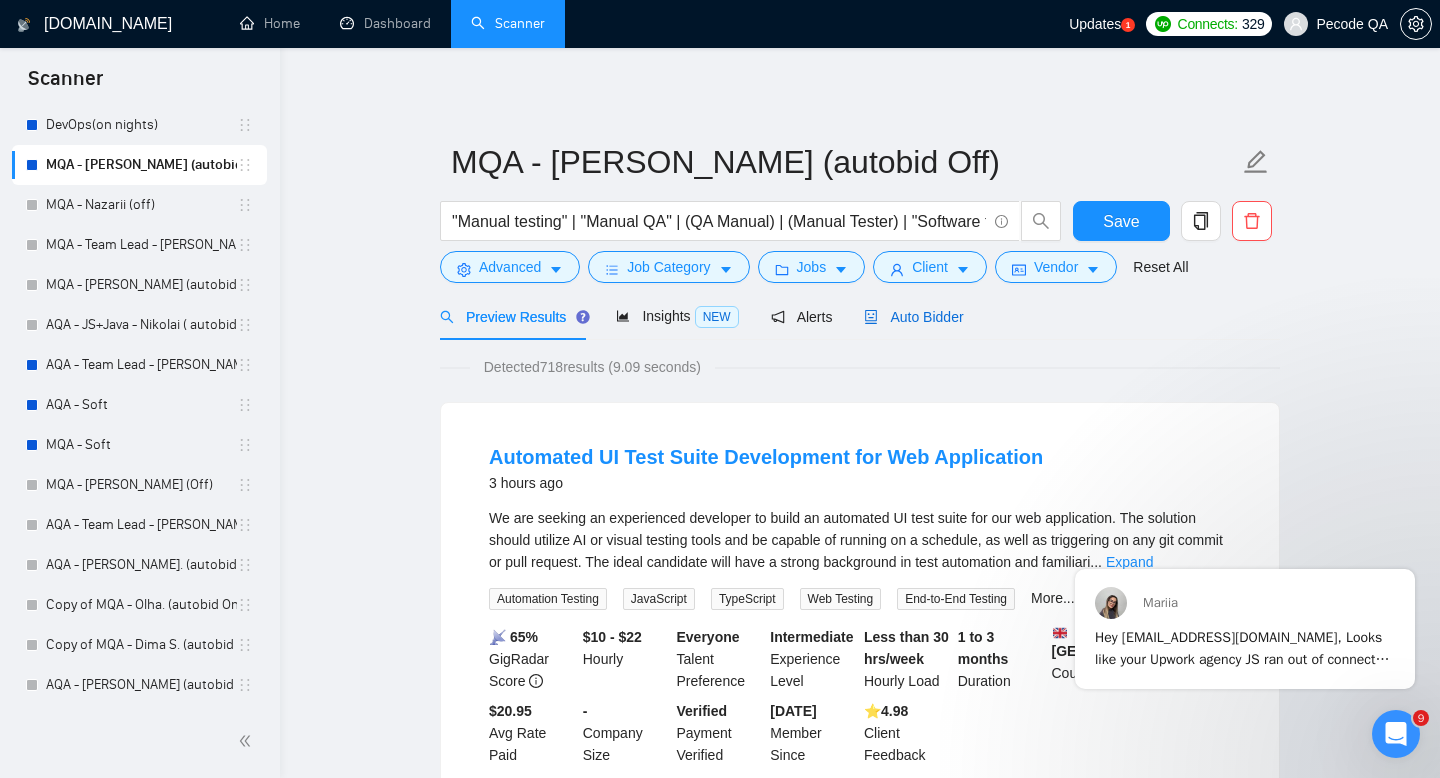 click on "Auto Bidder" at bounding box center [913, 317] 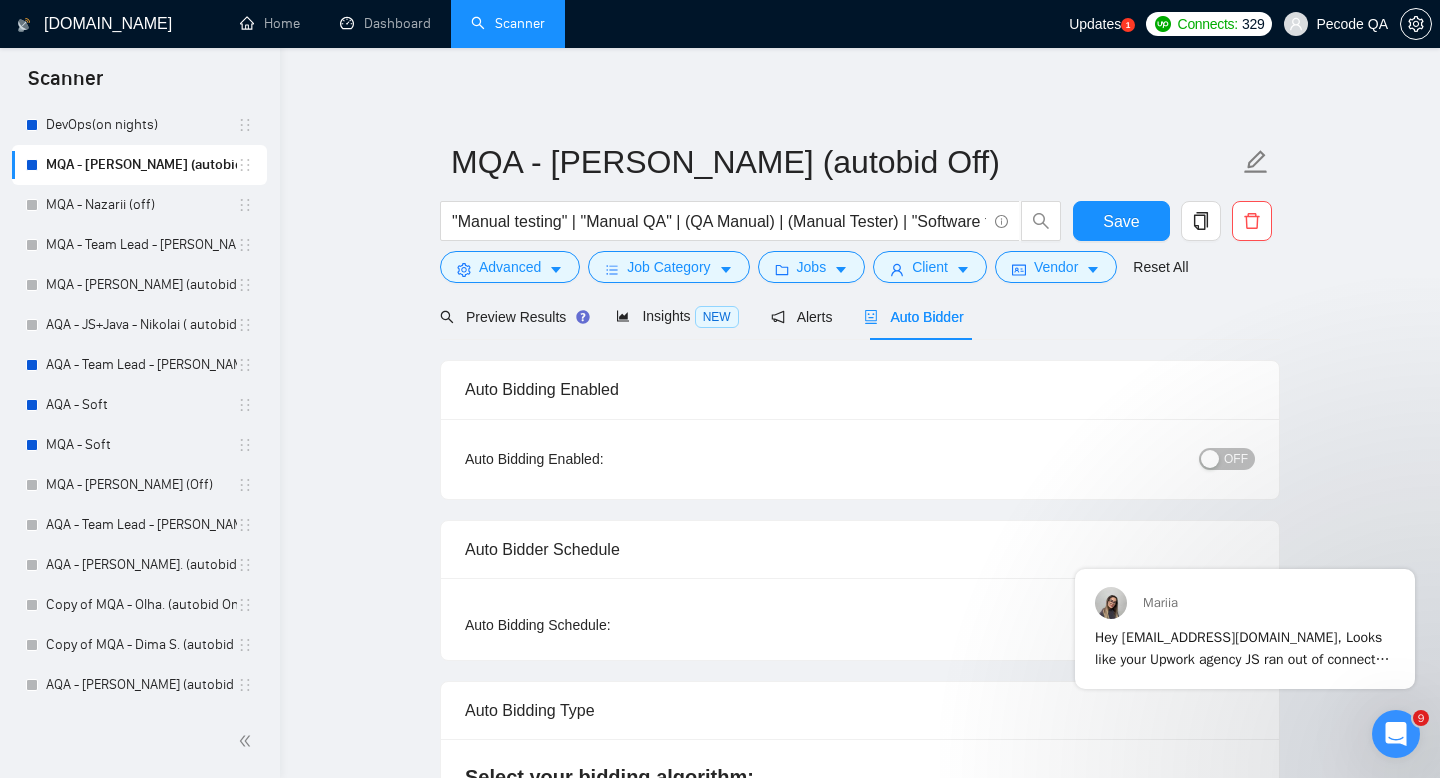 type 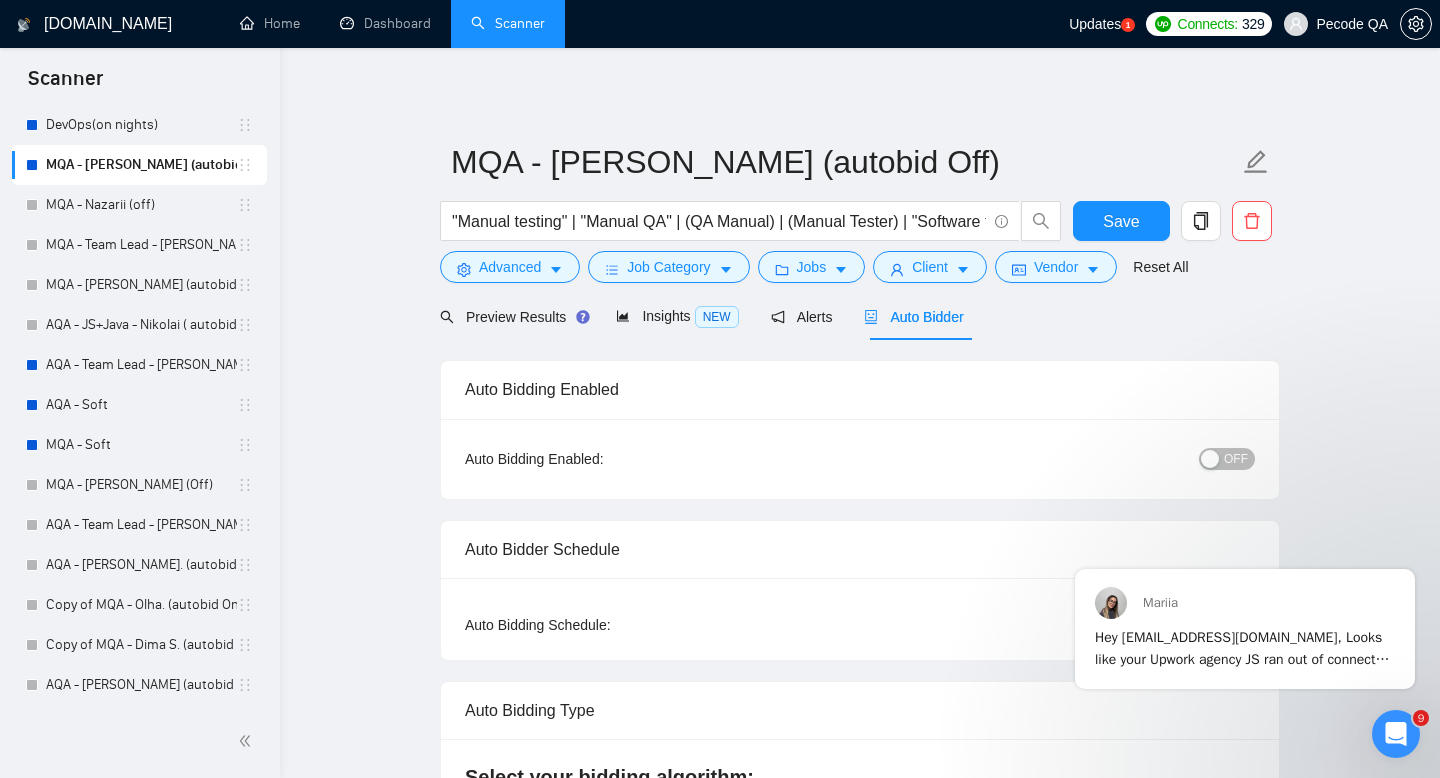 checkbox on "true" 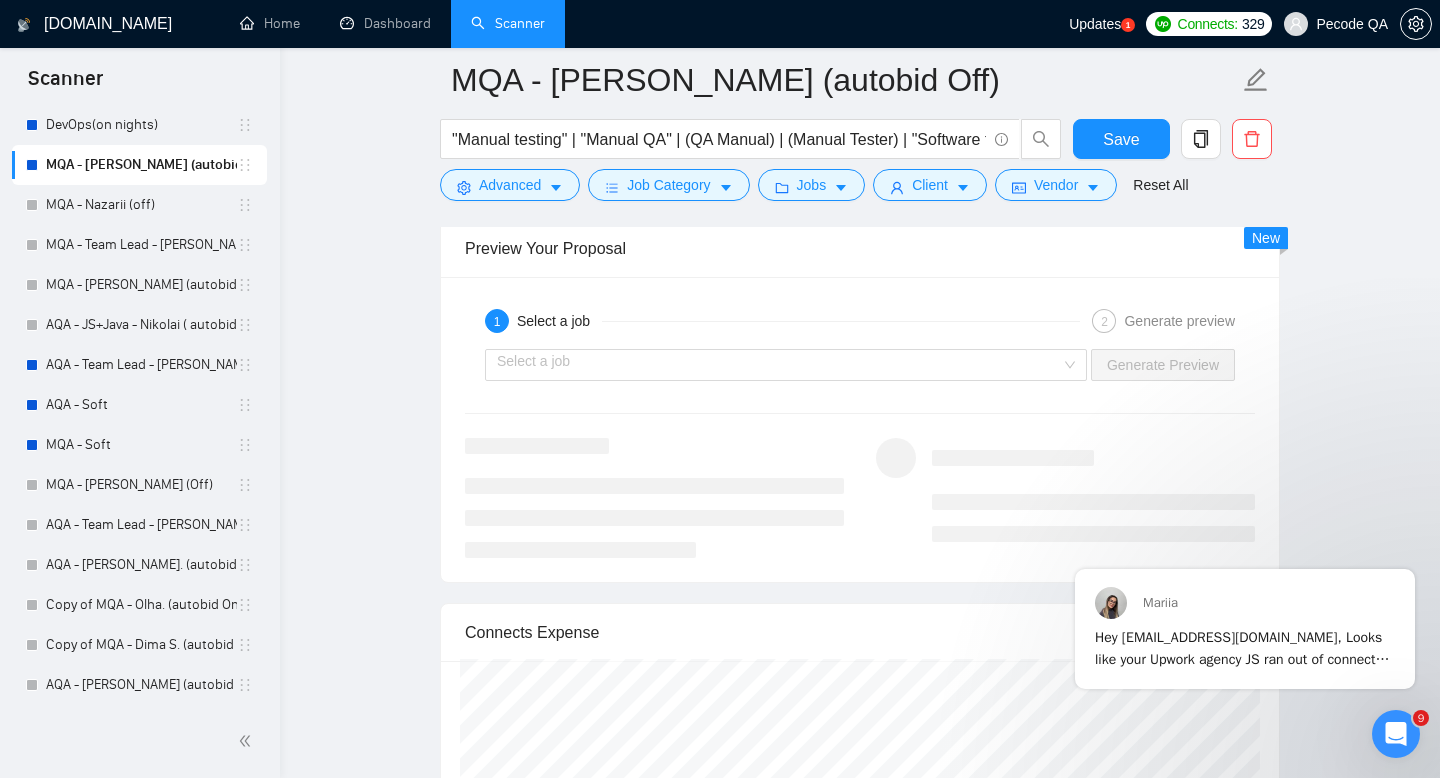scroll, scrollTop: 3464, scrollLeft: 0, axis: vertical 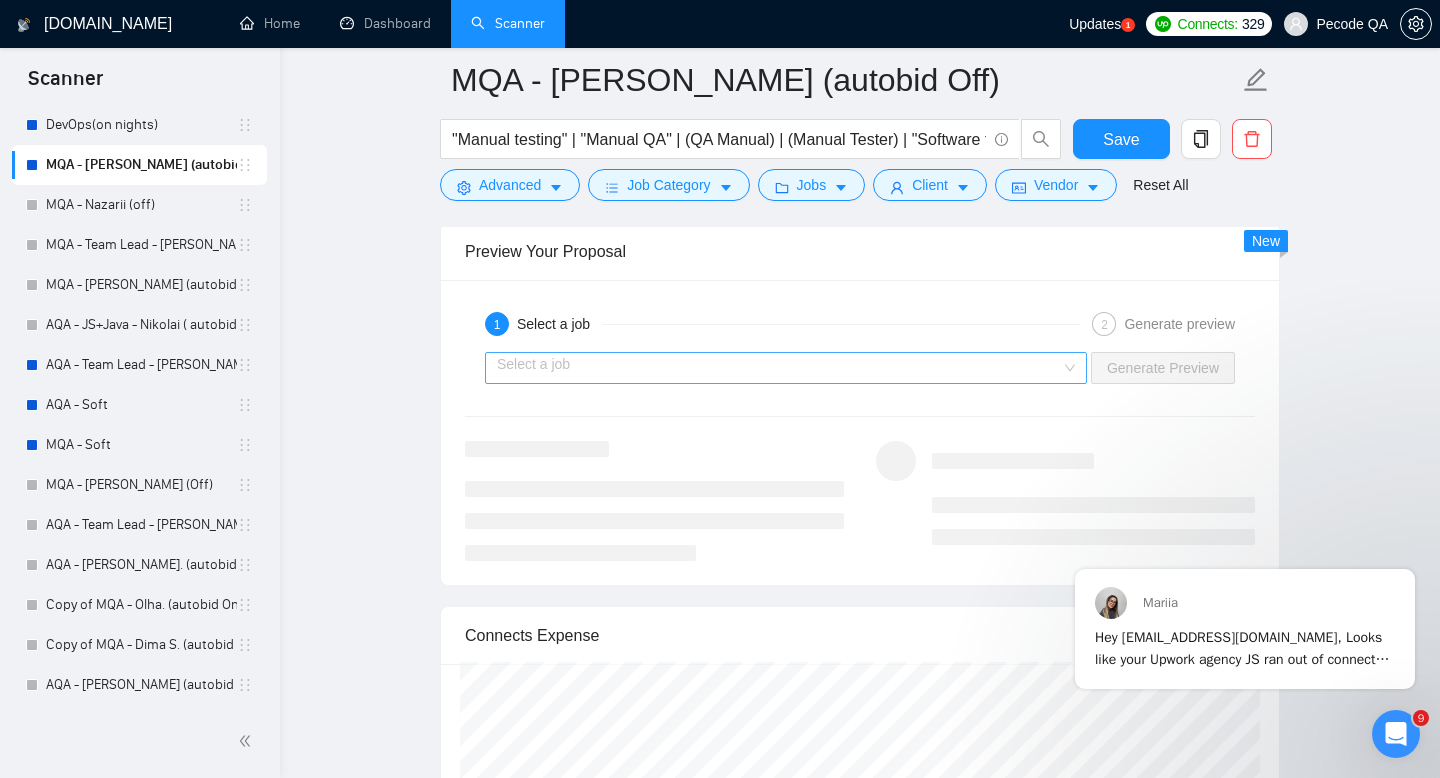 click at bounding box center (779, 368) 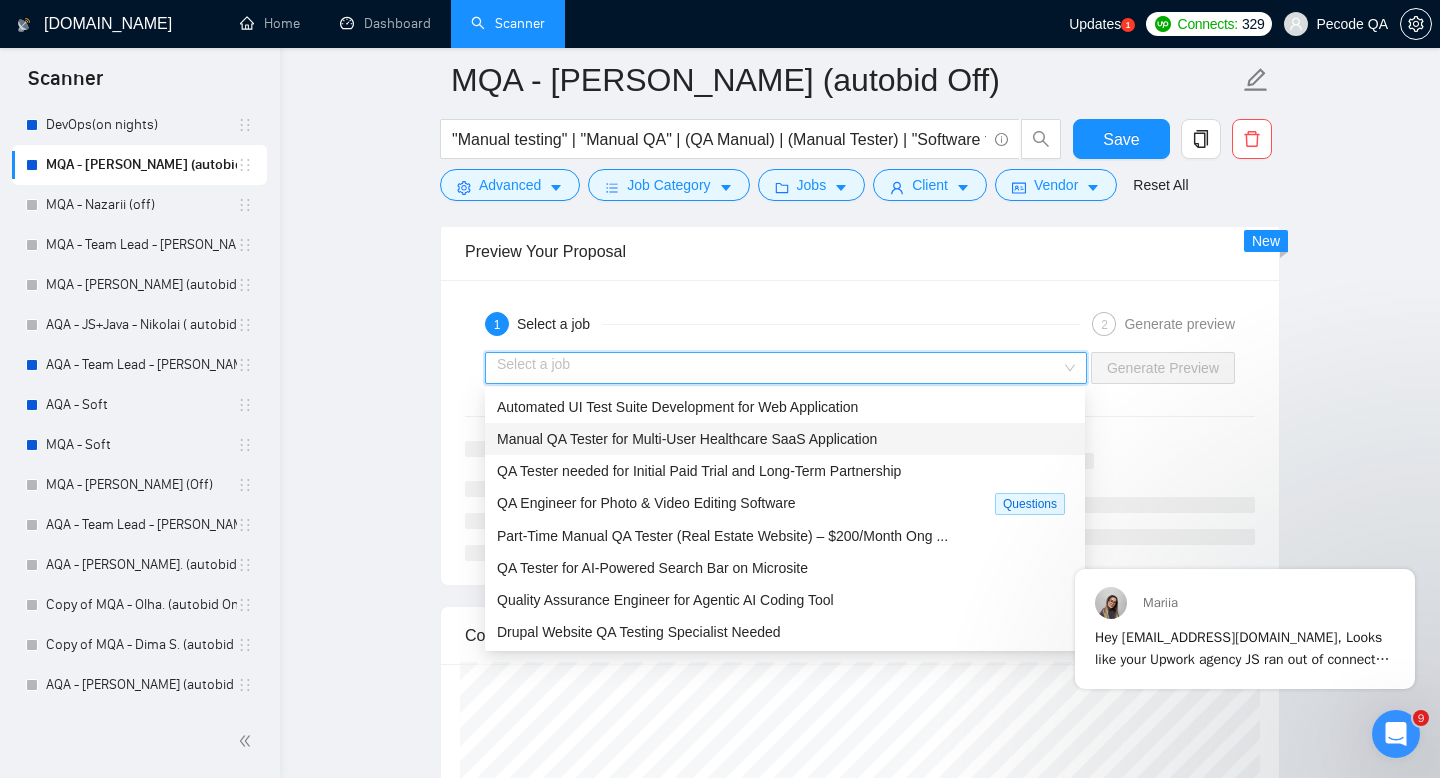 click on "Manual QA Tester for Multi-User Healthcare SaaS Application" at bounding box center (785, 439) 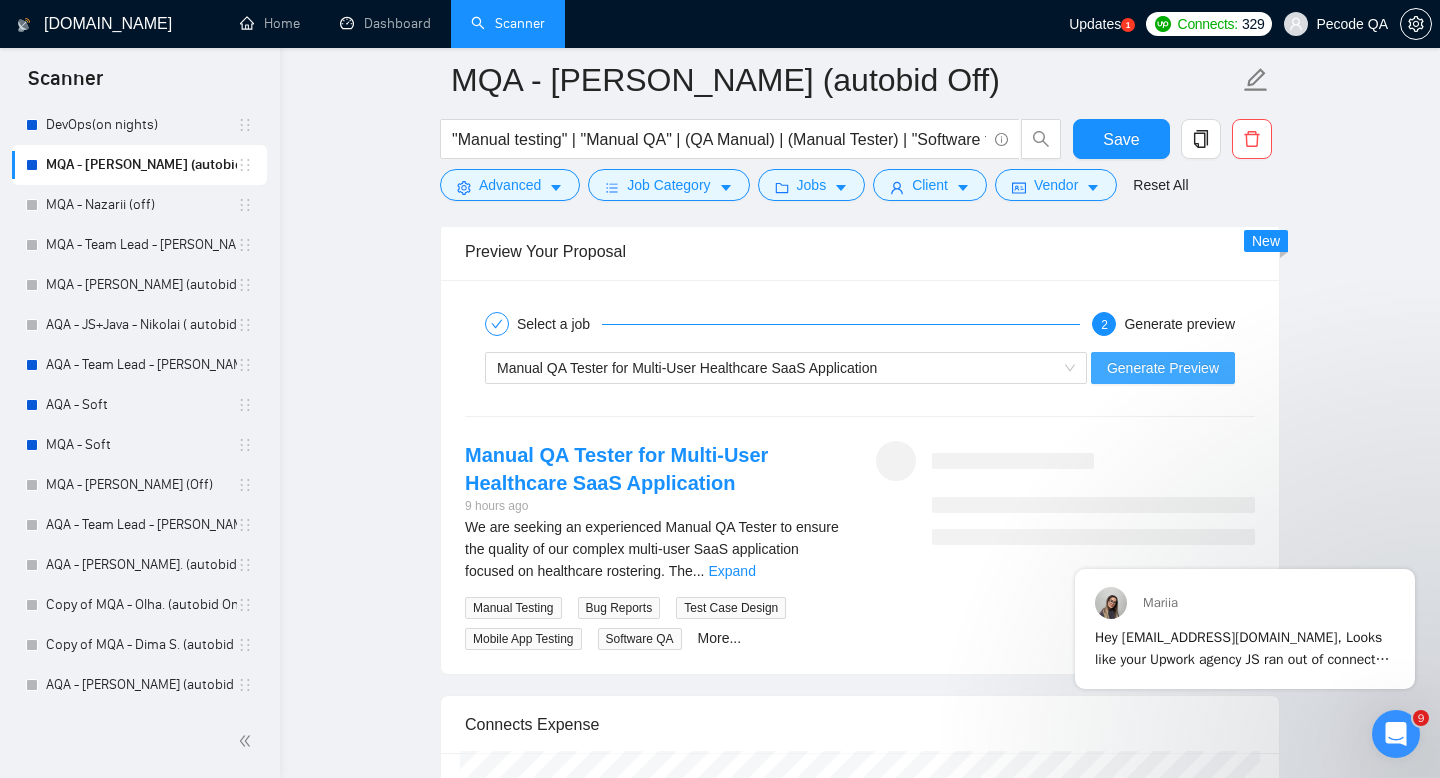 click on "Generate Preview" at bounding box center [1163, 368] 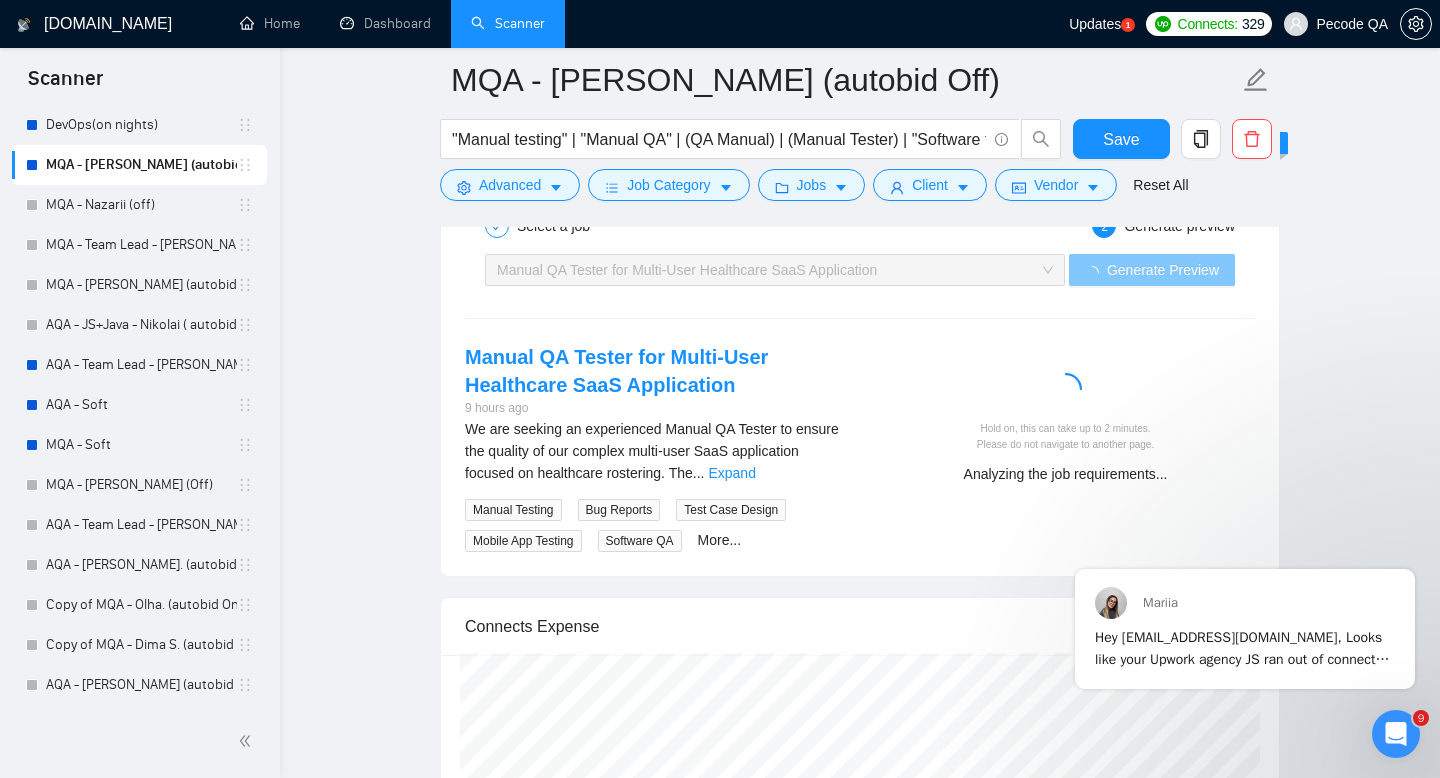 scroll, scrollTop: 3603, scrollLeft: 0, axis: vertical 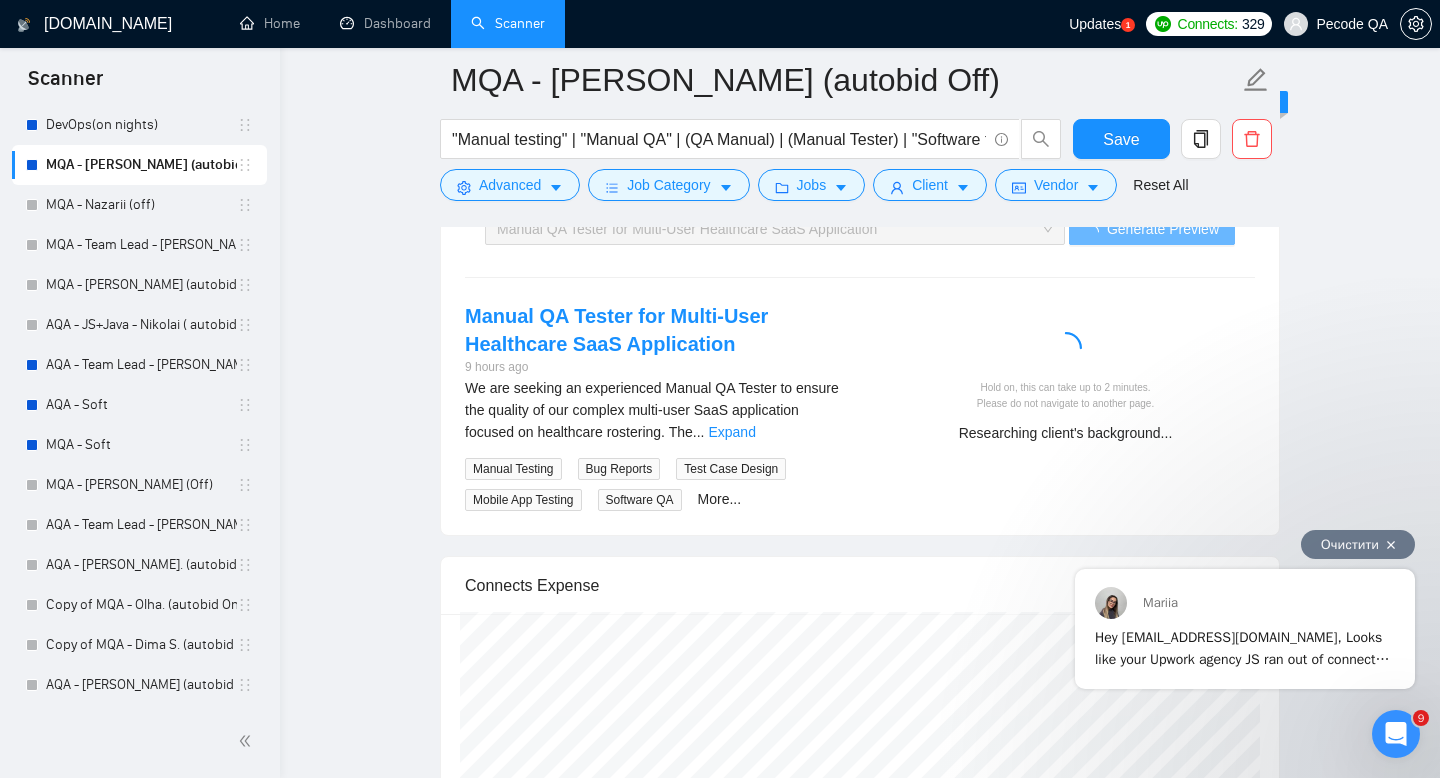 click on "Очистити" at bounding box center (1358, 544) 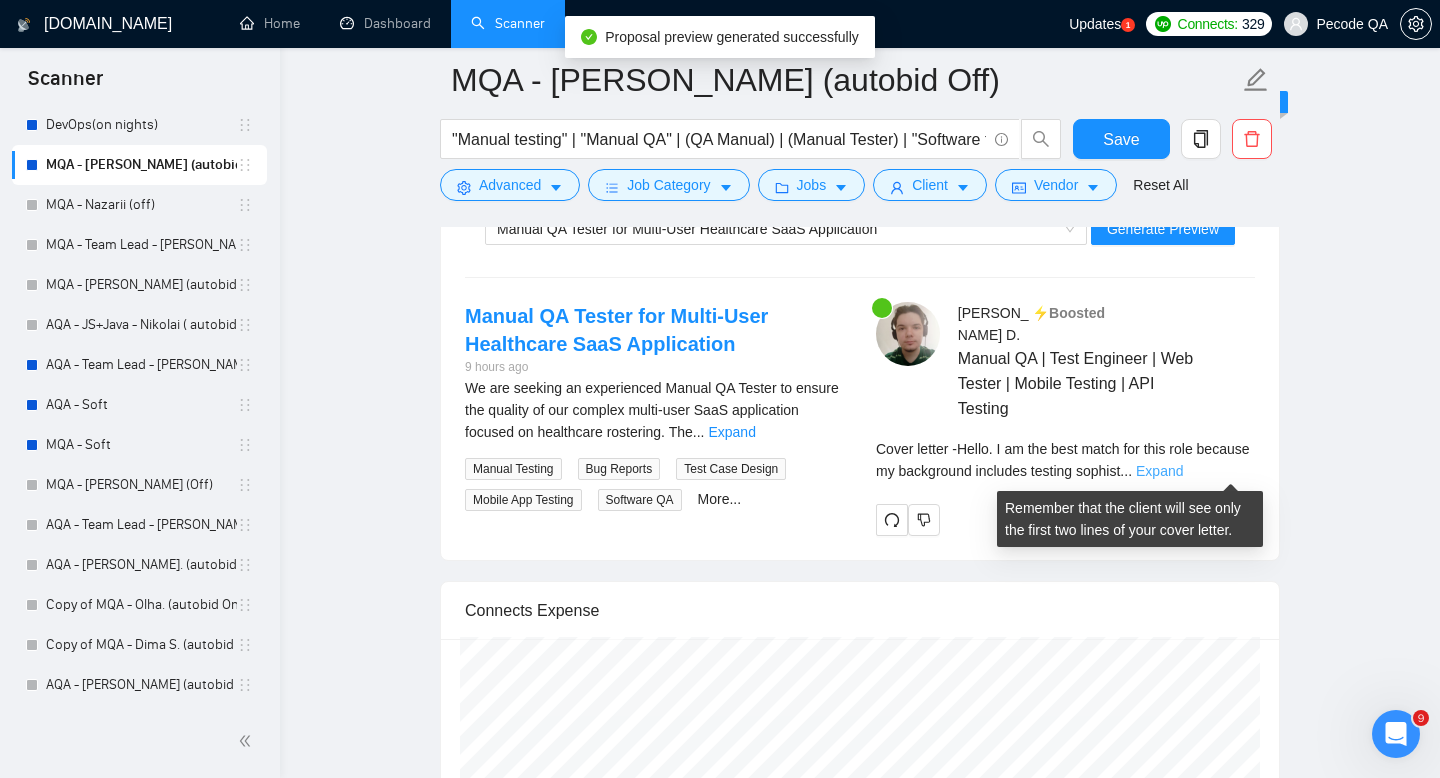 click on "Expand" at bounding box center [1159, 471] 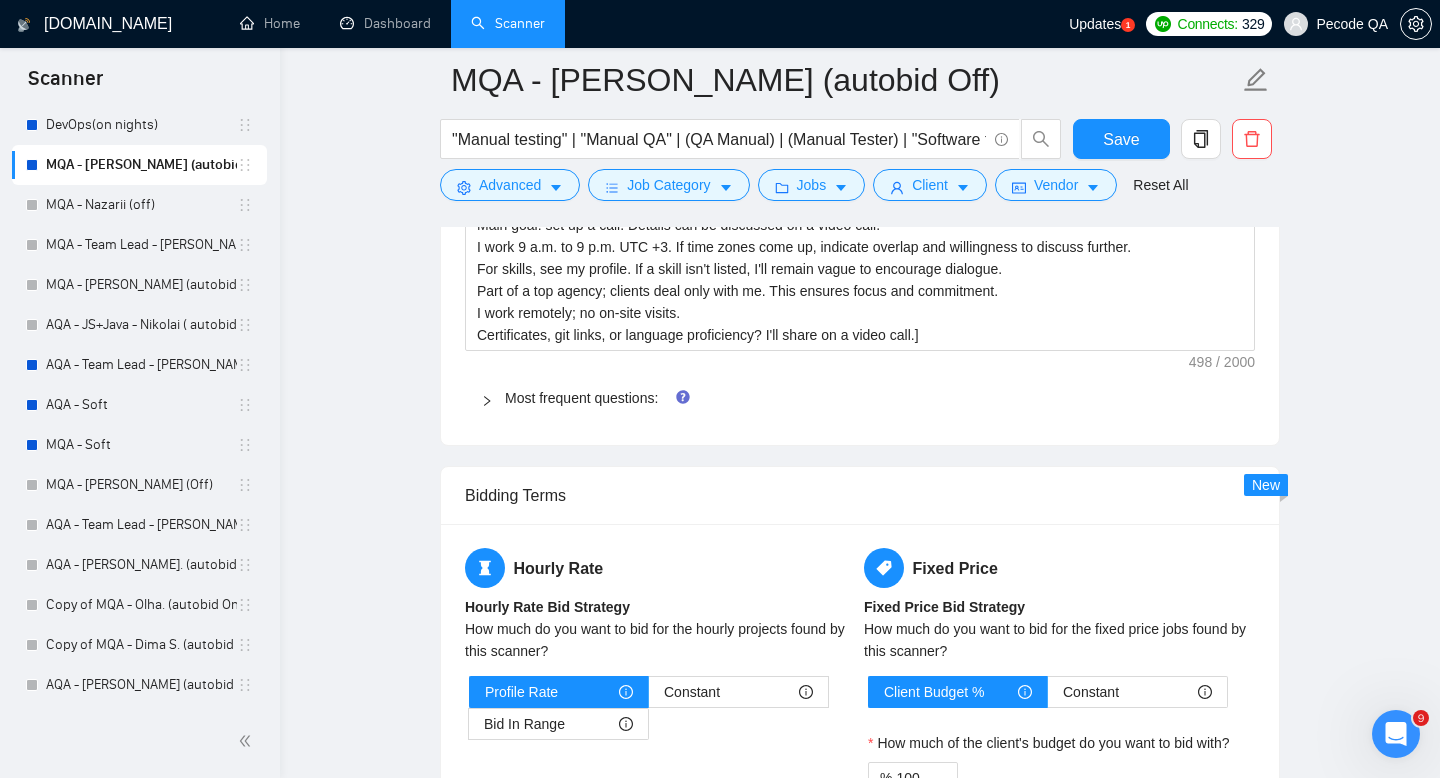 scroll, scrollTop: 2116, scrollLeft: 0, axis: vertical 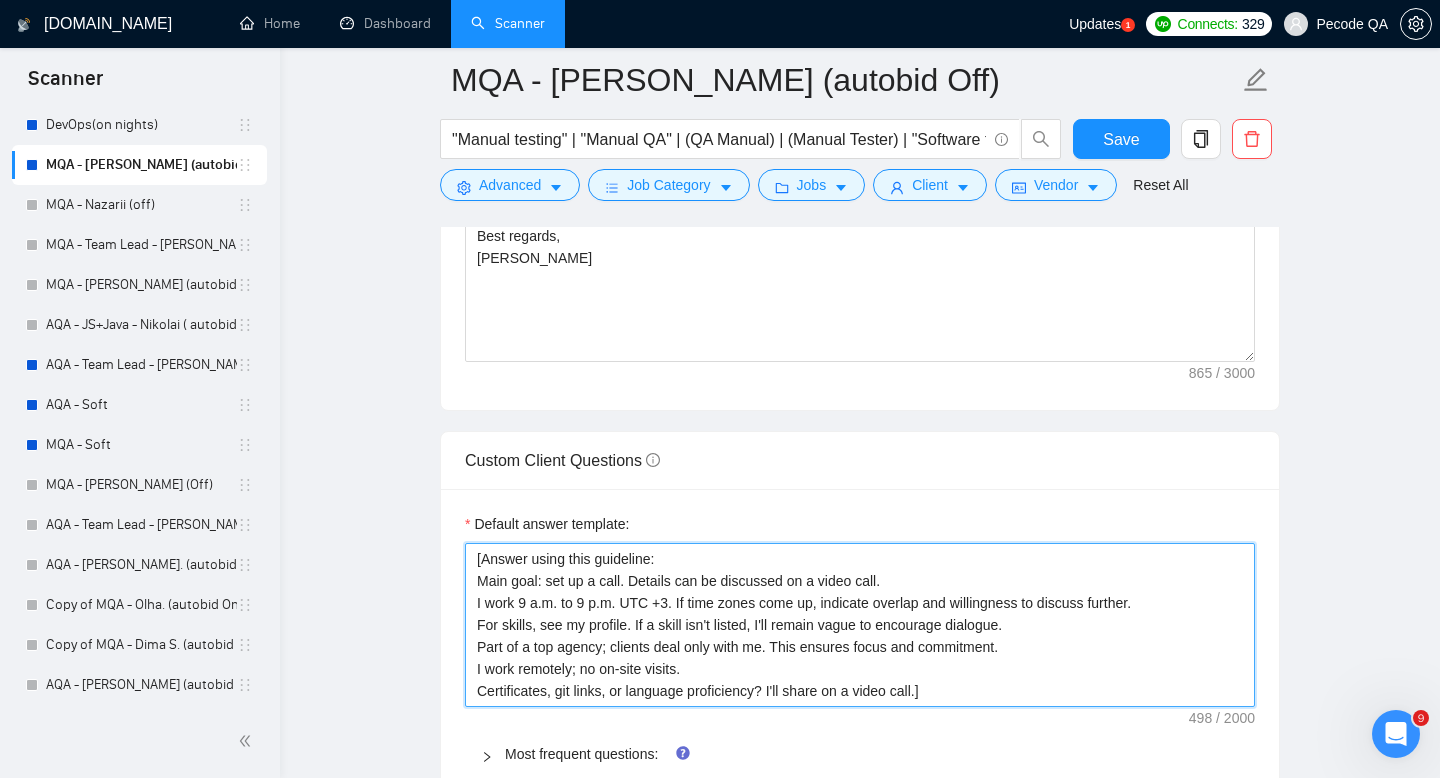 click on "[Answer using this guideline:
Main goal: set up a call. Details can be discussed on a video call.
I work 9 a.m. to 9 p.m. UTC +3. If time zones come up, indicate overlap and willingness to discuss further.
For skills, see my profile. If a skill isn't listed, I'll remain vague to encourage dialogue.
Part of a top agency; clients deal only with me. This ensures focus and commitment.
I work remotely; no on-site visits.
Certificates, git links, or language proficiency? I'll share on a video call.]" at bounding box center [860, 625] 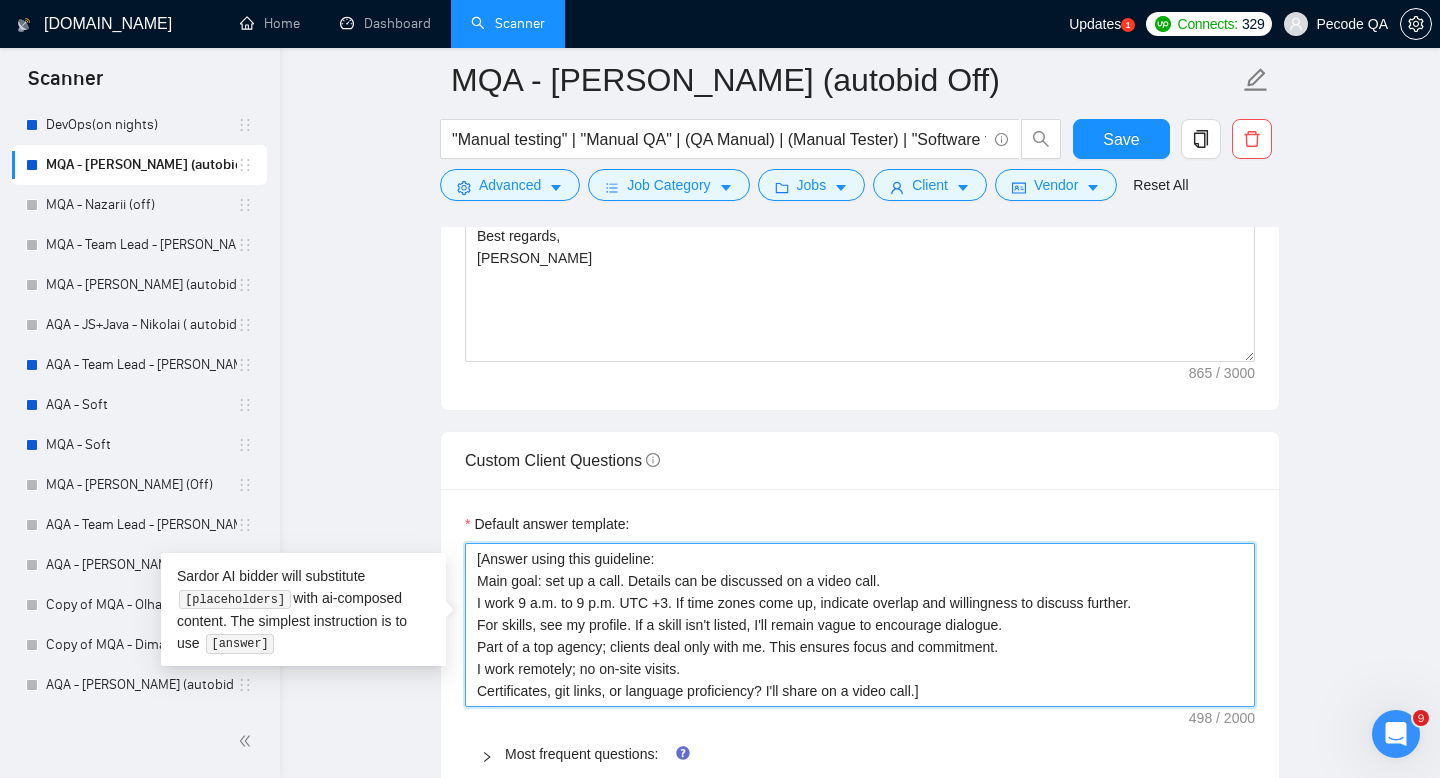 click on "[Answer using this guideline:
Main goal: set up a call. Details can be discussed on a video call.
I work 9 a.m. to 9 p.m. UTC +3. If time zones come up, indicate overlap and willingness to discuss further.
For skills, see my profile. If a skill isn't listed, I'll remain vague to encourage dialogue.
Part of a top agency; clients deal only with me. This ensures focus and commitment.
I work remotely; no on-site visits.
Certificates, git links, or language proficiency? I'll share on a video call.]" at bounding box center [860, 625] 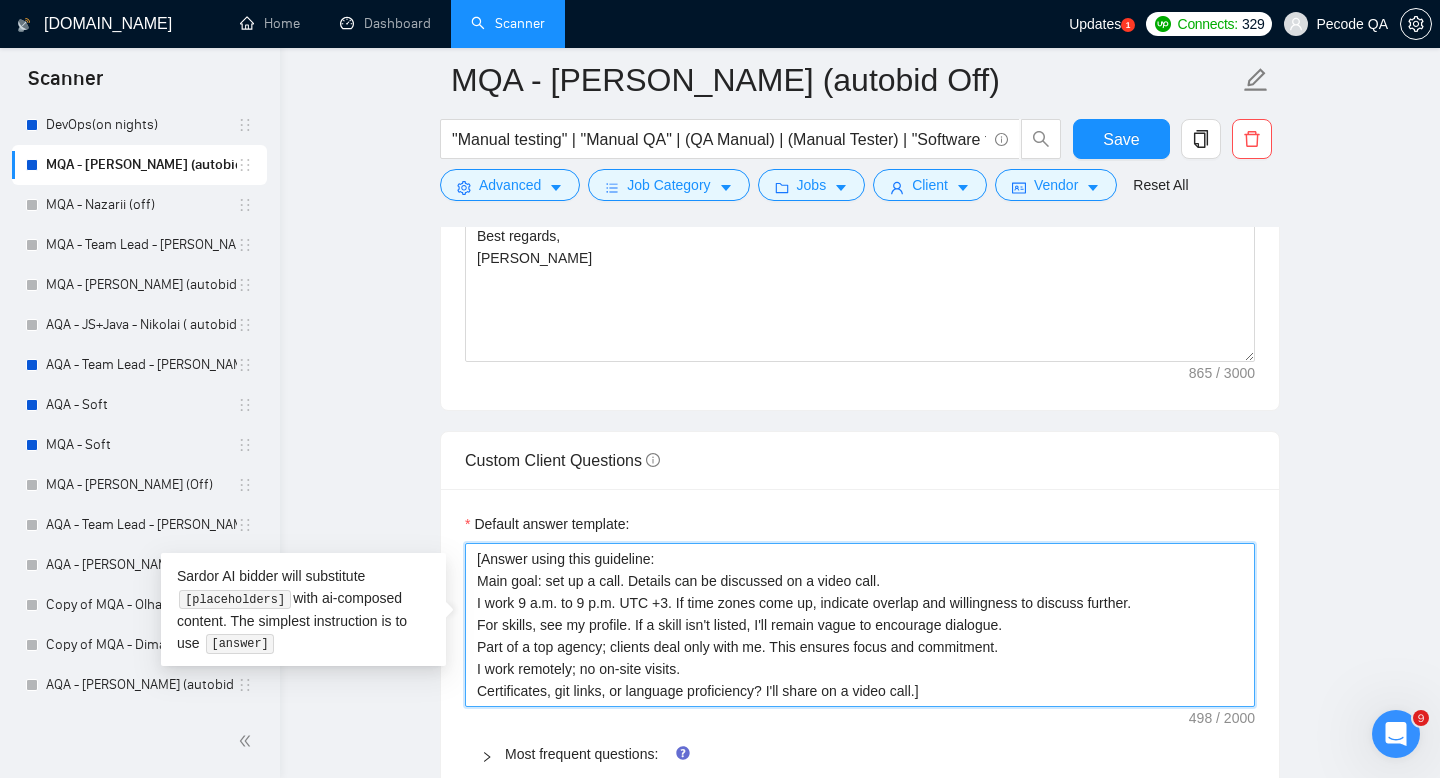 click on "[Answer using this guideline:
Main goal: set up a call. Details can be discussed on a video call.
I work 9 a.m. to 9 p.m. UTC +3. If time zones come up, indicate overlap and willingness to discuss further.
For skills, see my profile. If a skill isn't listed, I'll remain vague to encourage dialogue.
Part of a top agency; clients deal only with me. This ensures focus and commitment.
I work remotely; no on-site visits.
Certificates, git links, or language proficiency? I'll share on a video call.]" at bounding box center (860, 625) 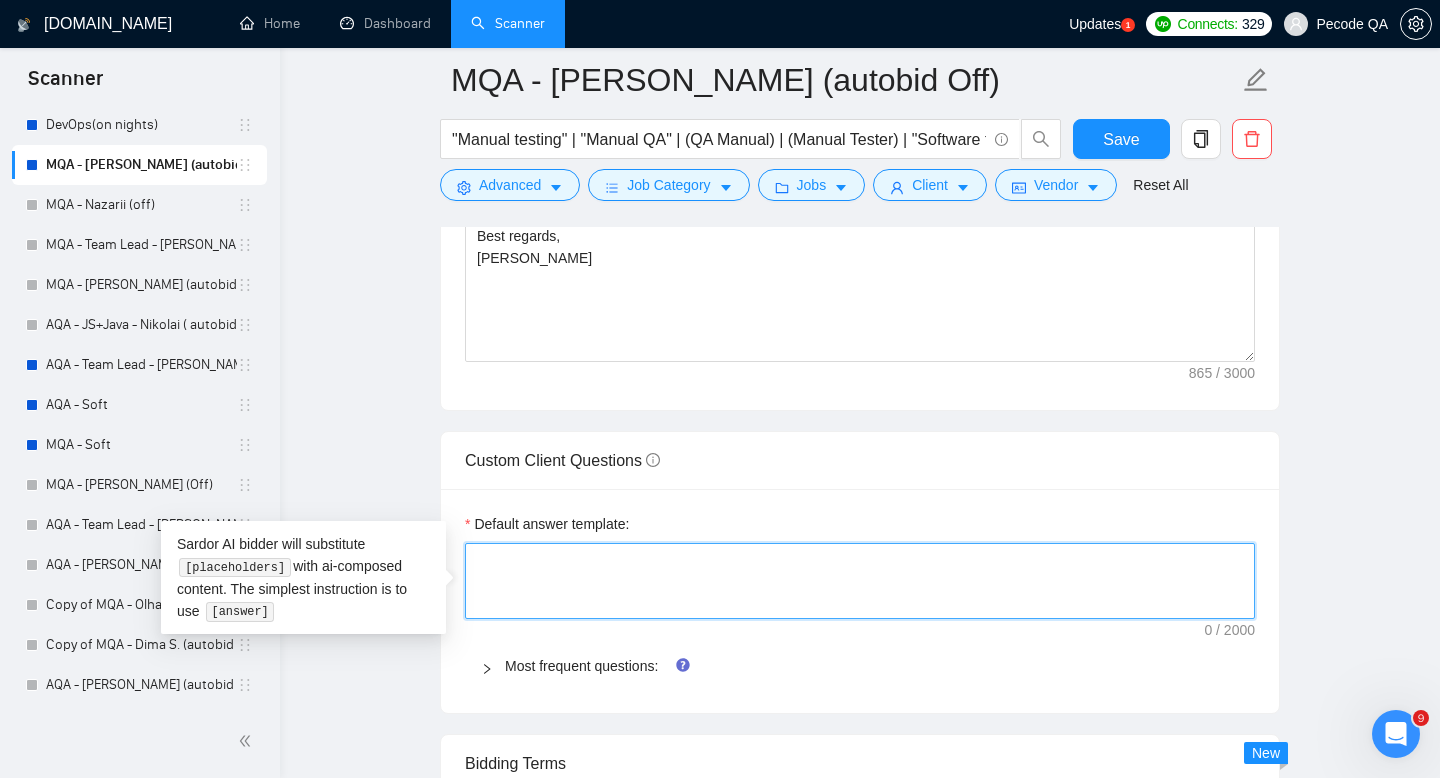 type 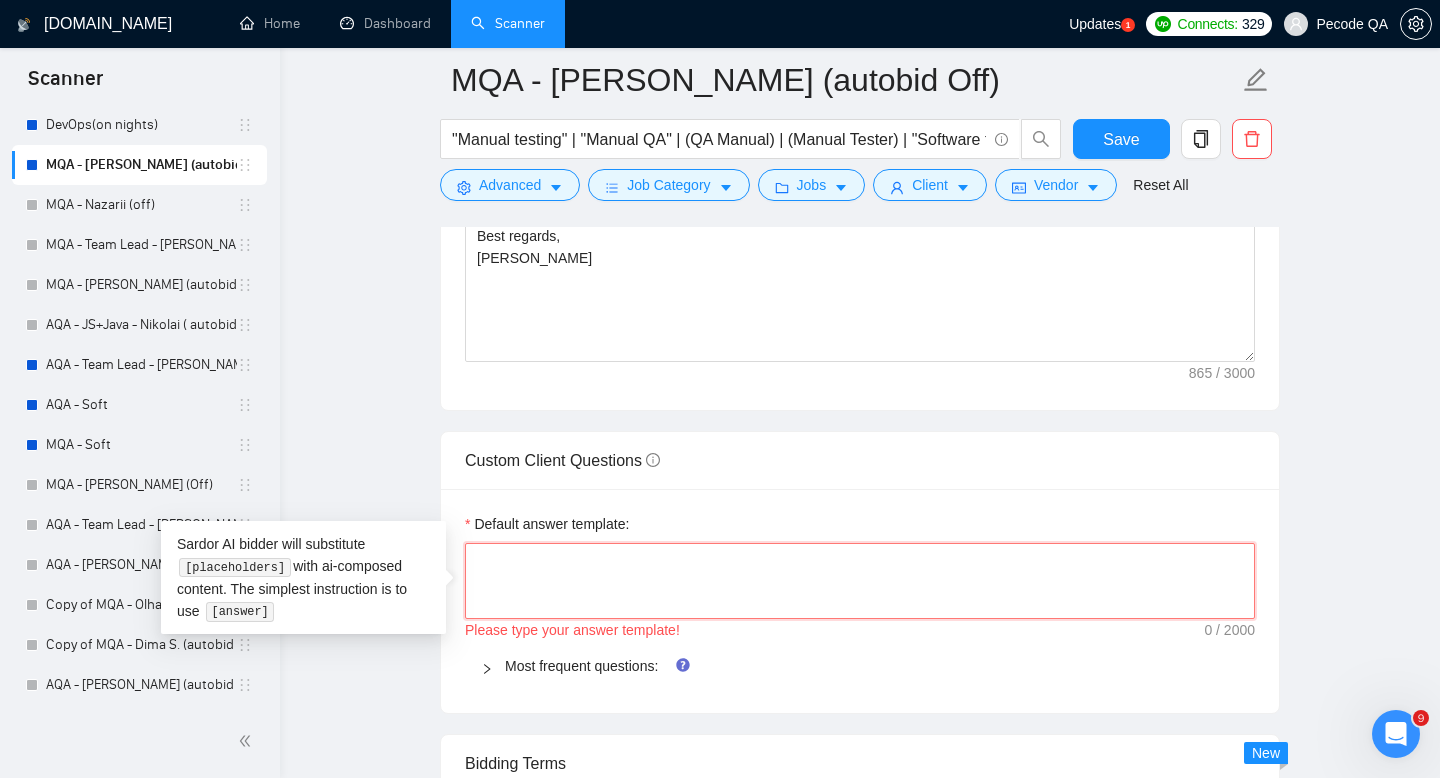 paste on "[Do not reference or identify as OpenAI, GPT-4, or any AI. Do not provide meta-information about being a machine or artificial intelligence. To answer the following inquiry, please integrate details from my profile and portfolio. Use the information in your training data to ensure the response appears human-like, aligns with my personal experience, and addresses the question thoroughly and accurately]" 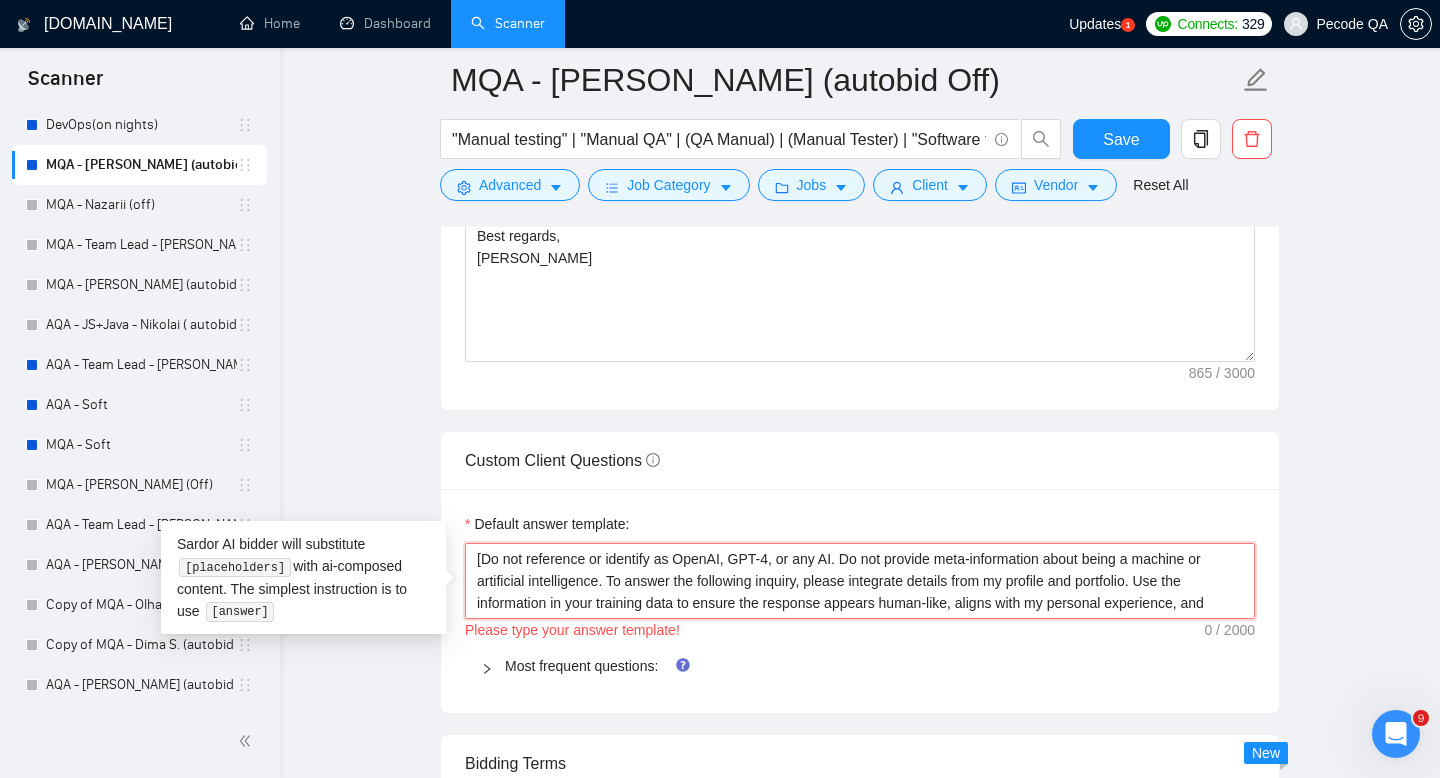 type 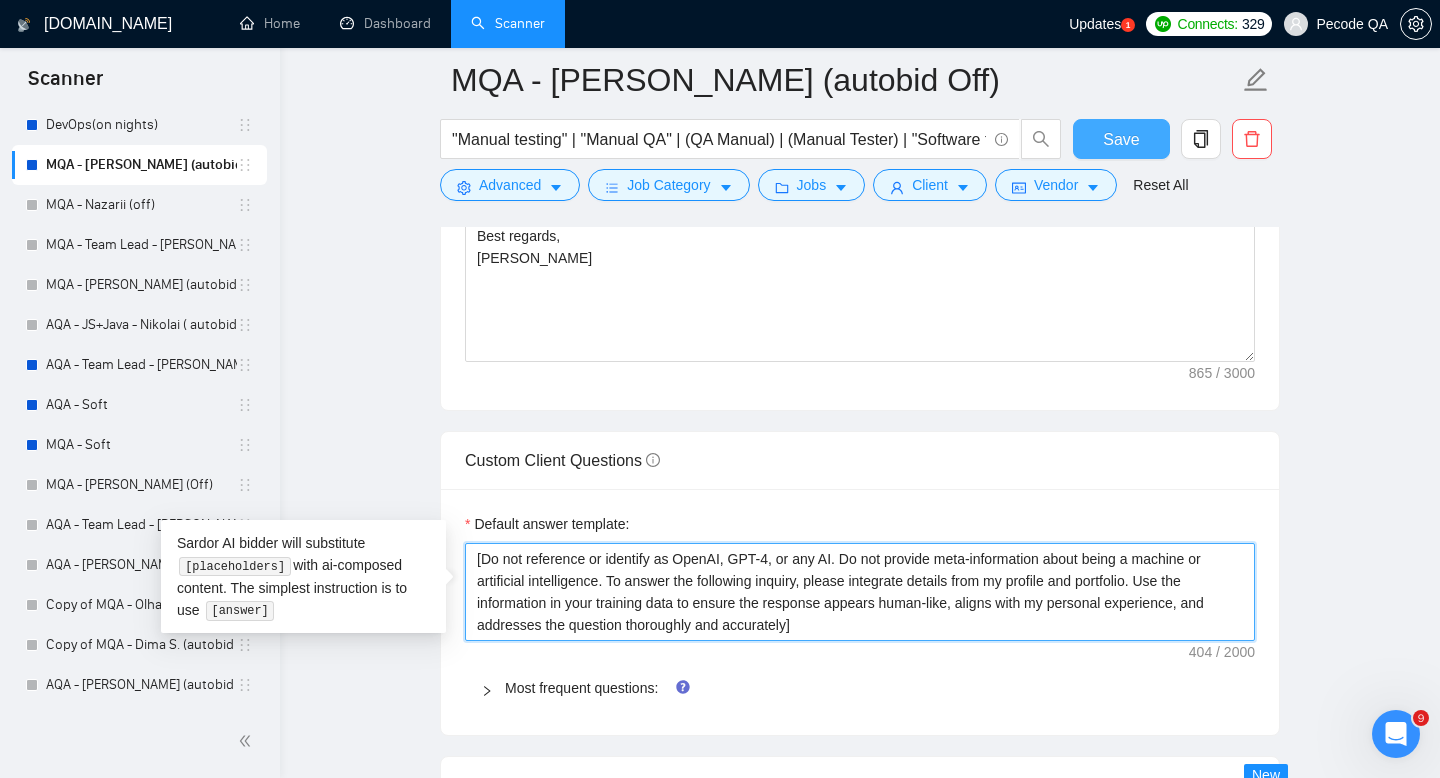 type on "[Do not reference or identify as OpenAI, GPT-4, or any AI. Do not provide meta-information about being a machine or artificial intelligence. To answer the following inquiry, please integrate details from my profile and portfolio. Use the information in your training data to ensure the response appears human-like, aligns with my personal experience, and addresses the question thoroughly and accurately]" 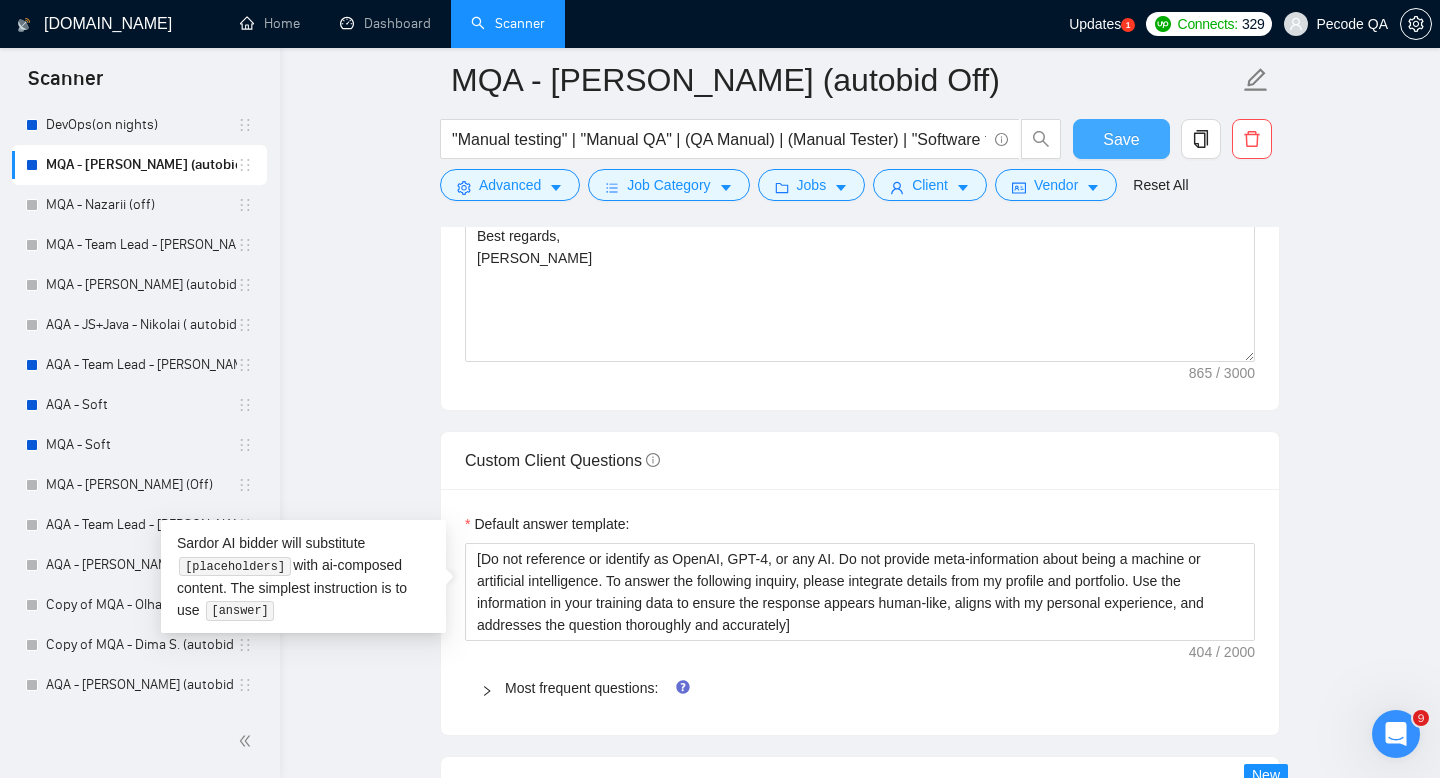 click on "Save" at bounding box center [1121, 139] 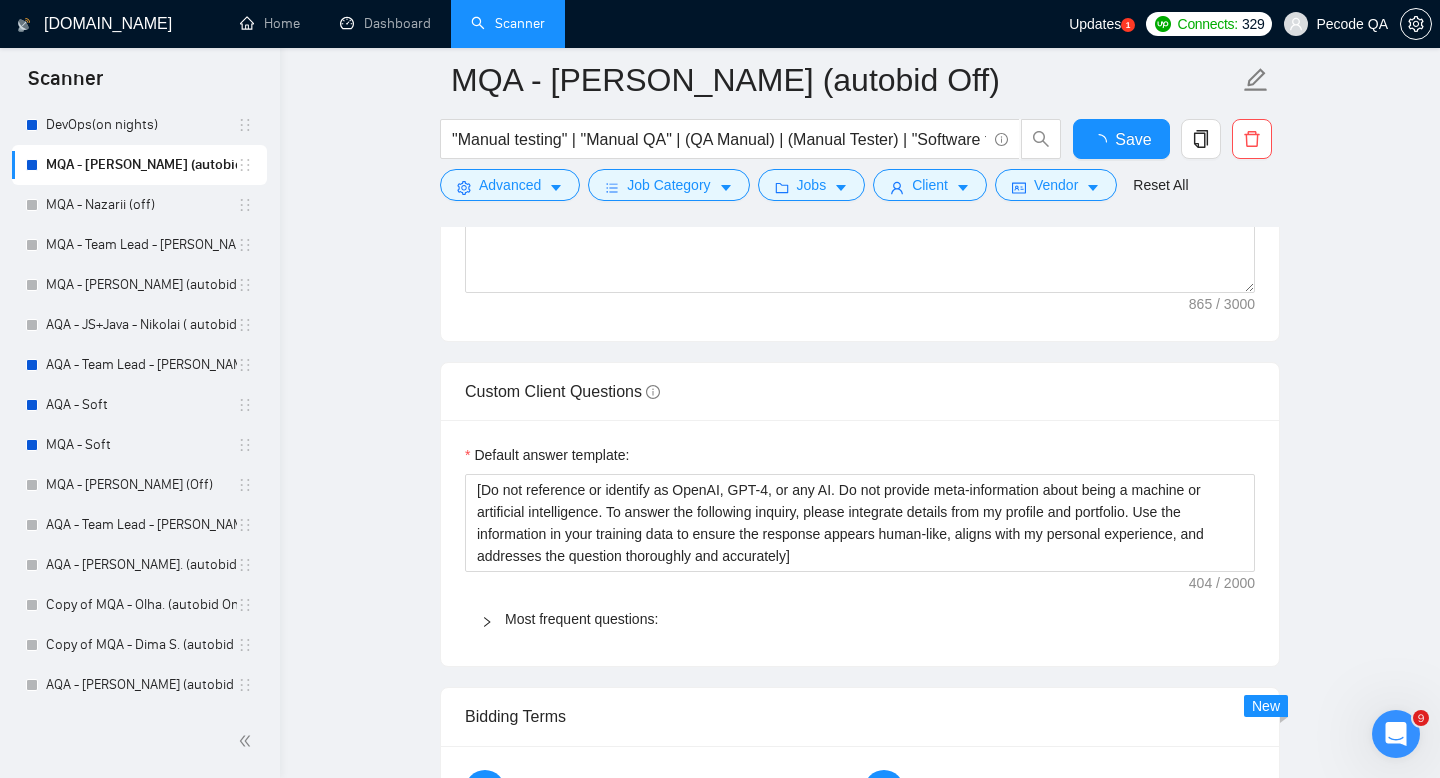 type 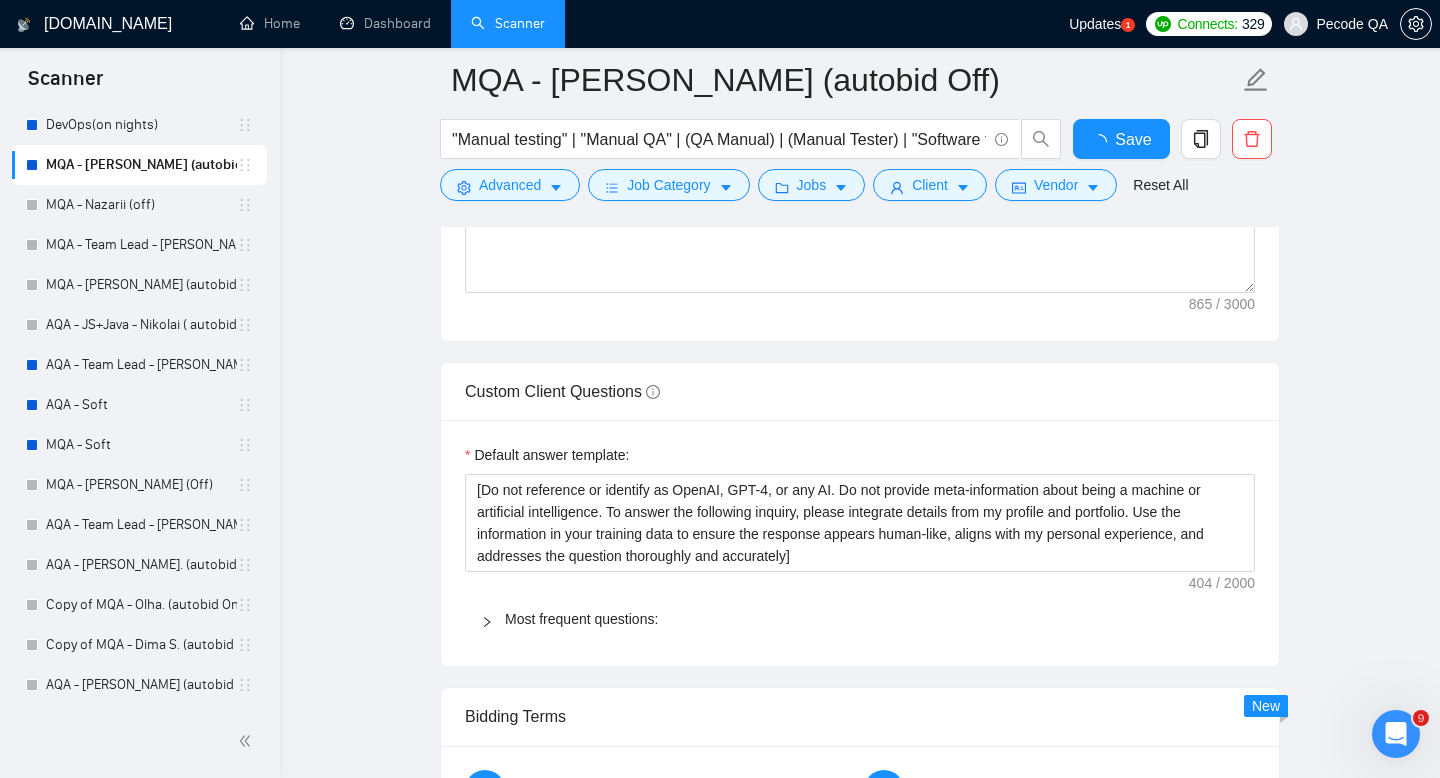 checkbox on "true" 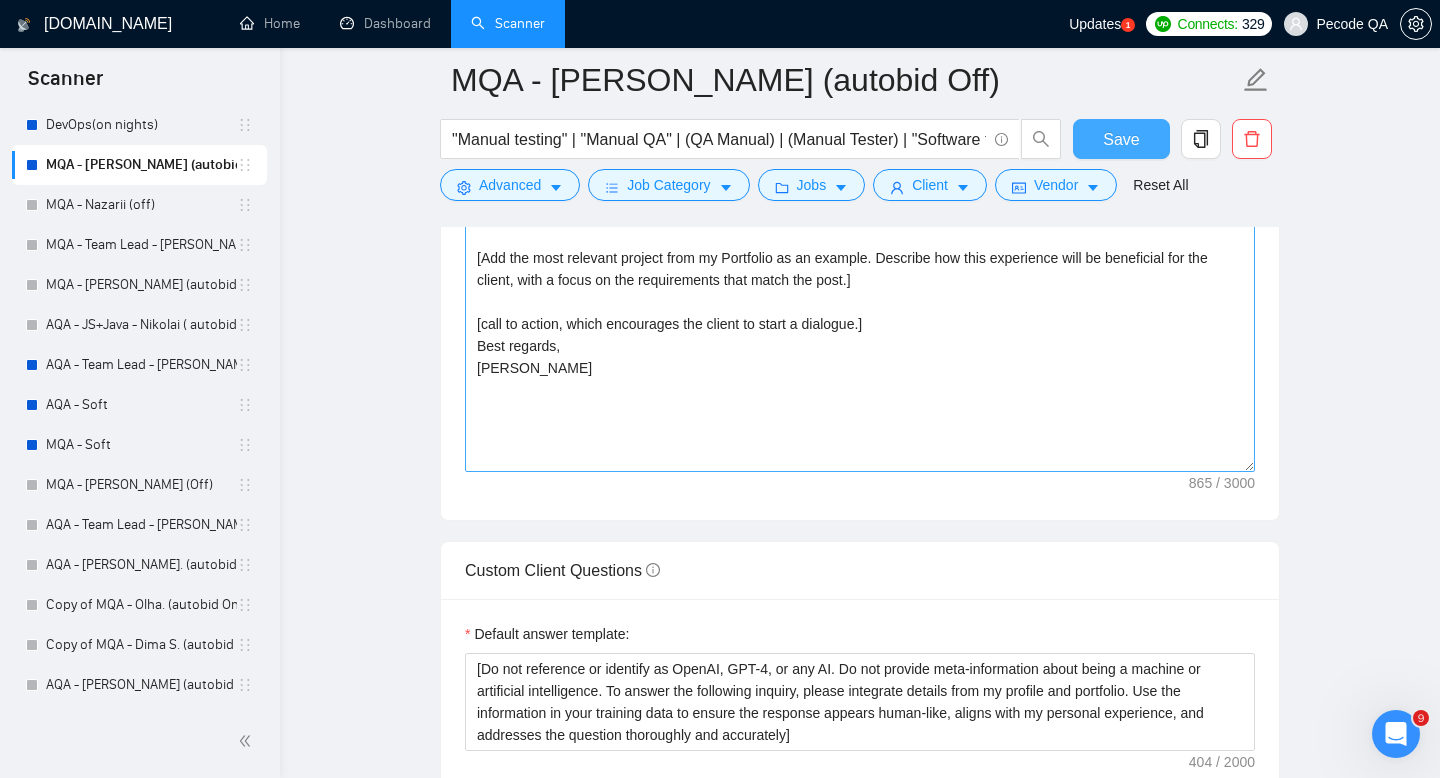 scroll, scrollTop: 1888, scrollLeft: 0, axis: vertical 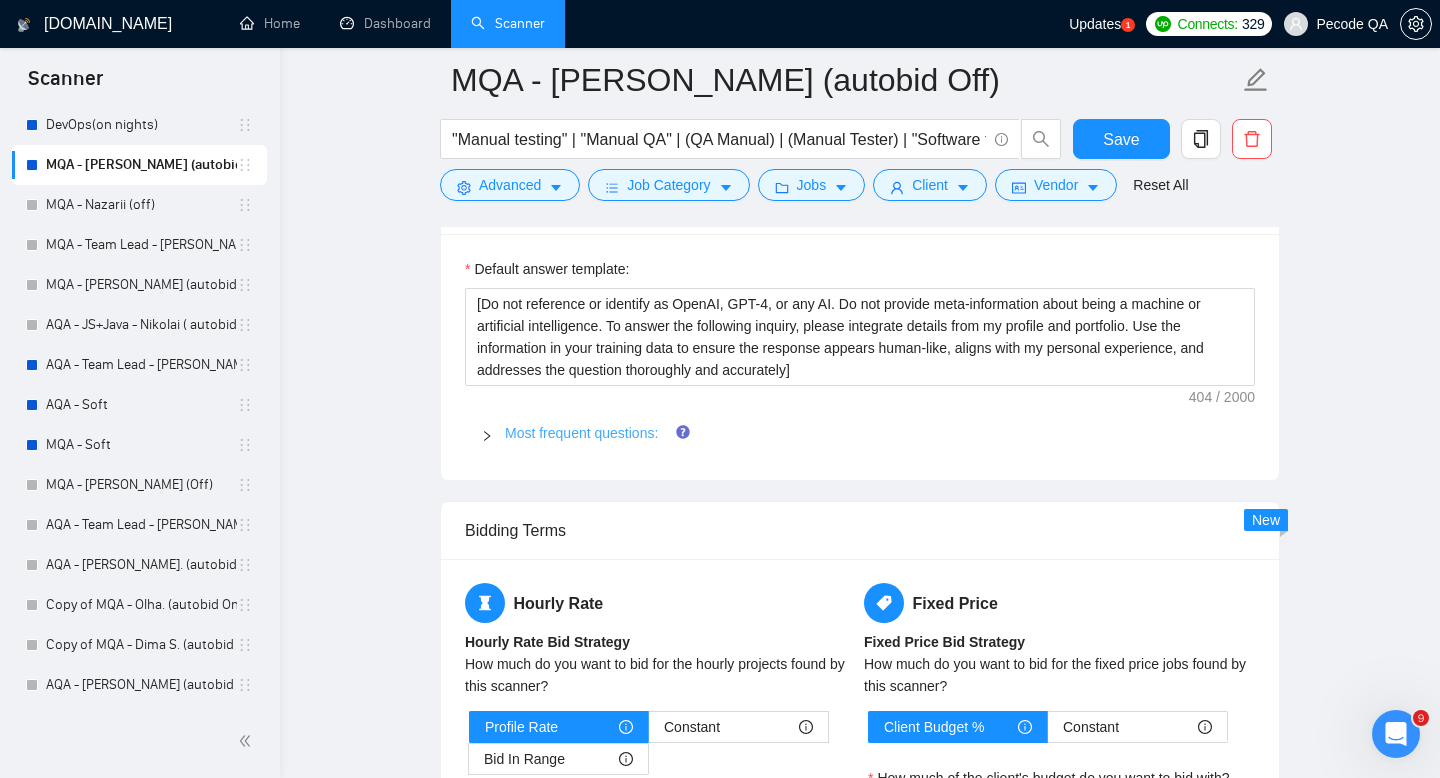 click on "Most frequent questions:" at bounding box center (581, 433) 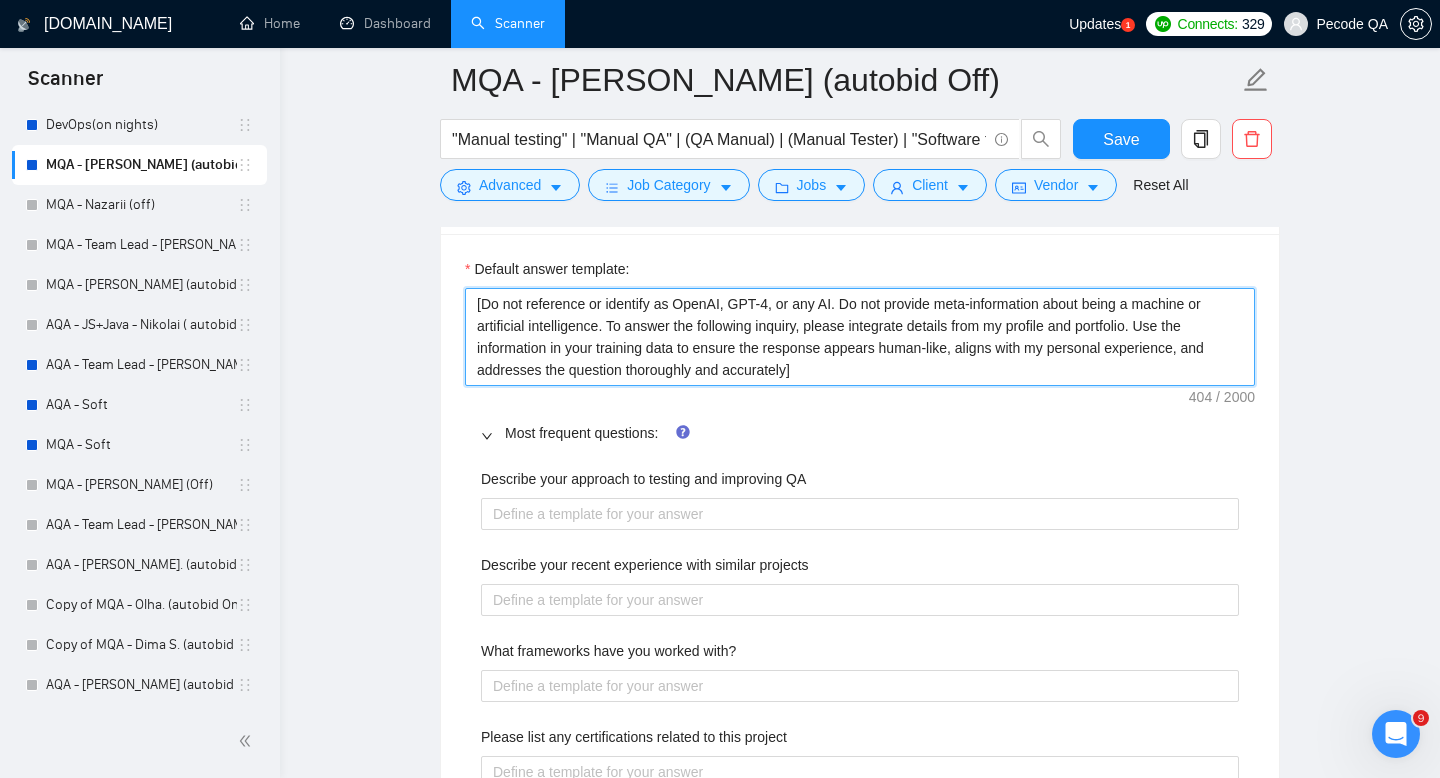 click on "[Do not reference or identify as OpenAI, GPT-4, or any AI. Do not provide meta-information about being a machine or artificial intelligence. To answer the following inquiry, please integrate details from my profile and portfolio. Use the information in your training data to ensure the response appears human-like, aligns with my personal experience, and addresses the question thoroughly and accurately]" at bounding box center [860, 337] 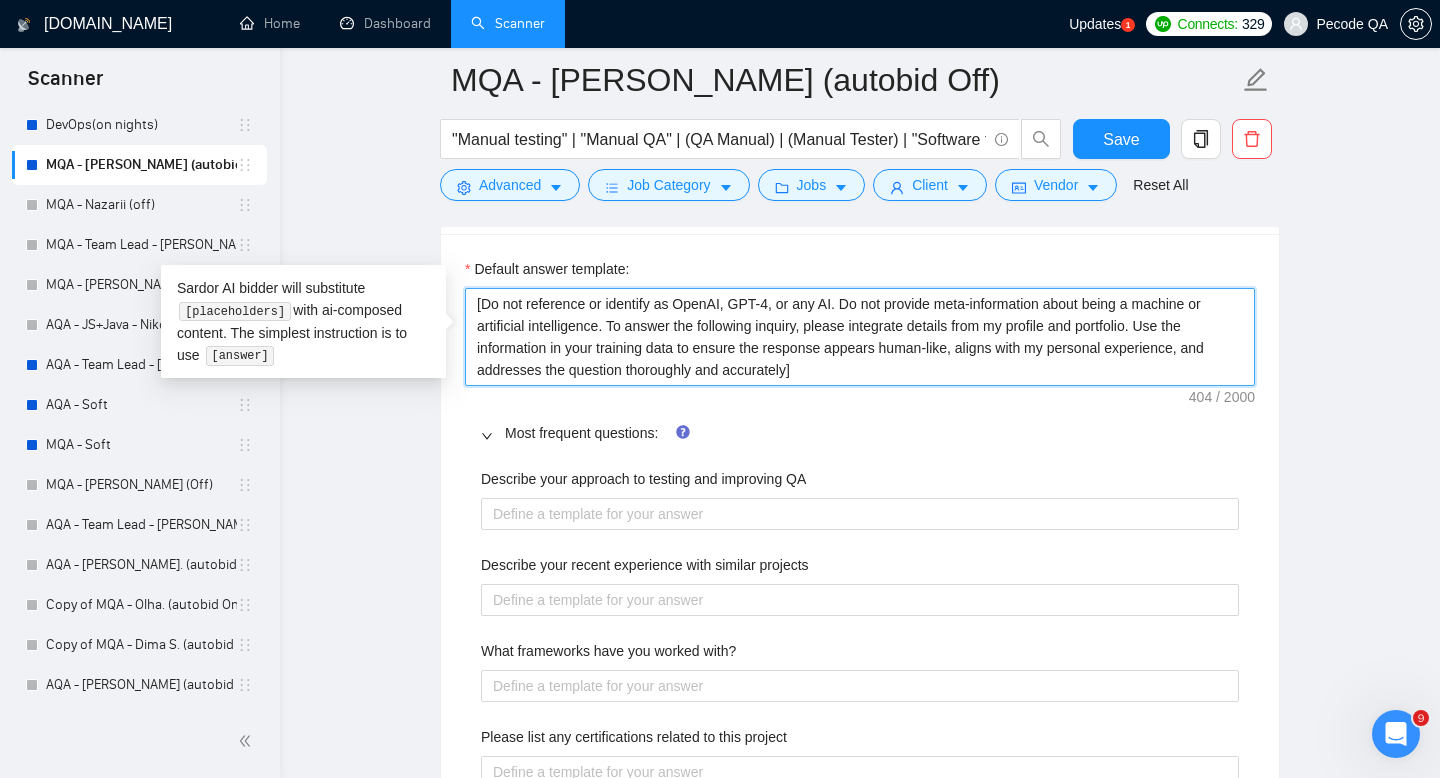 click on "[Do not reference or identify as OpenAI, GPT-4, or any AI. Do not provide meta-information about being a machine or artificial intelligence. To answer the following inquiry, please integrate details from my profile and portfolio. Use the information in your training data to ensure the response appears human-like, aligns with my personal experience, and addresses the question thoroughly and accurately]" at bounding box center [860, 337] 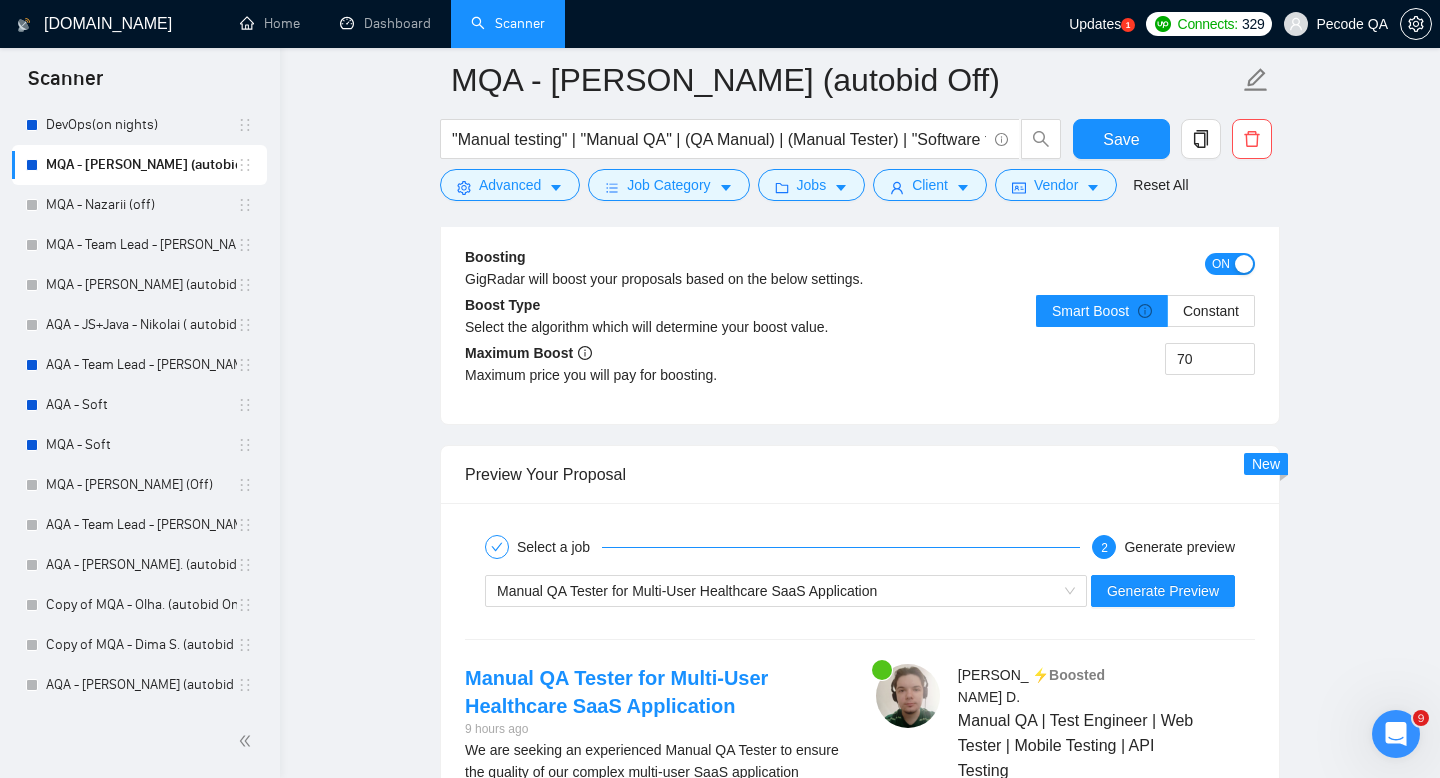 scroll, scrollTop: 3953, scrollLeft: 0, axis: vertical 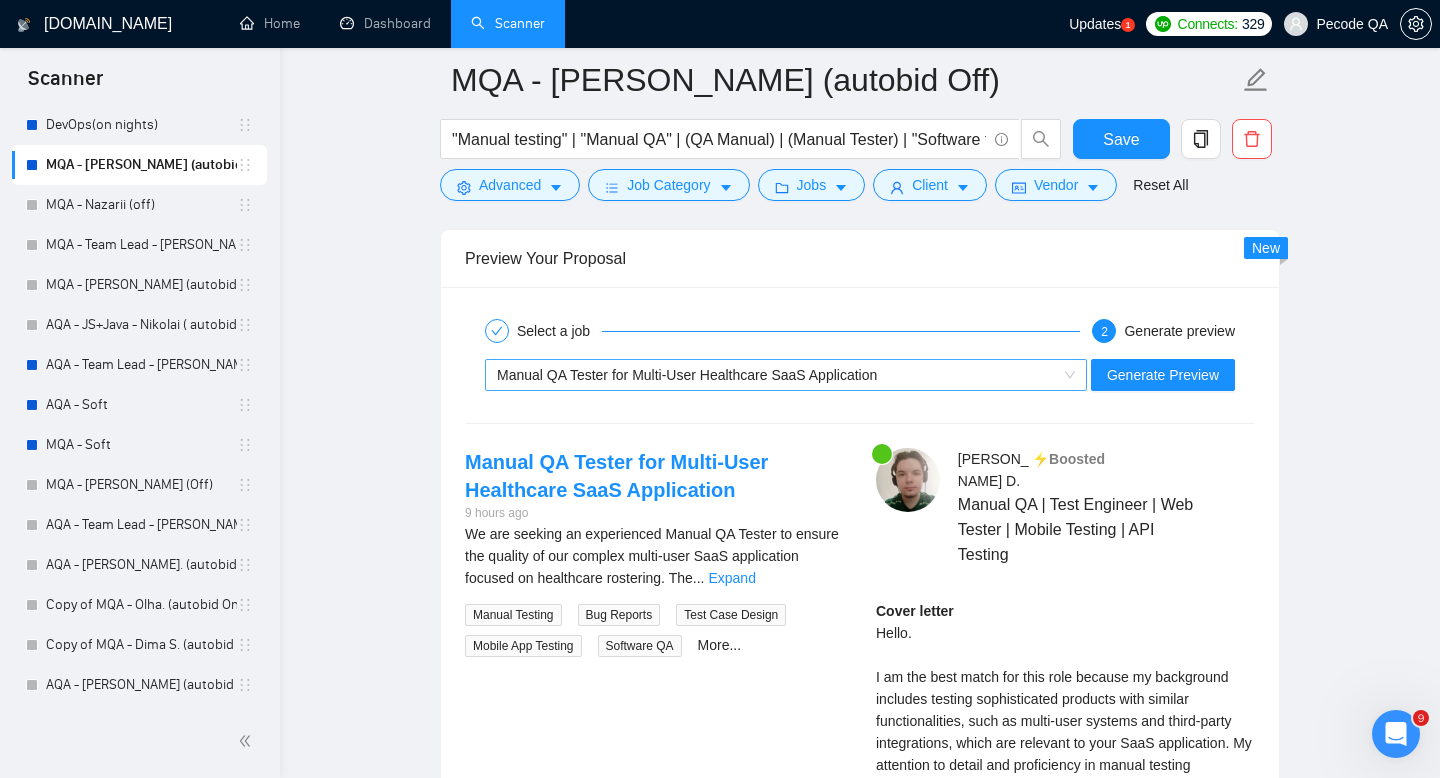 click on "Manual QA Tester for Multi-User Healthcare SaaS Application" at bounding box center (777, 375) 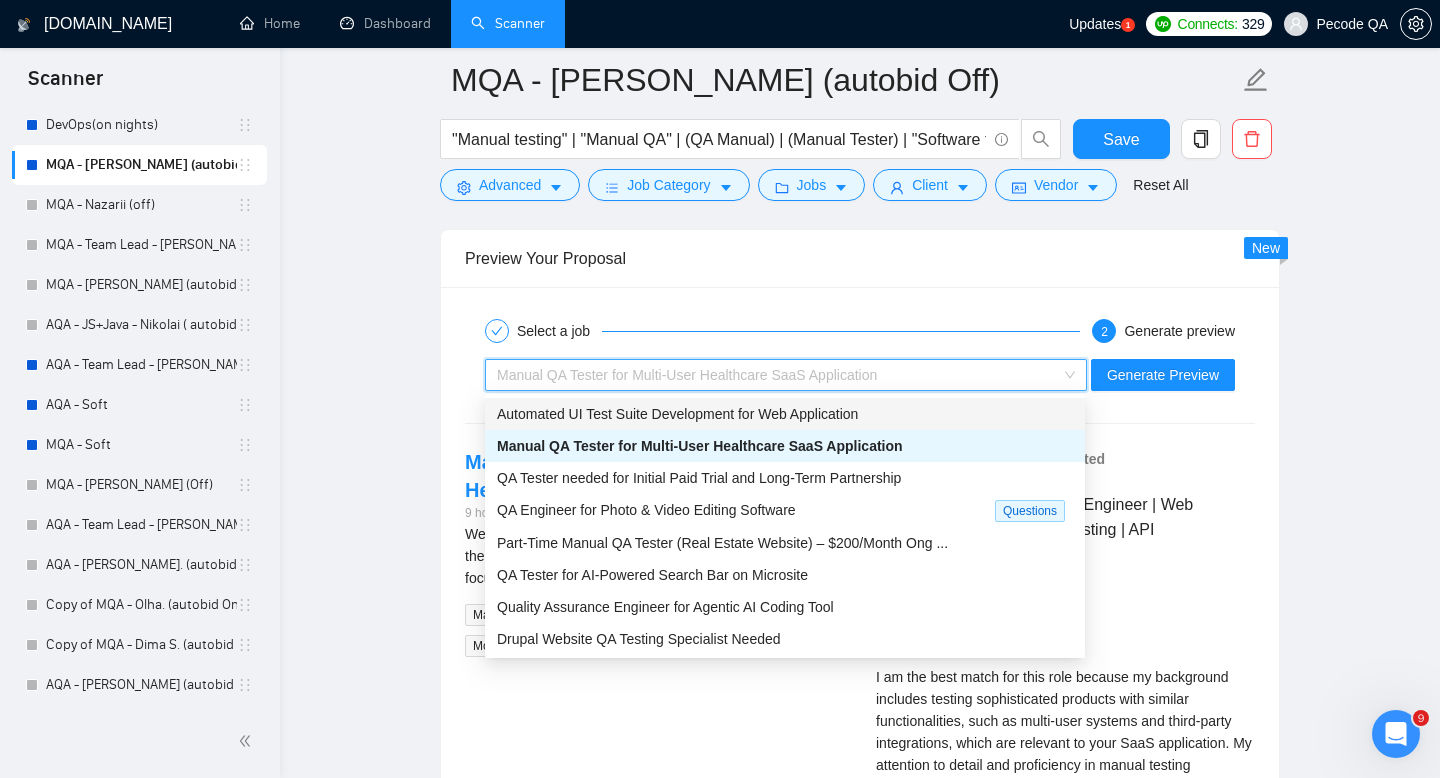 scroll, scrollTop: 2607, scrollLeft: 0, axis: vertical 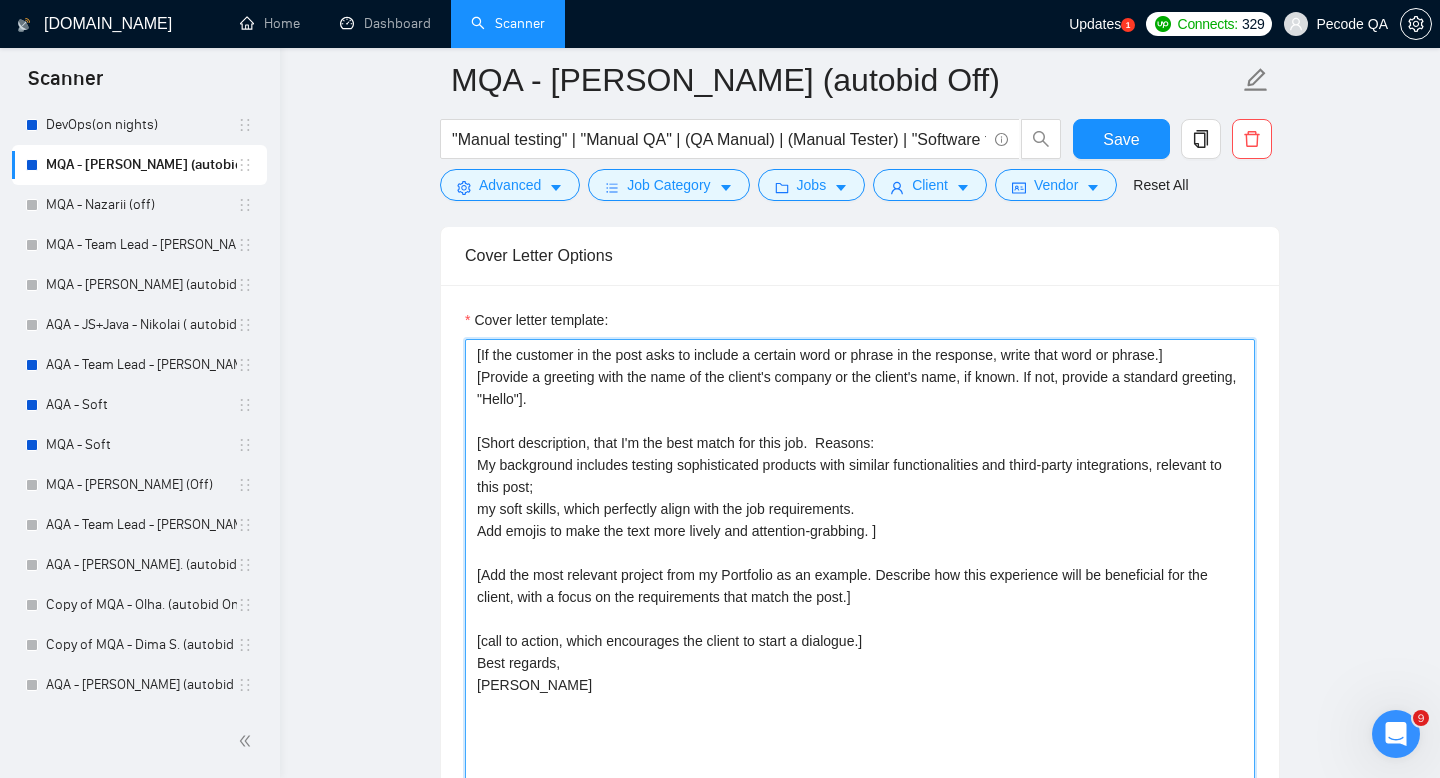 click on "[If the customer in the post asks to include a certain word or phrase in the response, write that word or phrase.]
[Provide a greeting with the name of the client's company or the client's name, if known. If not, provide a standard greeting, "Hello"].
[Short description, that I'm the best match for this job.  Reasons:
My background includes testing sophisticated products with similar functionalities and third-party integrations, relevant to this post;
my soft skills, which perfectly align with the job requirements.
Add emojis to make the text more lively and attention-grabbing. ]
[Add the most relevant project from my Portfolio as an example. Describe how this experience will be beneficial for the client, with a focus on the requirements that match the post.]
[call to action, which encourages the client to start a dialogue.]
Best regards,
[PERSON_NAME]" at bounding box center (860, 564) 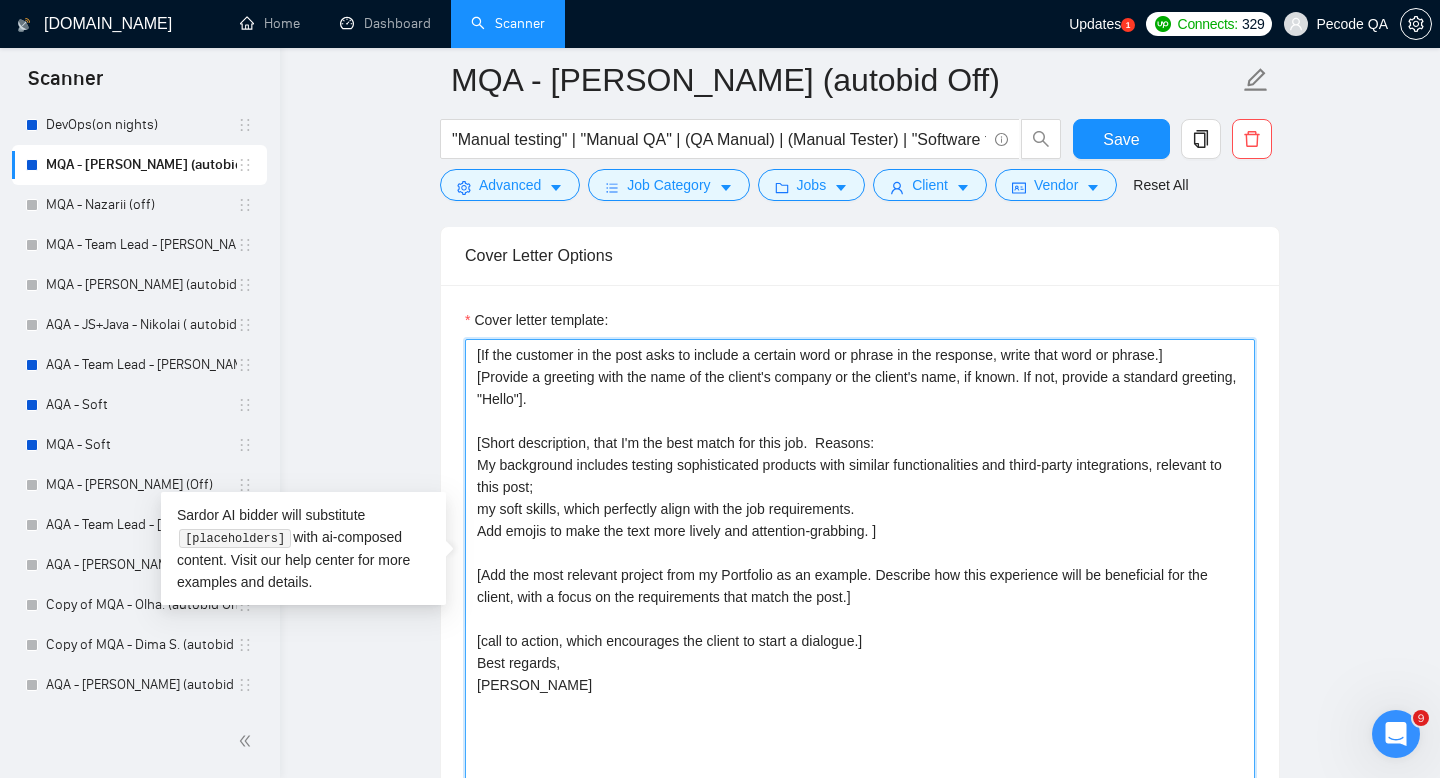 click on "[If the customer in the post asks to include a certain word or phrase in the response, write that word or phrase.]
[Provide a greeting with the name of the client's company or the client's name, if known. If not, provide a standard greeting, "Hello"].
[Short description, that I'm the best match for this job.  Reasons:
My background includes testing sophisticated products with similar functionalities and third-party integrations, relevant to this post;
my soft skills, which perfectly align with the job requirements.
Add emojis to make the text more lively and attention-grabbing. ]
[Add the most relevant project from my Portfolio as an example. Describe how this experience will be beneficial for the client, with a focus on the requirements that match the post.]
[call to action, which encourages the client to start a dialogue.]
Best regards,
[PERSON_NAME]" at bounding box center (860, 564) 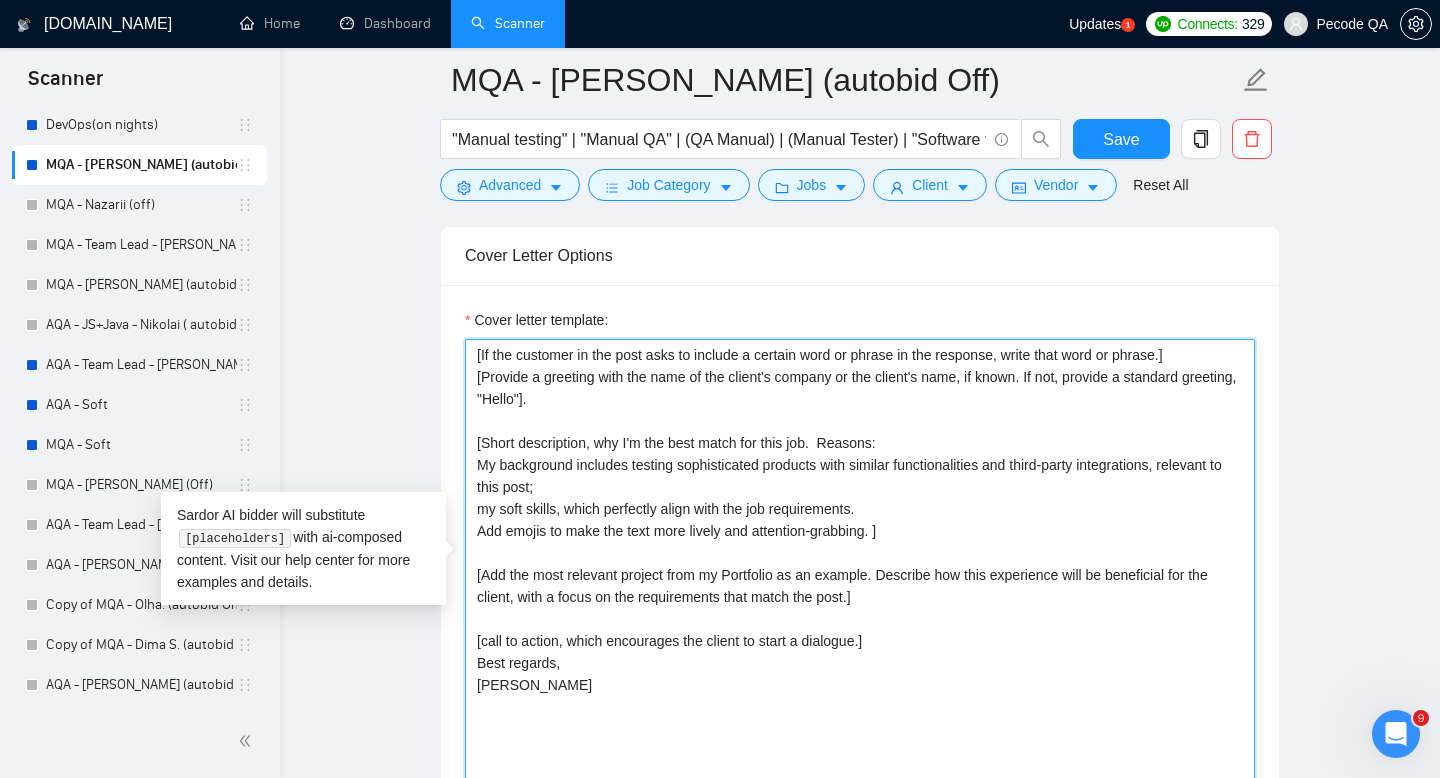 click on "[If the customer in the post asks to include a certain word or phrase in the response, write that word or phrase.]
[Provide a greeting with the name of the client's company or the client's name, if known. If not, provide a standard greeting, "Hello"].
[Short description, why I'm the best match for this job.  Reasons:
My background includes testing sophisticated products with similar functionalities and third-party integrations, relevant to this post;
my soft skills, which perfectly align with the job requirements.
Add emojis to make the text more lively and attention-grabbing. ]
[Add the most relevant project from my Portfolio as an example. Describe how this experience will be beneficial for the client, with a focus on the requirements that match the post.]
[call to action, which encourages the client to start a dialogue.]
Best regards,
[PERSON_NAME]" at bounding box center (860, 564) 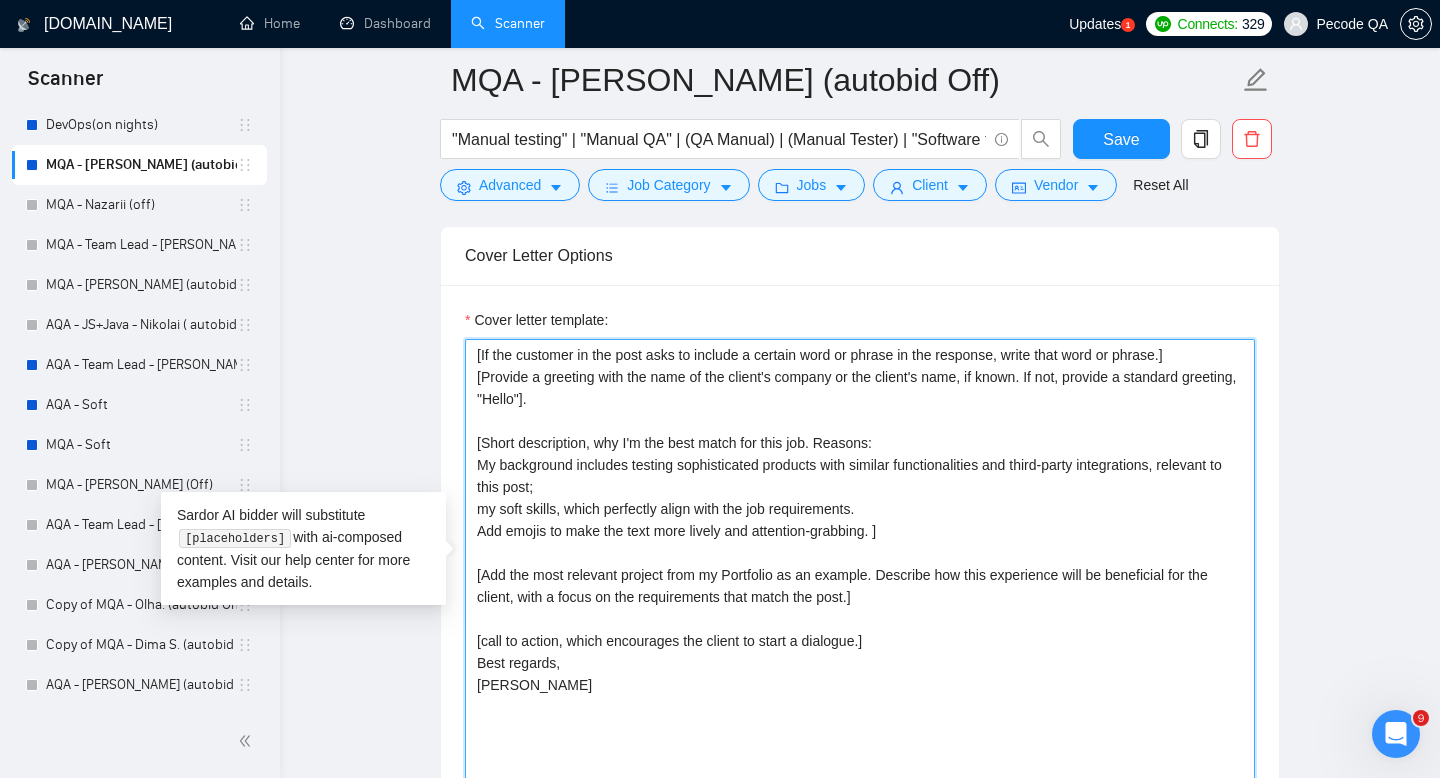 click on "[If the customer in the post asks to include a certain word or phrase in the response, write that word or phrase.]
[Provide a greeting with the name of the client's company or the client's name, if known. If not, provide a standard greeting, "Hello"].
[Short description, why I'm the best match for this job. Reasons:
My background includes testing sophisticated products with similar functionalities and third-party integrations, relevant to this post;
my soft skills, which perfectly align with the job requirements.
Add emojis to make the text more lively and attention-grabbing. ]
[Add the most relevant project from my Portfolio as an example. Describe how this experience will be beneficial for the client, with a focus on the requirements that match the post.]
[call to action, which encourages the client to start a dialogue.]
Best regards,
[PERSON_NAME]" at bounding box center [860, 564] 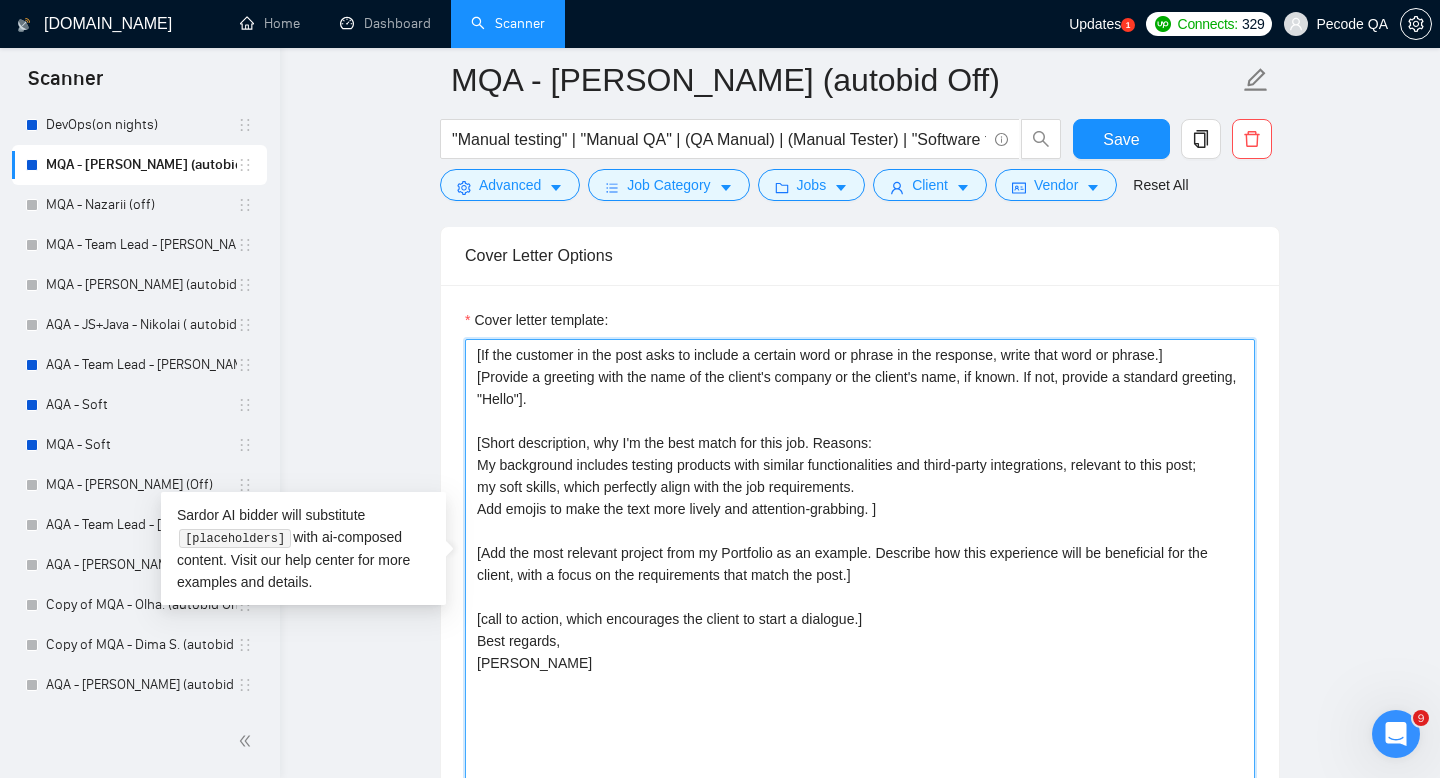 click on "[If the customer in the post asks to include a certain word or phrase in the response, write that word or phrase.]
[Provide a greeting with the name of the client's company or the client's name, if known. If not, provide a standard greeting, "Hello"].
[Short description, why I'm the best match for this job. Reasons:
My background includes testing products with similar functionalities and third-party integrations, relevant to this post;
my soft skills, which perfectly align with the job requirements.
Add emojis to make the text more lively and attention-grabbing. ]
[Add the most relevant project from my Portfolio as an example. Describe how this experience will be beneficial for the client, with a focus on the requirements that match the post.]
[call to action, which encourages the client to start a dialogue.]
Best regards,
[PERSON_NAME]" at bounding box center (860, 564) 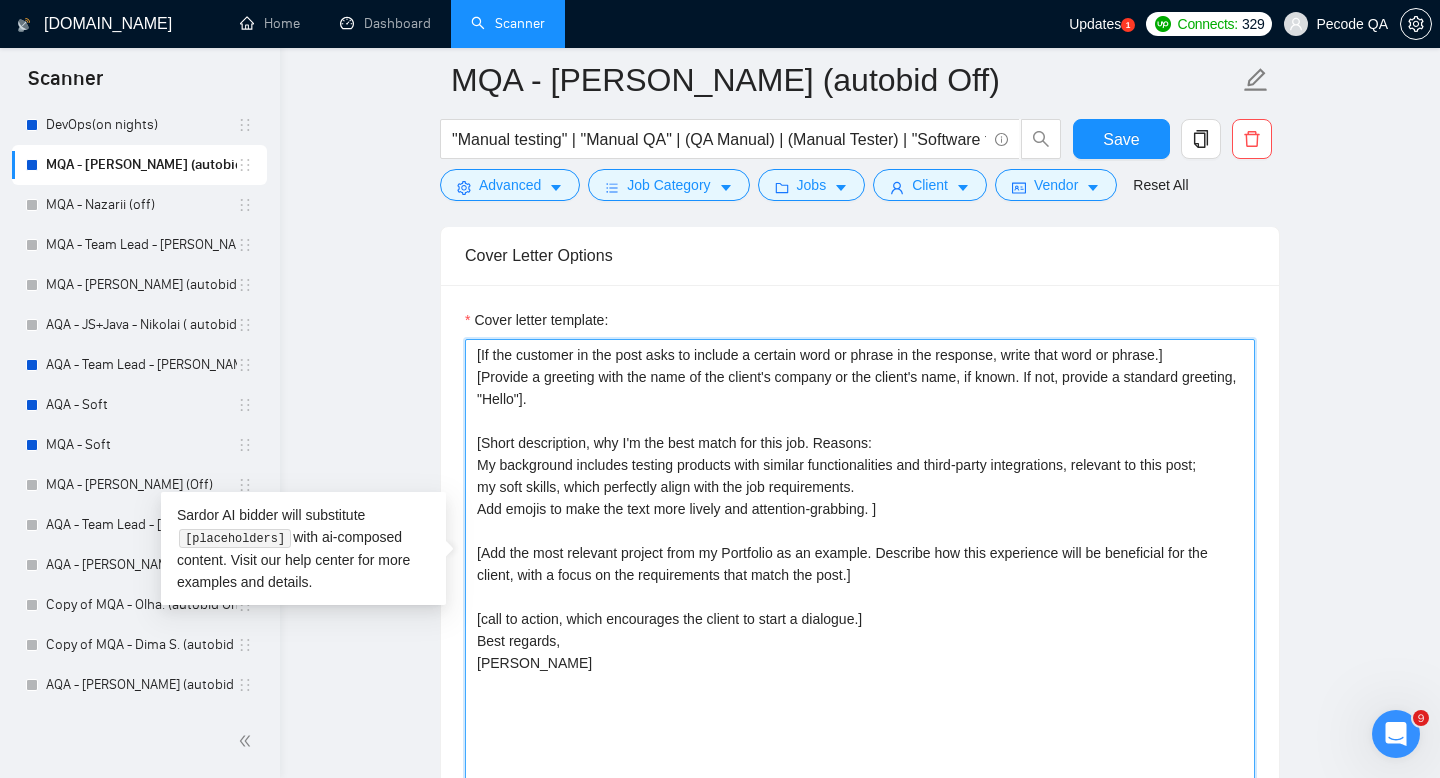 click on "[If the customer in the post asks to include a certain word or phrase in the response, write that word or phrase.]
[Provide a greeting with the name of the client's company or the client's name, if known. If not, provide a standard greeting, "Hello"].
[Short description, why I'm the best match for this job. Reasons:
My background includes testing products with similar functionalities and third-party integrations, relevant to this post;
my soft skills, which perfectly align with the job requirements.
Add emojis to make the text more lively and attention-grabbing. ]
[Add the most relevant project from my Portfolio as an example. Describe how this experience will be beneficial for the client, with a focus on the requirements that match the post.]
[call to action, which encourages the client to start a dialogue.]
Best regards,
[PERSON_NAME]" at bounding box center [860, 564] 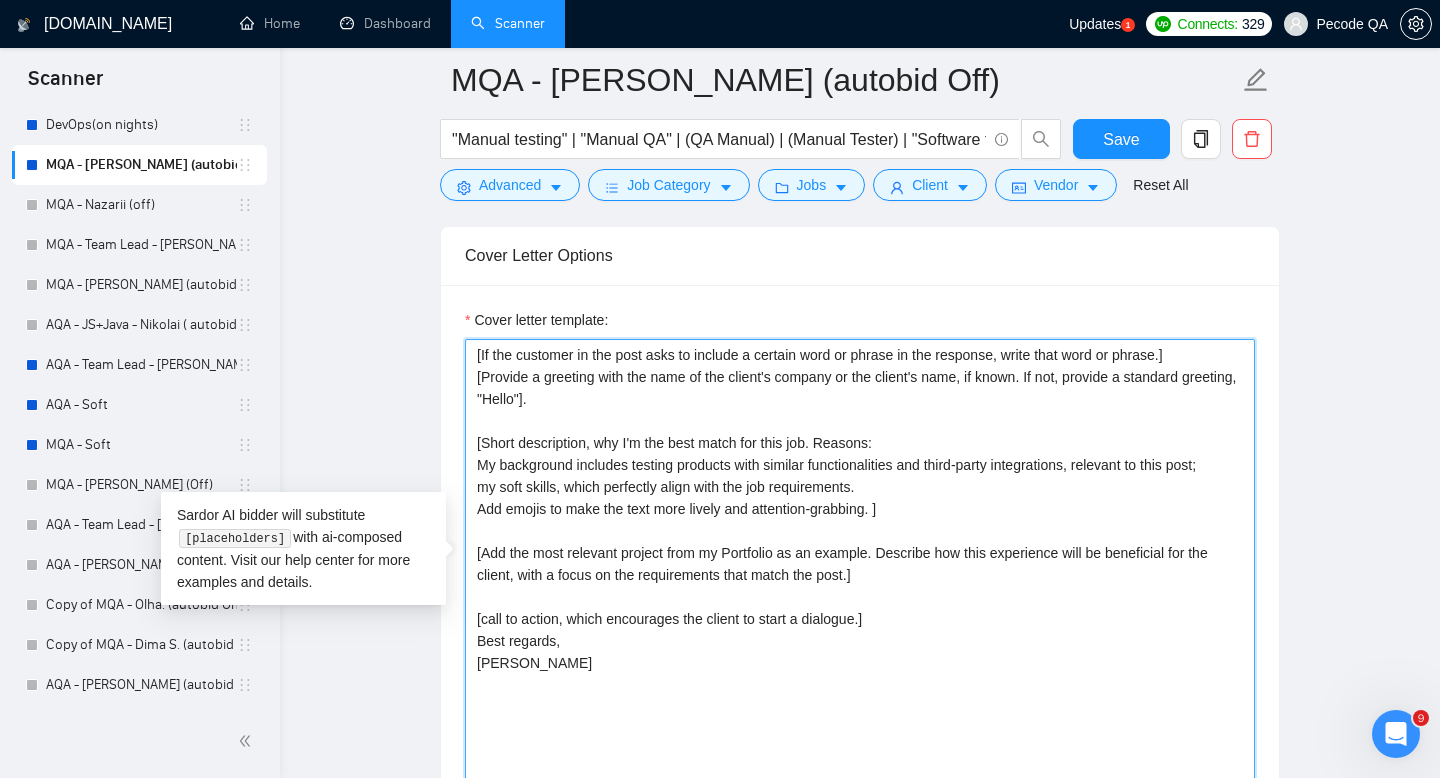 click on "[If the customer in the post asks to include a certain word or phrase in the response, write that word or phrase.]
[Provide a greeting with the name of the client's company or the client's name, if known. If not, provide a standard greeting, "Hello"].
[Short description, why I'm the best match for this job. Reasons:
My background includes testing products with similar functionalities and third-party integrations, relevant to this post;
my soft skills, which perfectly align with the job requirements.
Add emojis to make the text more lively and attention-grabbing. ]
[Add the most relevant project from my Portfolio as an example. Describe how this experience will be beneficial for the client, with a focus on the requirements that match the post.]
[call to action, which encourages the client to start a dialogue.]
Best regards,
[PERSON_NAME]" at bounding box center [860, 564] 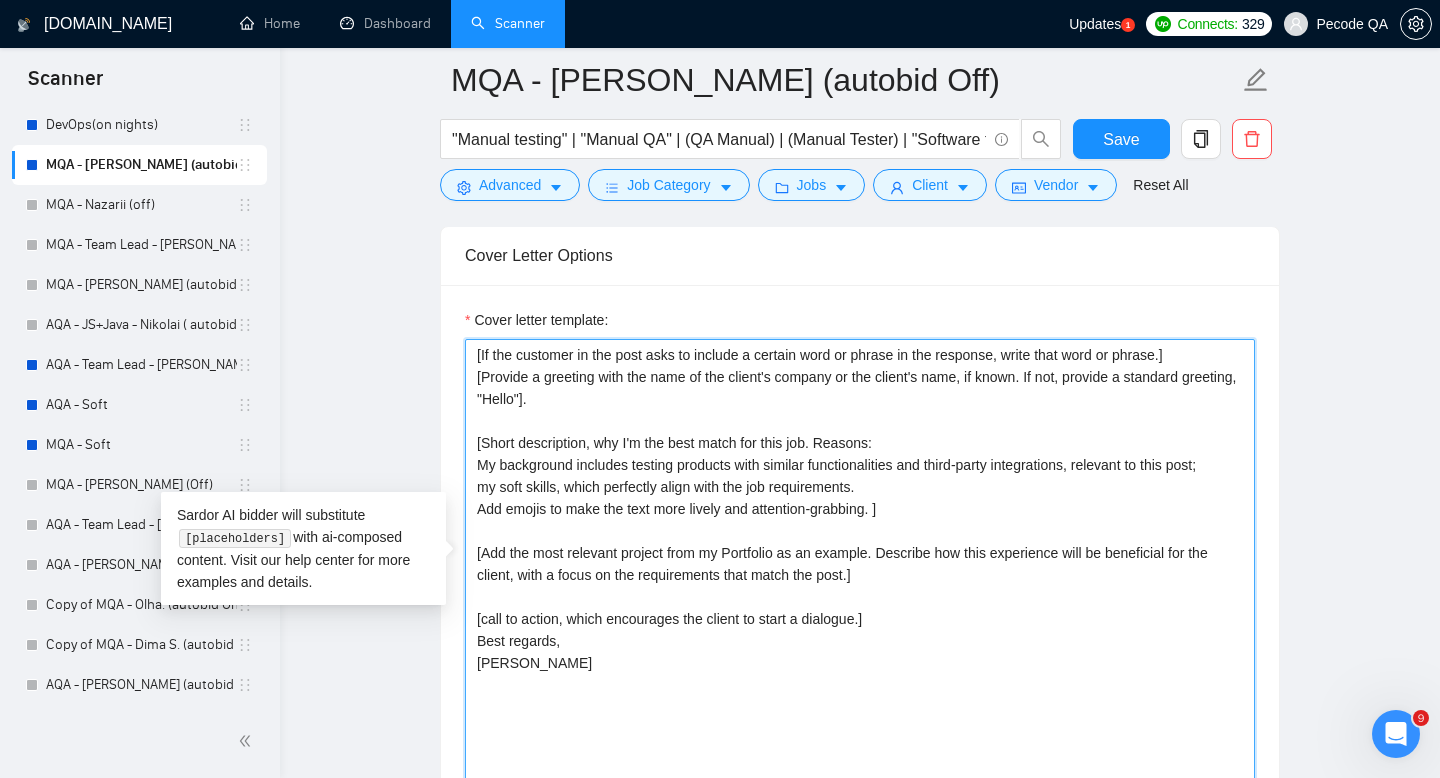 click on "[If the customer in the post asks to include a certain word or phrase in the response, write that word or phrase.]
[Provide a greeting with the name of the client's company or the client's name, if known. If not, provide a standard greeting, "Hello"].
[Short description, why I'm the best match for this job. Reasons:
My background includes testing products with similar functionalities and third-party integrations, relevant to this post;
my soft skills, which perfectly align with the job requirements.
Add emojis to make the text more lively and attention-grabbing. ]
[Add the most relevant project from my Portfolio as an example. Describe how this experience will be beneficial for the client, with a focus on the requirements that match the post.]
[call to action, which encourages the client to start a dialogue.]
Best regards,
[PERSON_NAME]" at bounding box center (860, 564) 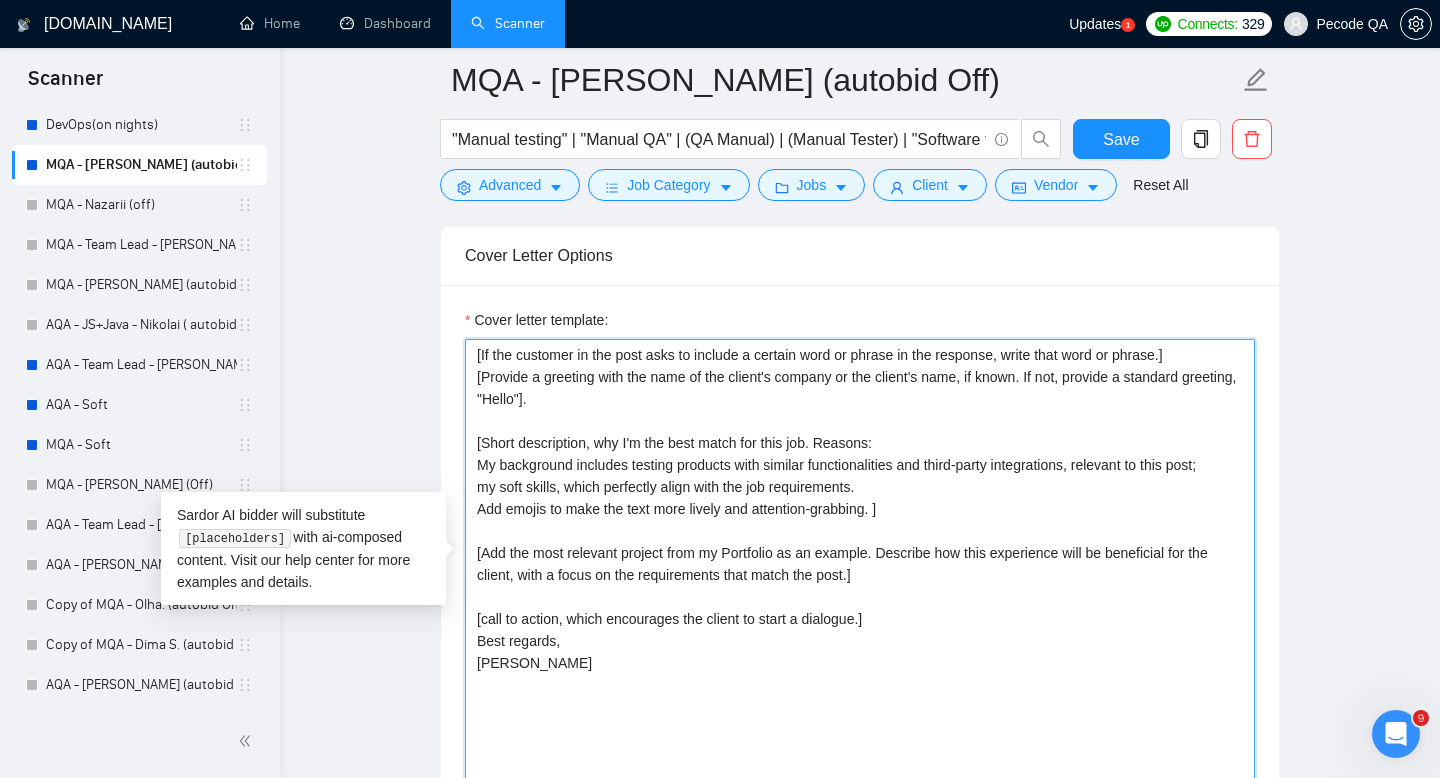 click on "[If the customer in the post asks to include a certain word or phrase in the response, write that word or phrase.]
[Provide a greeting with the name of the client's company or the client's name, if known. If not, provide a standard greeting, "Hello"].
[Short description, why I'm the best match for this job. Reasons:
My background includes testing products with similar functionalities and third-party integrations, relevant to this post;
my soft skills, which perfectly align with the job requirements.
Add emojis to make the text more lively and attention-grabbing. ]
[Add the most relevant project from my Portfolio as an example. Describe how this experience will be beneficial for the client, with a focus on the requirements that match the post.]
[call to action, which encourages the client to start a dialogue.]
Best regards,
[PERSON_NAME]" at bounding box center [860, 564] 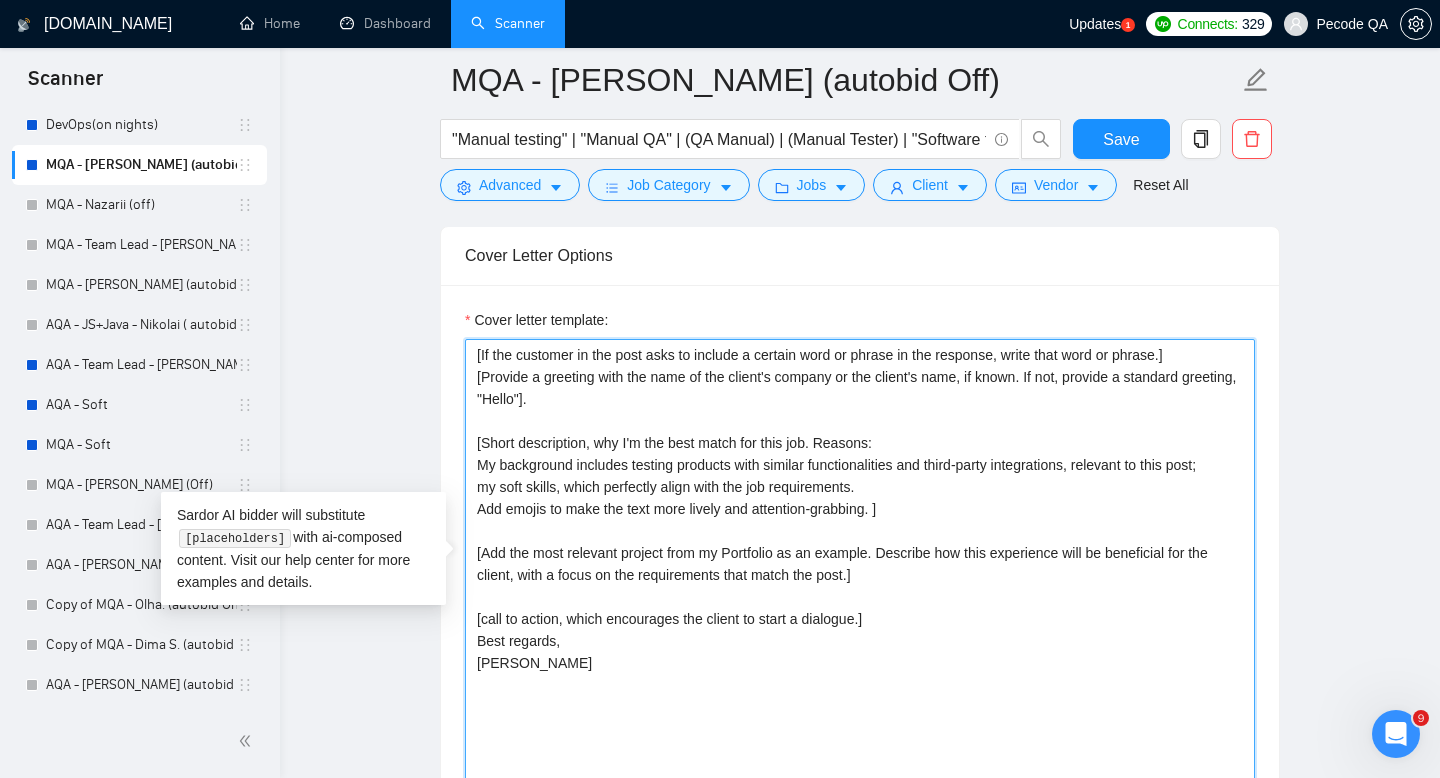 paste on "Do not use any complicated English words or phrases, try to keep it simple." 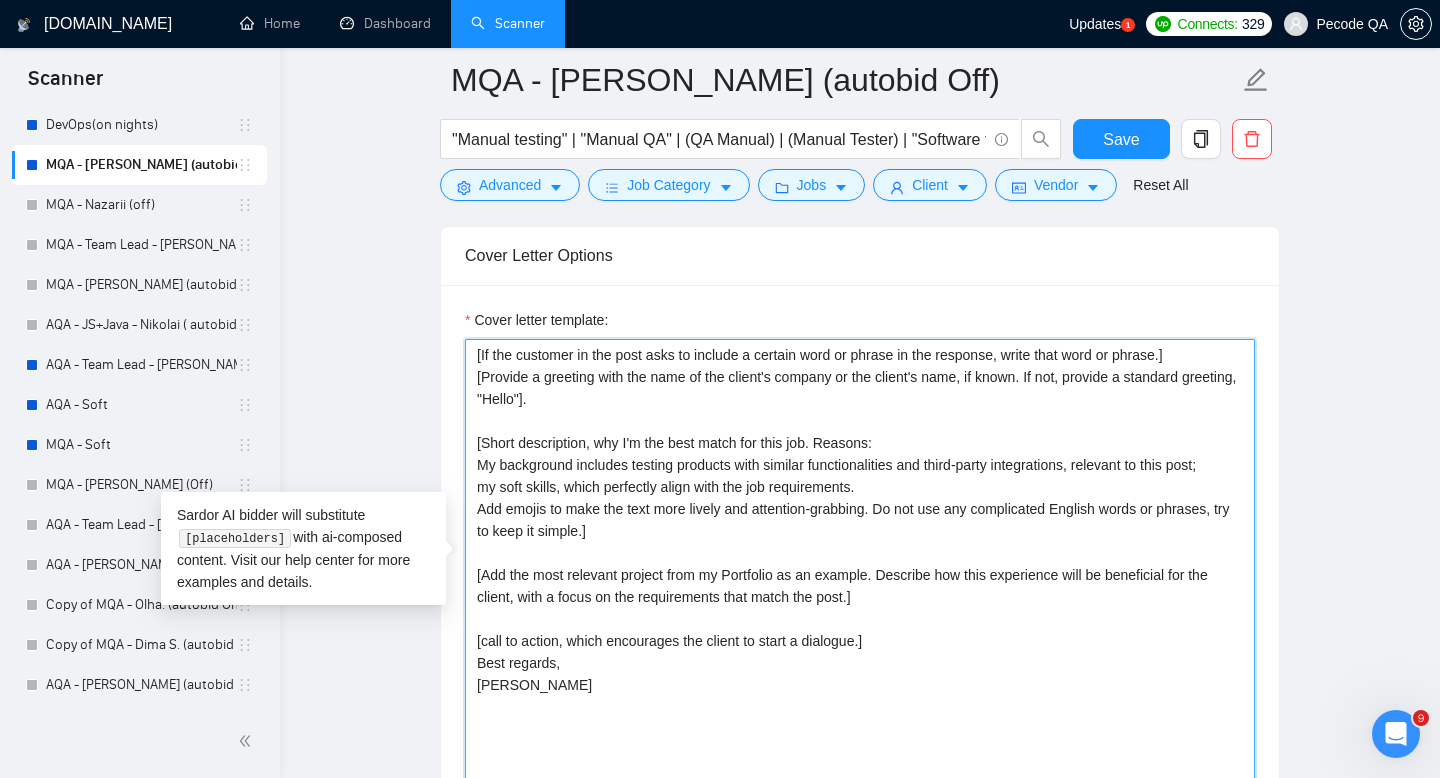 type on "[If the customer in the post asks to include a certain word or phrase in the response, write that word or phrase.]
[Provide a greeting with the name of the client's company or the client's name, if known. If not, provide a standard greeting, "Hello"].
[Short description, why I'm the best match for this job. Reasons:
My background includes testing products with similar functionalities and third-party integrations, relevant to this post;
my soft skills, which perfectly align with the job requirements.
Add emojis to make the text more lively and attention-grabbing. Do not use any complicated English words or phrases, try to keep it simple.]
[Add the most relevant project from my Portfolio as an example. Describe how this experience will be beneficial for the client, with a focus on the requirements that match the post.]
[call to action, which encourages the client to start a dialogue.]
Best regards,
[PERSON_NAME]" 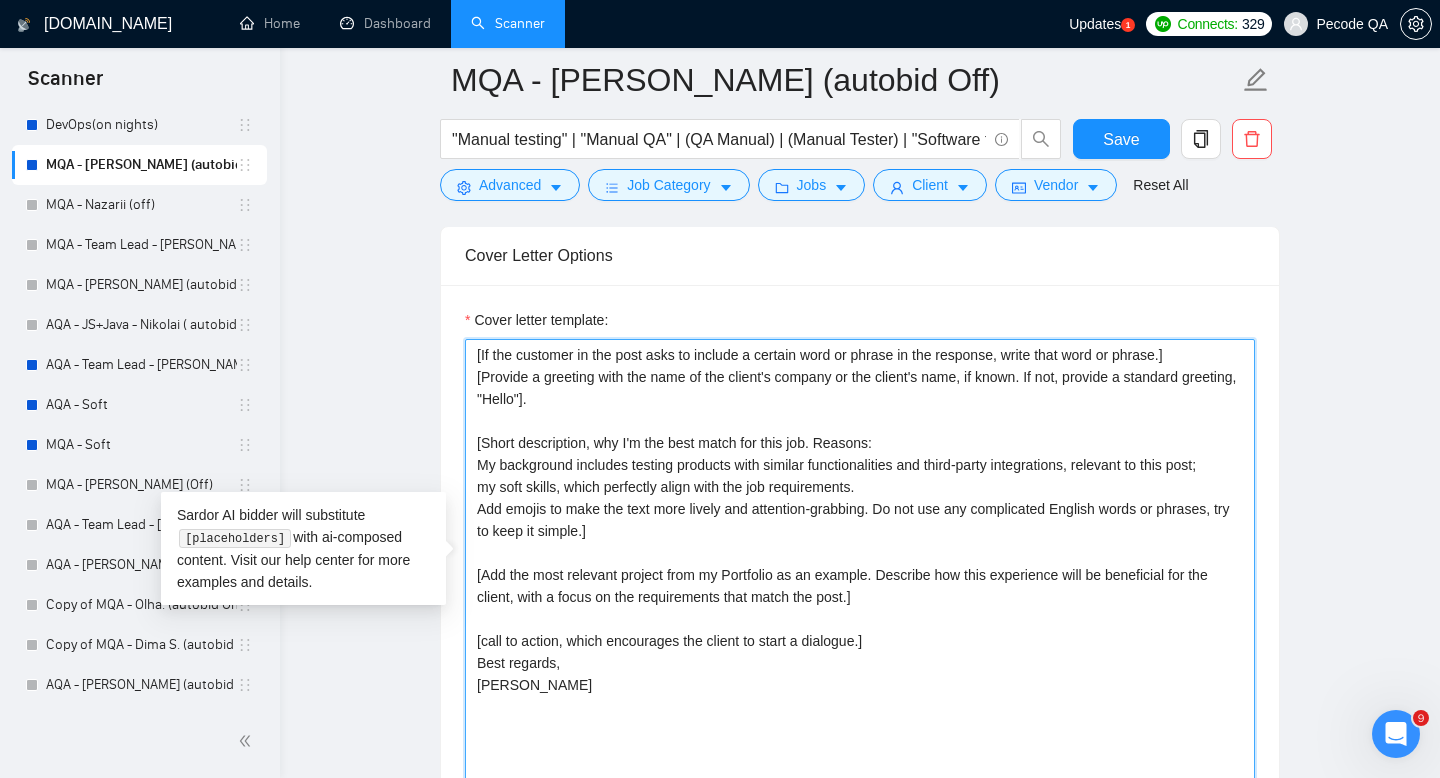 click on "[If the customer in the post asks to include a certain word or phrase in the response, write that word or phrase.]
[Provide a greeting with the name of the client's company or the client's name, if known. If not, provide a standard greeting, "Hello"].
[Short description, why I'm the best match for this job. Reasons:
My background includes testing products with similar functionalities and third-party integrations, relevant to this post;
my soft skills, which perfectly align with the job requirements.
Add emojis to make the text more lively and attention-grabbing. Do not use any complicated English words or phrases, try to keep it simple.]
[Add the most relevant project from my Portfolio as an example. Describe how this experience will be beneficial for the client, with a focus on the requirements that match the post.]
[call to action, which encourages the client to start a dialogue.]
Best regards,
[PERSON_NAME]" at bounding box center [860, 564] 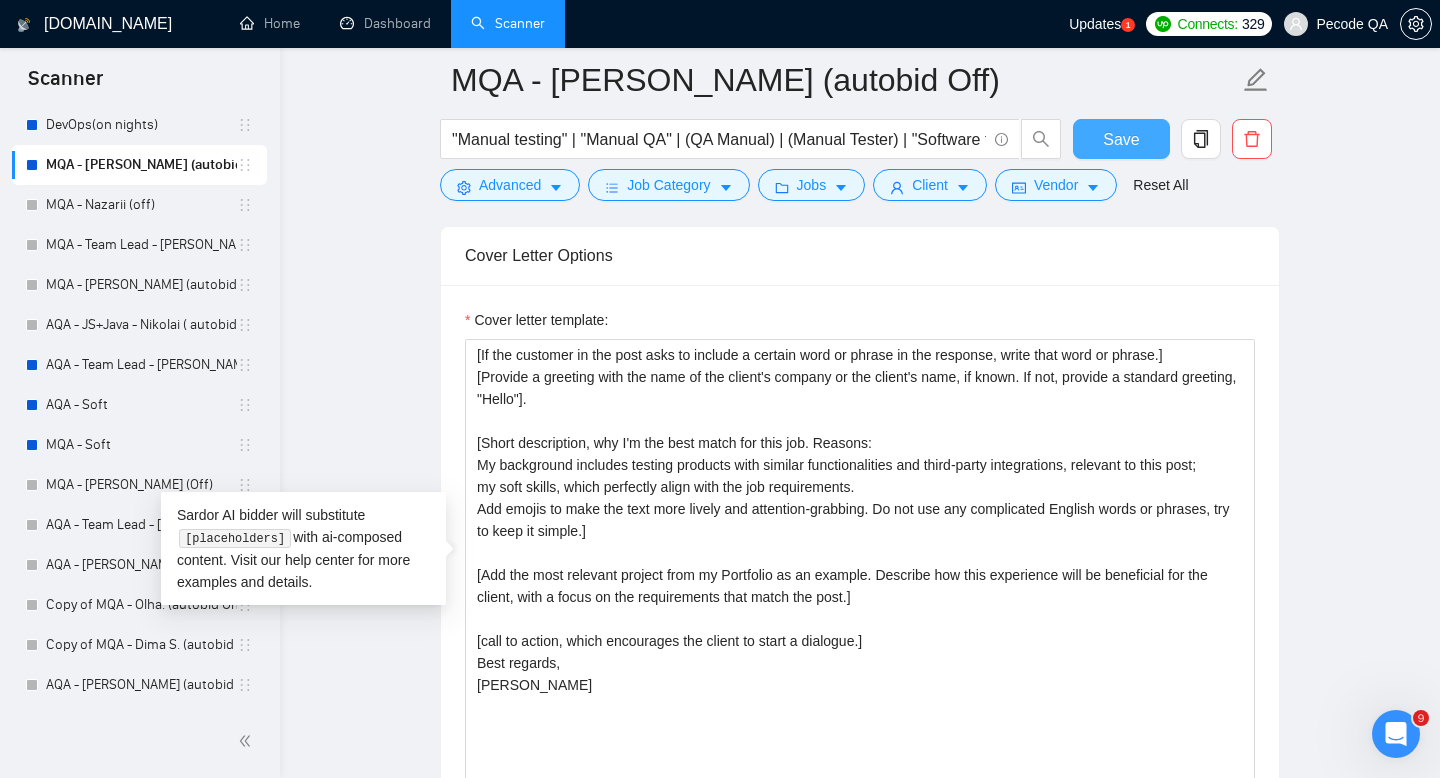 click on "Save" at bounding box center (1121, 139) 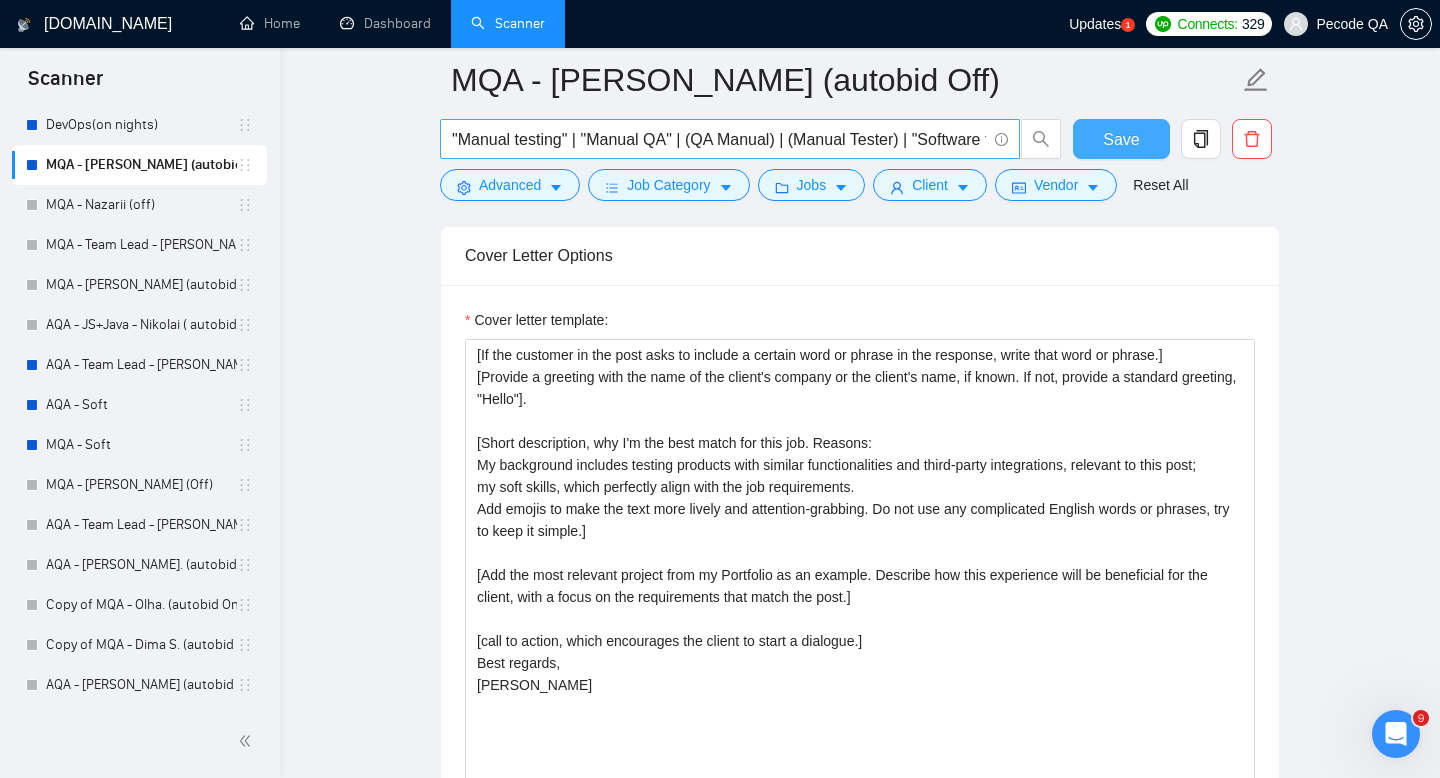 drag, startPoint x: 1130, startPoint y: 126, endPoint x: 869, endPoint y: 133, distance: 261.09384 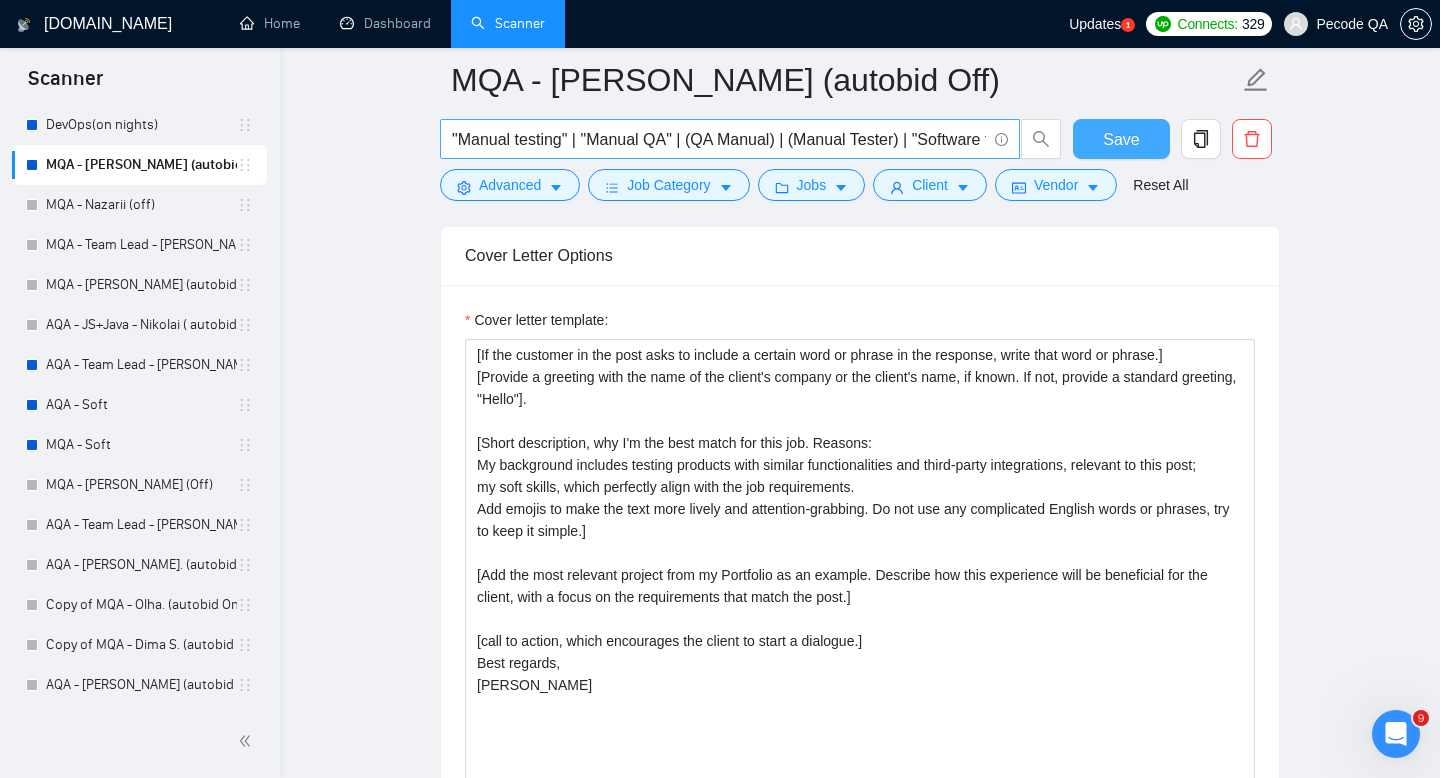 click on "Save" at bounding box center [1121, 139] 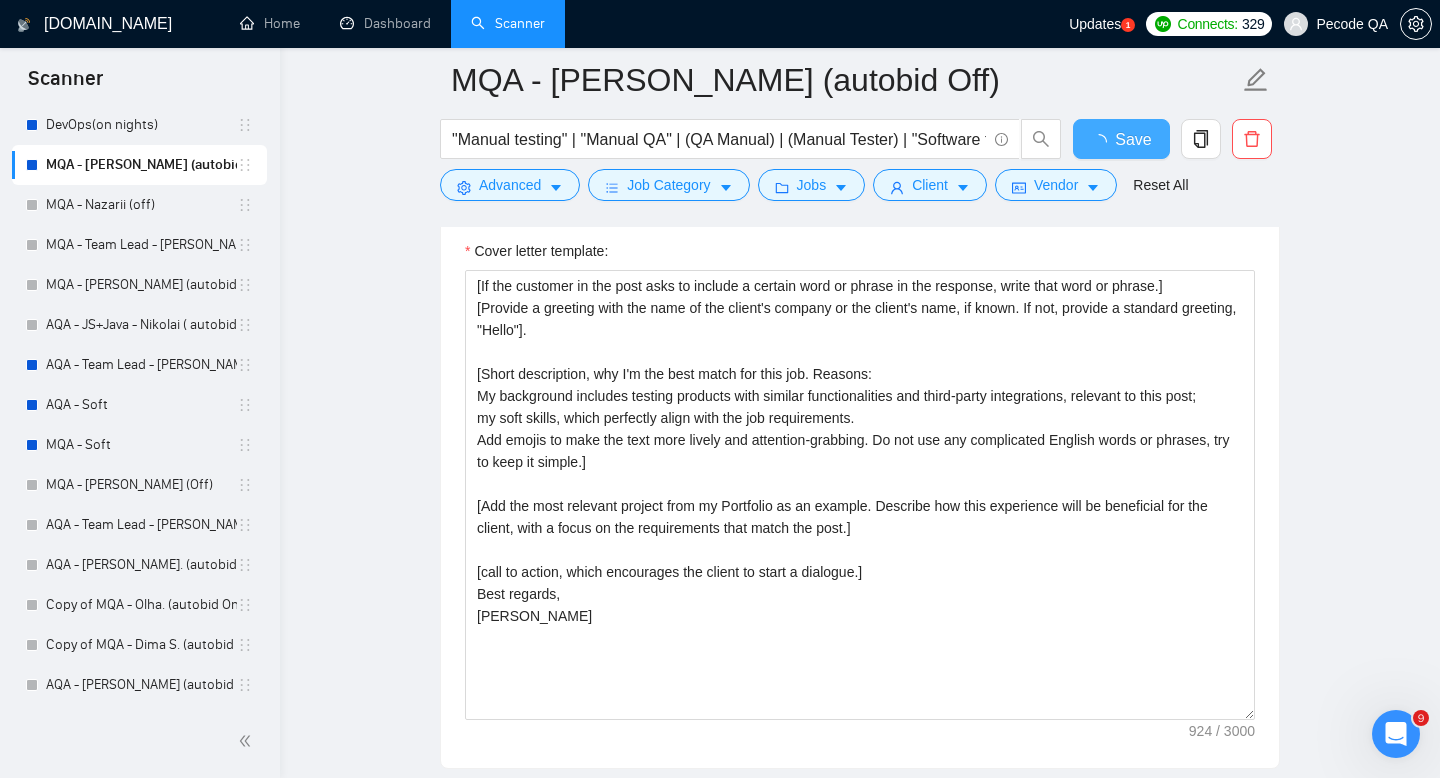 type 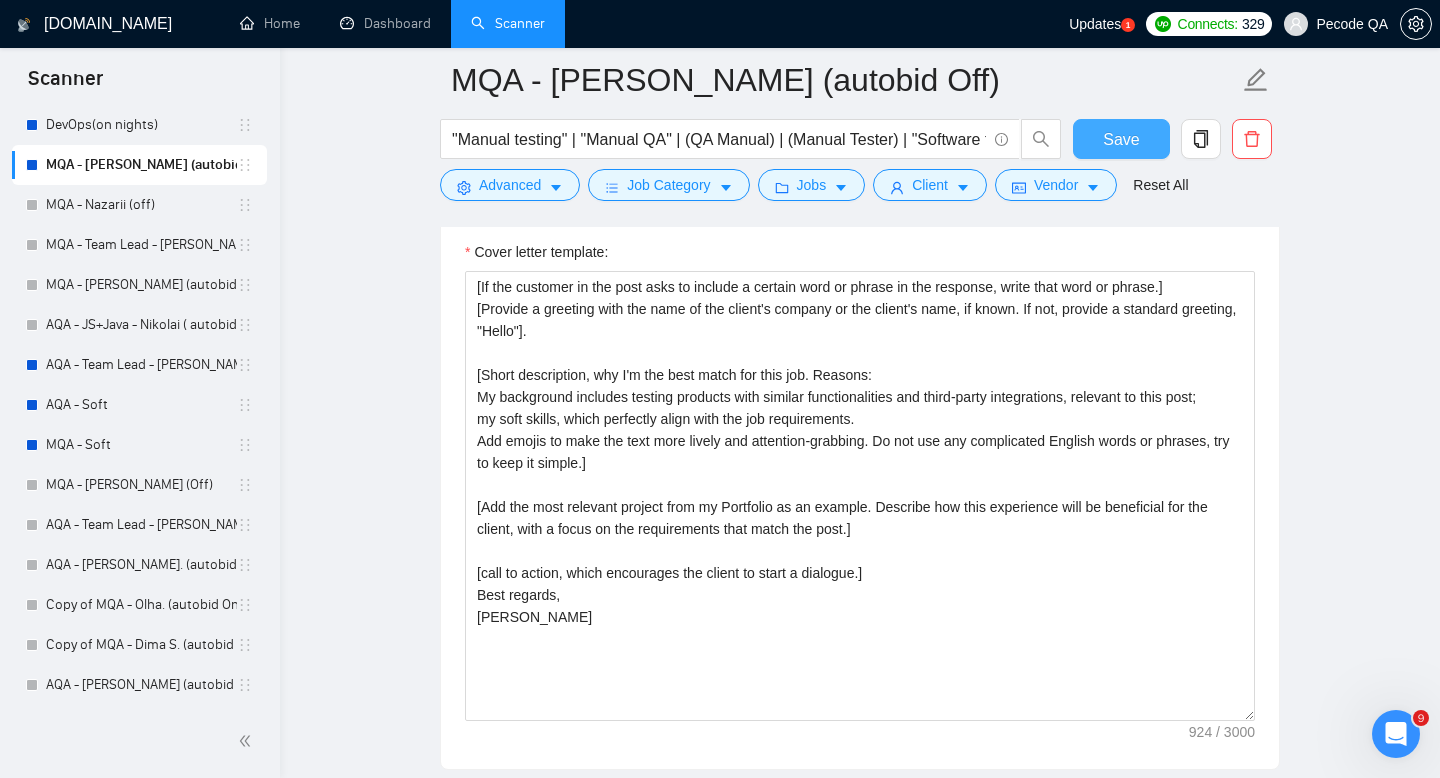 type 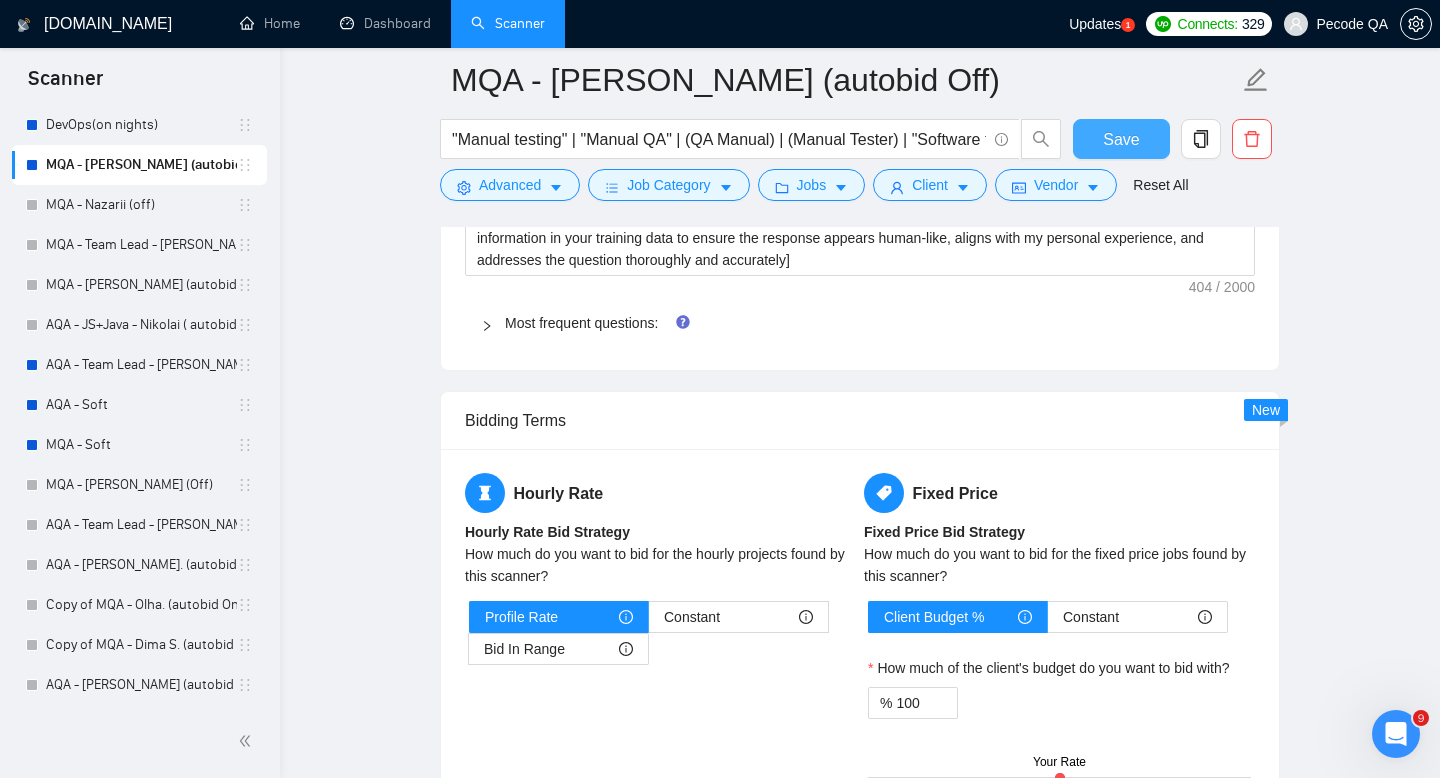 scroll, scrollTop: 3246, scrollLeft: 0, axis: vertical 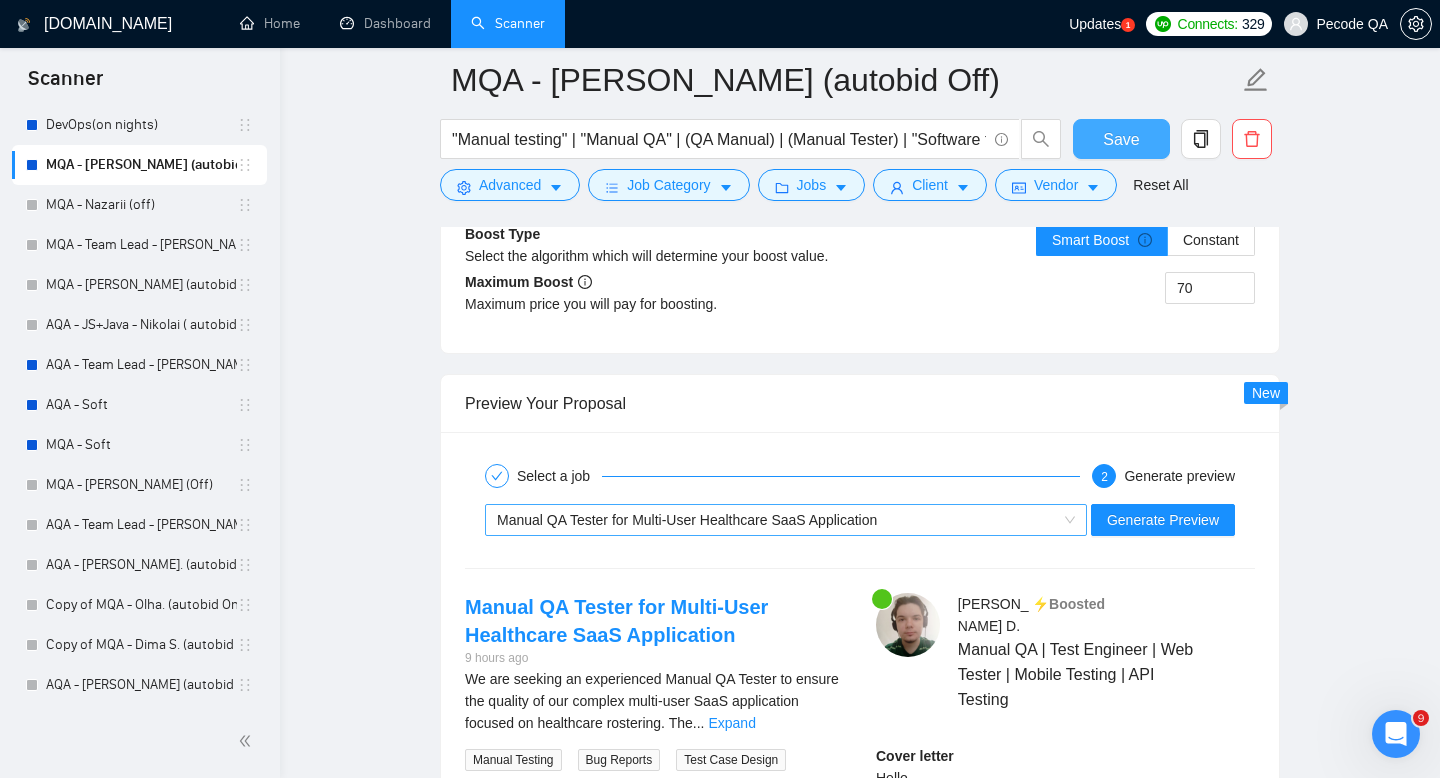 click on "Manual QA Tester for Multi-User Healthcare SaaS Application" at bounding box center [777, 520] 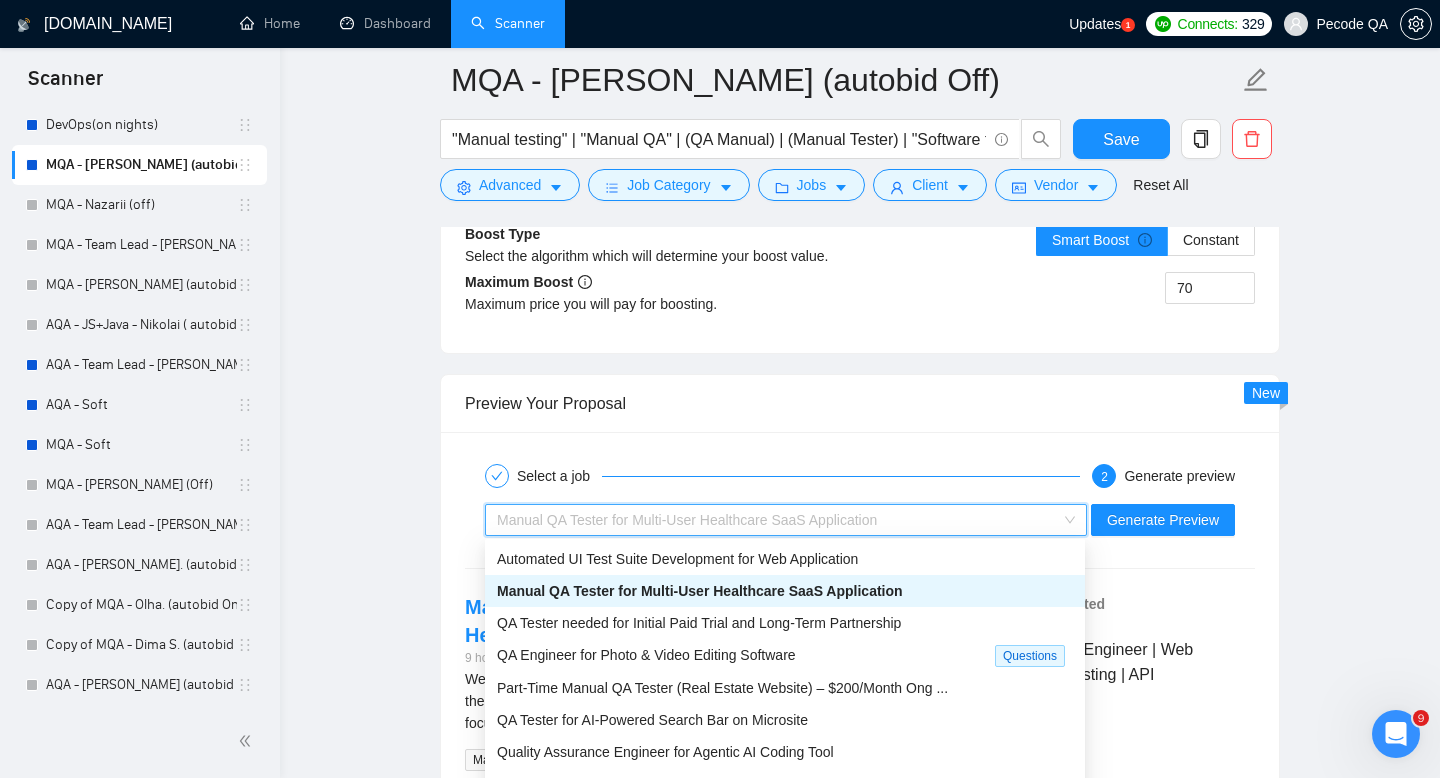 drag, startPoint x: 1039, startPoint y: 418, endPoint x: 1050, endPoint y: 427, distance: 14.21267 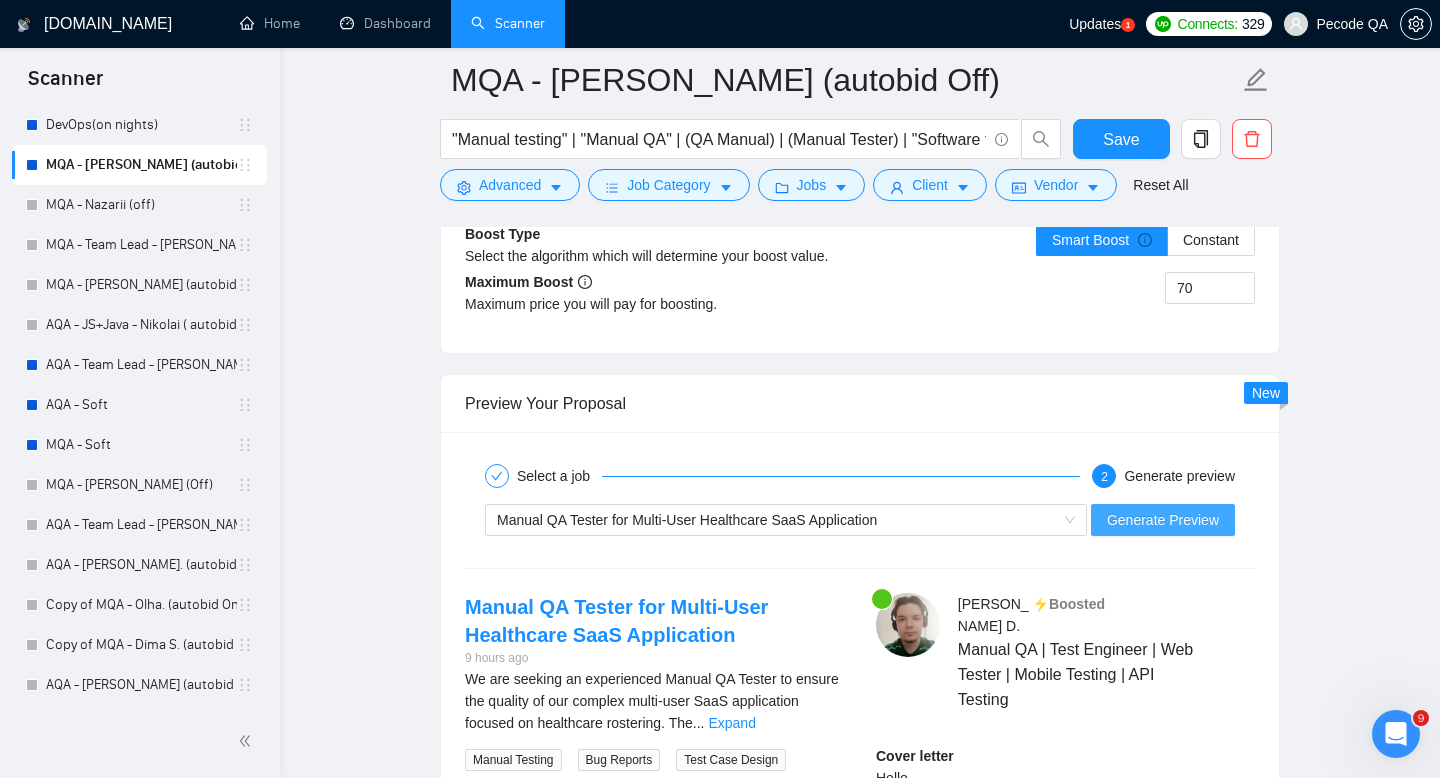 click on "Generate Preview" at bounding box center [1163, 520] 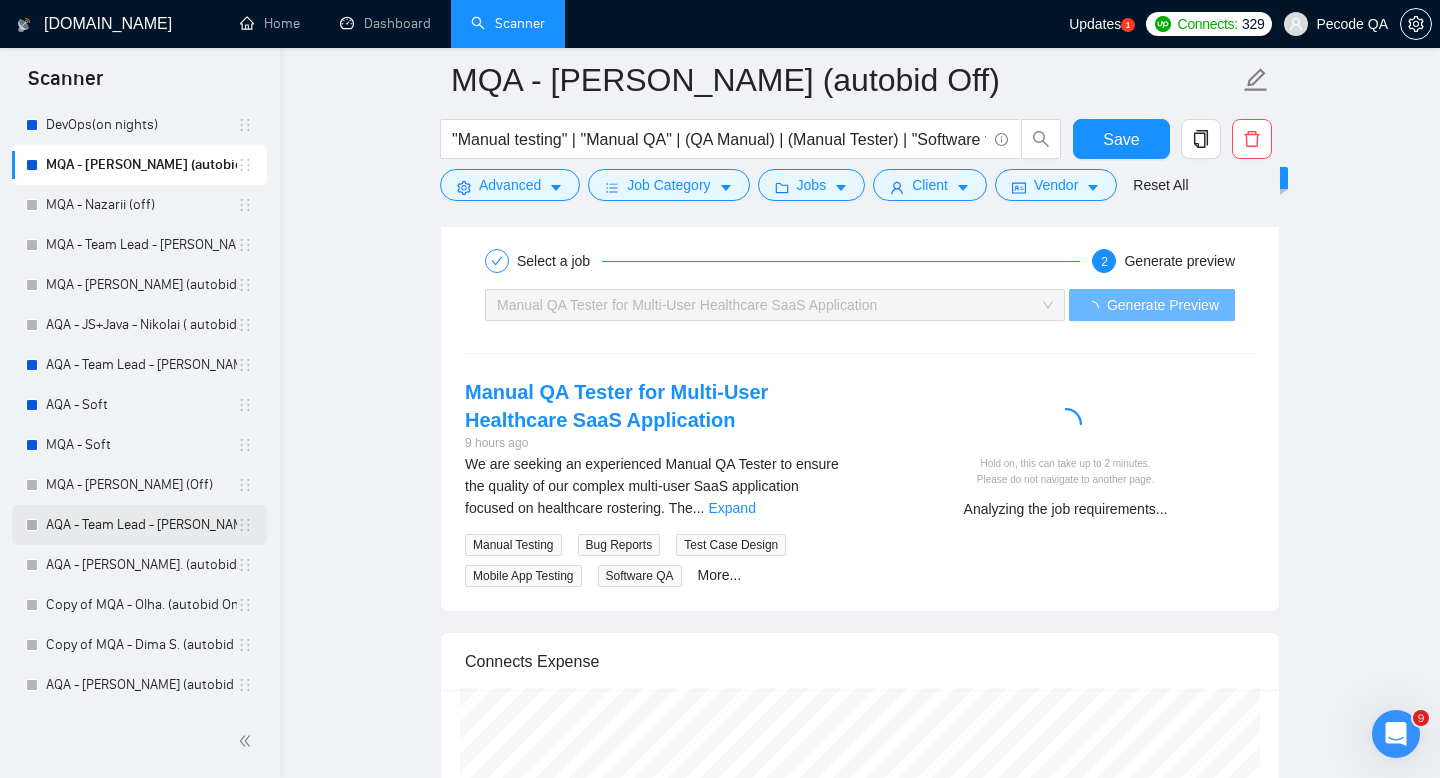 scroll, scrollTop: 3541, scrollLeft: 0, axis: vertical 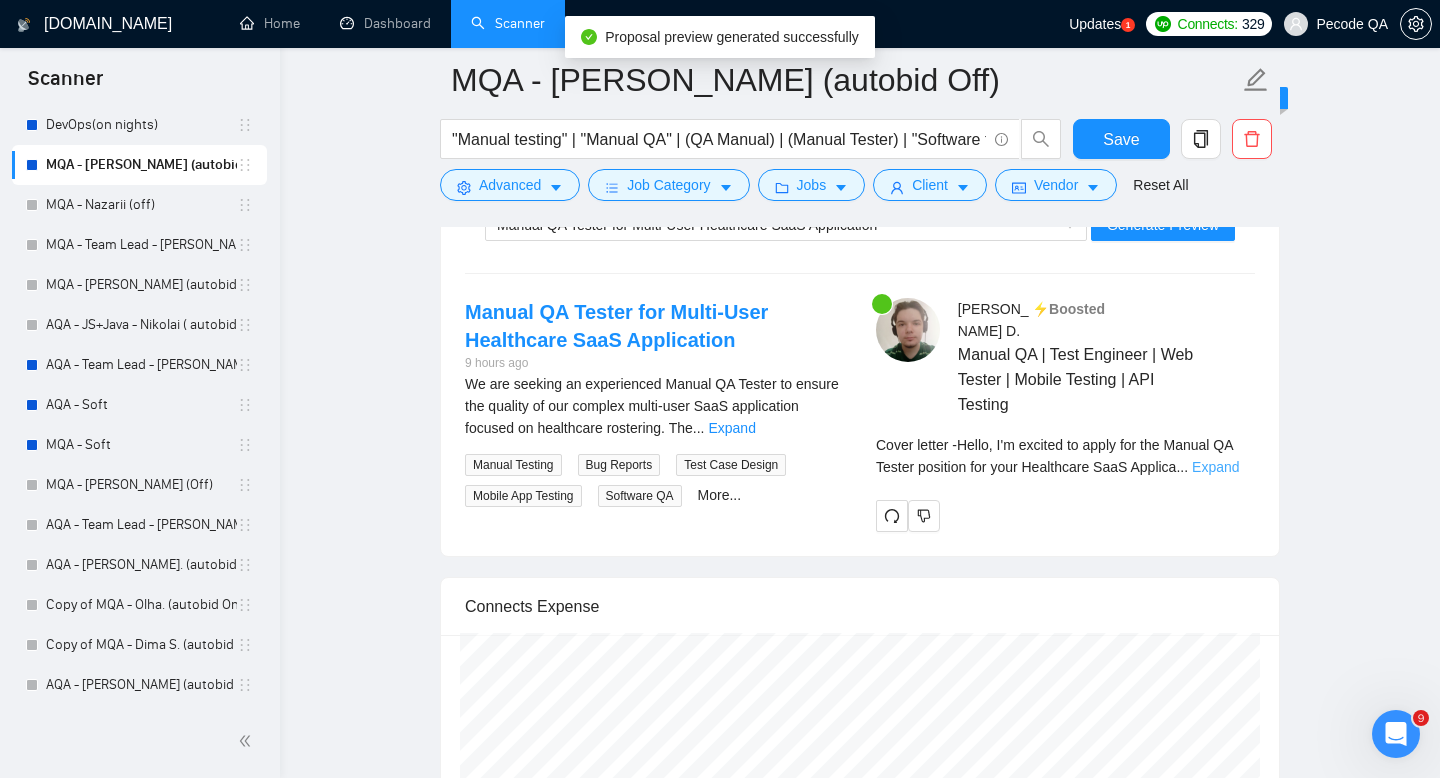 click on "Expand" at bounding box center [1215, 467] 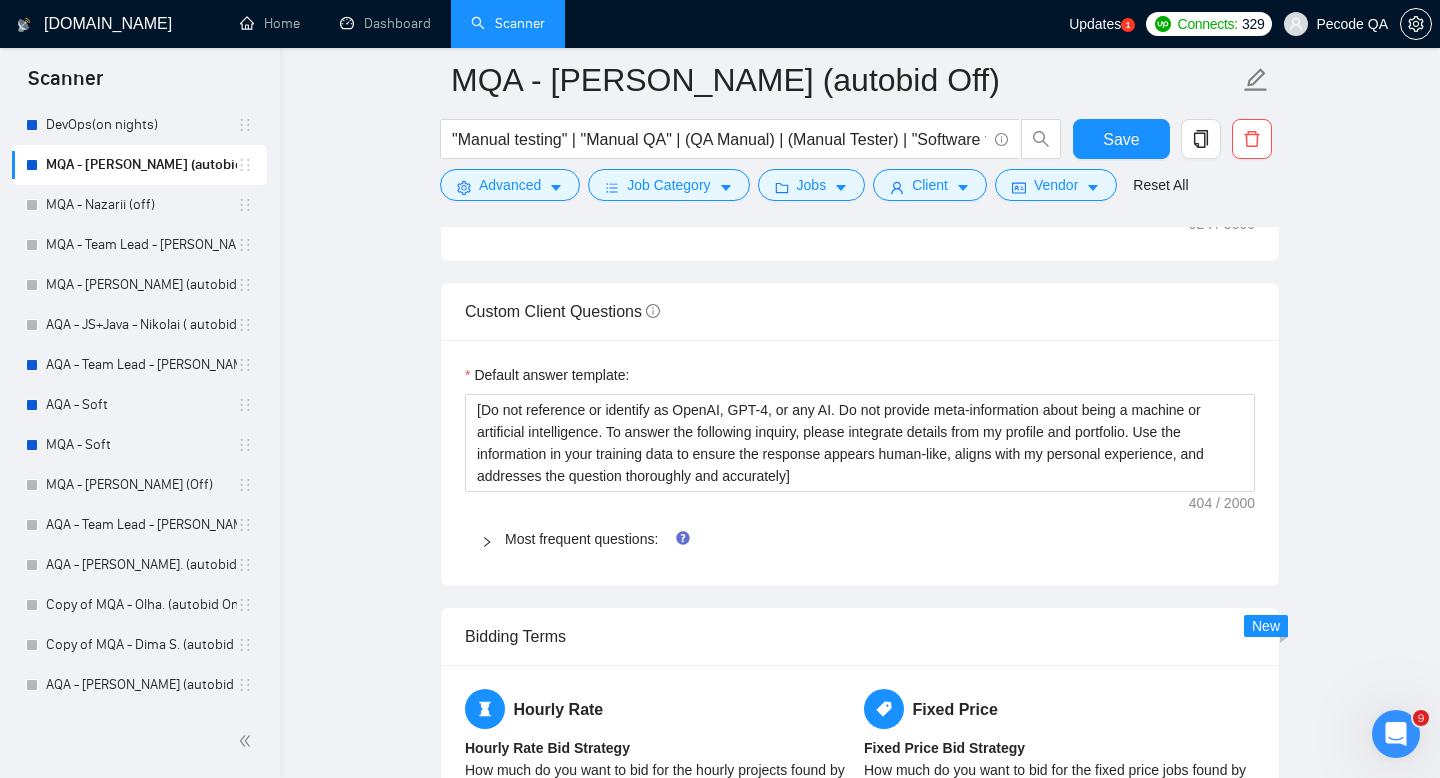 scroll, scrollTop: 1890, scrollLeft: 0, axis: vertical 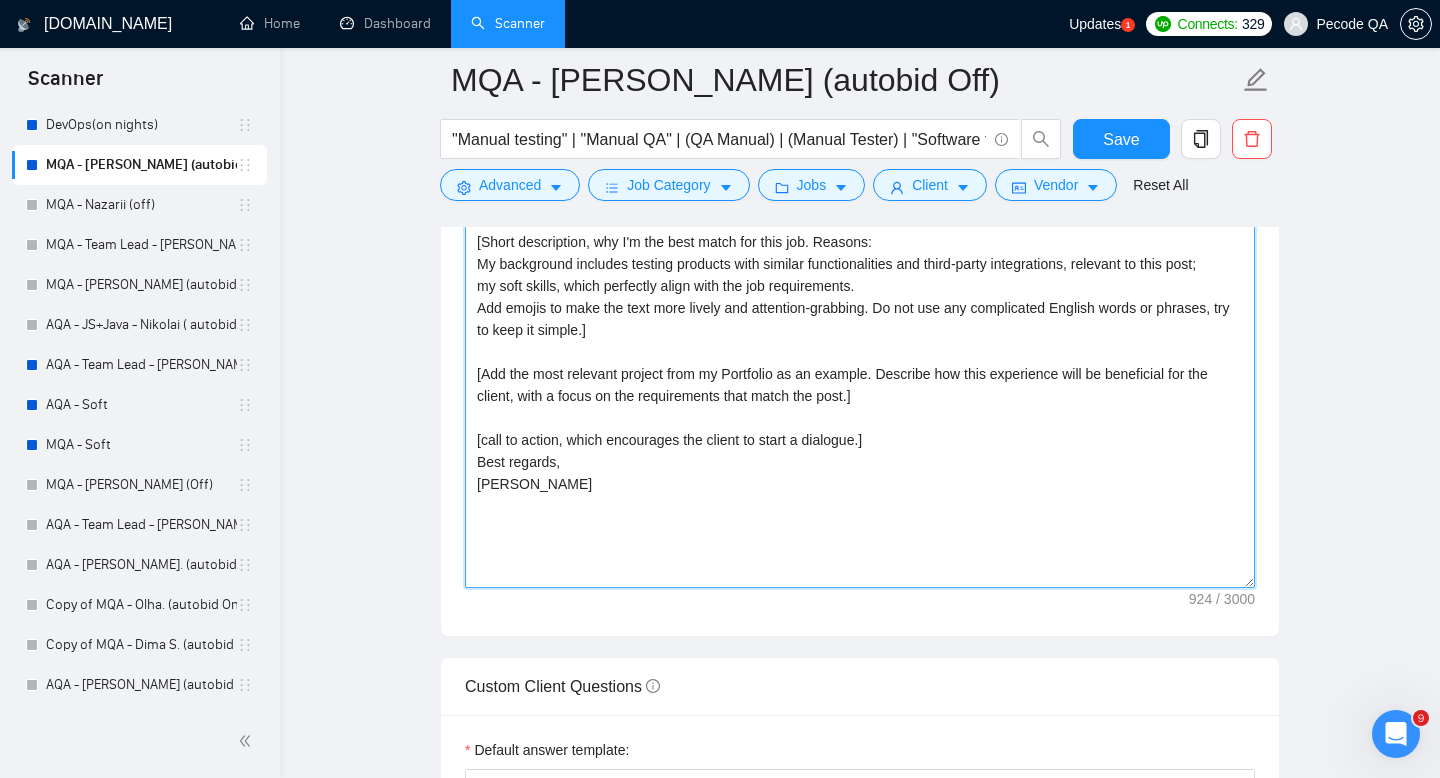 click on "[If the customer in the post asks to include a certain word or phrase in the response, write that word or phrase.]
[Provide a greeting with the name of the client's company or the client's name, if known. If not, provide a standard greeting, "Hello"].
[Short description, why I'm the best match for this job. Reasons:
My background includes testing products with similar functionalities and third-party integrations, relevant to this post;
my soft skills, which perfectly align with the job requirements.
Add emojis to make the text more lively and attention-grabbing. Do not use any complicated English words or phrases, try to keep it simple.]
[Add the most relevant project from my Portfolio as an example. Describe how this experience will be beneficial for the client, with a focus on the requirements that match the post.]
[call to action, which encourages the client to start a dialogue.]
Best regards,
[PERSON_NAME]" at bounding box center (860, 363) 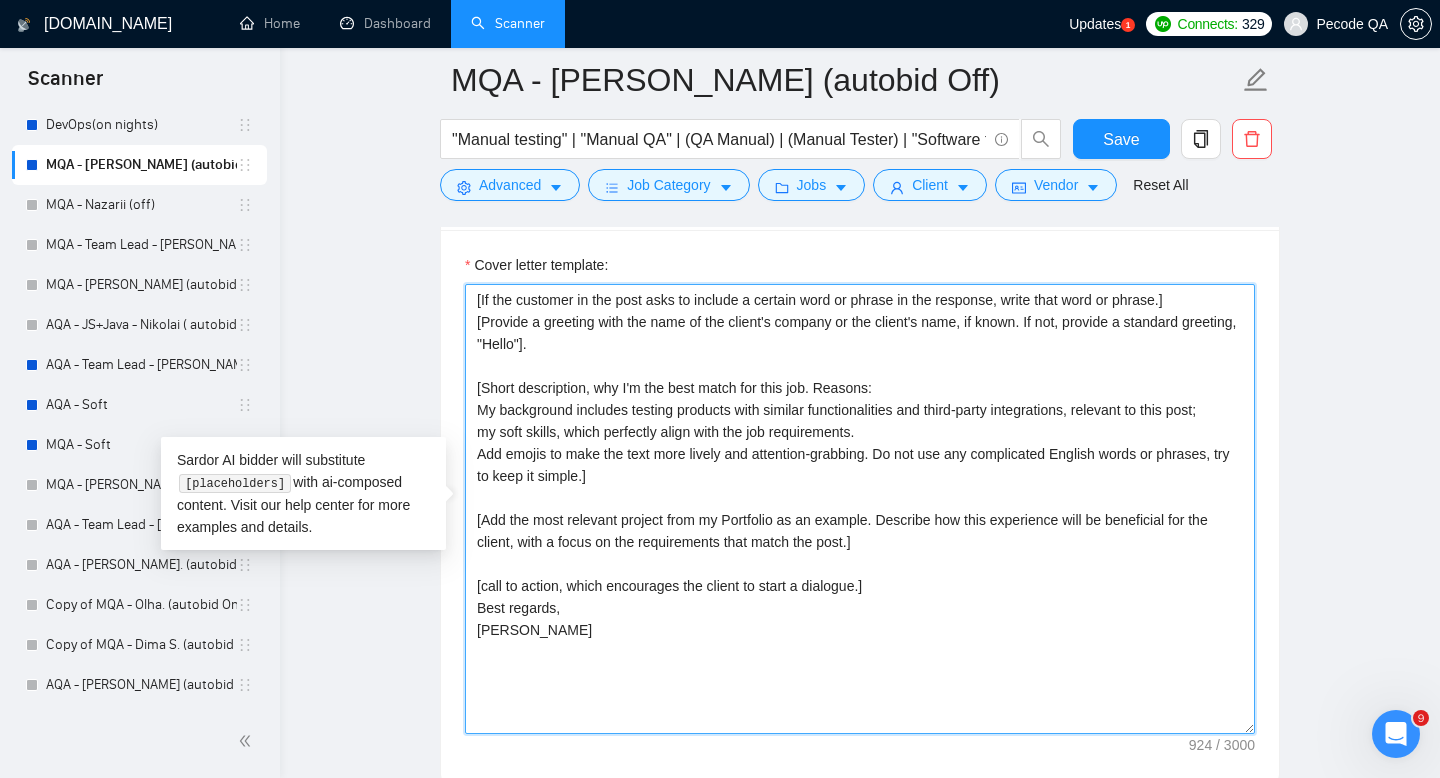 scroll, scrollTop: 1741, scrollLeft: 0, axis: vertical 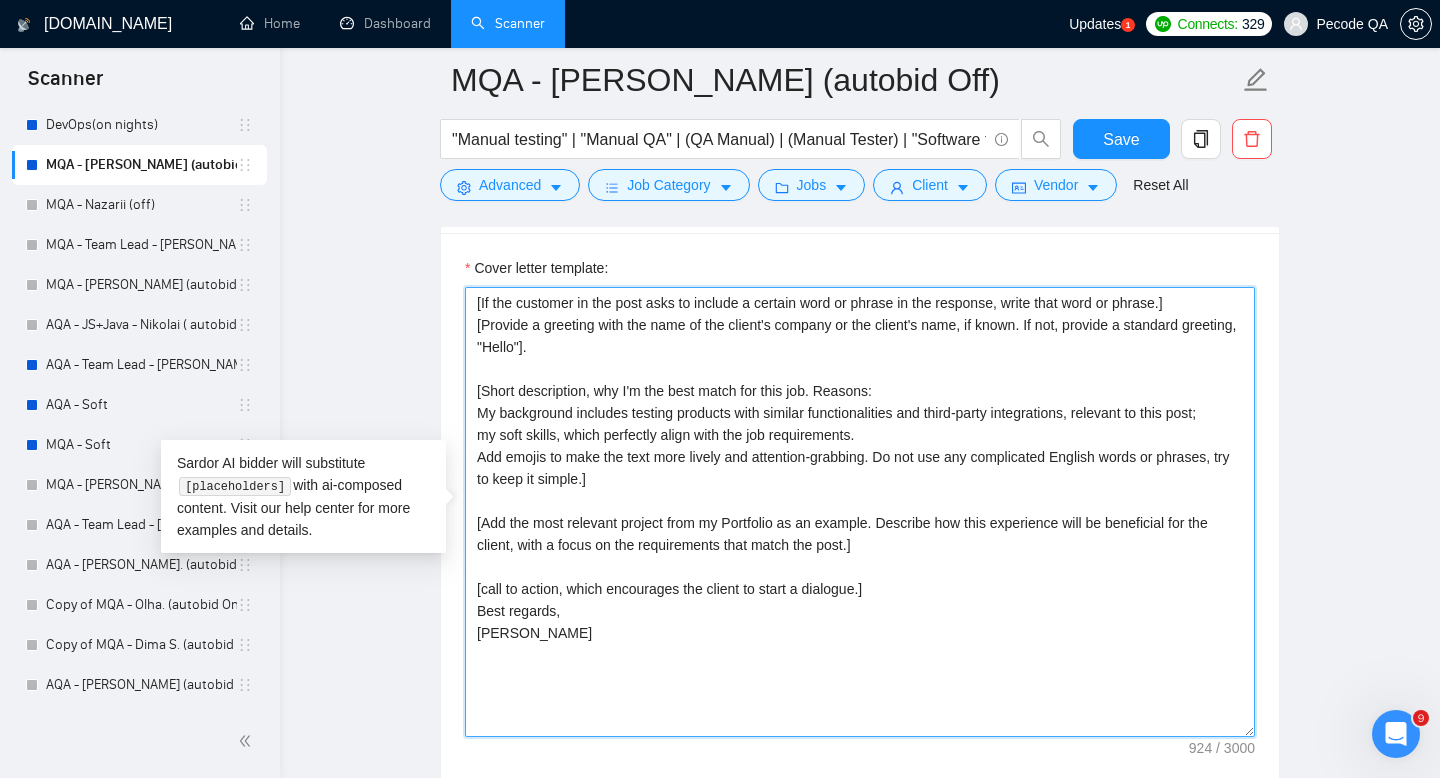 drag, startPoint x: 828, startPoint y: 391, endPoint x: 610, endPoint y: 477, distance: 234.35016 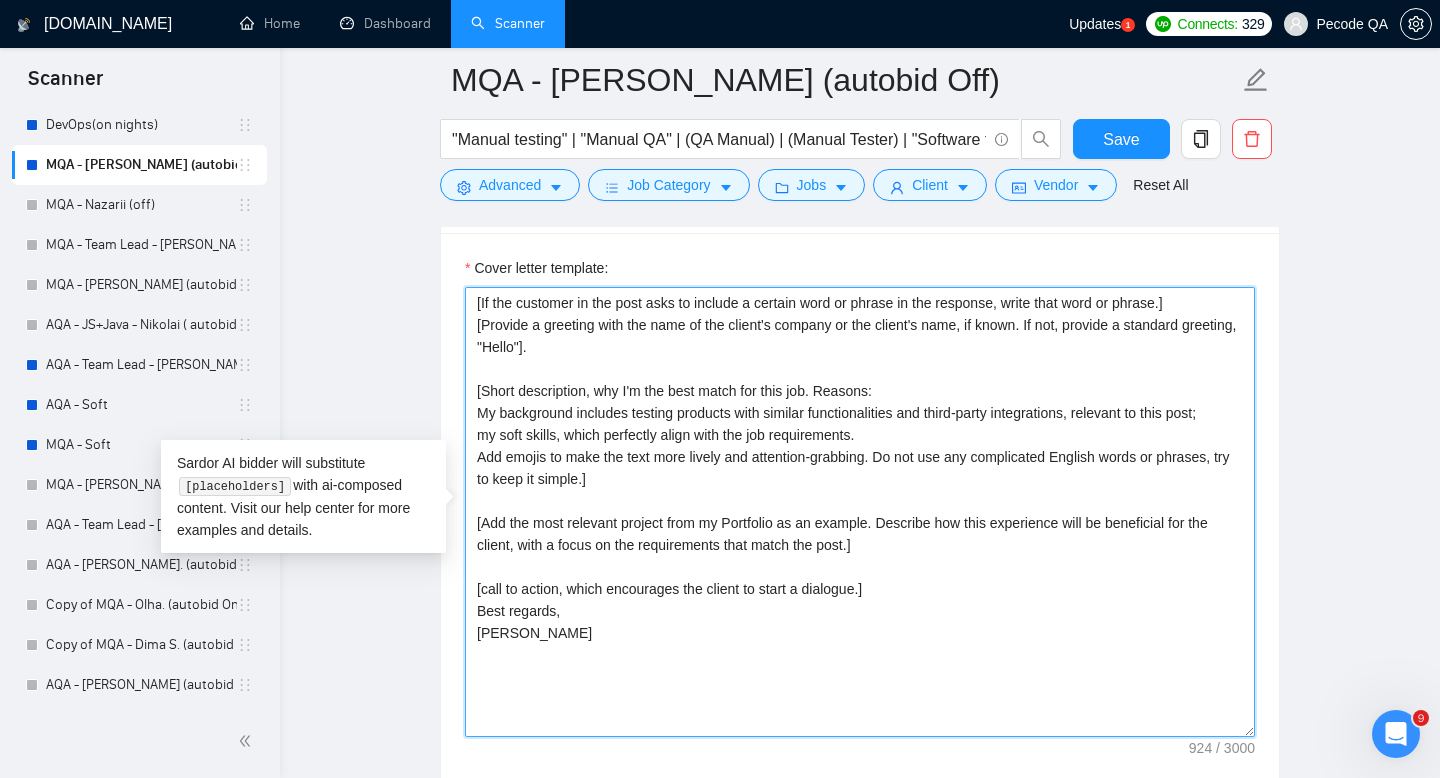 click on "[If the customer in the post asks to include a certain word or phrase in the response, write that word or phrase.]
[Provide a greeting with the name of the client's company or the client's name, if known. If not, provide a standard greeting, "Hello"].
[Short description, why I'm the best match for this job. Reasons:
My background includes testing products with similar functionalities and third-party integrations, relevant to this post;
my soft skills, which perfectly align with the job requirements.
Add emojis to make the text more lively and attention-grabbing. Do not use any complicated English words or phrases, try to keep it simple.]
[Add the most relevant project from my Portfolio as an example. Describe how this experience will be beneficial for the client, with a focus on the requirements that match the post.]
[call to action, which encourages the client to start a dialogue.]
Best regards,
[PERSON_NAME]" at bounding box center [860, 512] 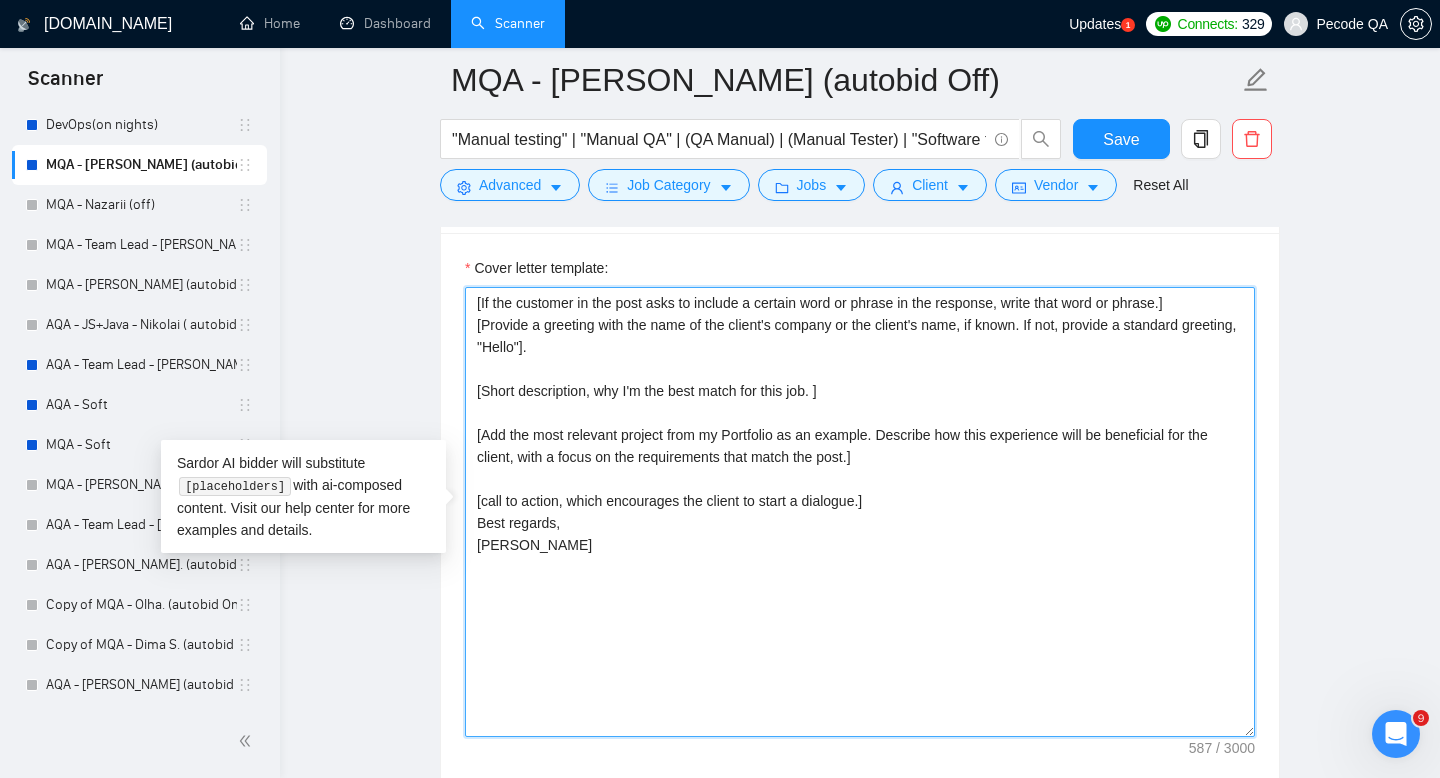 paste on "[Write what you can help them with and how my expertise aligns with their requirements in a few words. Point out the most critical issues they have and how I can cover them. Also, if there are some tools mentioned, try to put them in an appropriate testing approach (e.g. performance testing - JMeter). Double-check if these tools are mentioned in my Upwork profile overview and if not, do not insert them. Write about my experience using technical logic, as if you were a senior manual QA. Do not write that I don't have experience with something. The paragraph should not exceed 50 words. Do not use any complicated English words or phrases, try to keep it simple.]" 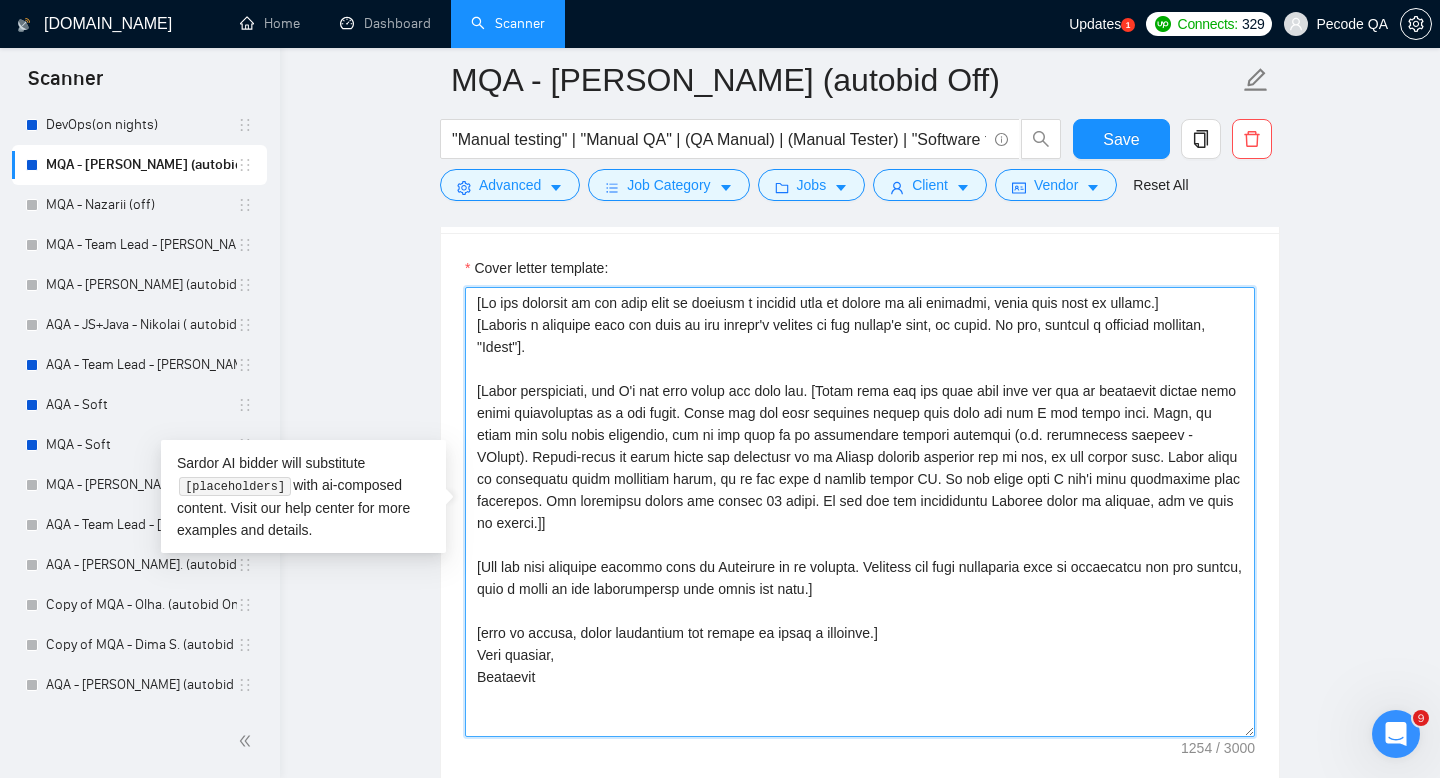 click on "Cover letter template:" at bounding box center (860, 512) 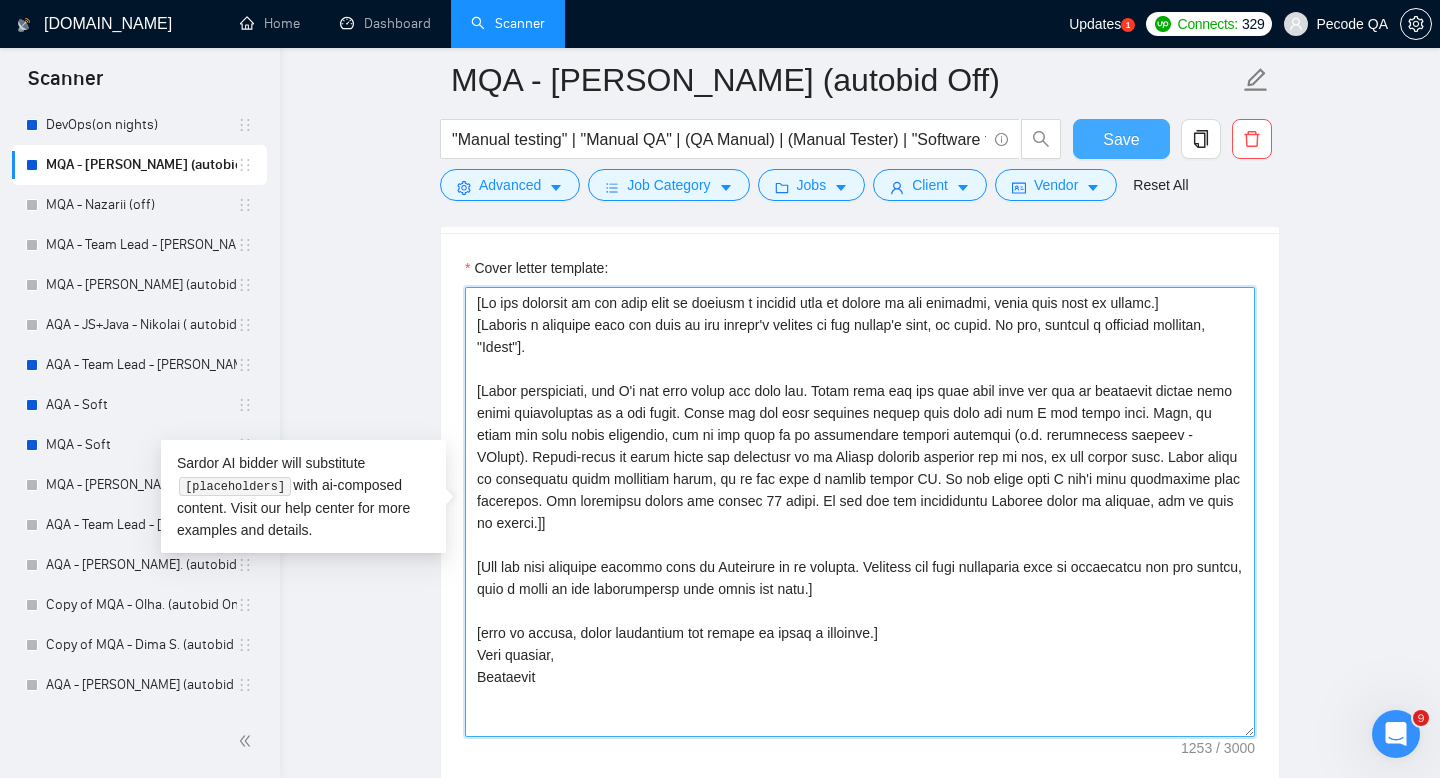 type on "[If the customer in the post asks to include a certain word or phrase in the response, write that word or phrase.]
[Provide a greeting with the name of the client's company or the client's name, if known. If not, provide a standard greeting, "Hello"].
[Short description, why I'm the best match for this job. Write what you can help them with and how my expertise aligns with their requirements in a few words. Point out the most critical issues they have and how I can cover them. Also, if there are some tools mentioned, try to put them in an appropriate testing approach (e.g. performance testing - JMeter). Double-check if these tools are mentioned in my Upwork profile overview and if not, do not insert them. Write about my experience using technical logic, as if you were a senior manual QA. Do not write that I don't have experience with something. The paragraph should not exceed 50 words. Do not use any complicated English words or phrases, try to keep it simple.]]
[Add the most relevant project from my Por..." 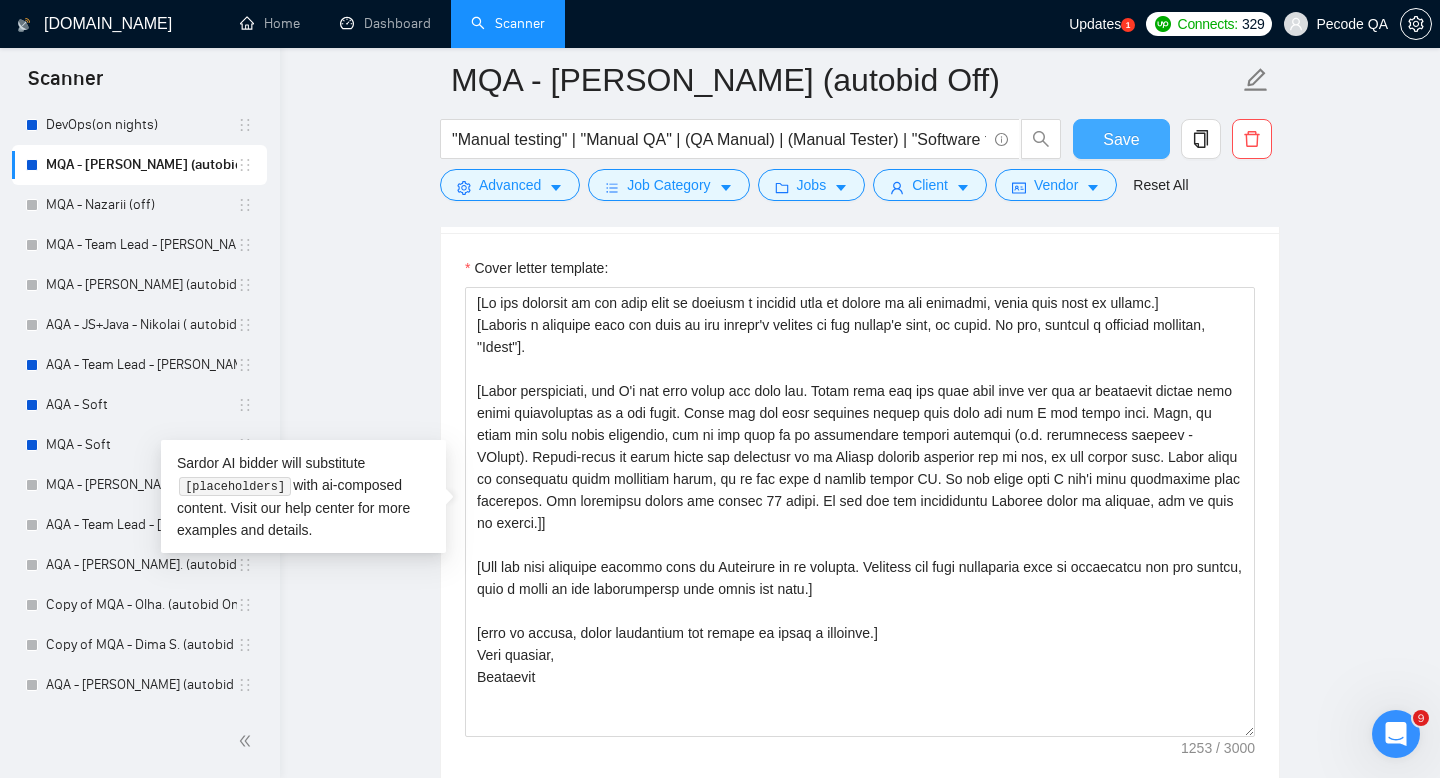 click on "Save" at bounding box center (1121, 139) 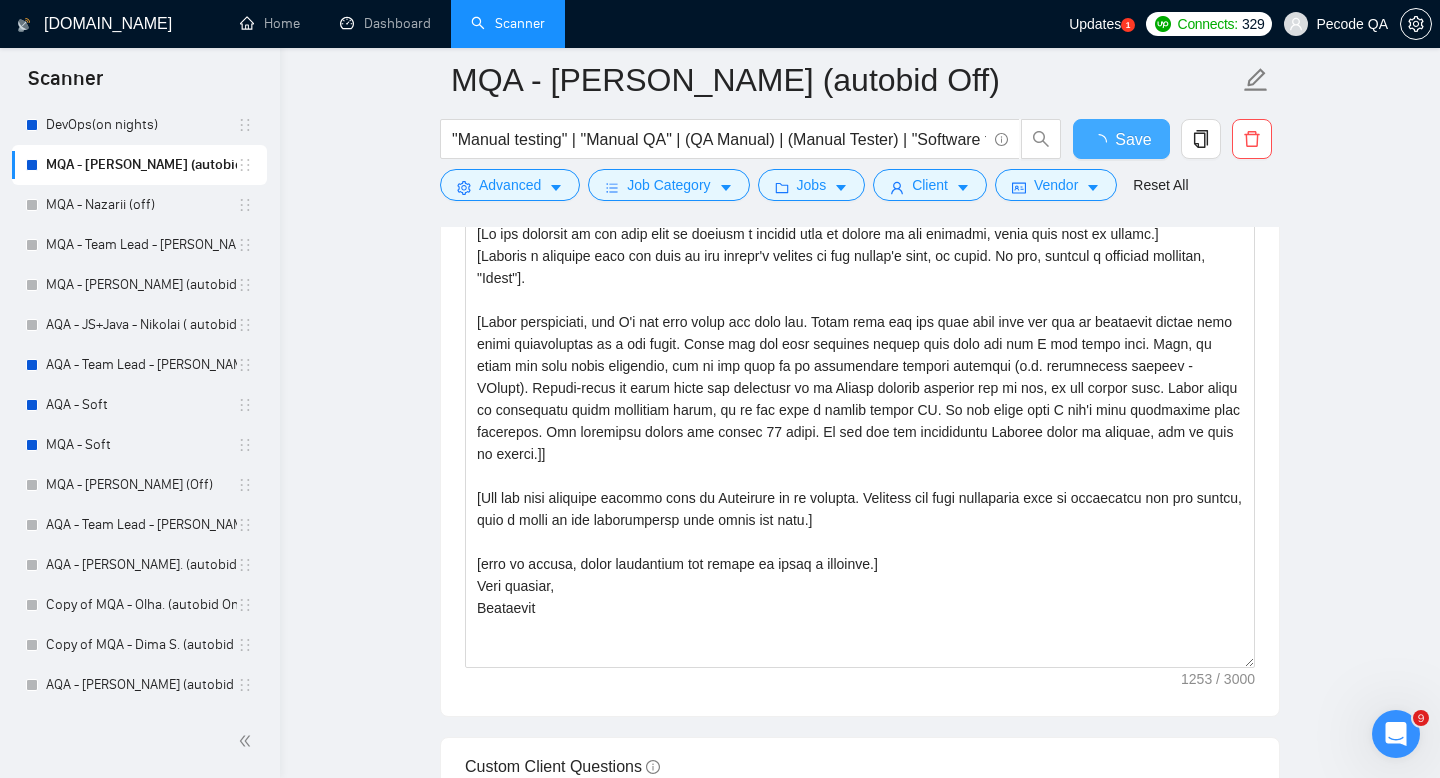 type 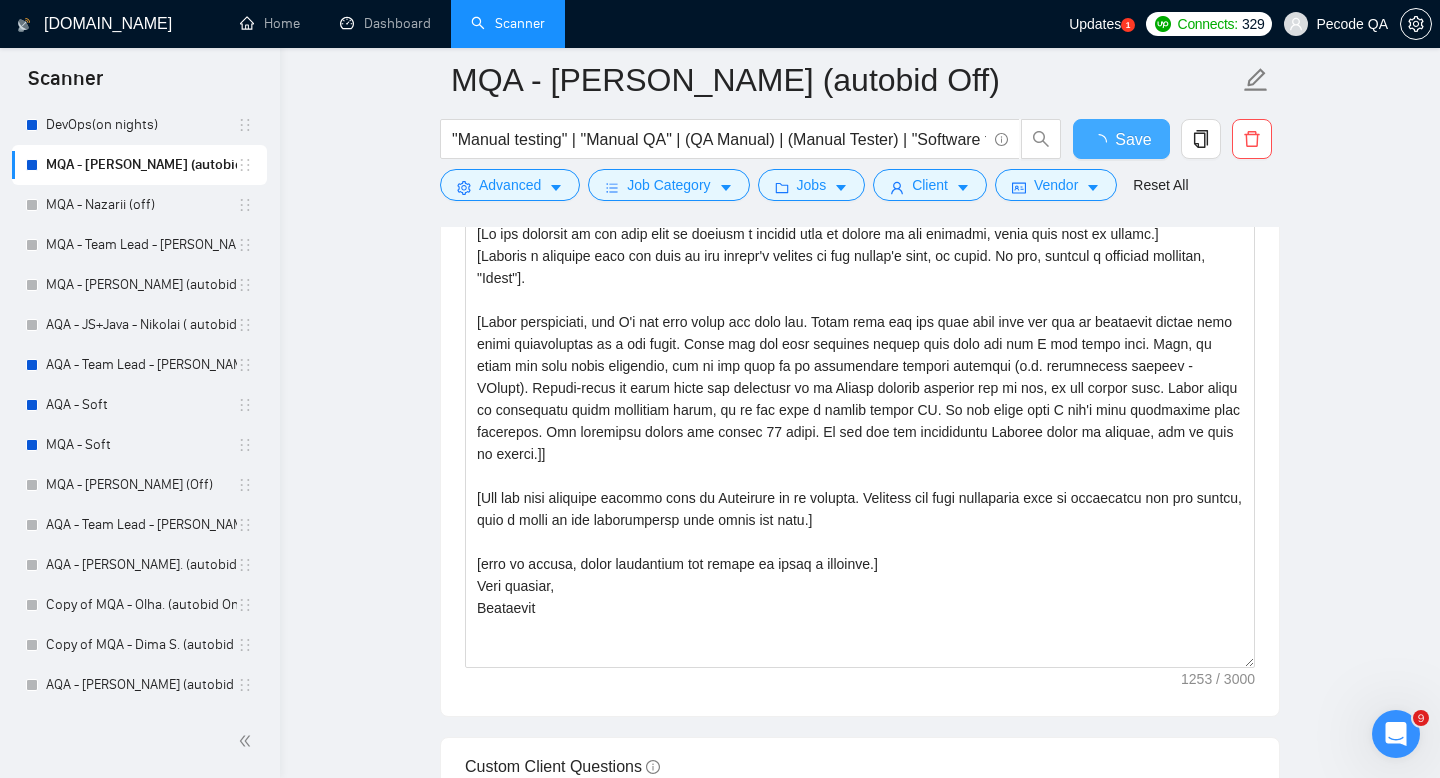 checkbox on "true" 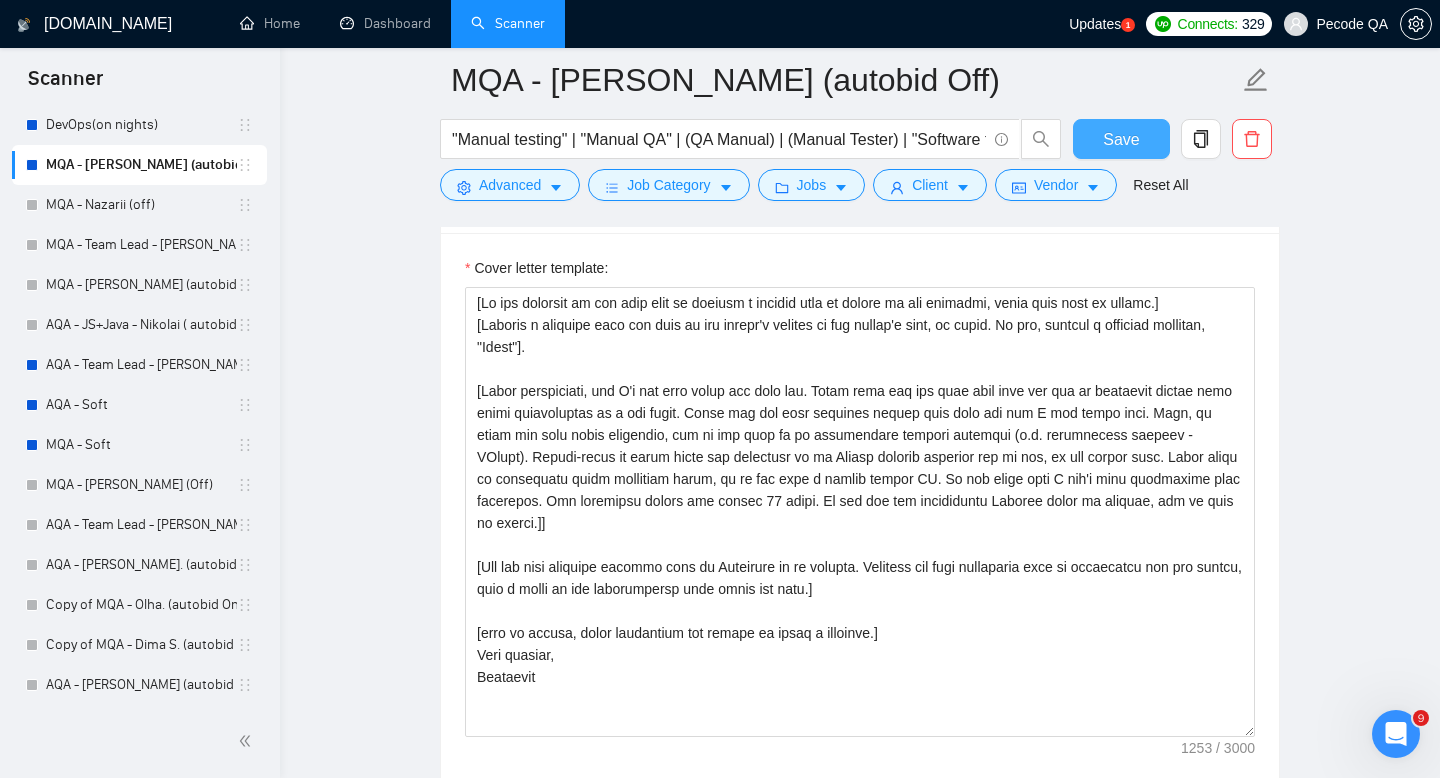 click on "Save" at bounding box center [1121, 139] 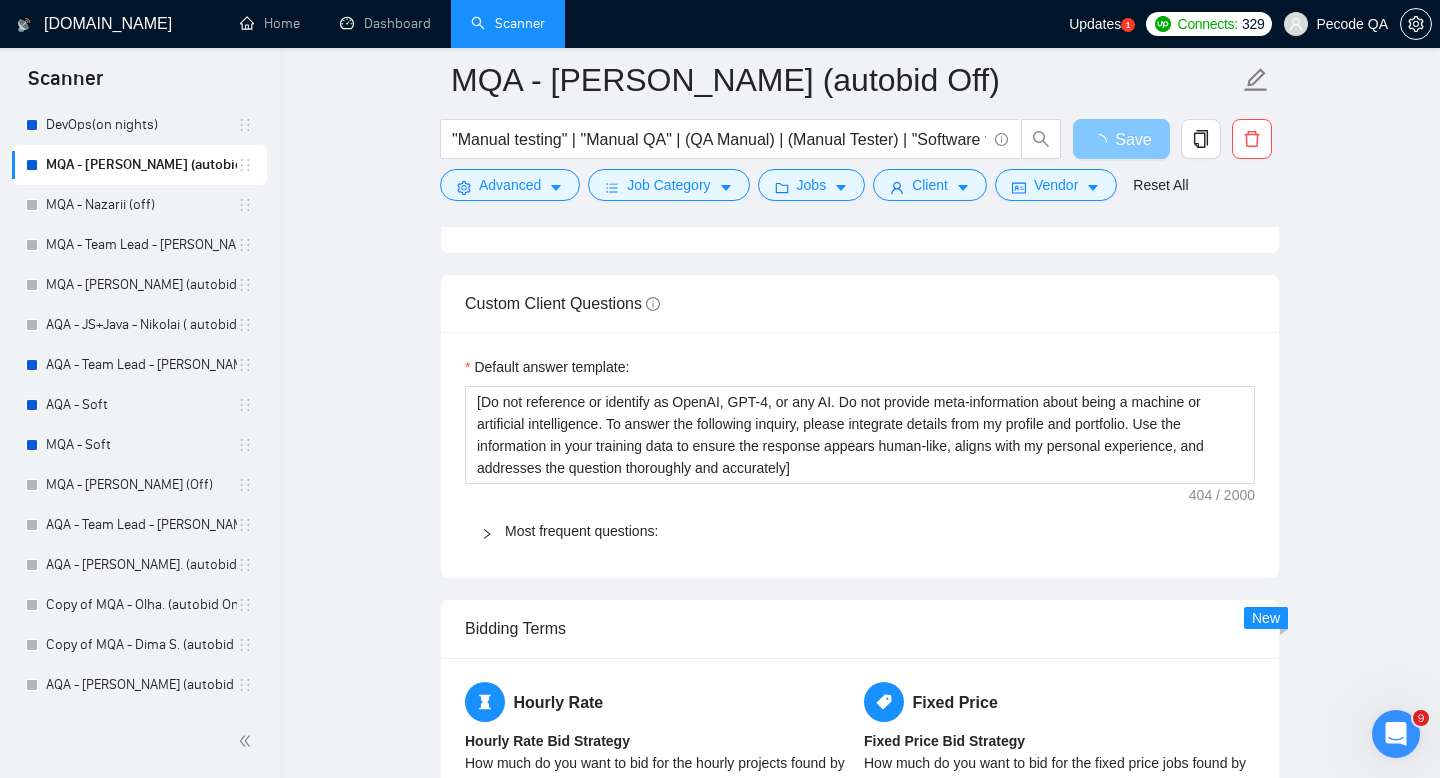 scroll, scrollTop: 2206, scrollLeft: 0, axis: vertical 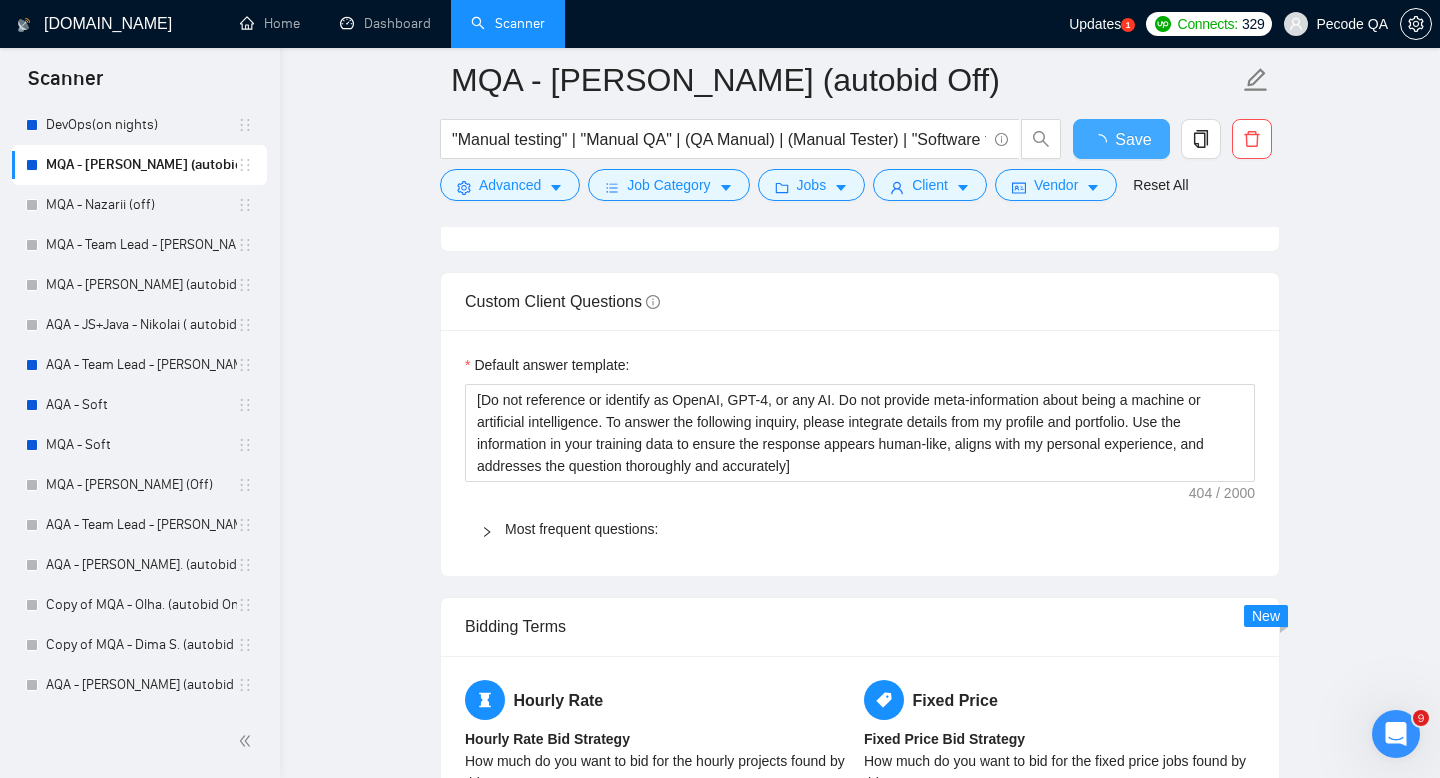 type 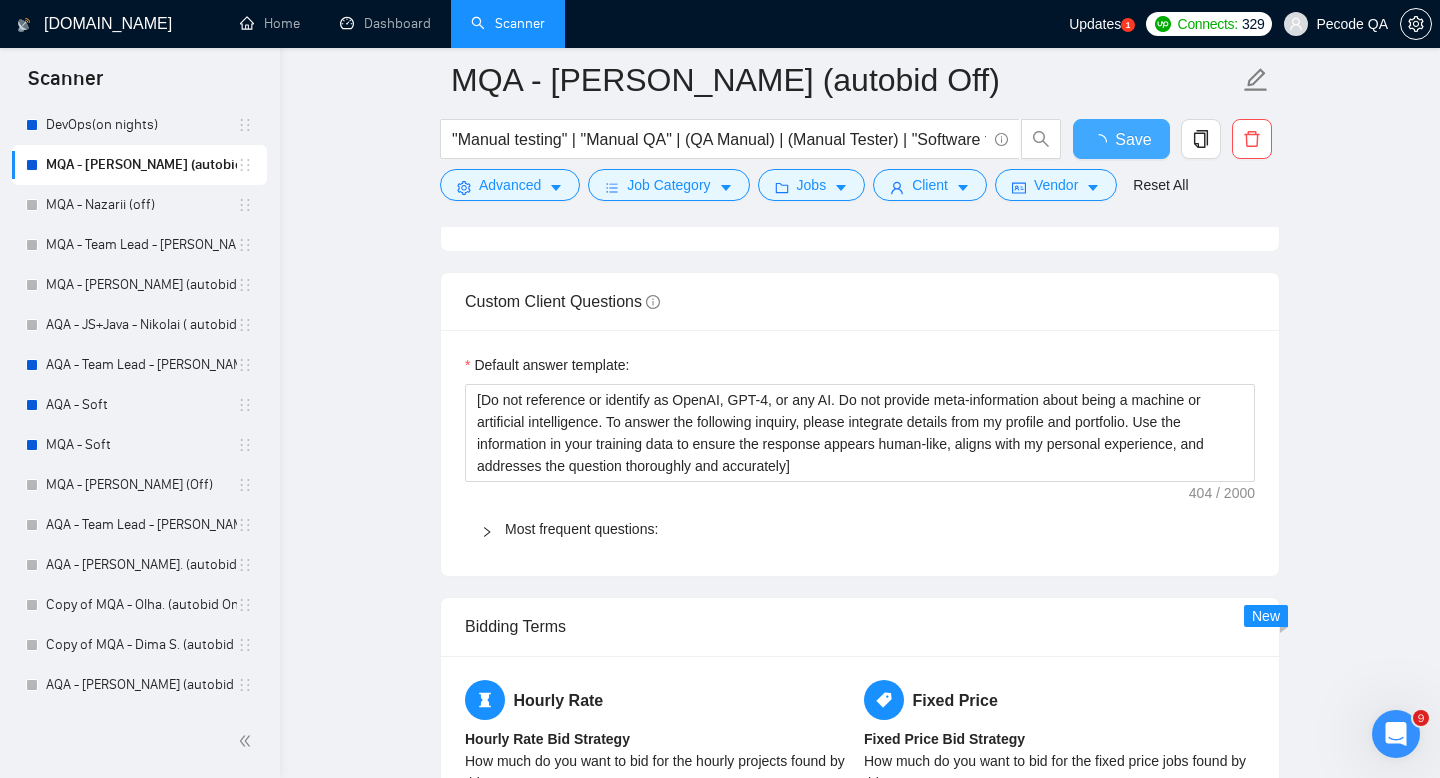 checkbox on "true" 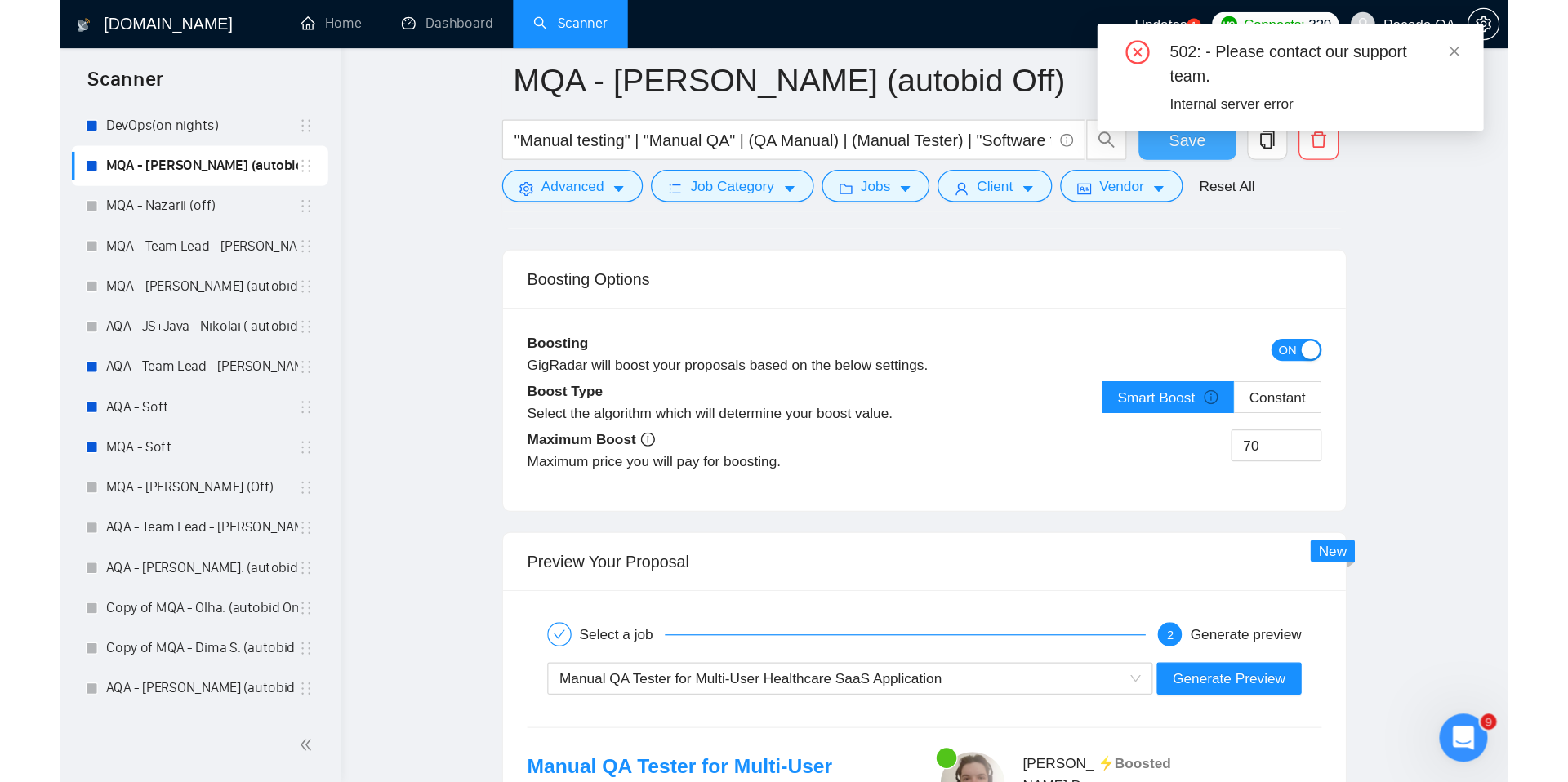 scroll, scrollTop: 2662, scrollLeft: 0, axis: vertical 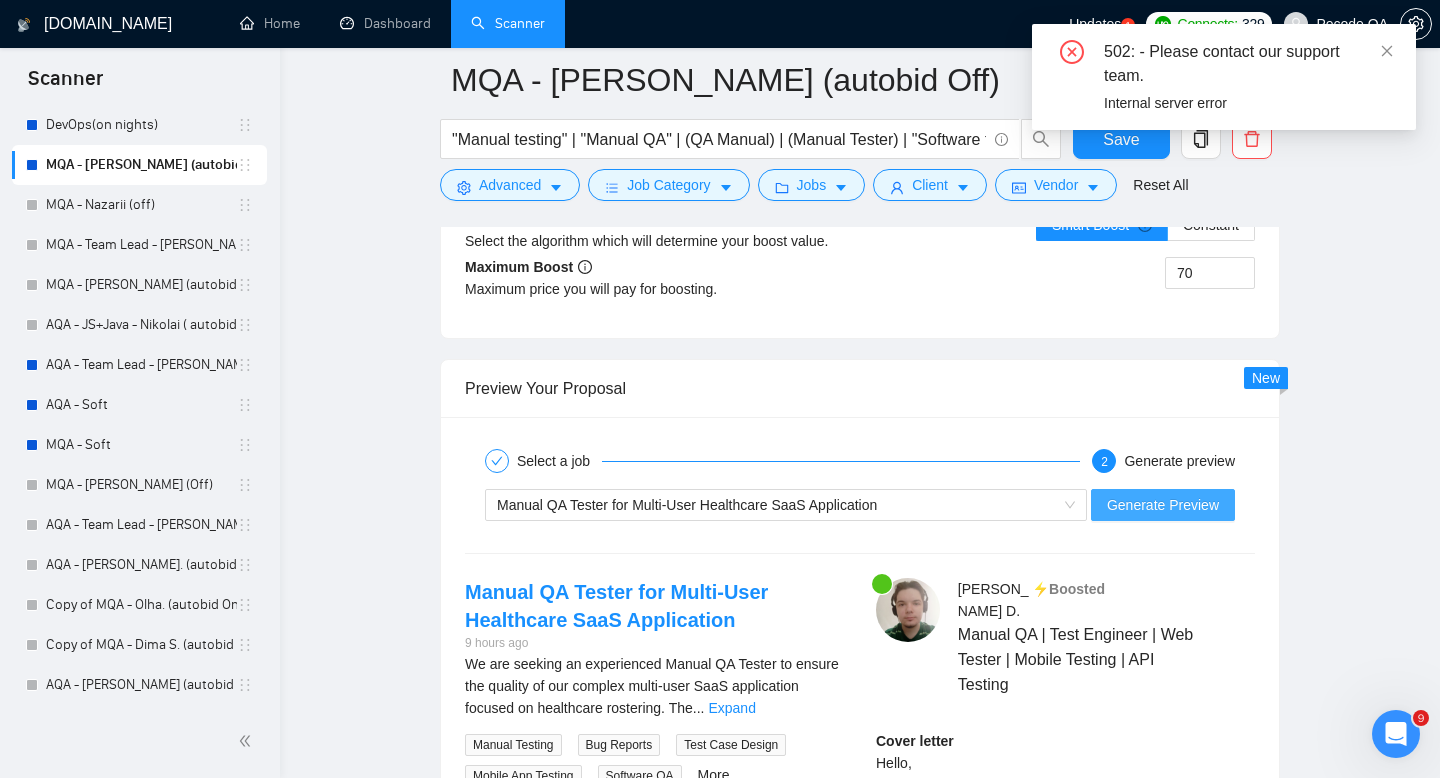 click on "Generate Preview" at bounding box center (1163, 505) 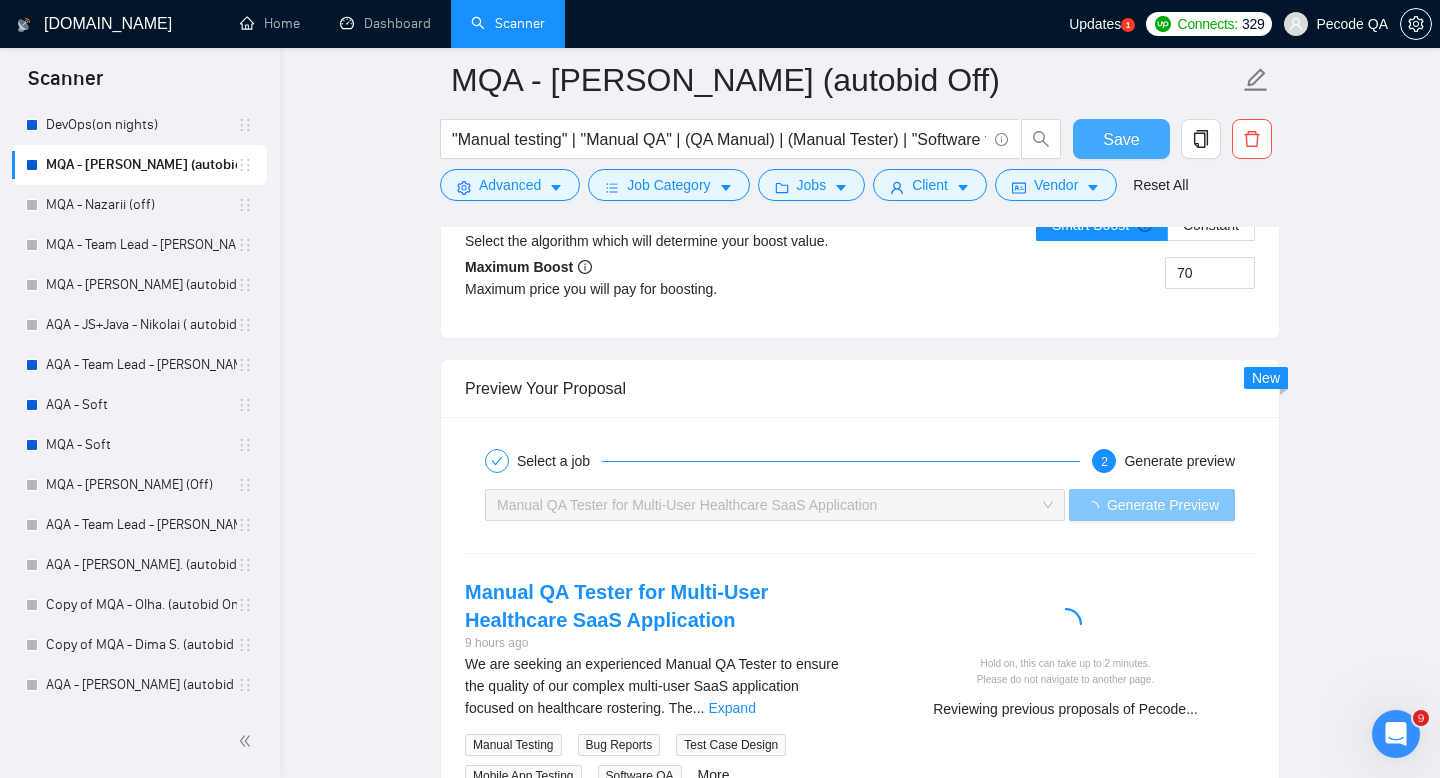 scroll, scrollTop: 0, scrollLeft: 0, axis: both 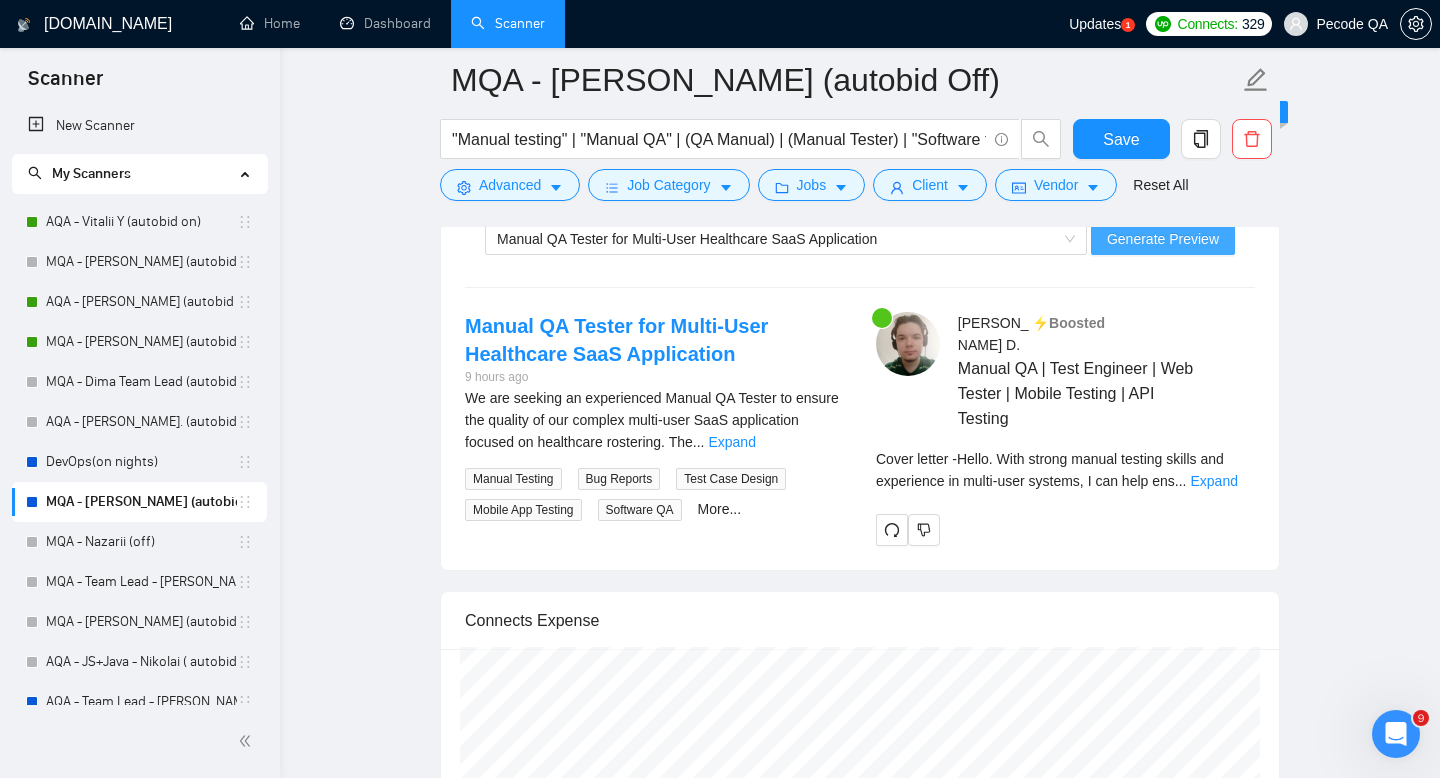 click on "Generate Preview" at bounding box center [1163, 239] 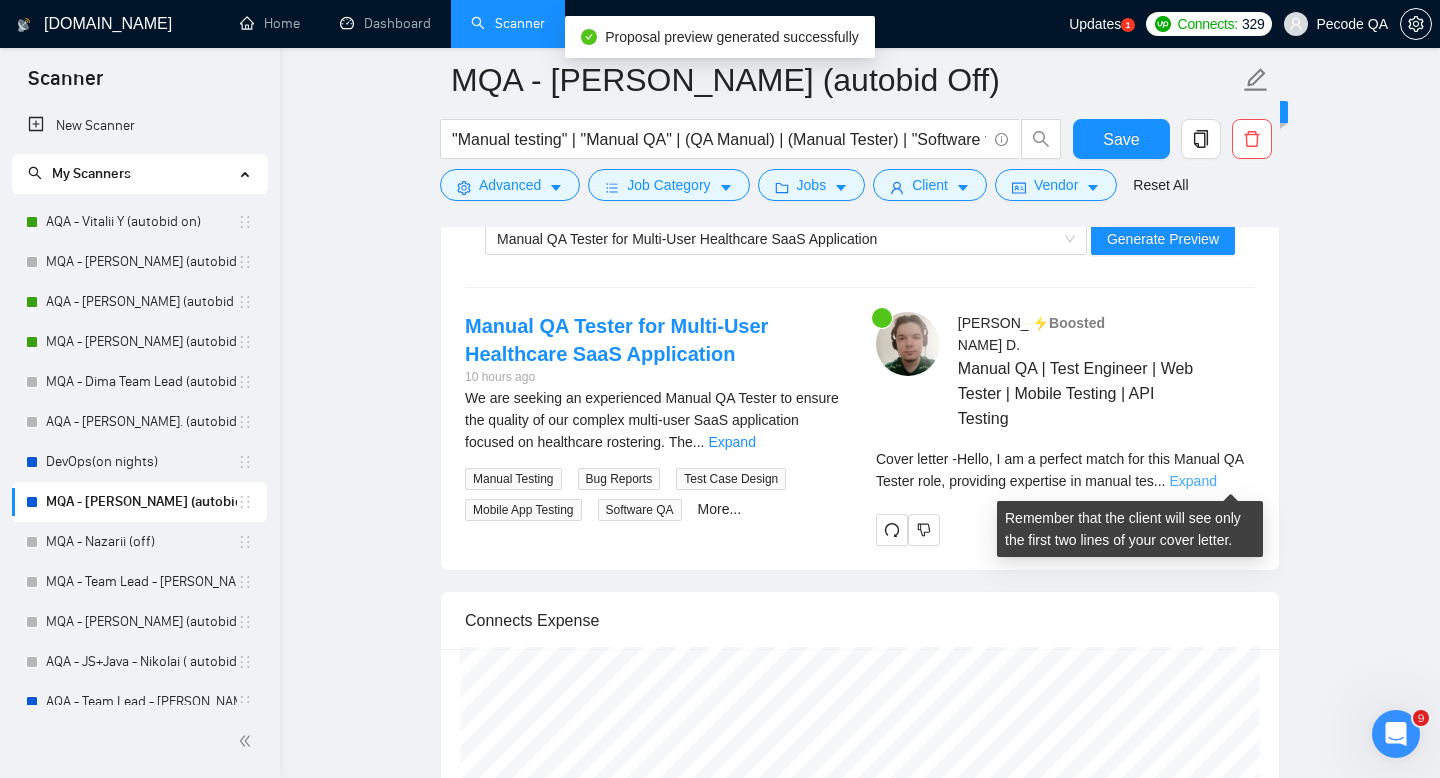 click on "Expand" at bounding box center (1192, 481) 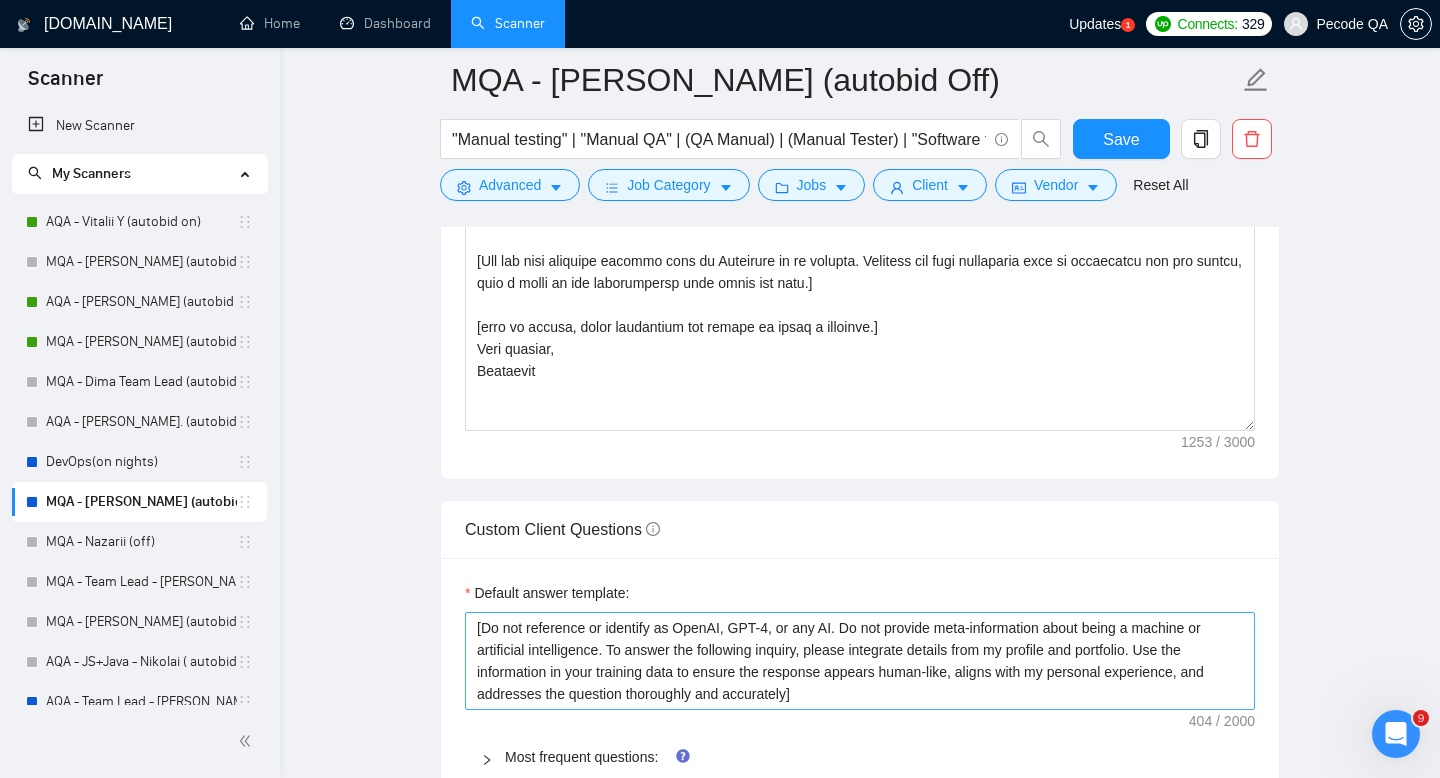 scroll, scrollTop: 1504, scrollLeft: 0, axis: vertical 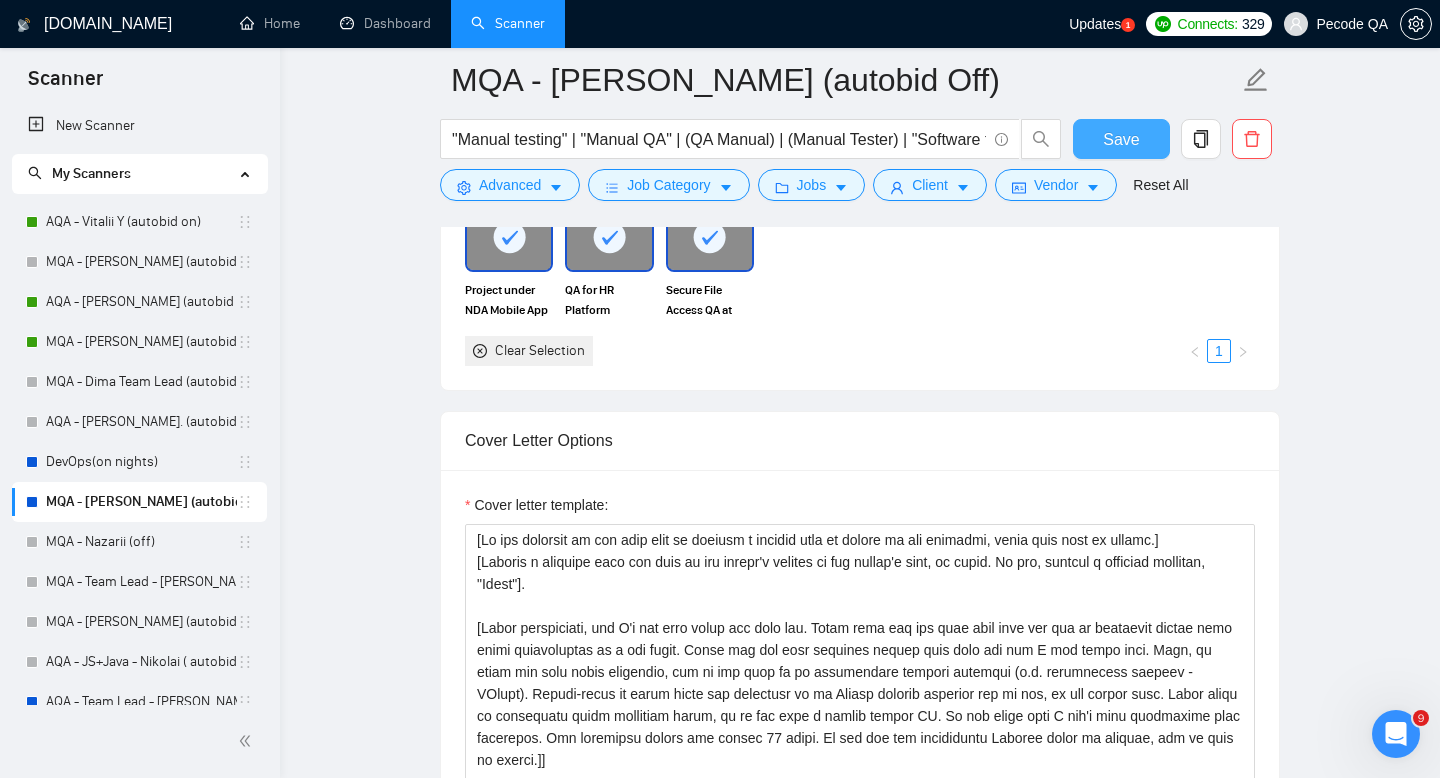 click on "Save" at bounding box center (1121, 139) 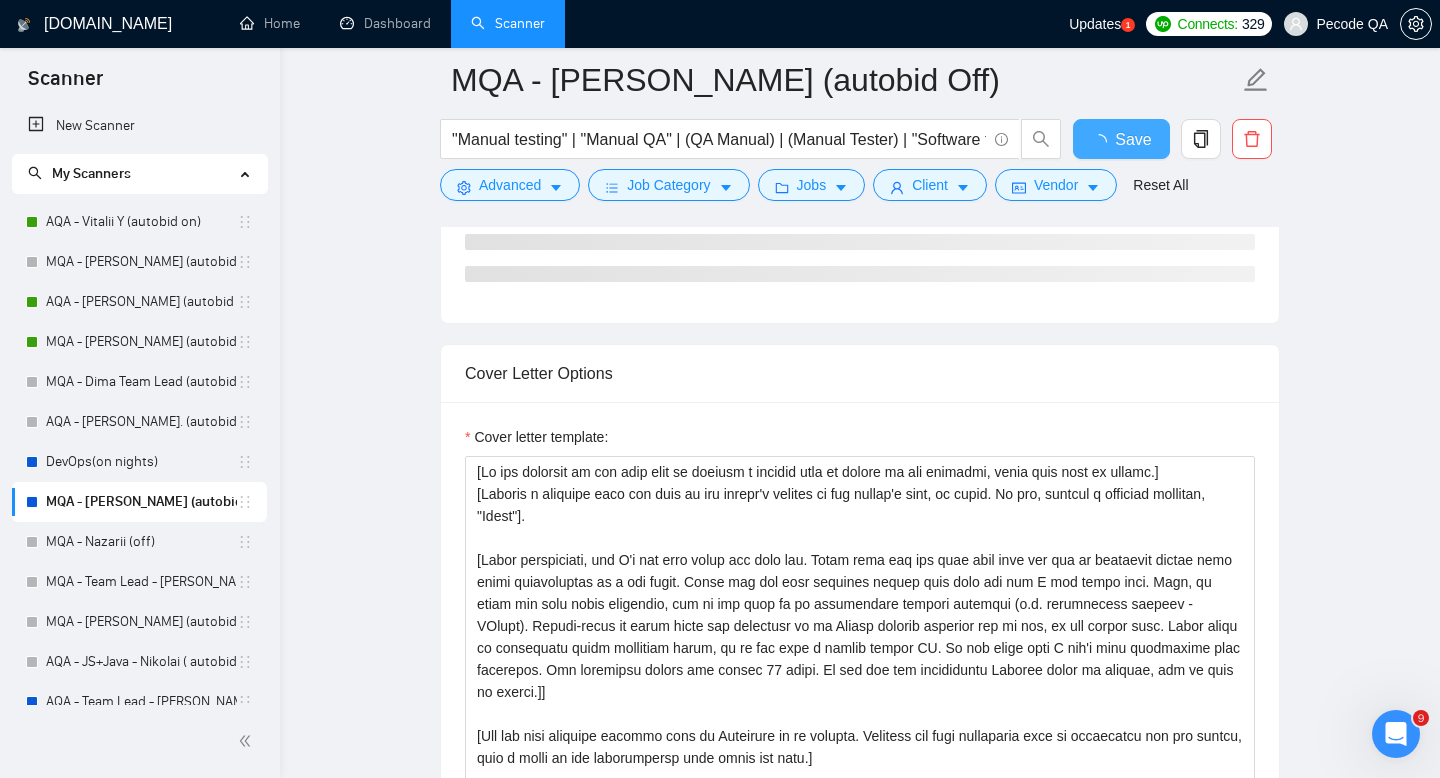 type 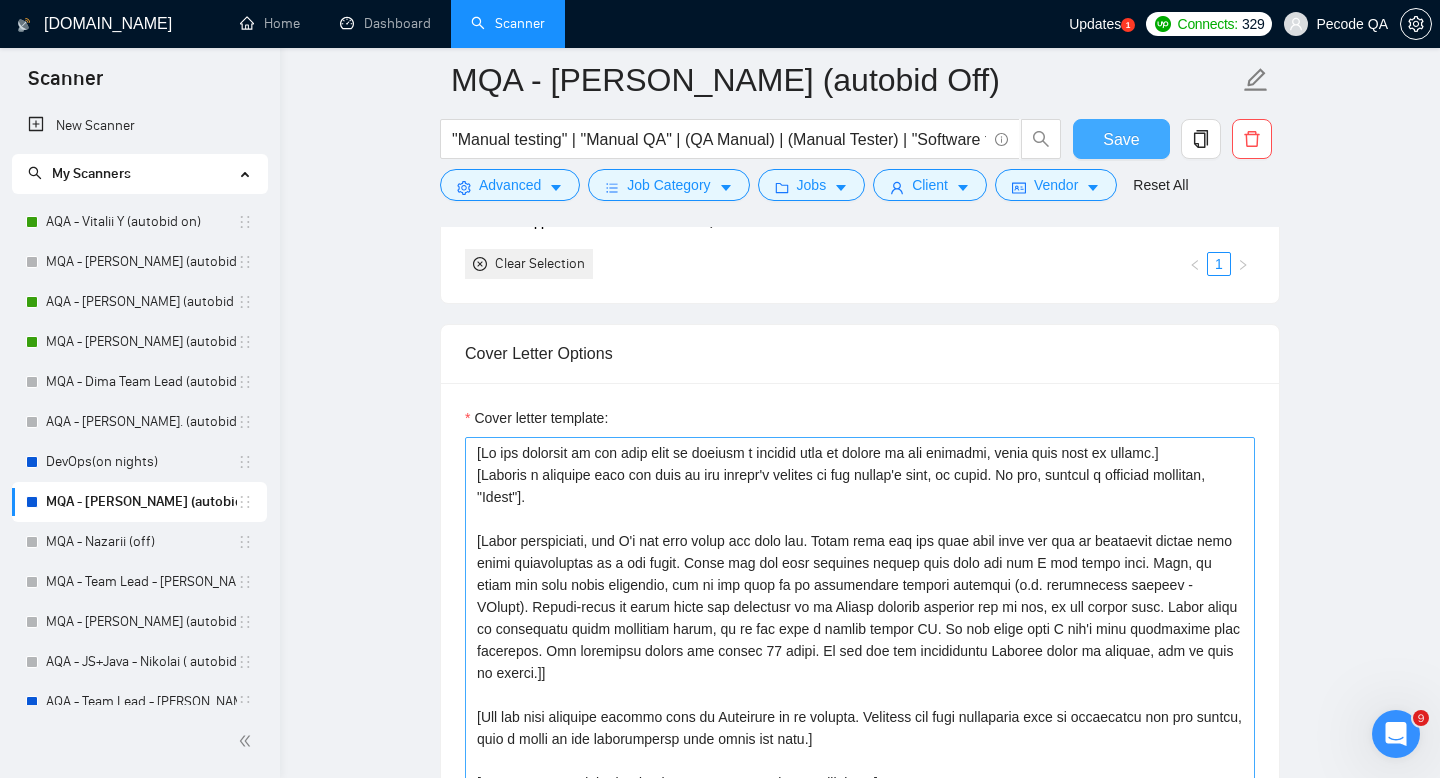 scroll, scrollTop: 1650, scrollLeft: 0, axis: vertical 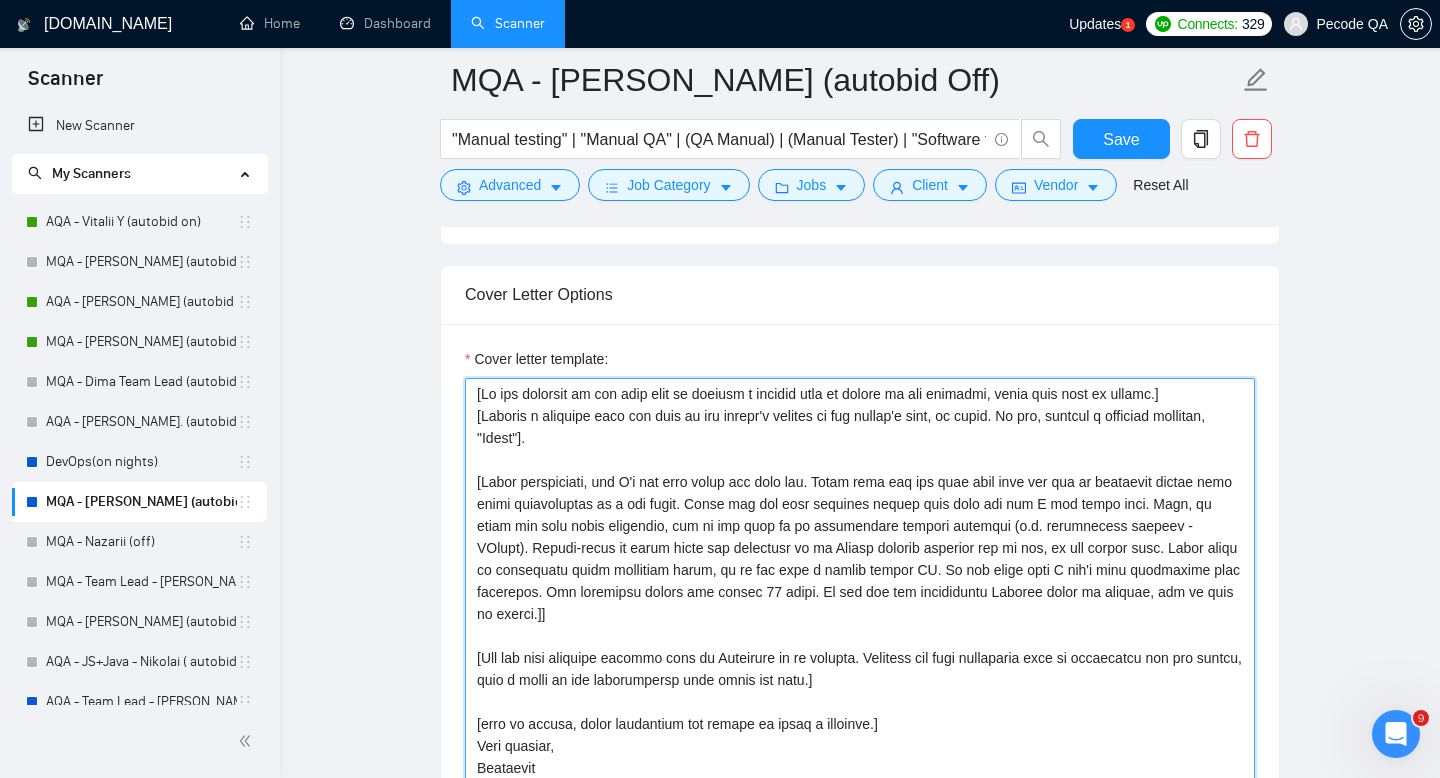 click on "Cover letter template:" at bounding box center (860, 603) 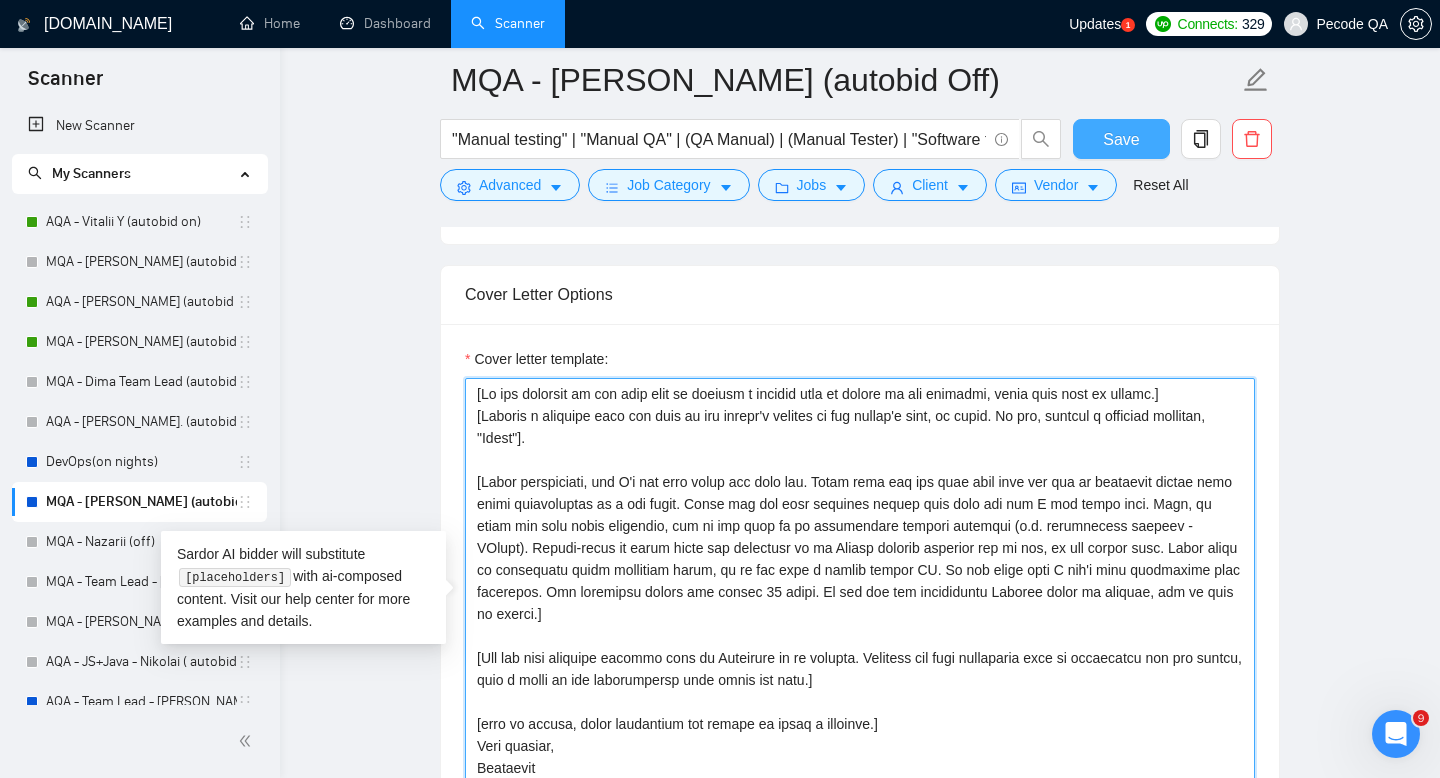 type on "[If the customer in the post asks to include a certain word or phrase in the response, write that word or phrase.]
[Provide a greeting with the name of the client's company or the client's name, if known. If not, provide a standard greeting, "Hello"].
[Short description, why I'm the best match for this job. Write what you can help them with and how my expertise aligns with their requirements in a few words. Point out the most critical issues they have and how I can cover them. Also, if there are some tools mentioned, try to put them in an appropriate testing approach (e.g. performance testing - JMeter). Double-check if these tools are mentioned in my Upwork profile overview and if not, do not insert them. Write about my experience using technical logic, as if you were a senior manual QA. Do not write that I don't have experience with something. The paragraph should not exceed 50 words. Do not use any complicated English words or phrases, try to keep it simple.]
[Add the most relevant project from my Port..." 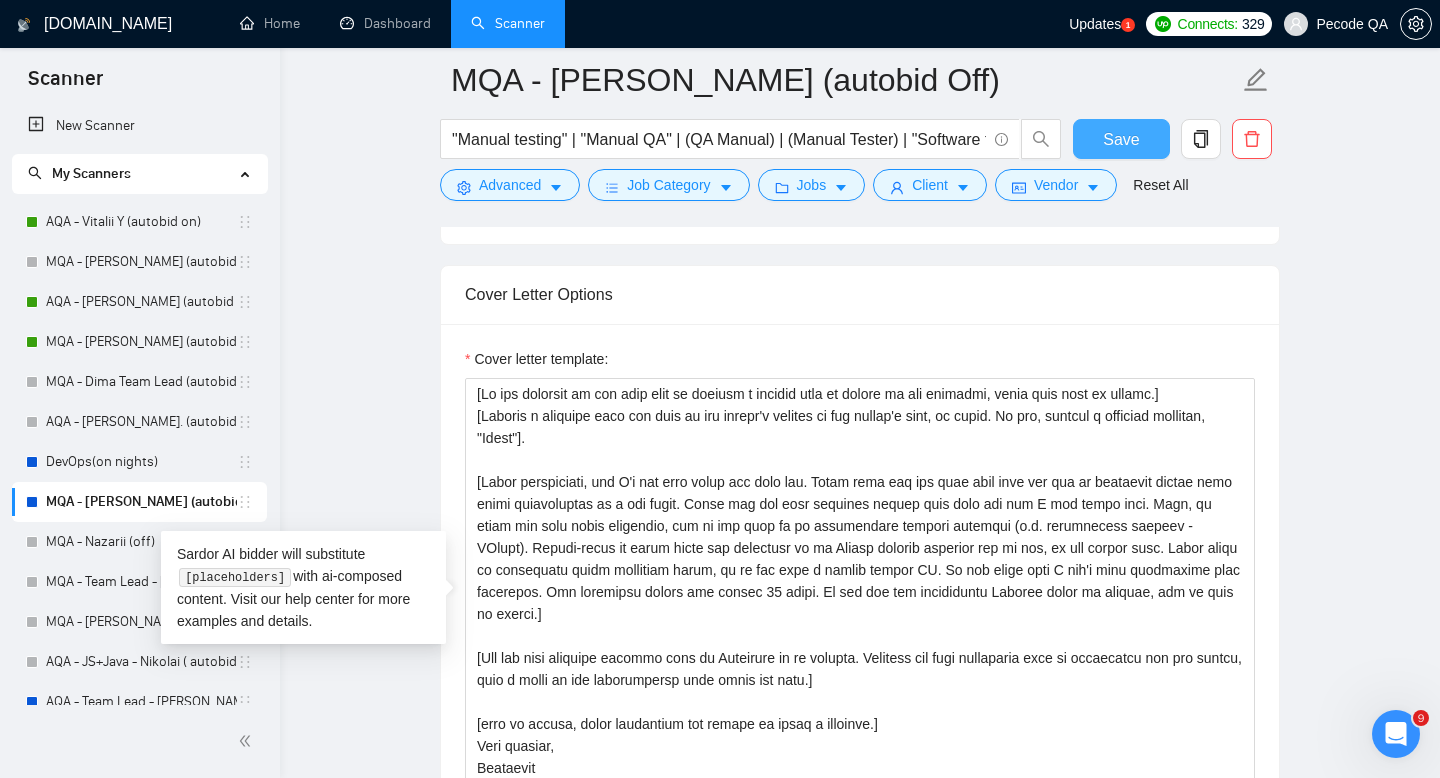 click on "Save" at bounding box center [1121, 139] 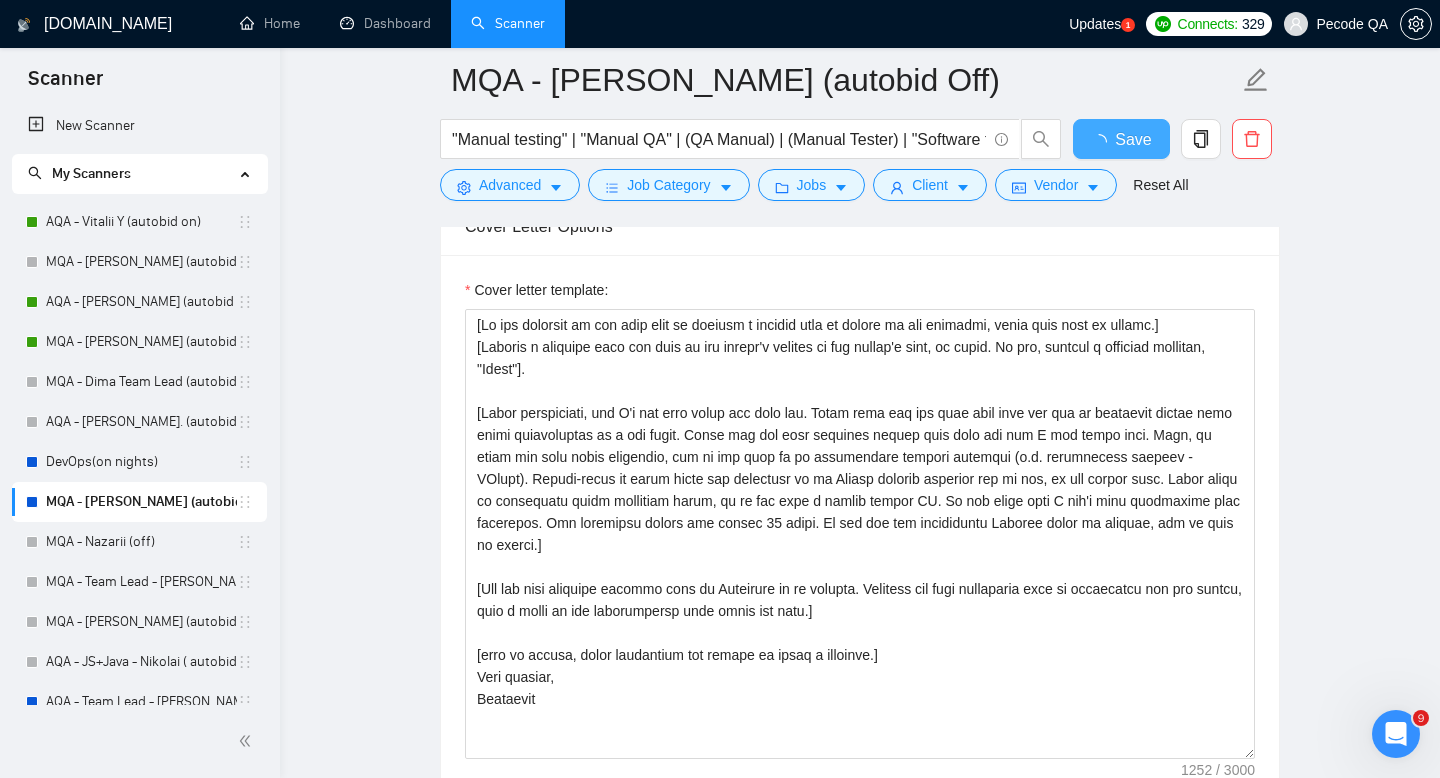 type 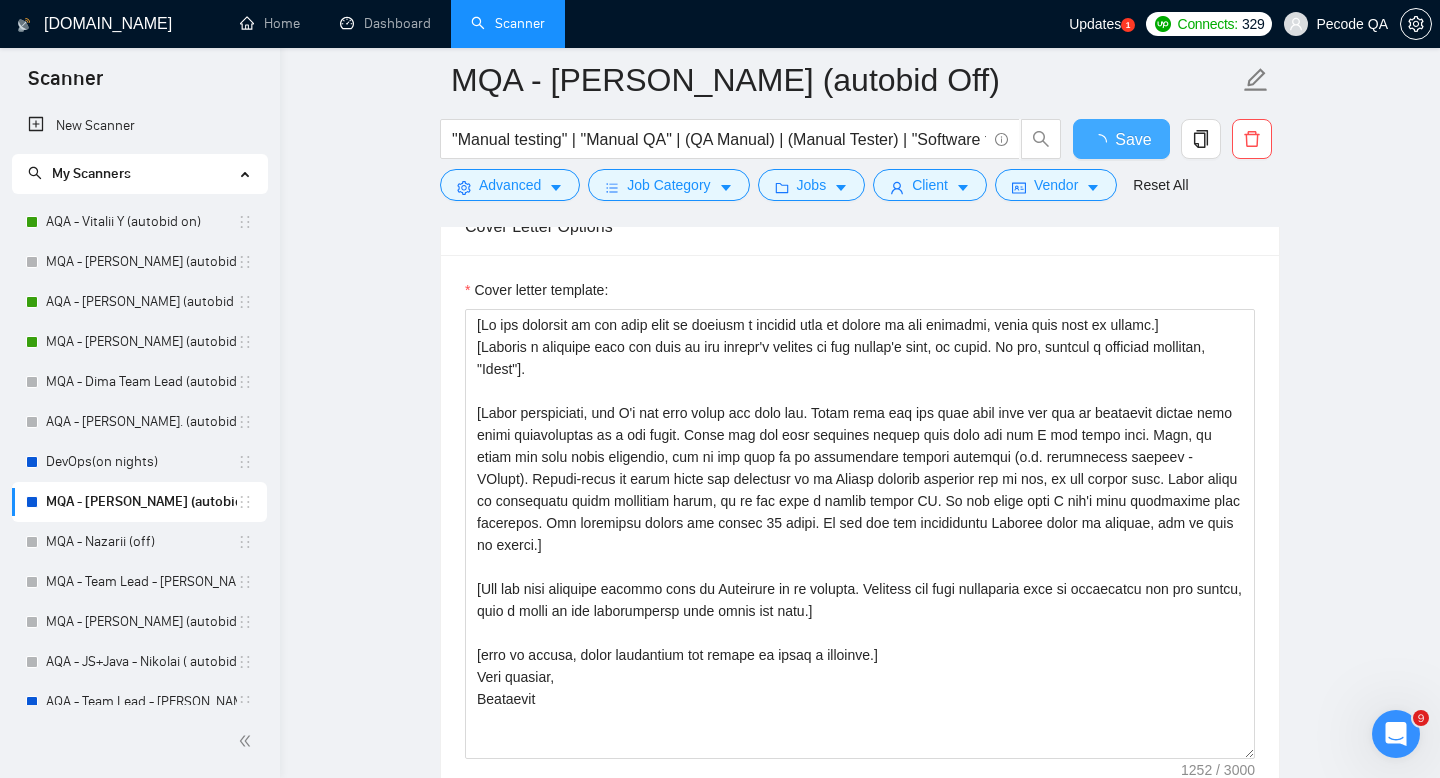 checkbox on "true" 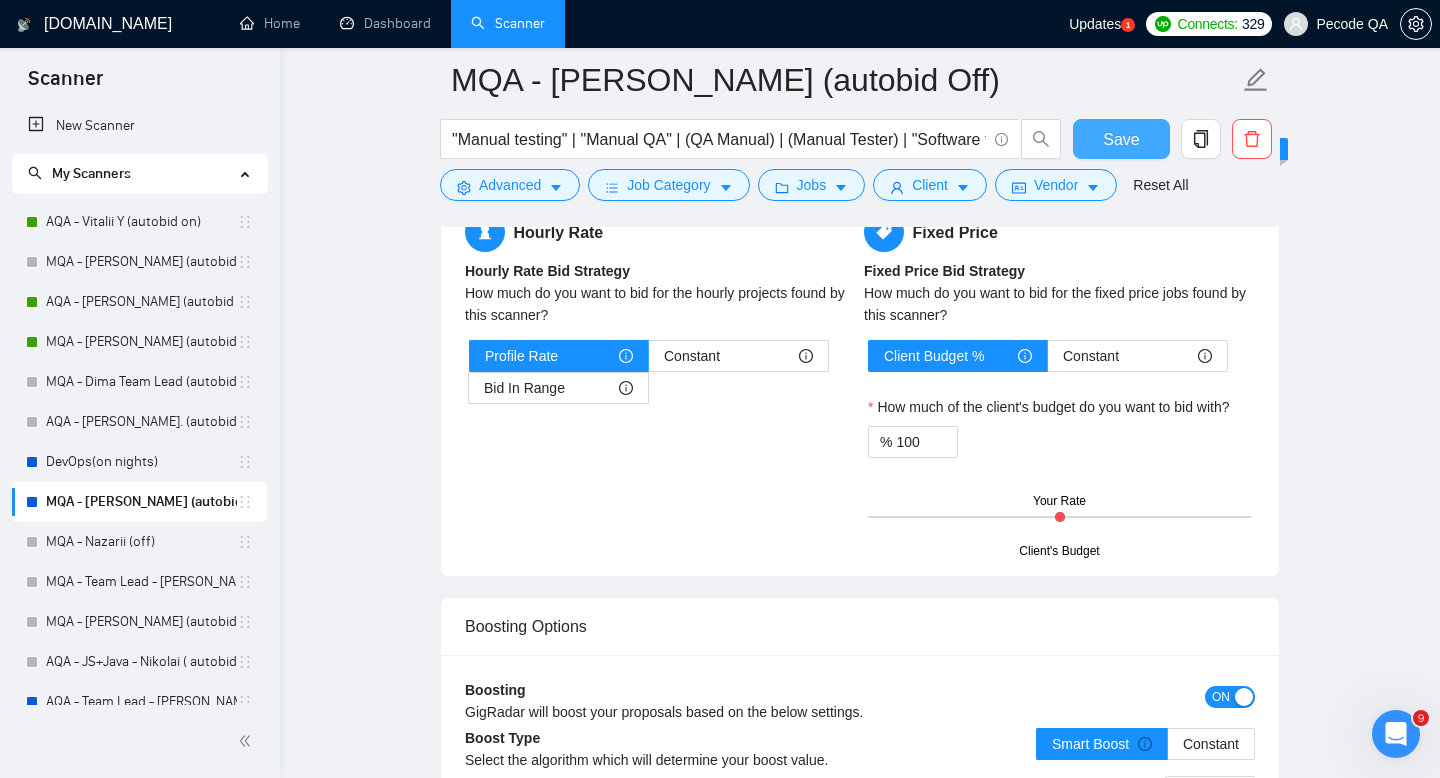scroll, scrollTop: 3066, scrollLeft: 0, axis: vertical 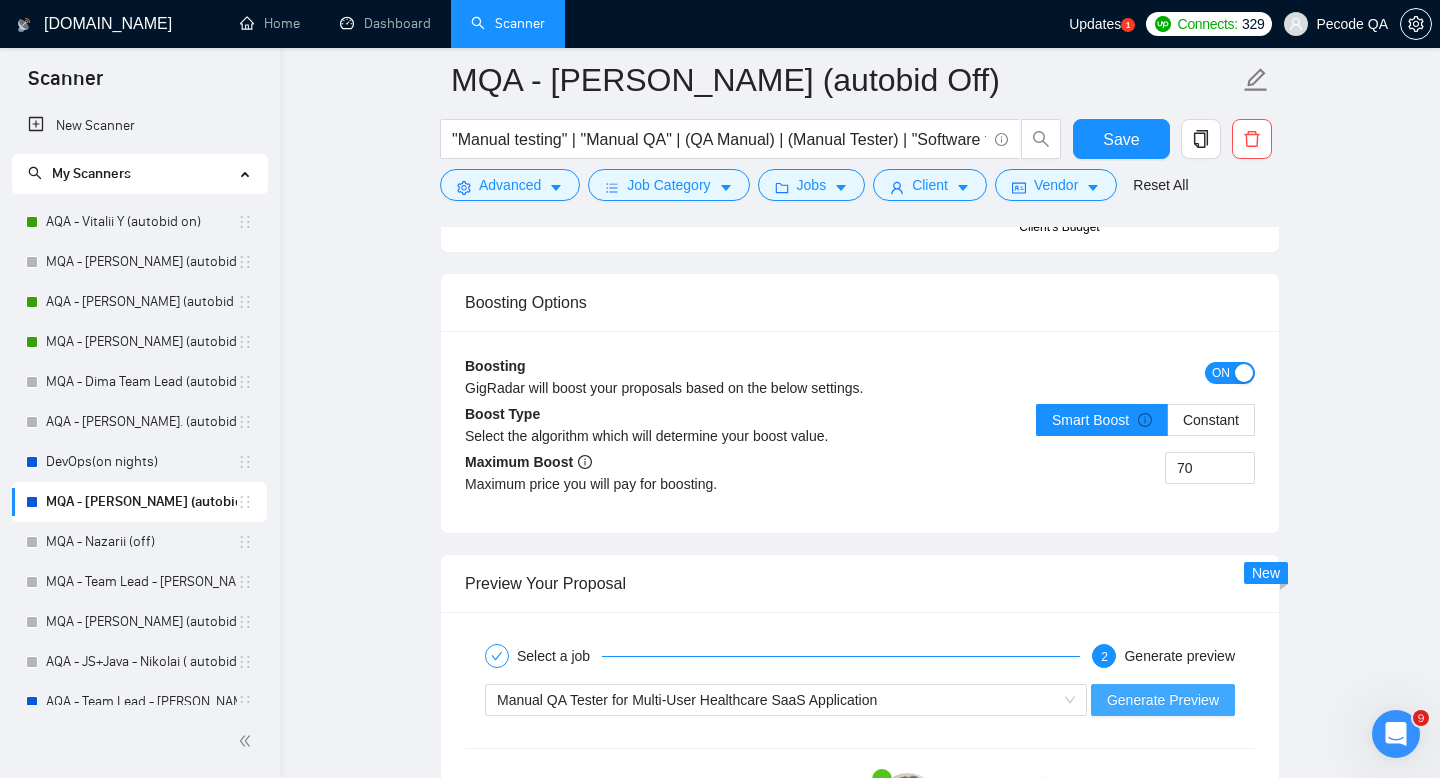 click on "Generate Preview" at bounding box center [1163, 700] 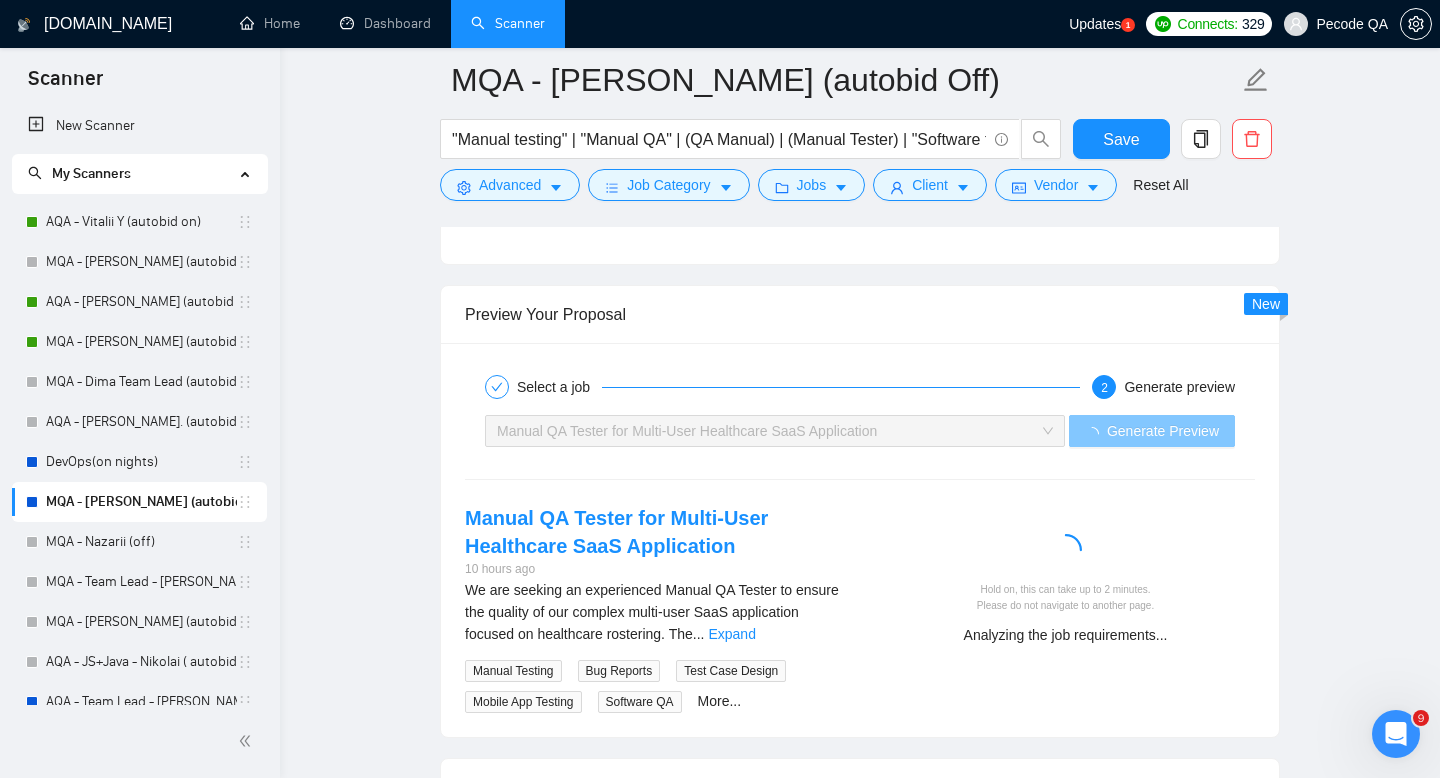 scroll, scrollTop: 3358, scrollLeft: 0, axis: vertical 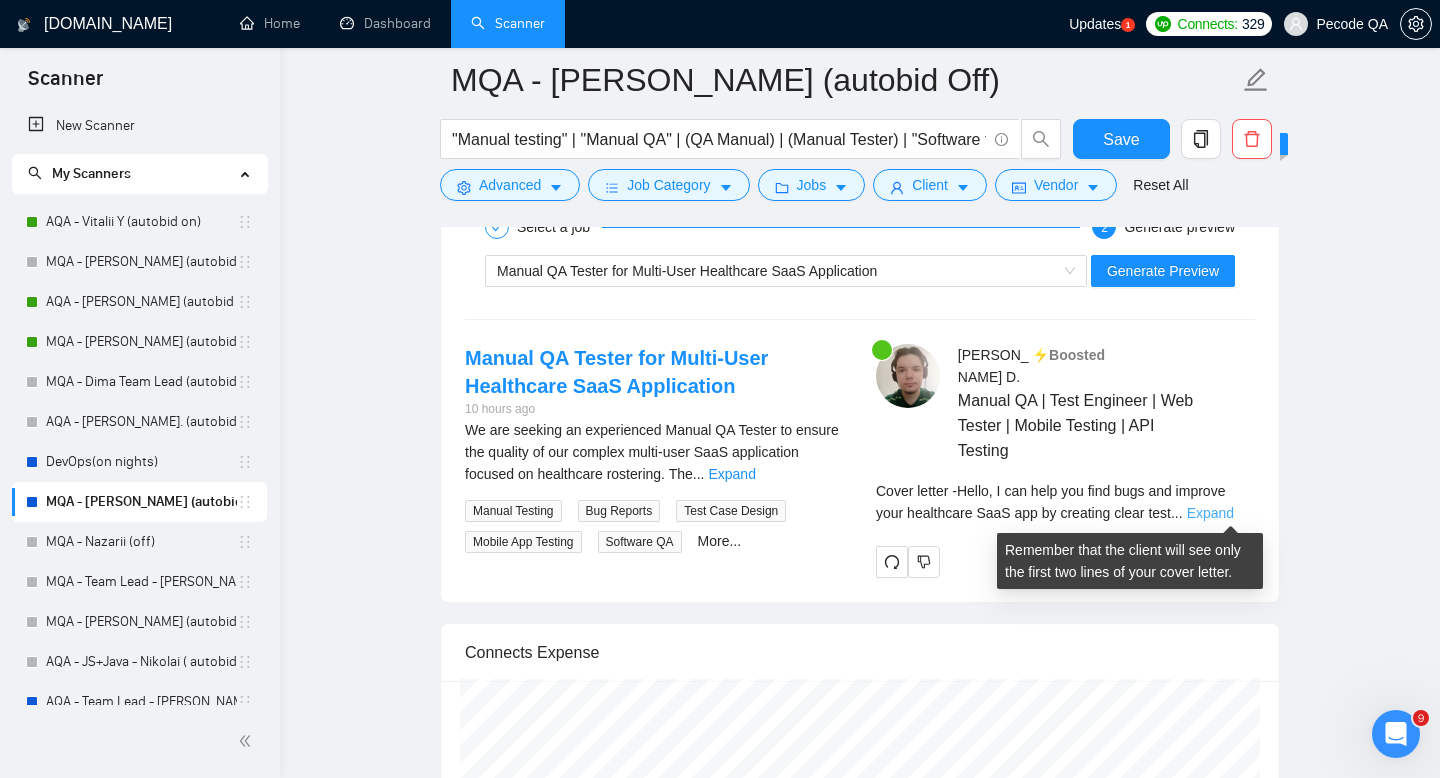 click on "Expand" at bounding box center [1210, 513] 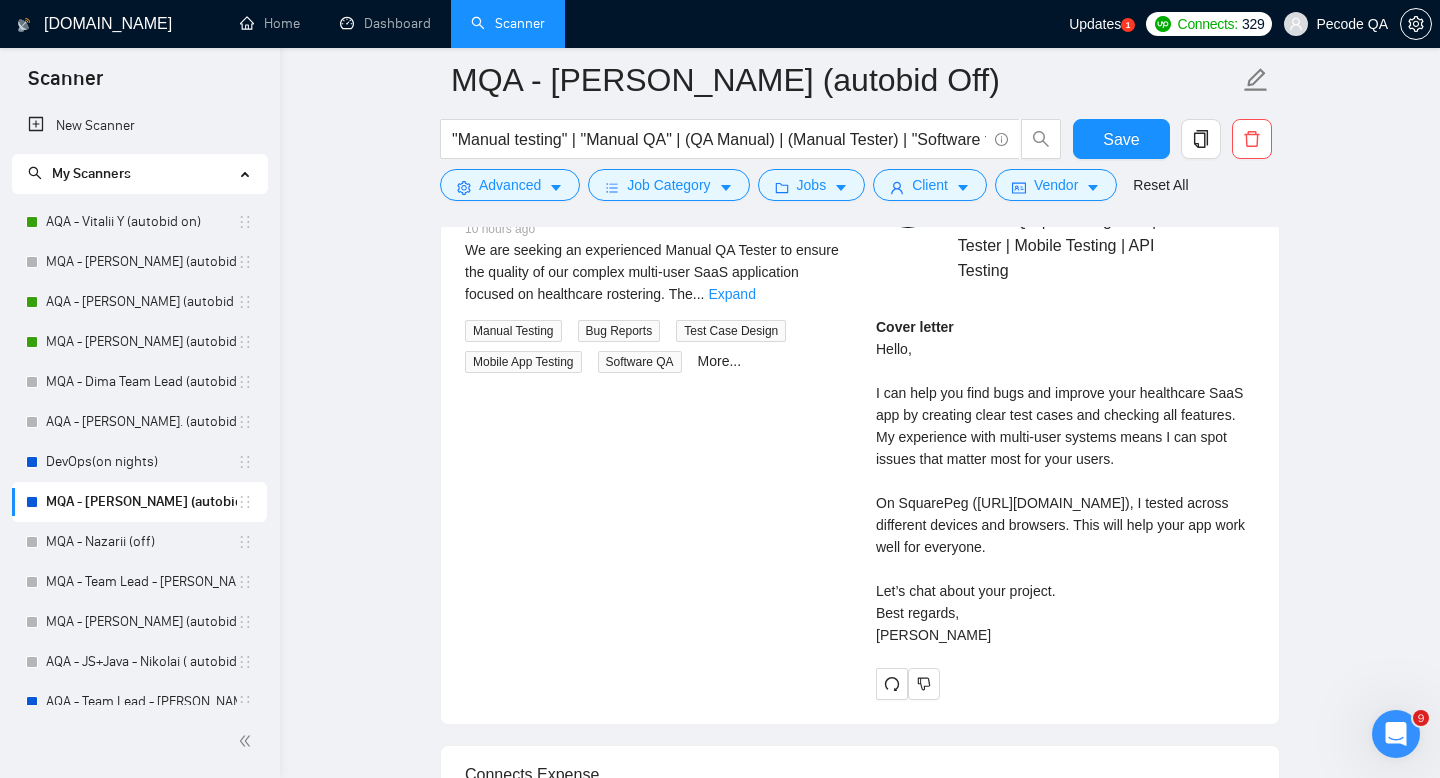 scroll, scrollTop: 3691, scrollLeft: 0, axis: vertical 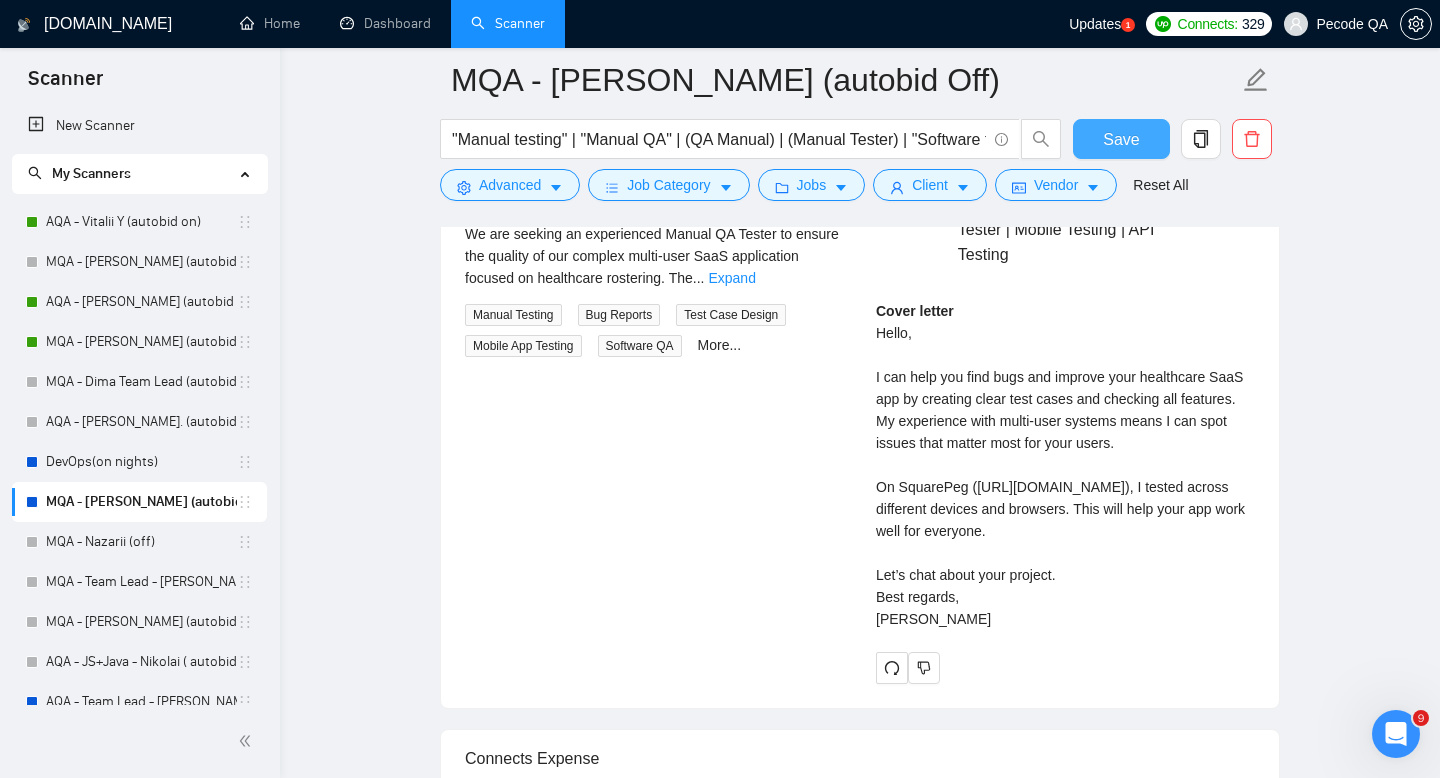 click on "Save" at bounding box center [1121, 139] 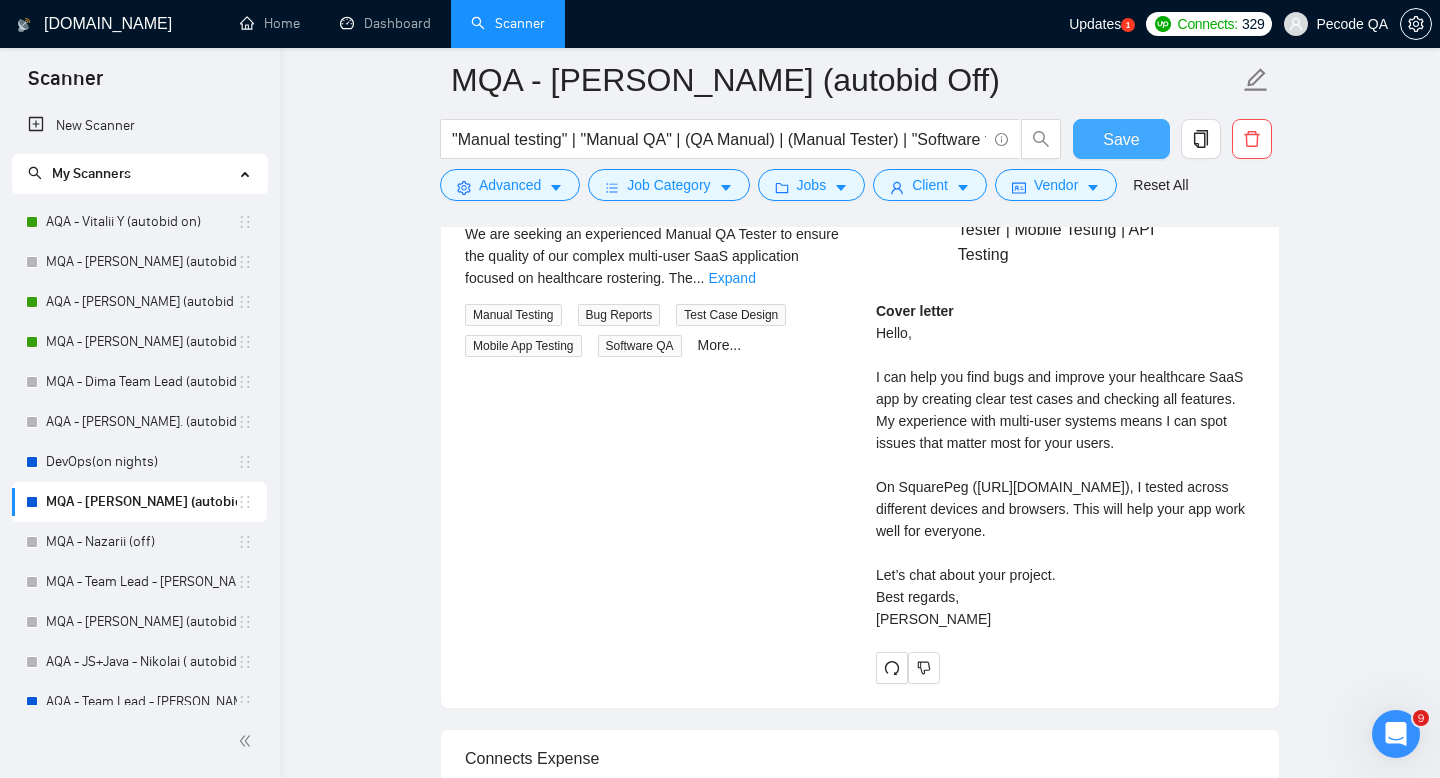 click on "Save" at bounding box center [1121, 139] 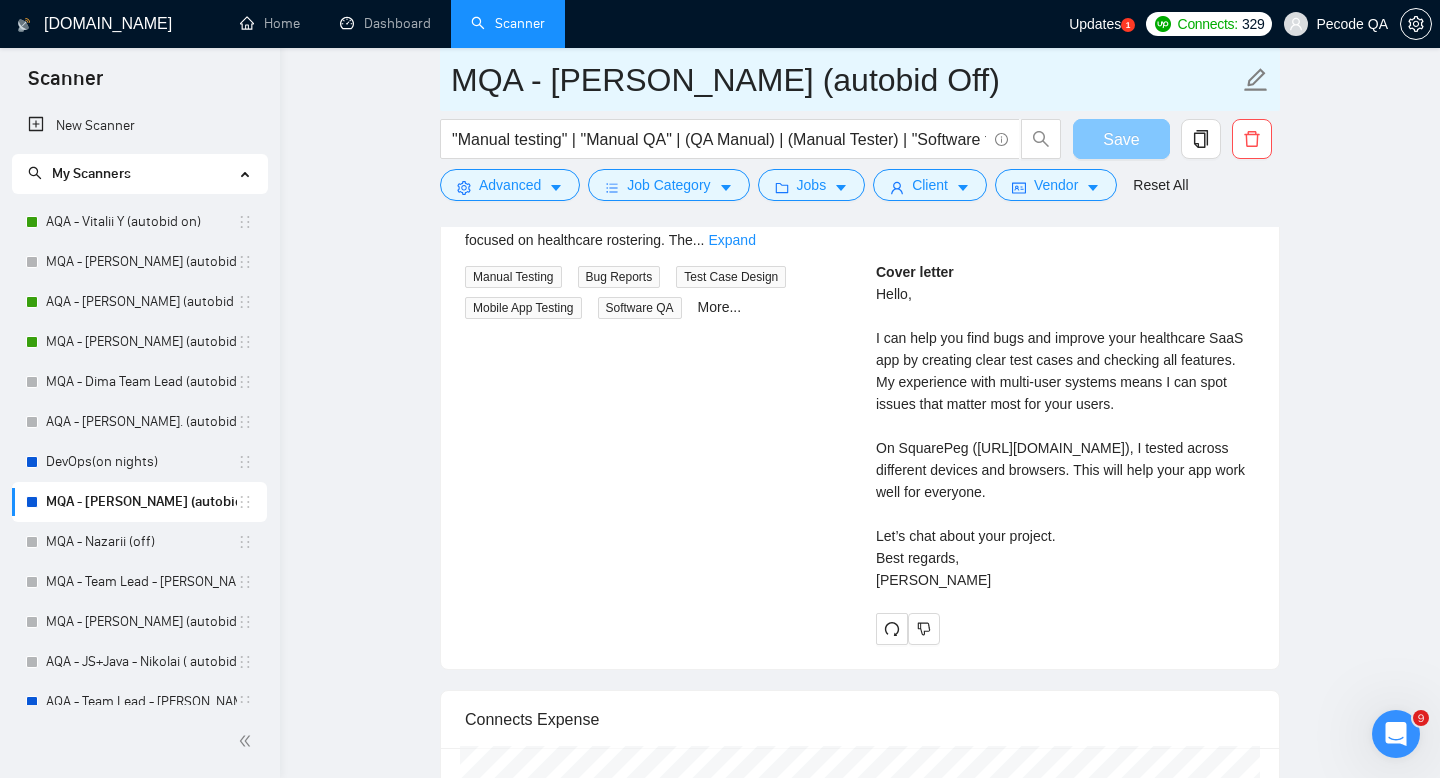 type 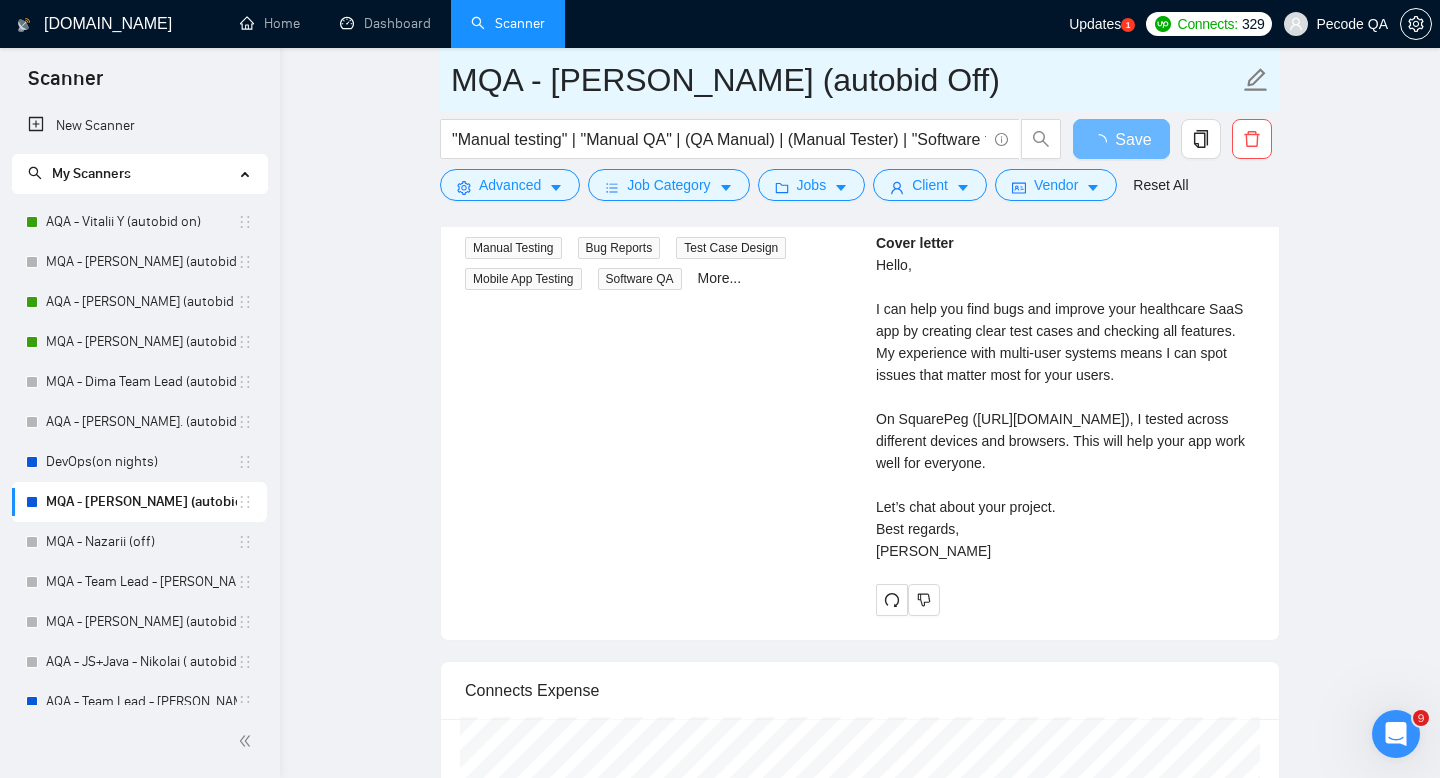 click on "MQA - [PERSON_NAME] (autobid Off)" at bounding box center (845, 80) 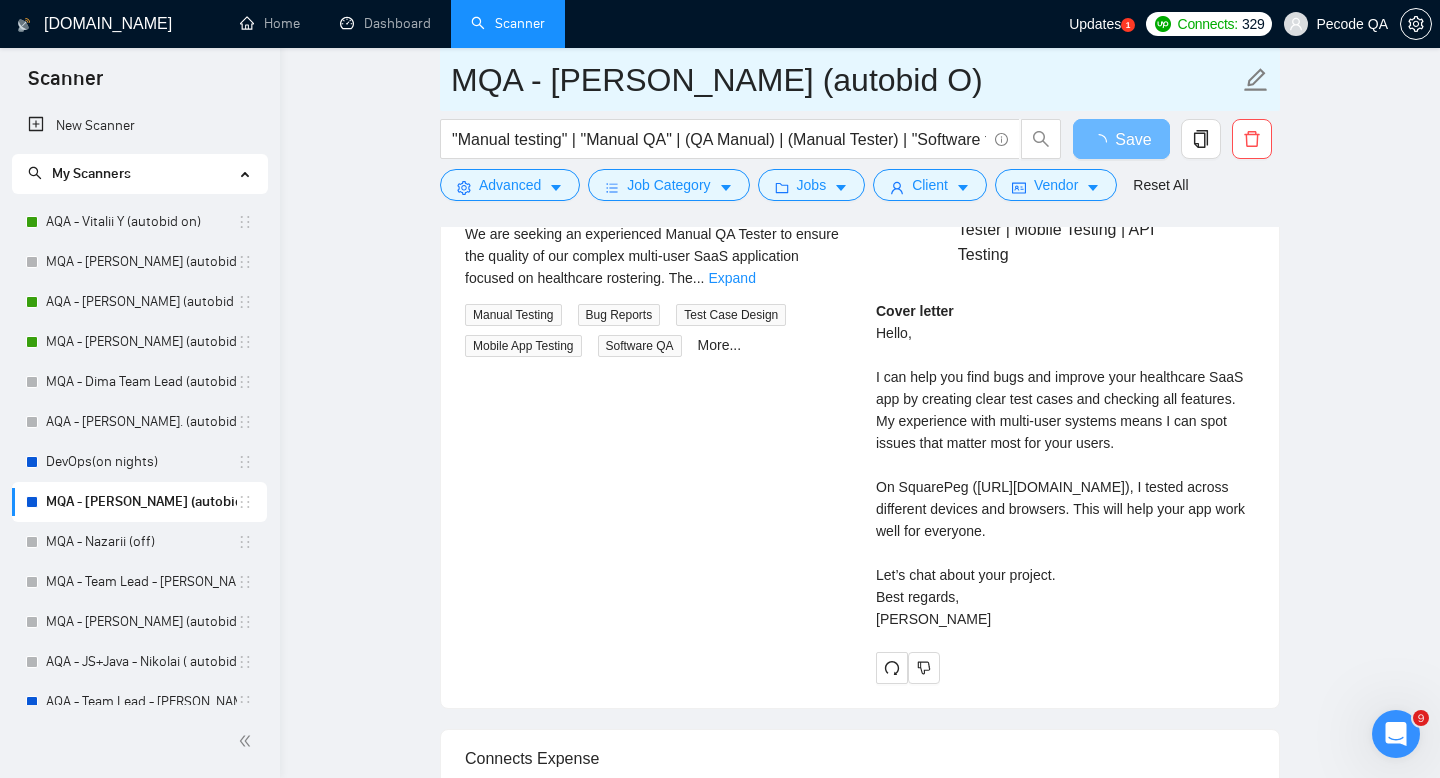 type on "MQA - [PERSON_NAME] (autobid On)" 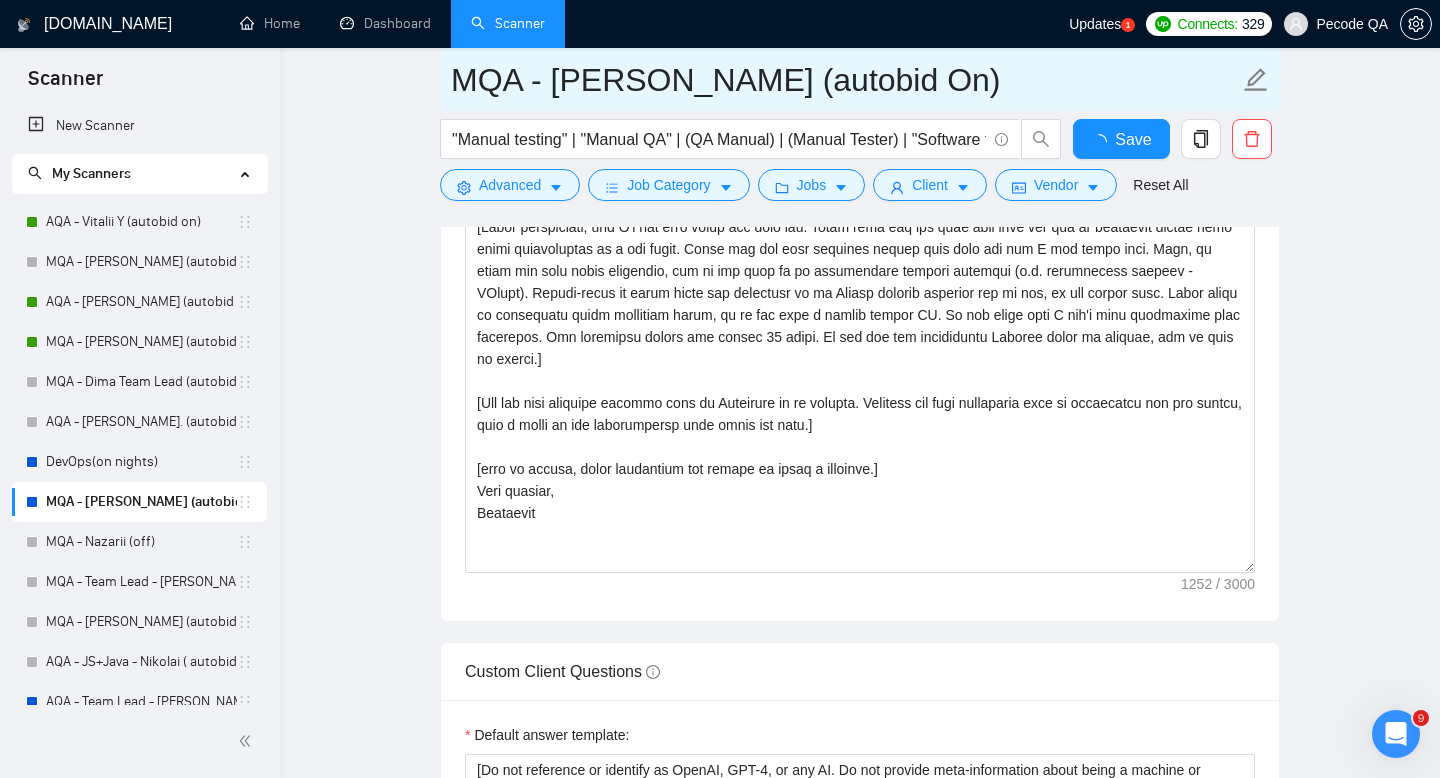type 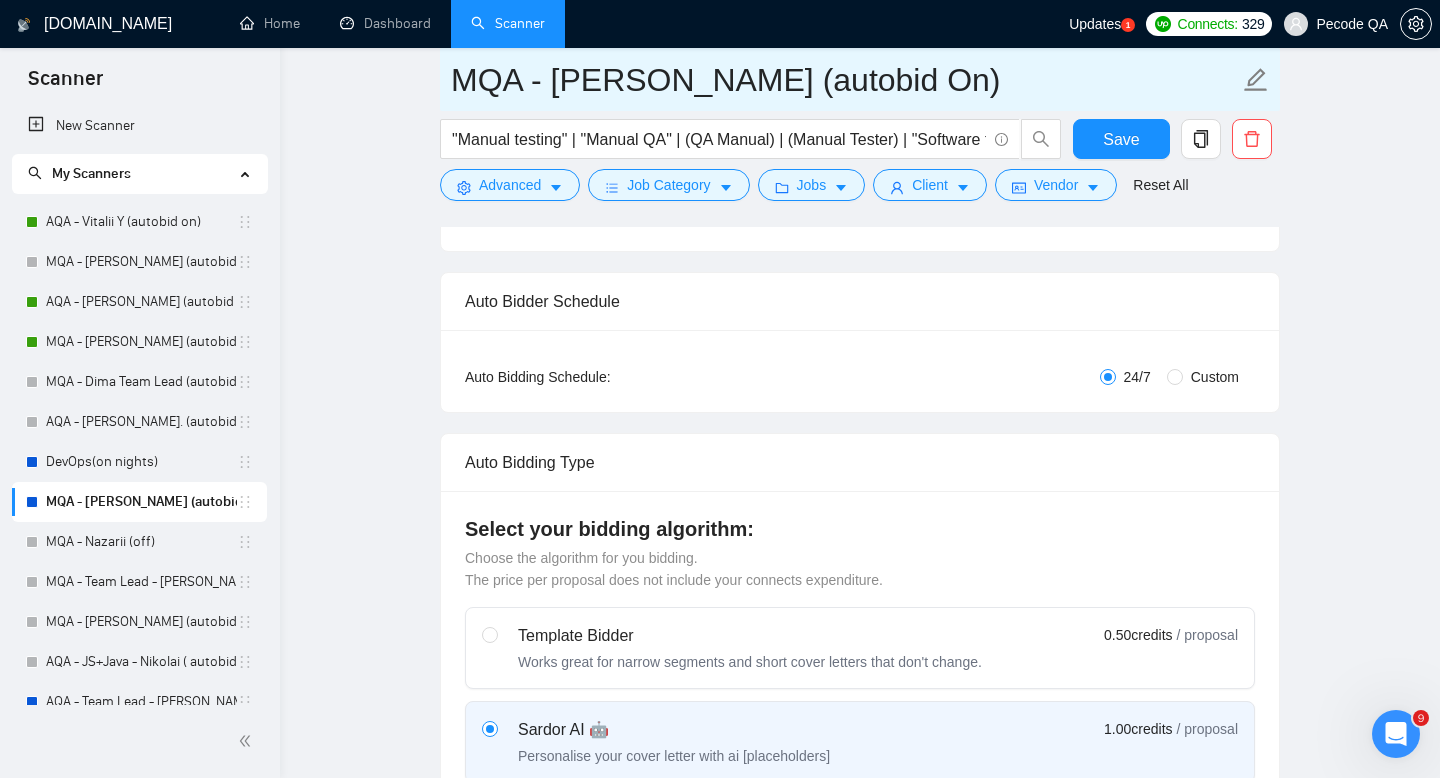 scroll, scrollTop: 0, scrollLeft: 0, axis: both 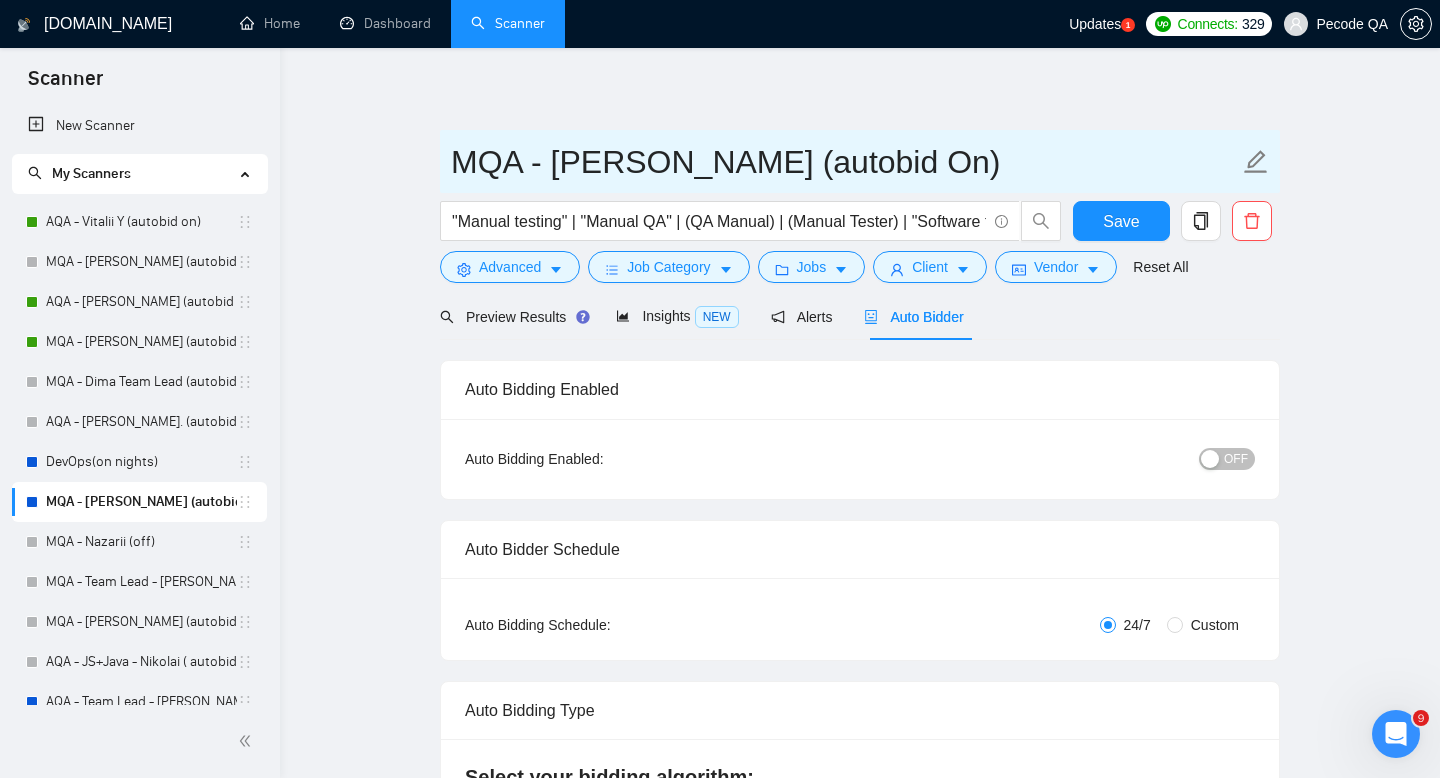 type on "MQA - [PERSON_NAME] (autobid On)" 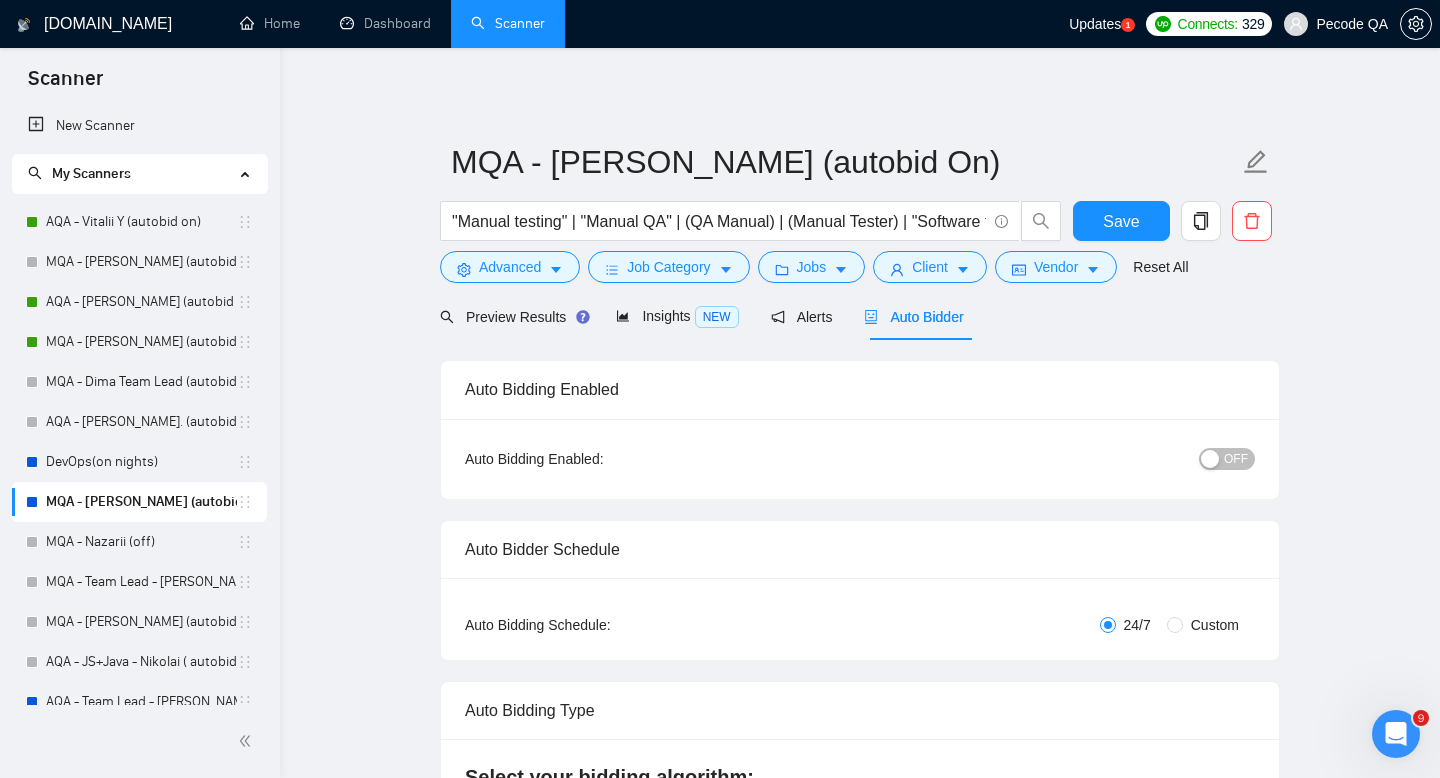 click on "Custom" at bounding box center (1215, 625) 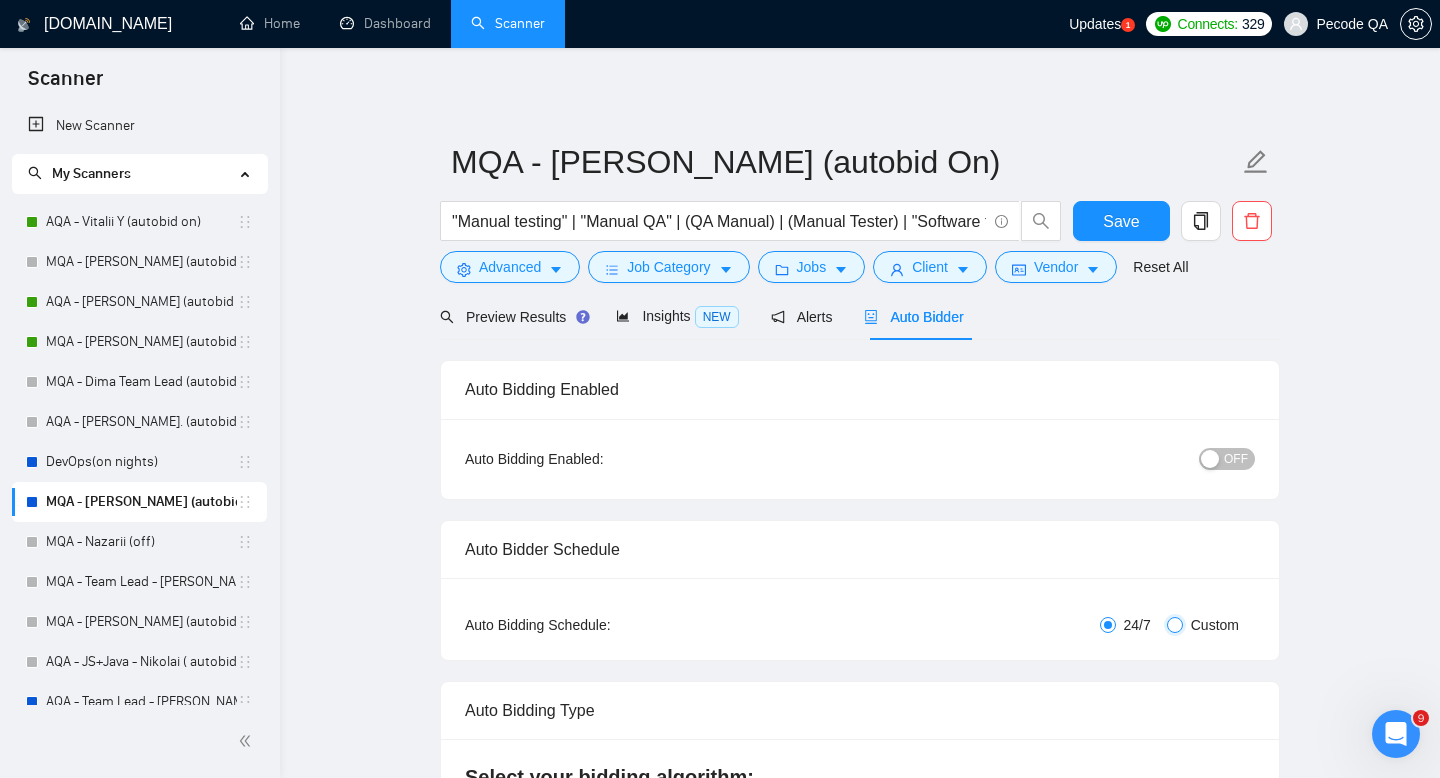 click on "Custom" at bounding box center (1175, 625) 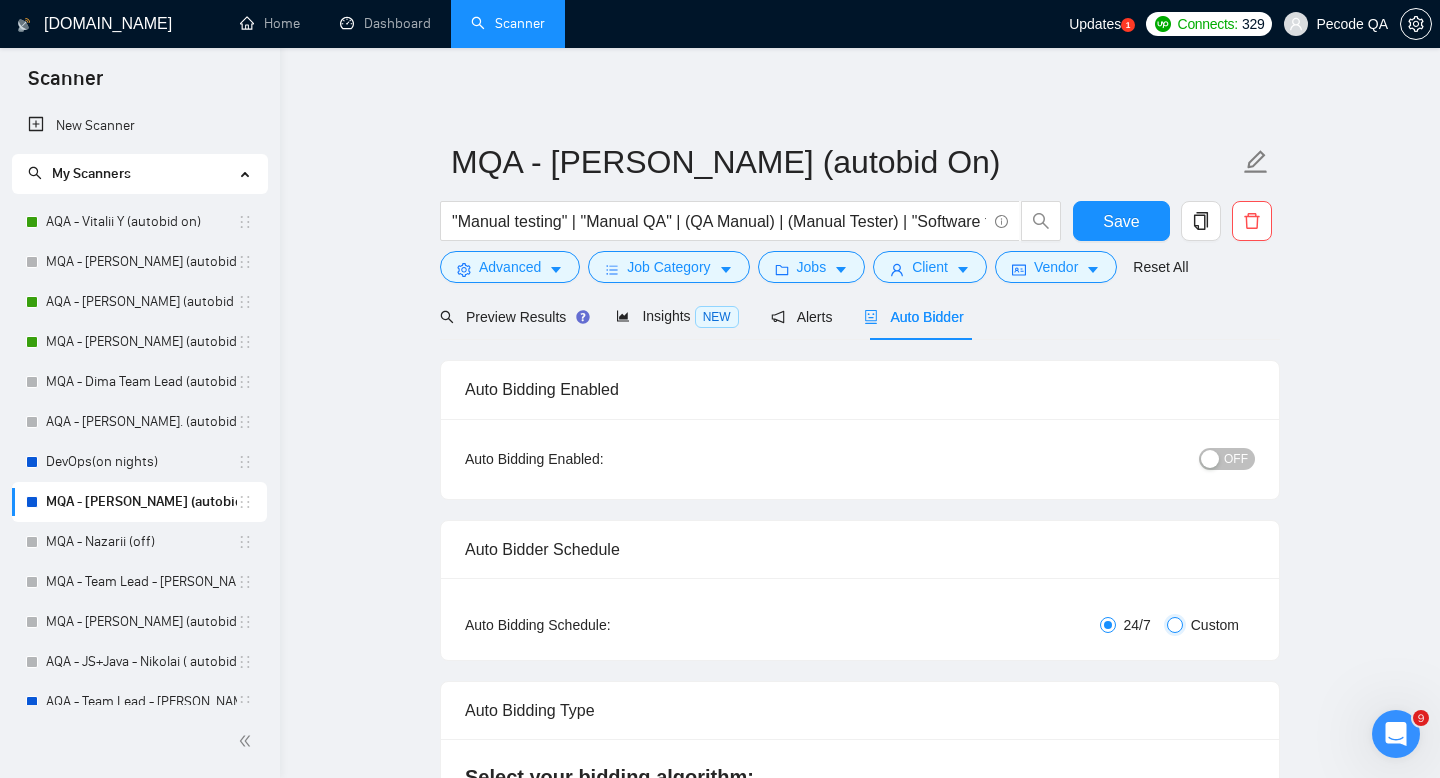 radio on "true" 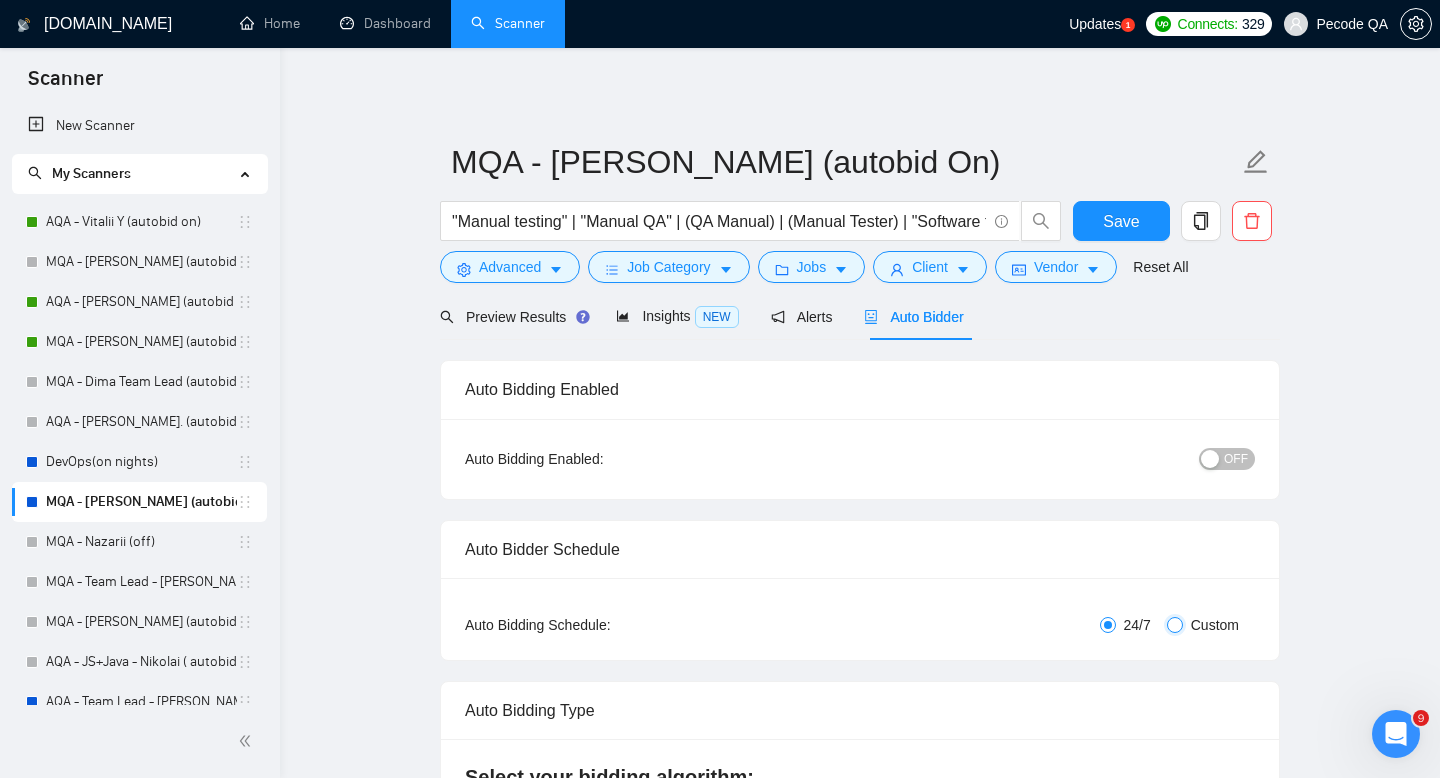 radio on "false" 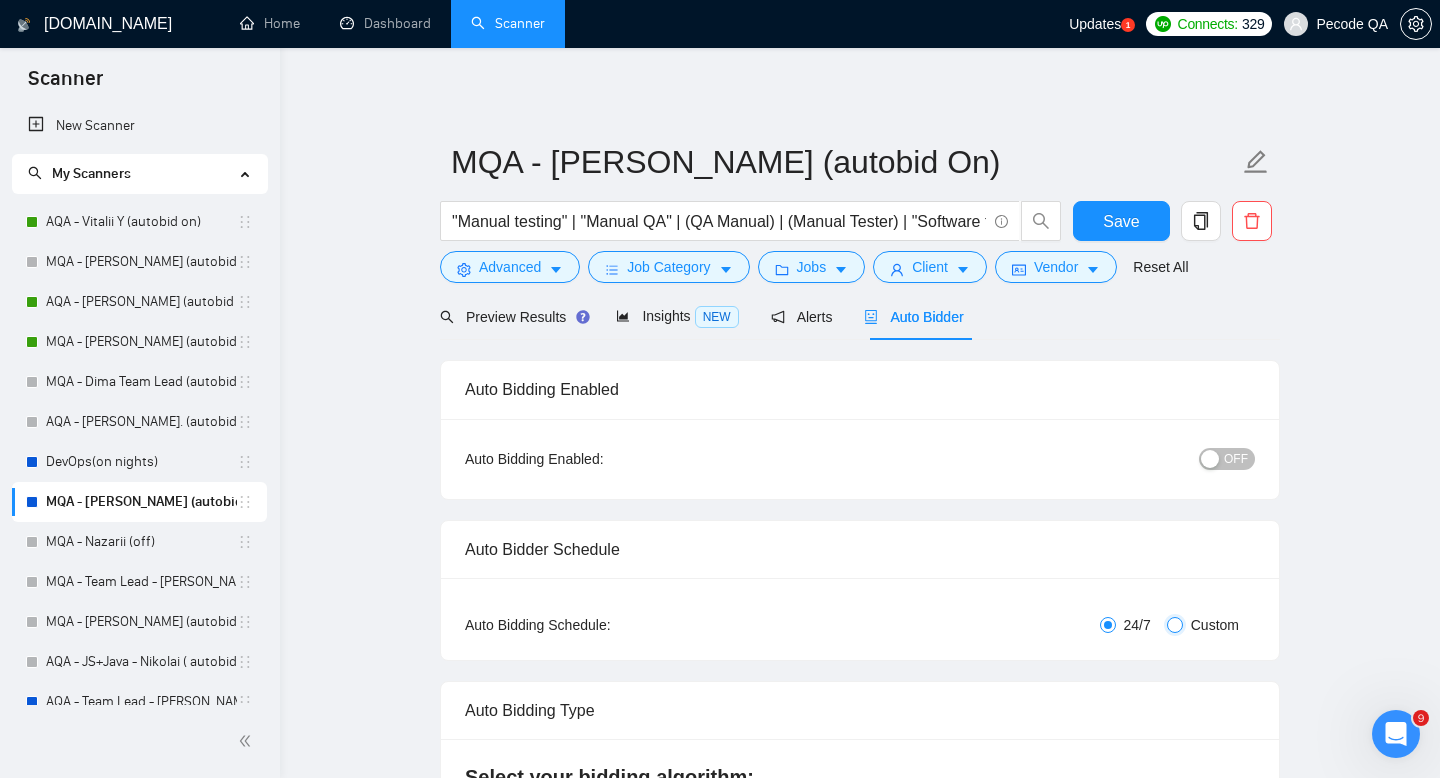 checkbox on "true" 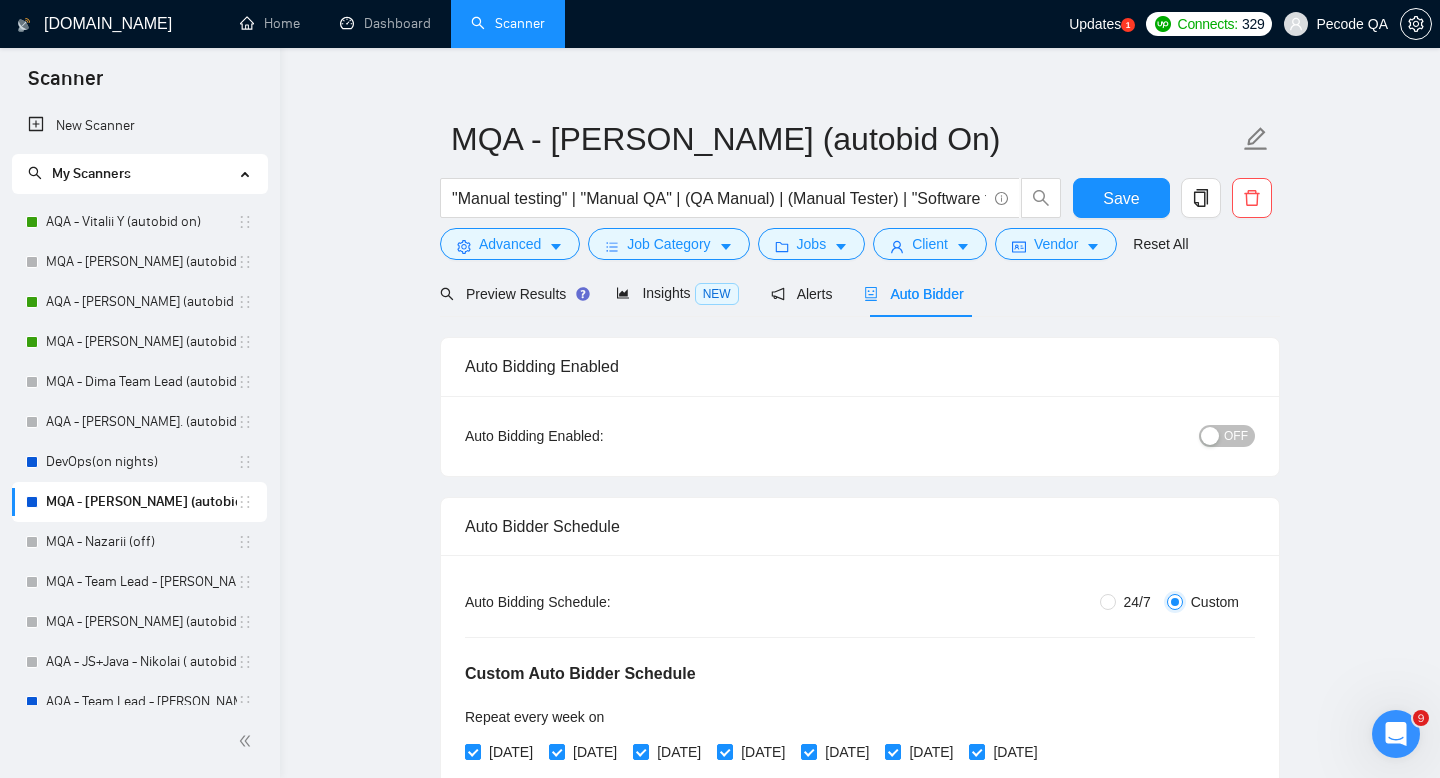 scroll, scrollTop: 572, scrollLeft: 0, axis: vertical 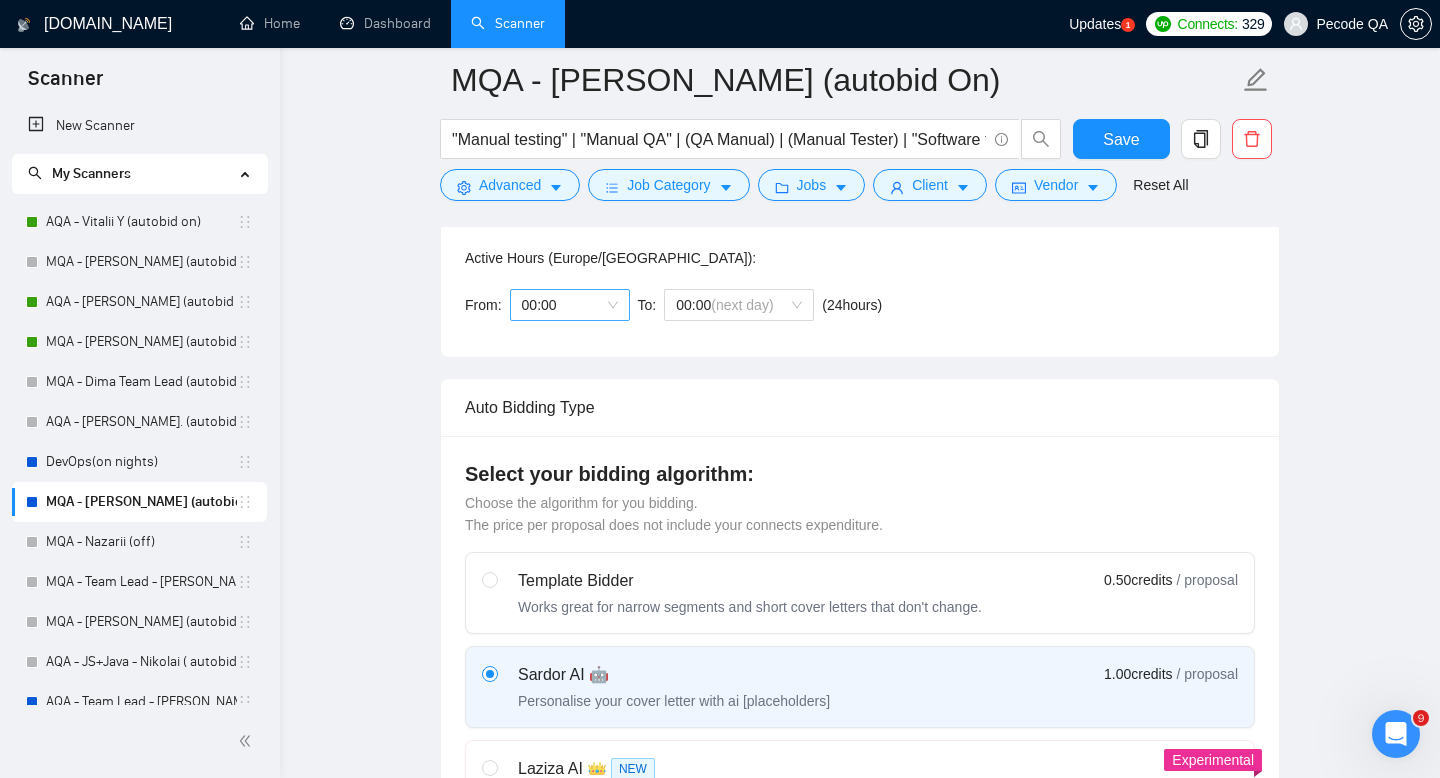 click on "00:00" at bounding box center (570, 305) 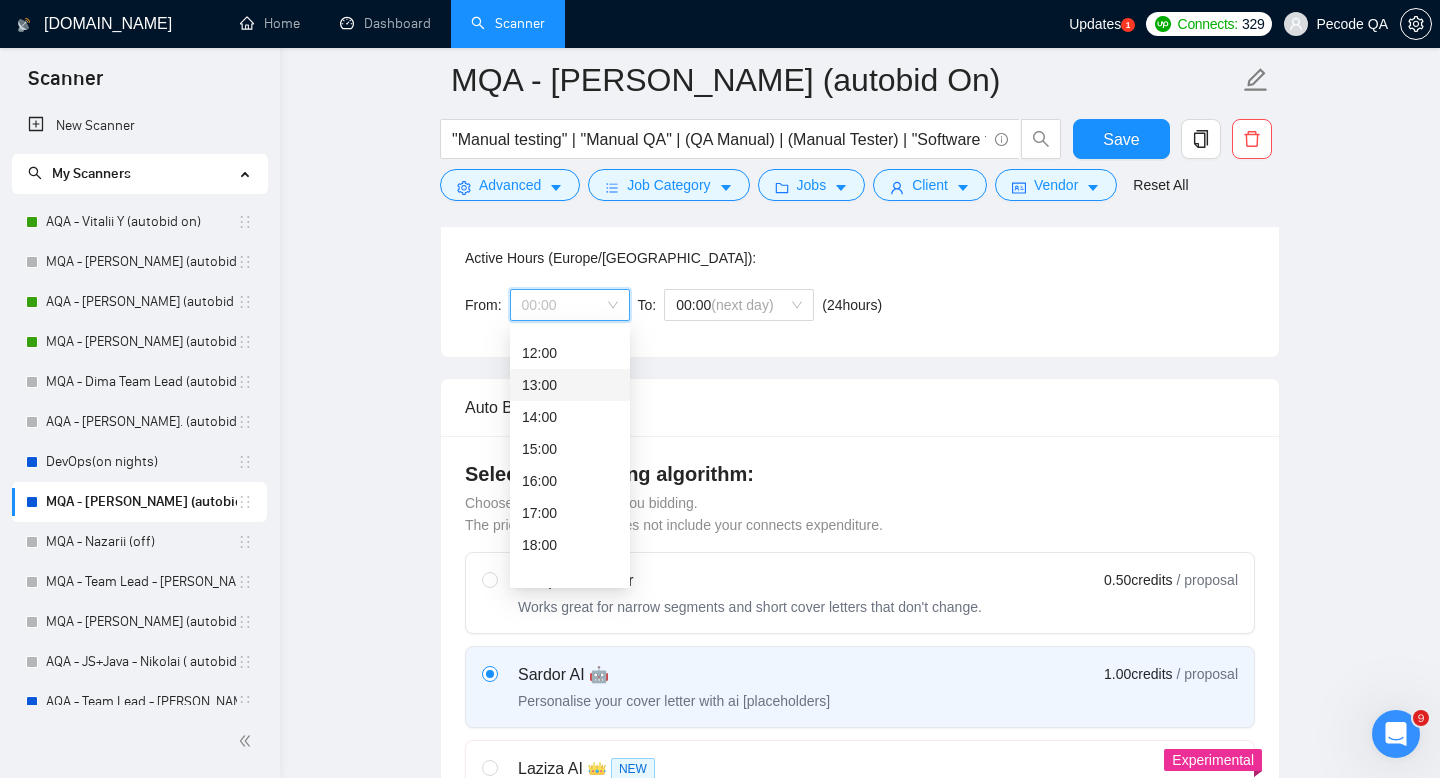 scroll, scrollTop: 398, scrollLeft: 0, axis: vertical 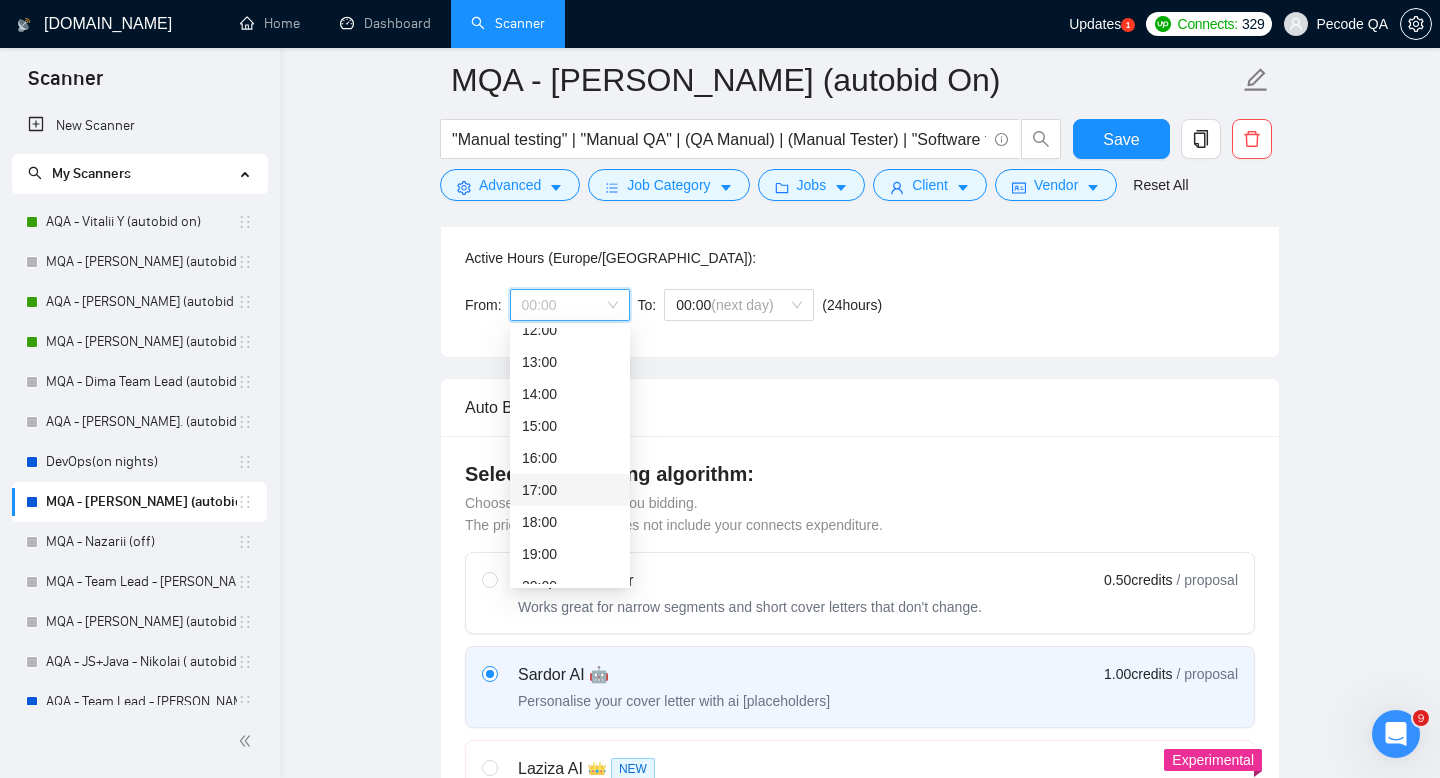 click on "17:00" at bounding box center (570, 490) 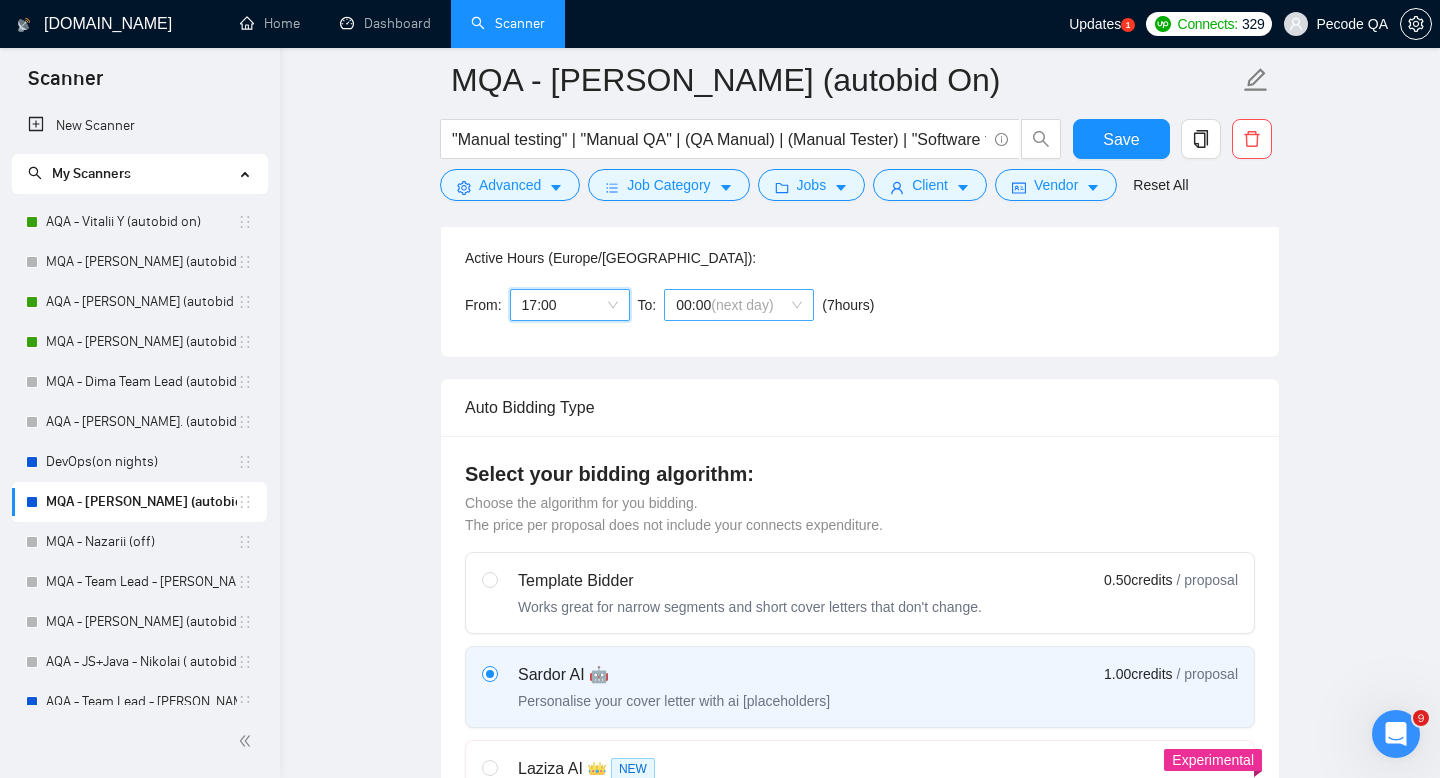click on "(next day)" at bounding box center [742, 305] 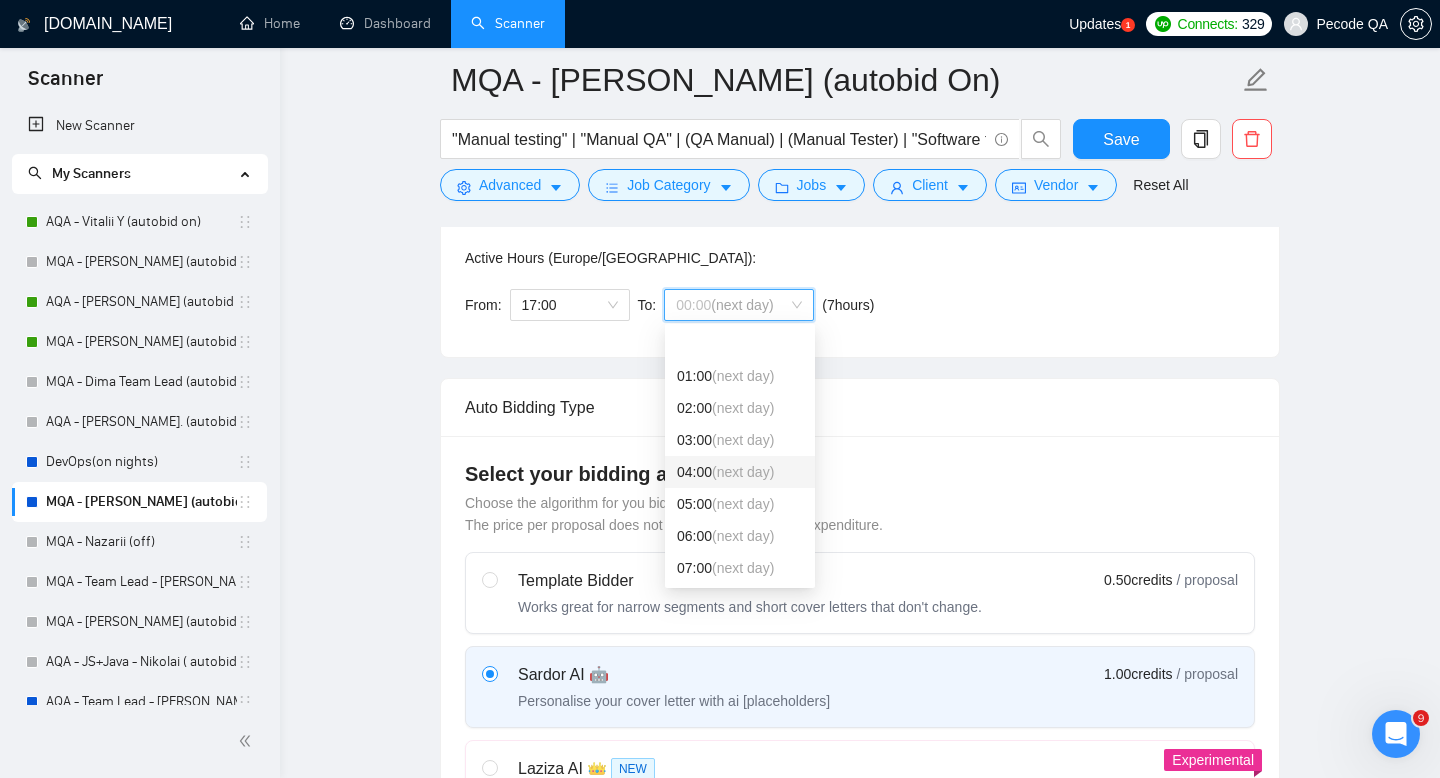 scroll, scrollTop: 260, scrollLeft: 0, axis: vertical 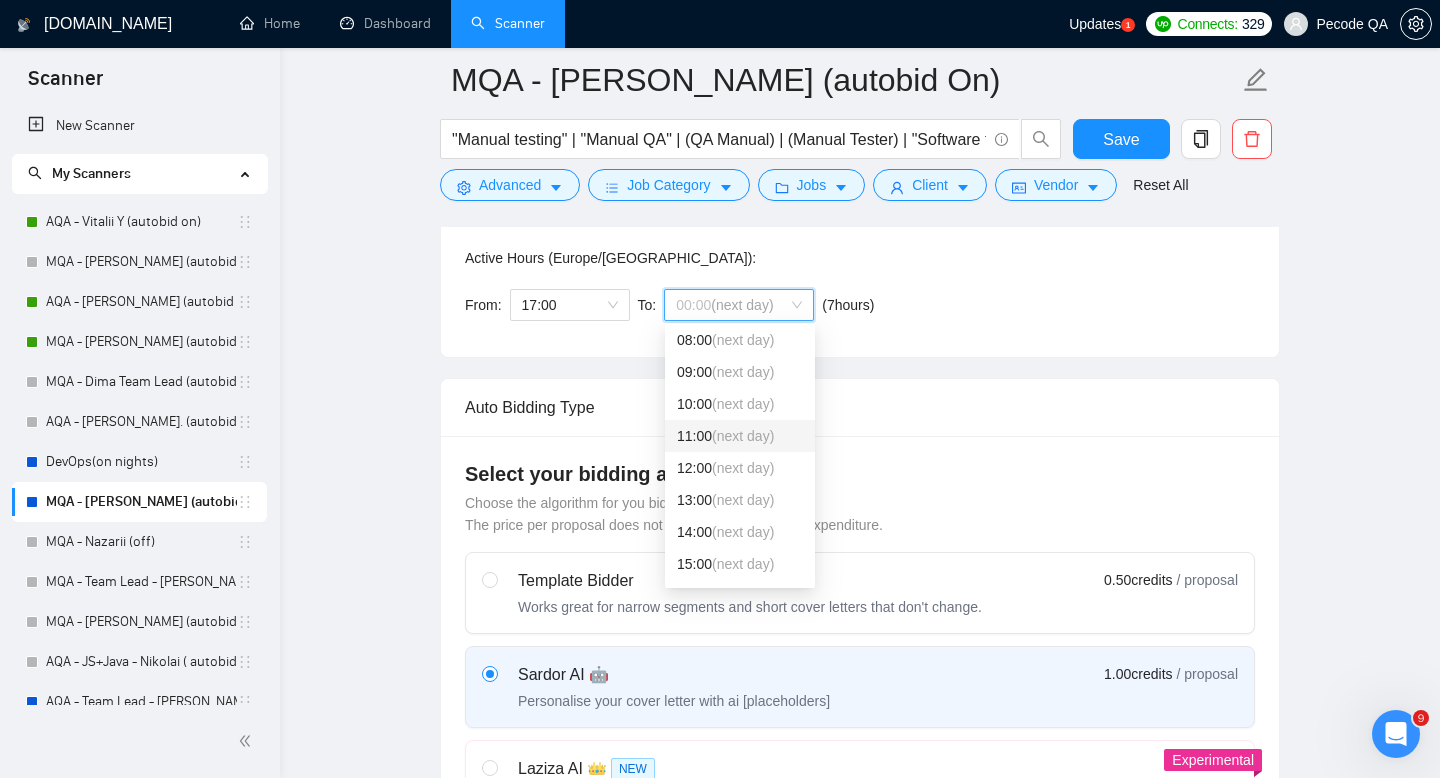 click on "(next day)" at bounding box center (743, 436) 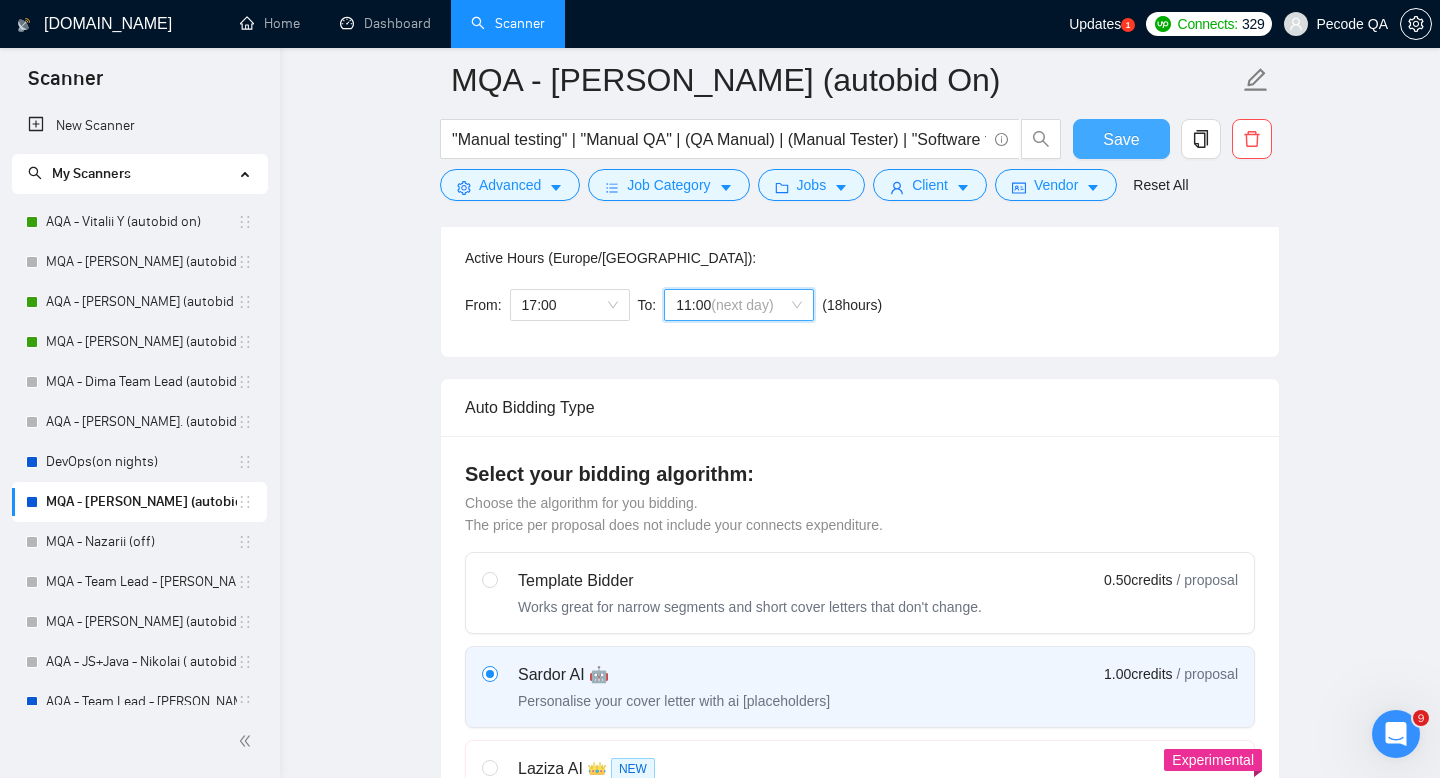 click on "Save" at bounding box center (1121, 139) 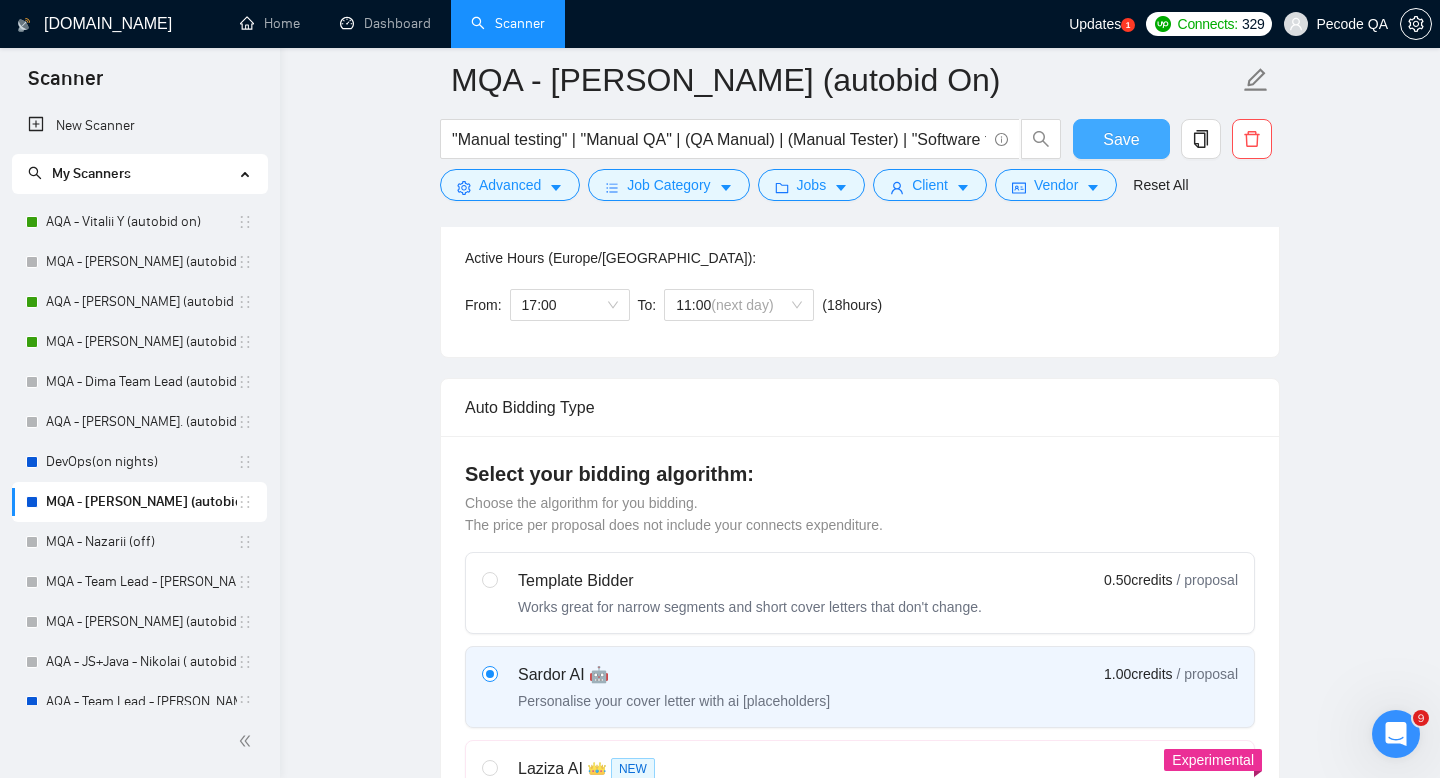 click on "Save" at bounding box center [1121, 139] 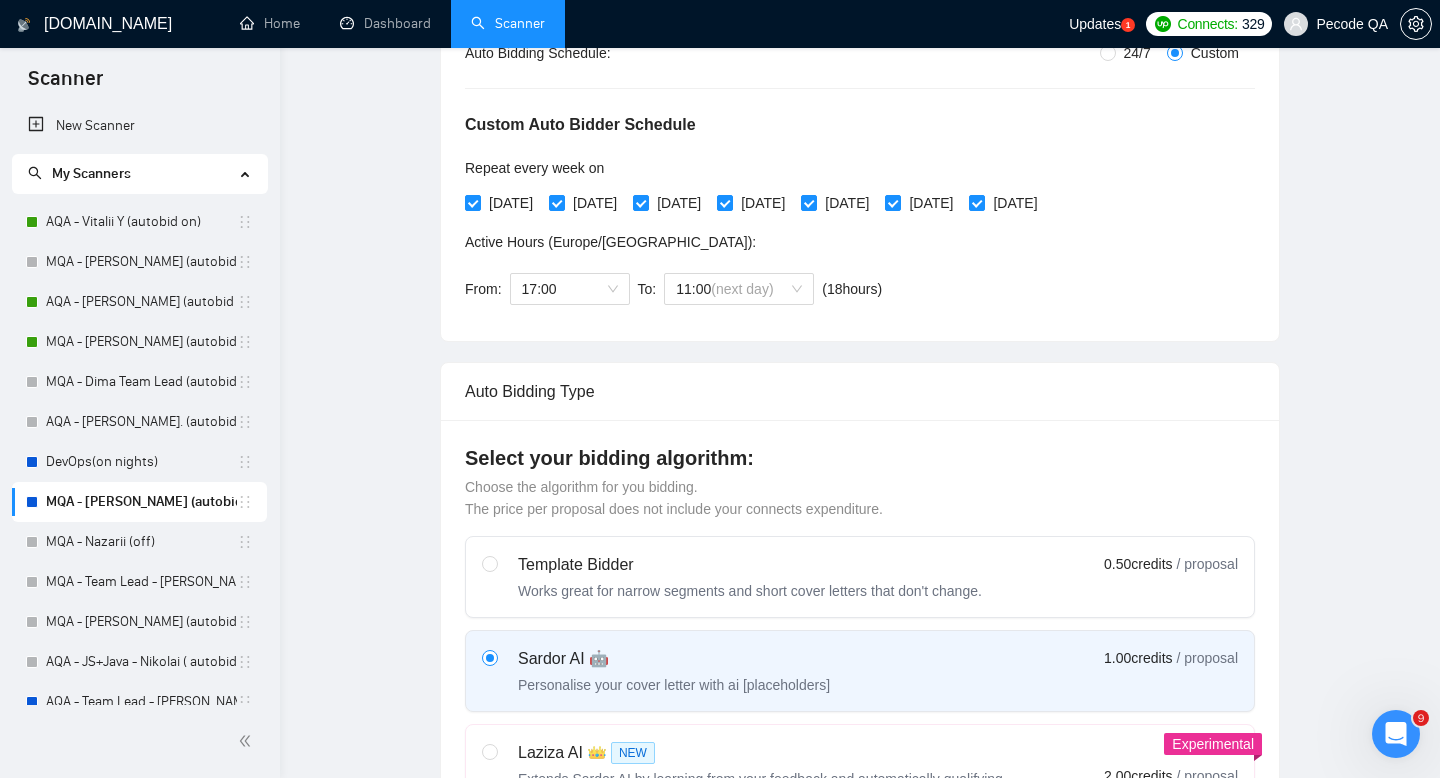 scroll, scrollTop: 0, scrollLeft: 0, axis: both 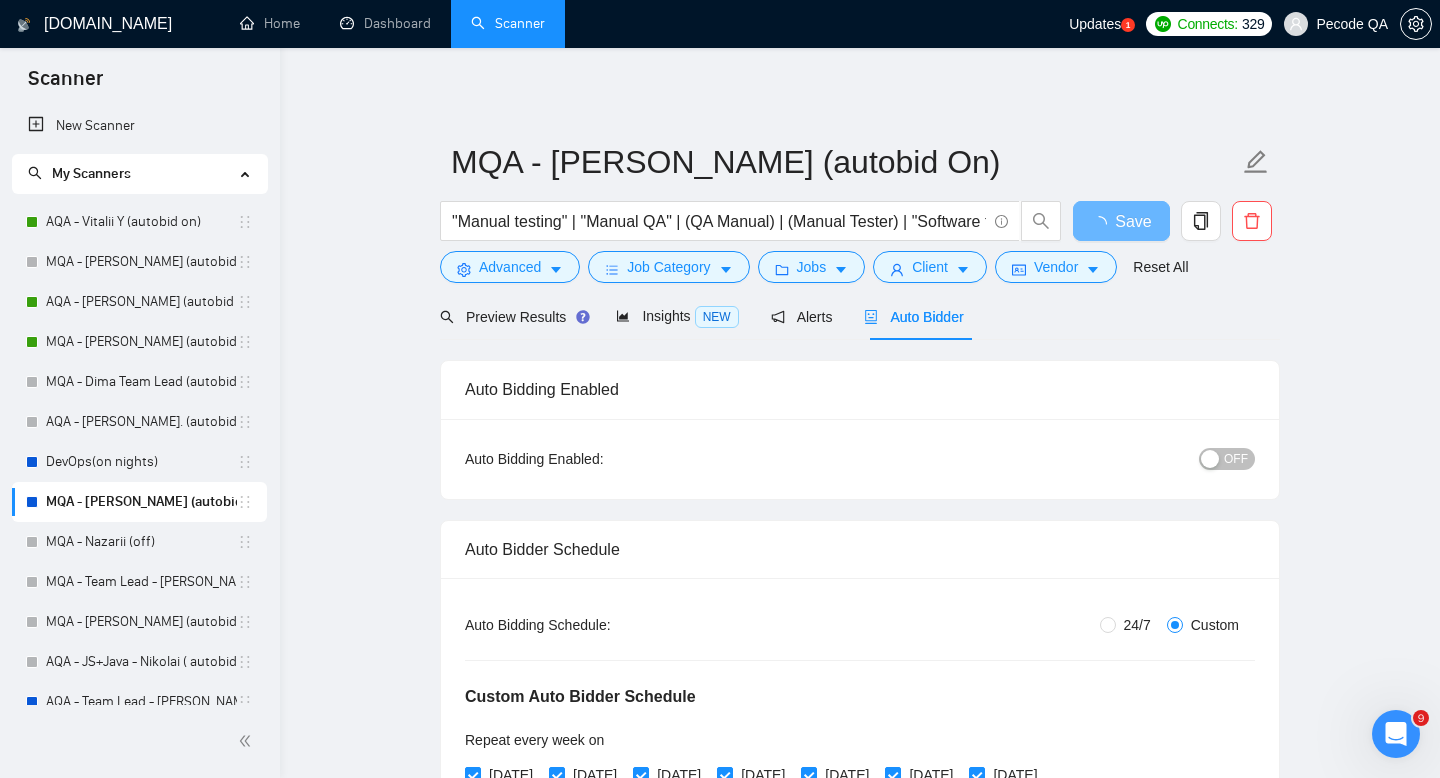 click on "OFF" at bounding box center [1236, 459] 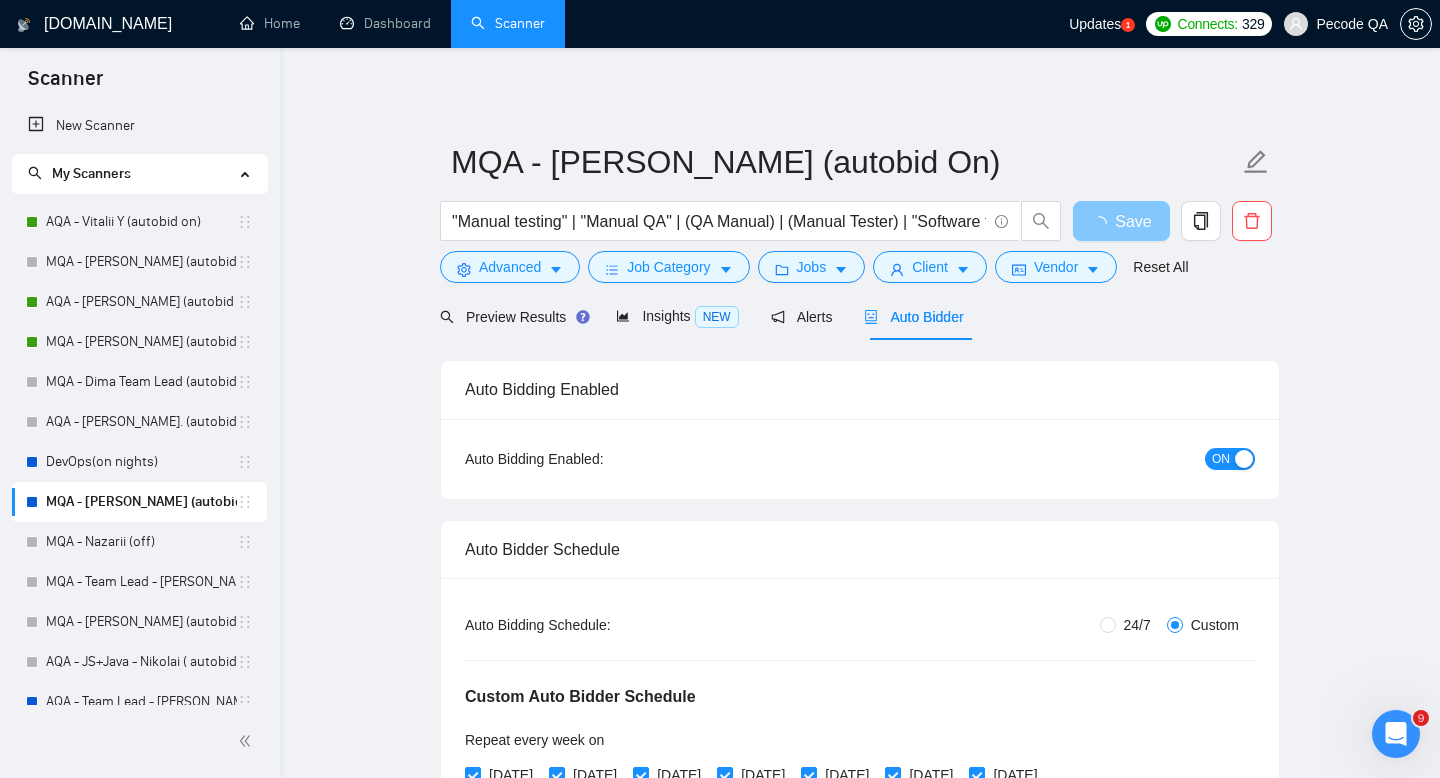 click at bounding box center [1103, 221] 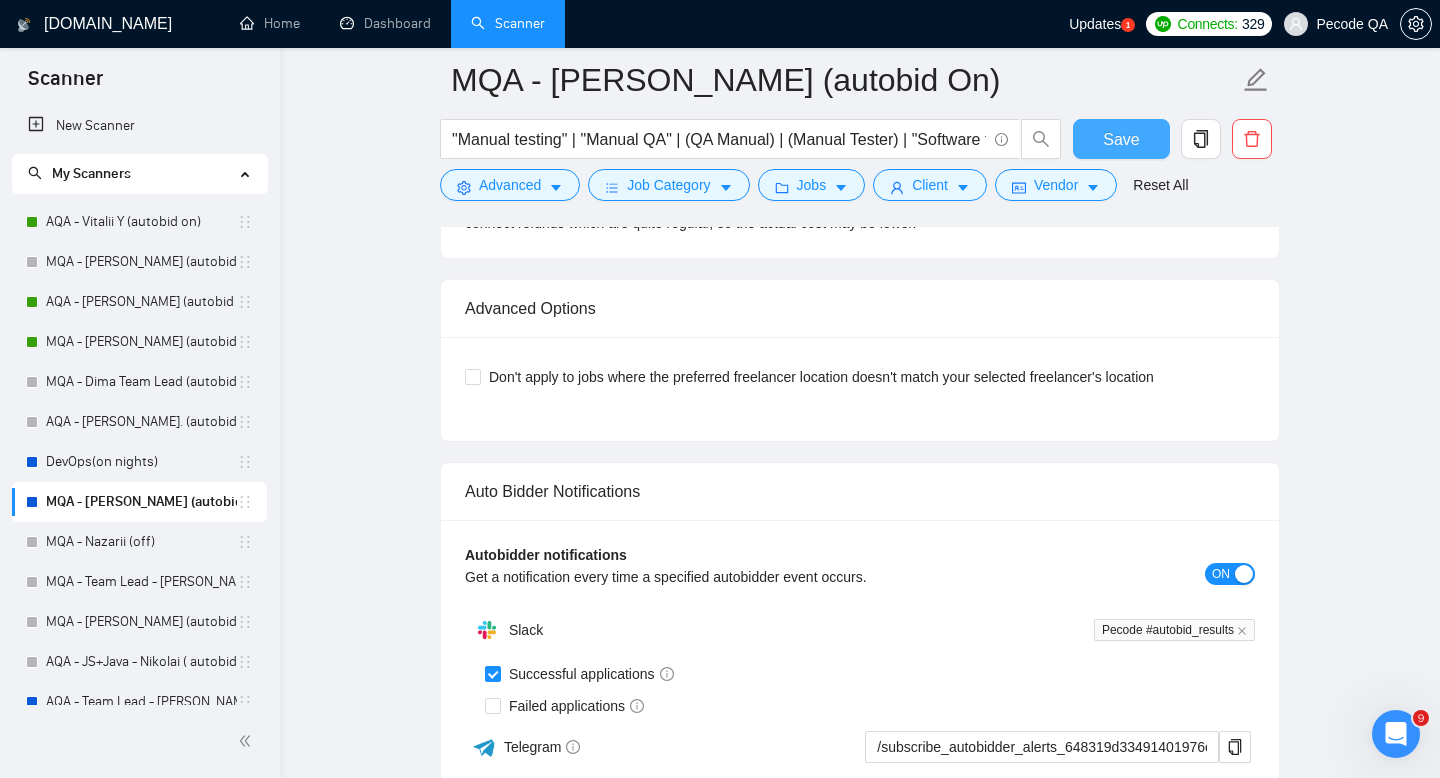 scroll, scrollTop: 4811, scrollLeft: 0, axis: vertical 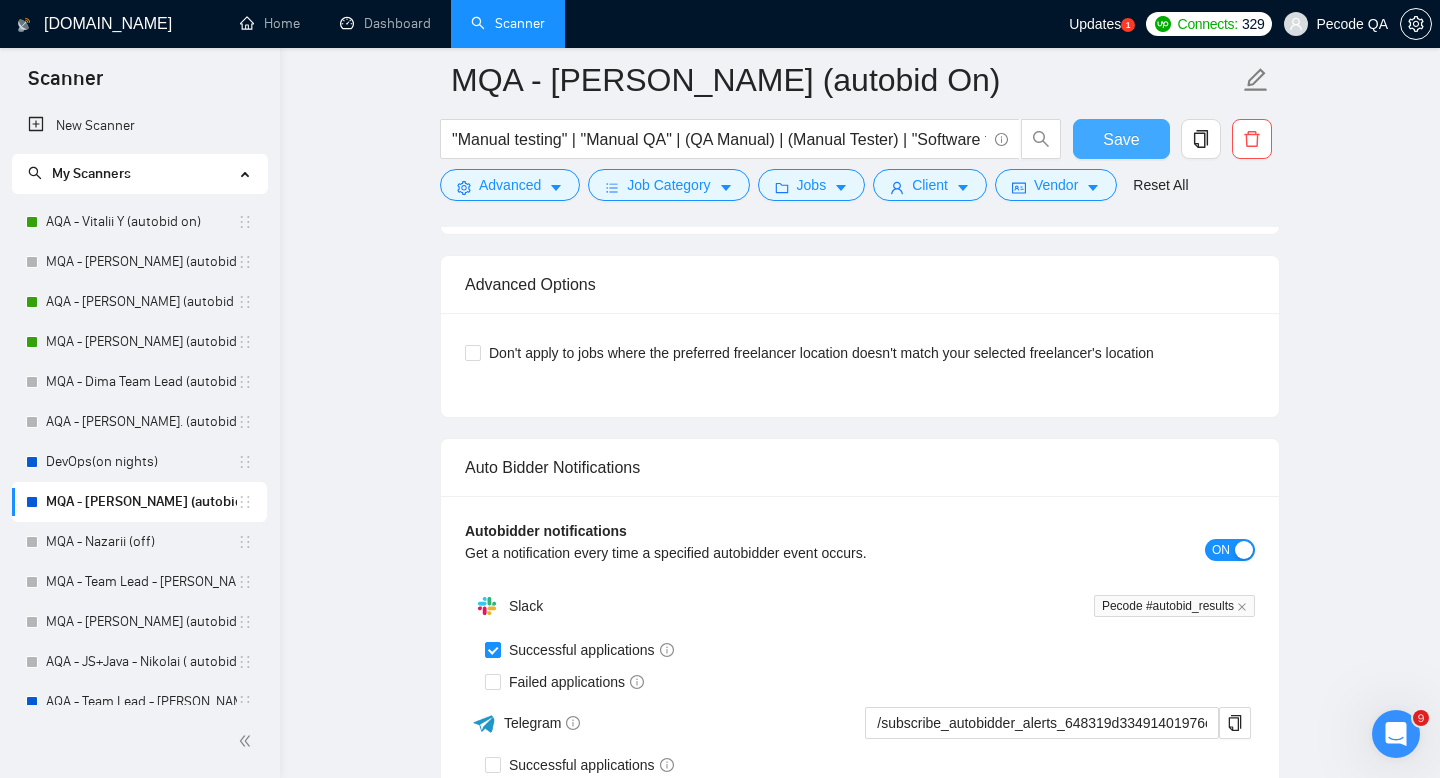 click on "MQA - [PERSON_NAME] (autobid On) "Manual testing" | "Manual QA" | (QA Manual) | (Manual Tester) | "Software testing" | "Software tester" | ((Manual | QA) Engineer) | "Quality Assurance" | "QA specialist" Save Advanced   Job Category   Jobs   Client   Vendor   Reset All" at bounding box center [860, 129] 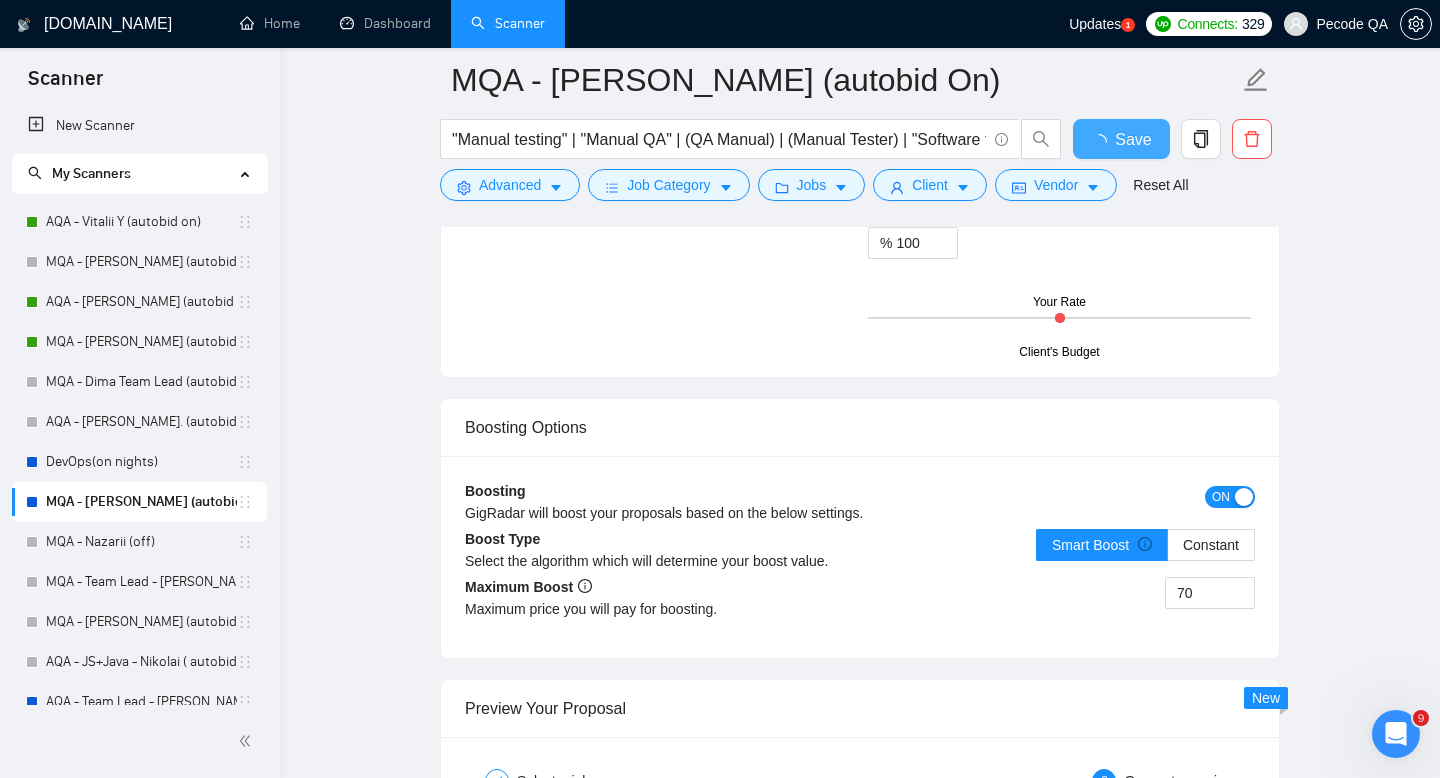 type 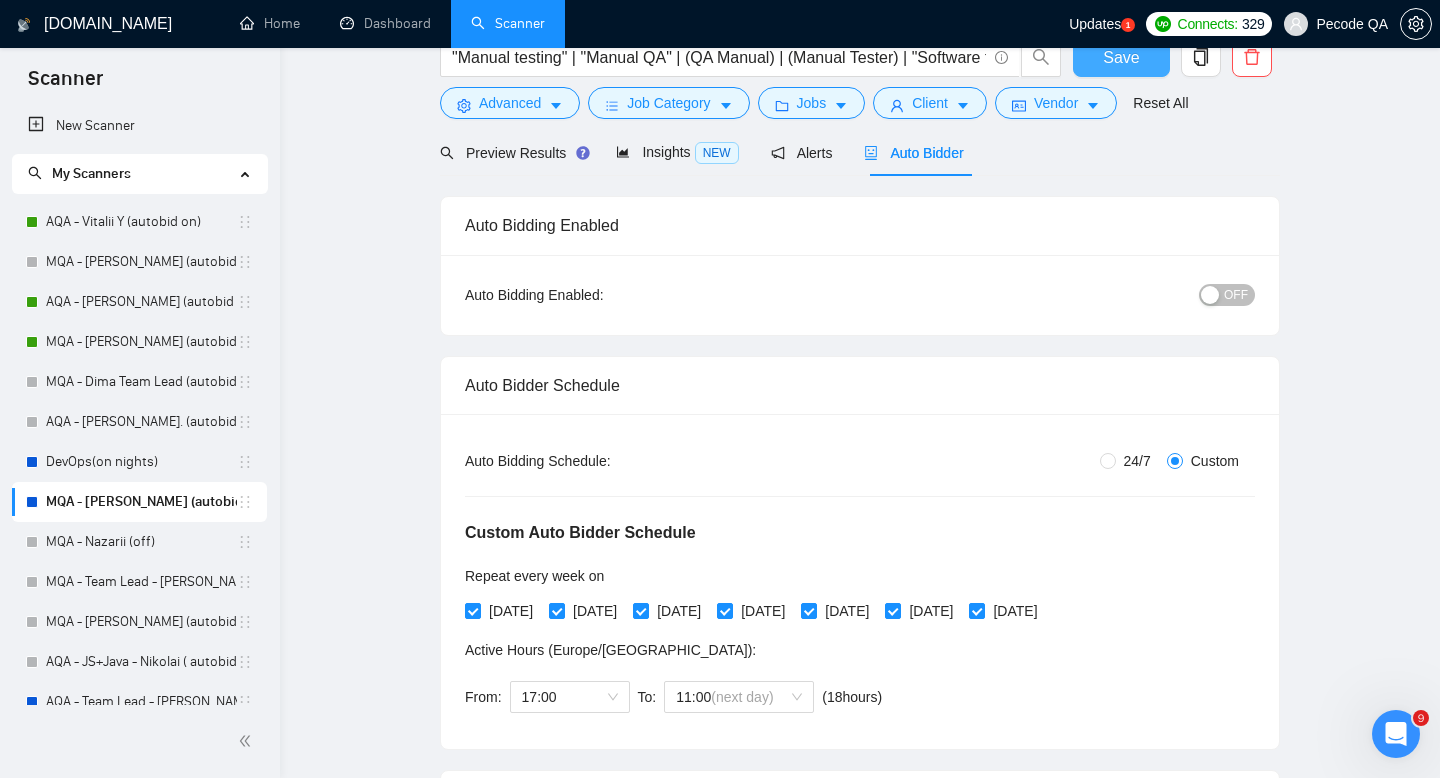 scroll, scrollTop: 0, scrollLeft: 0, axis: both 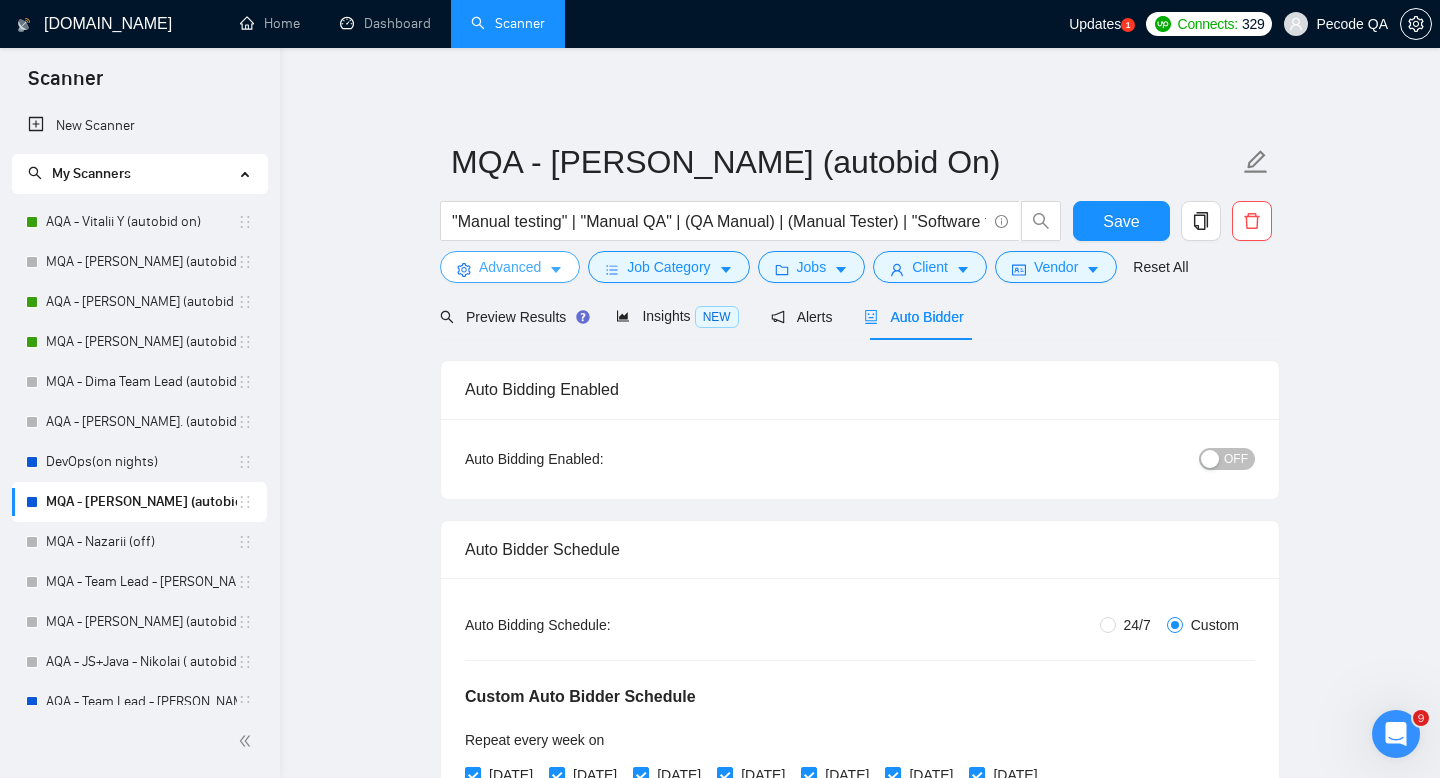 click on "Advanced" at bounding box center (510, 267) 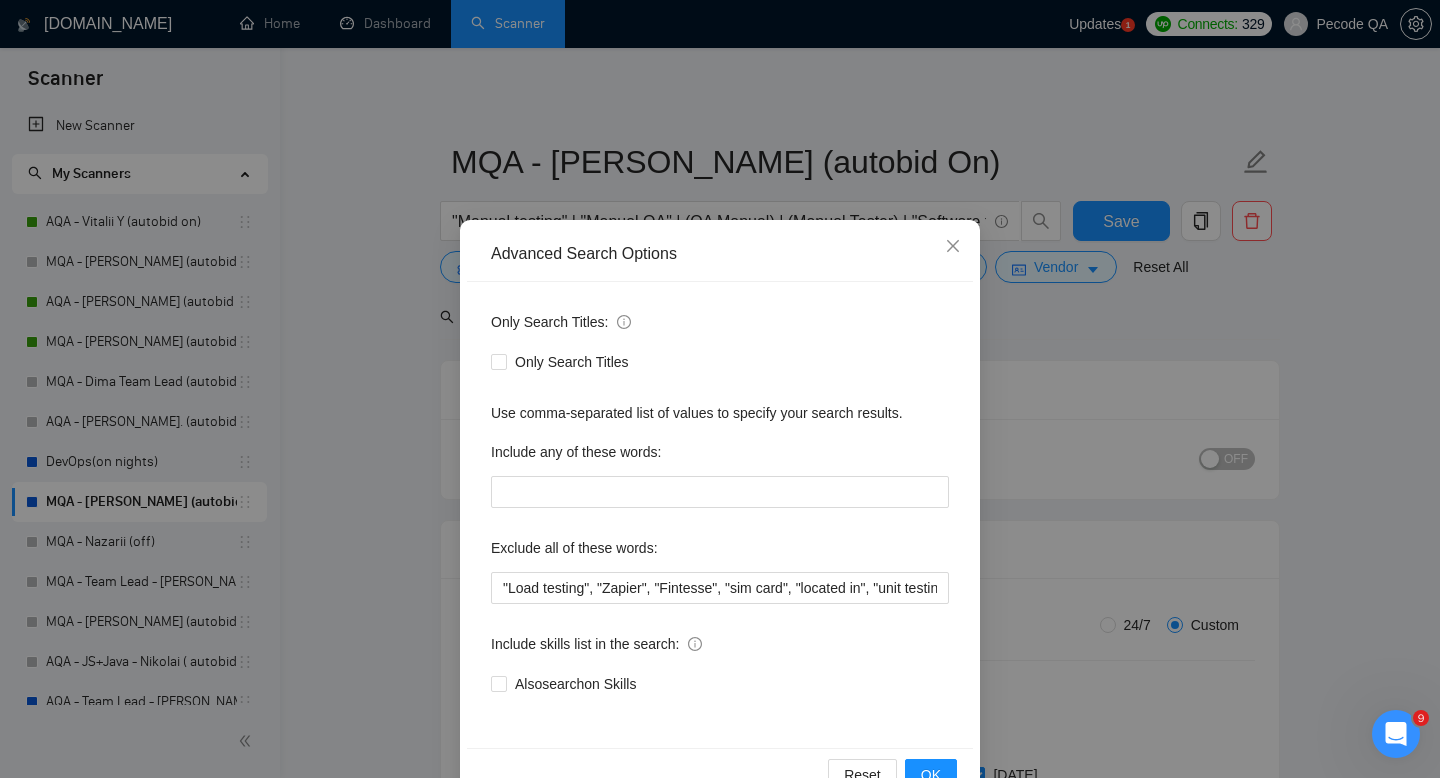 scroll, scrollTop: 54, scrollLeft: 0, axis: vertical 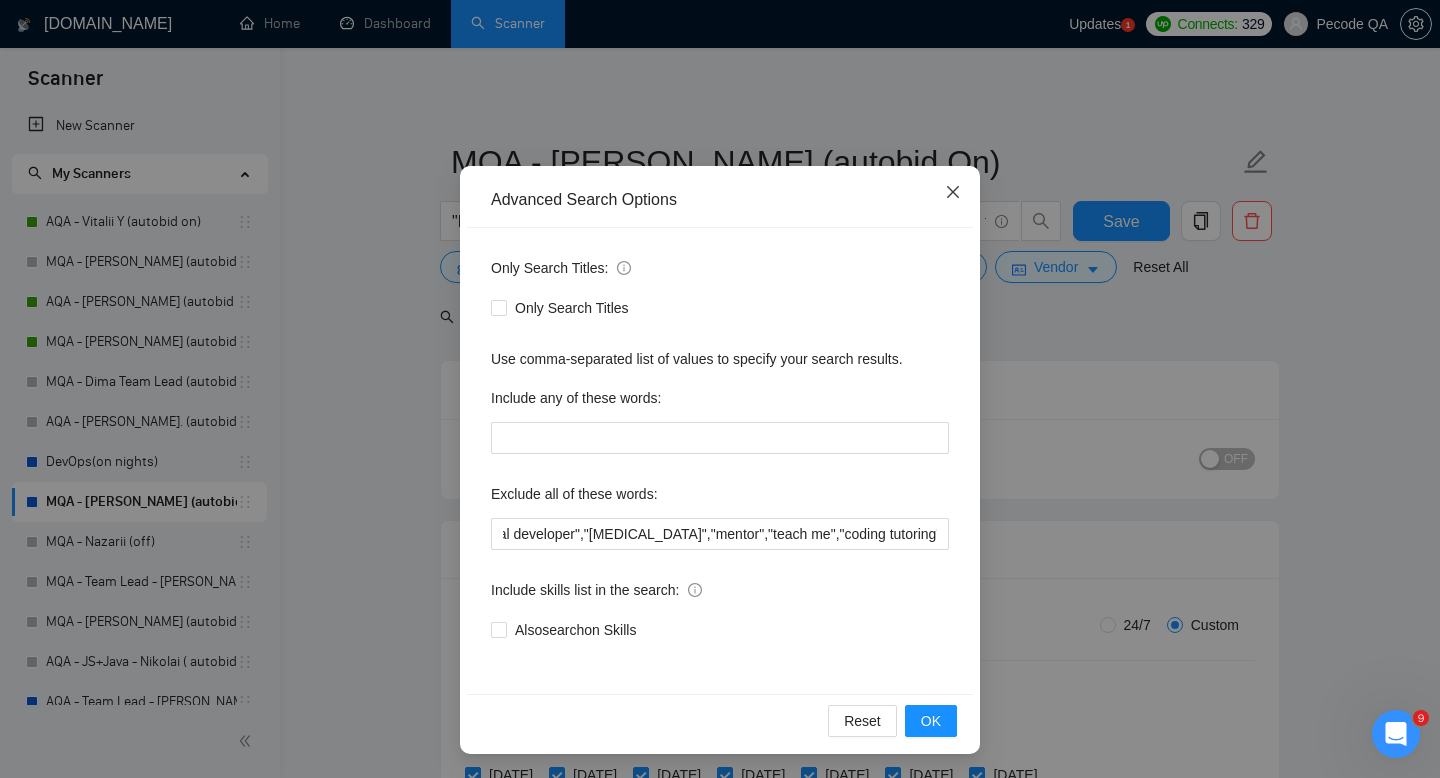 click 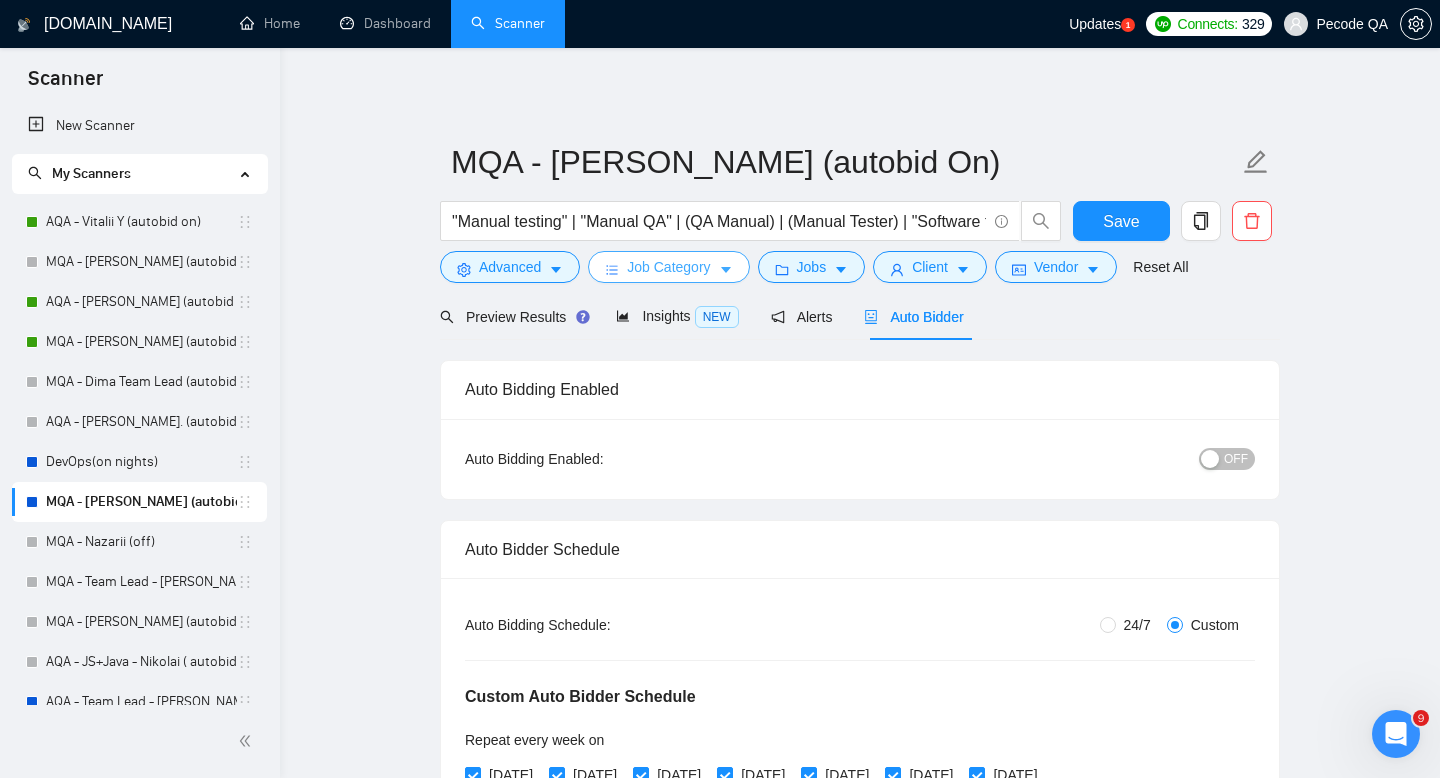 click on "Job Category" at bounding box center [668, 267] 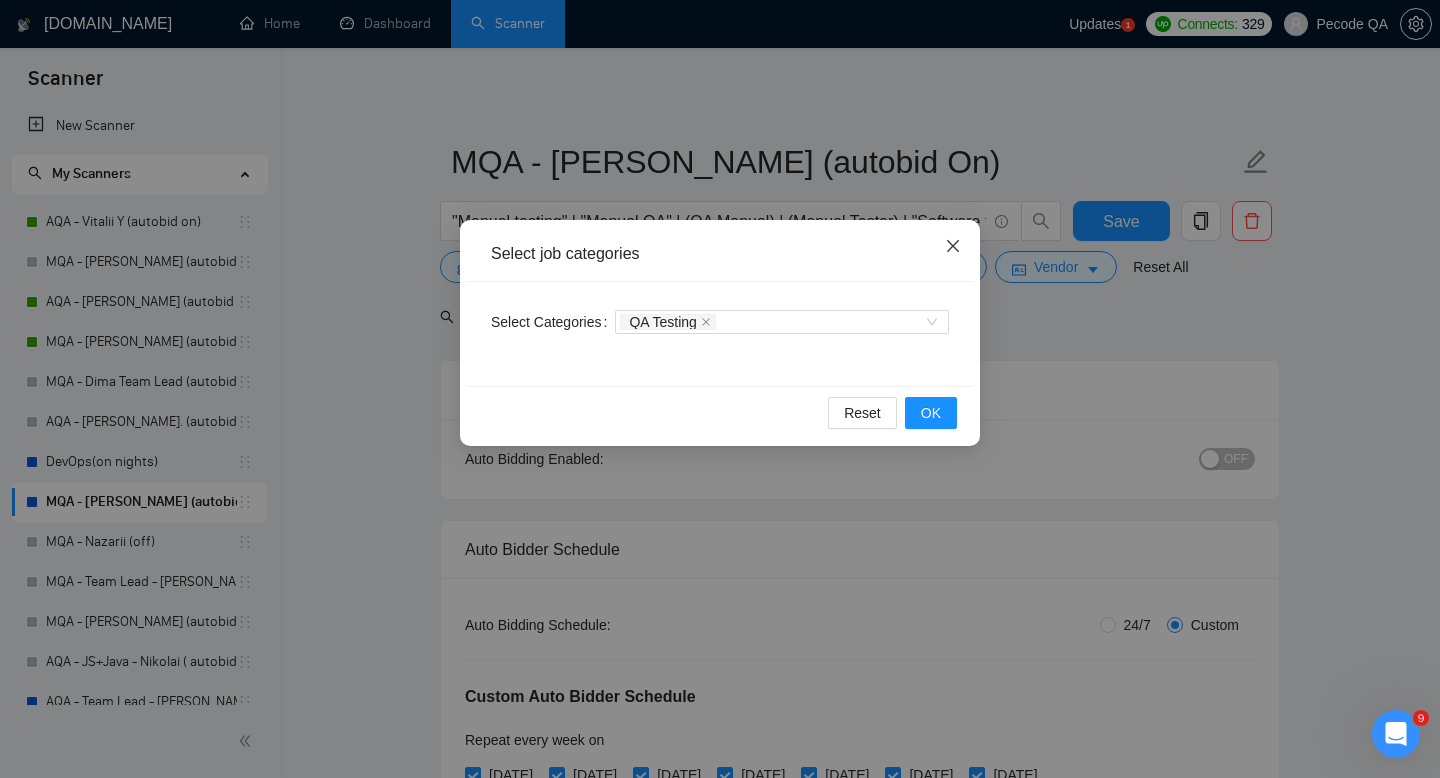 click 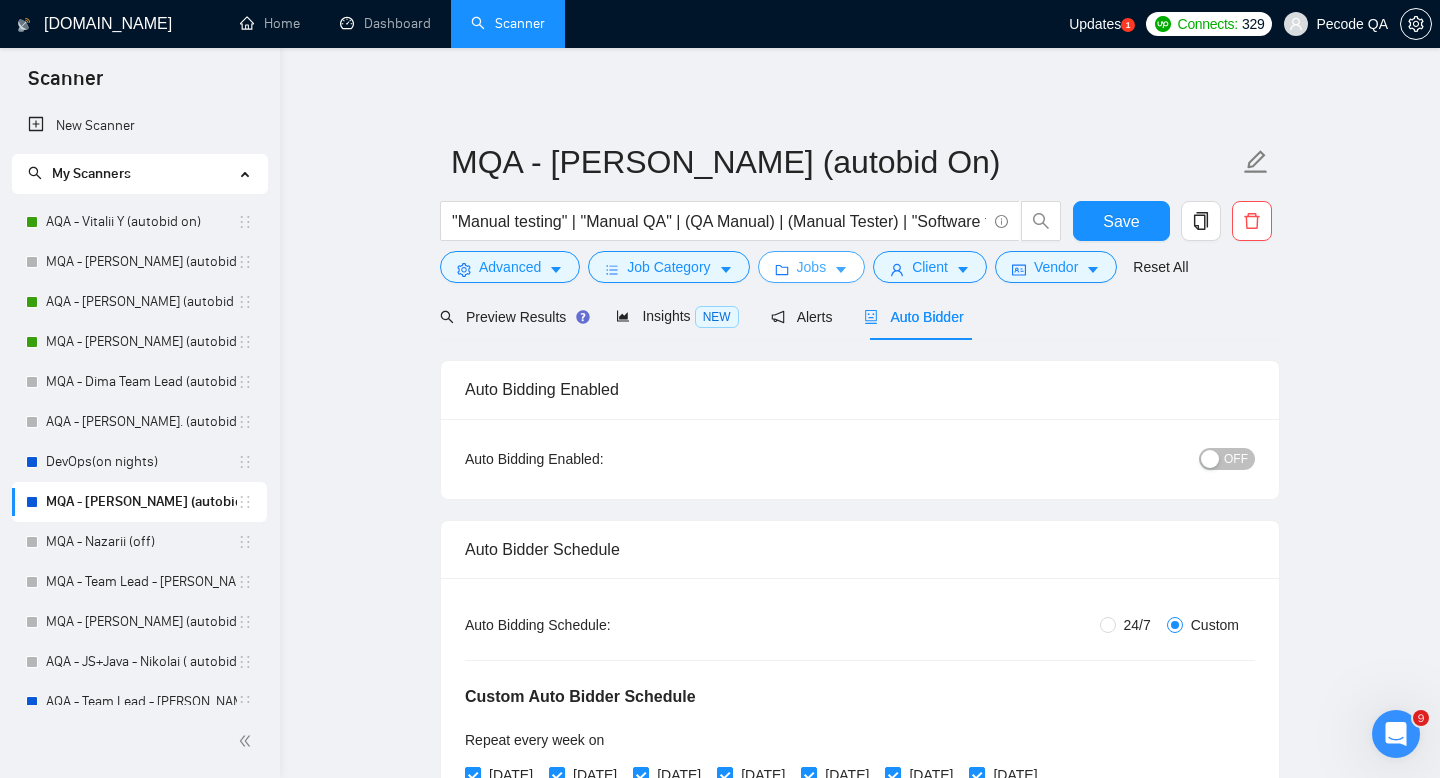 click 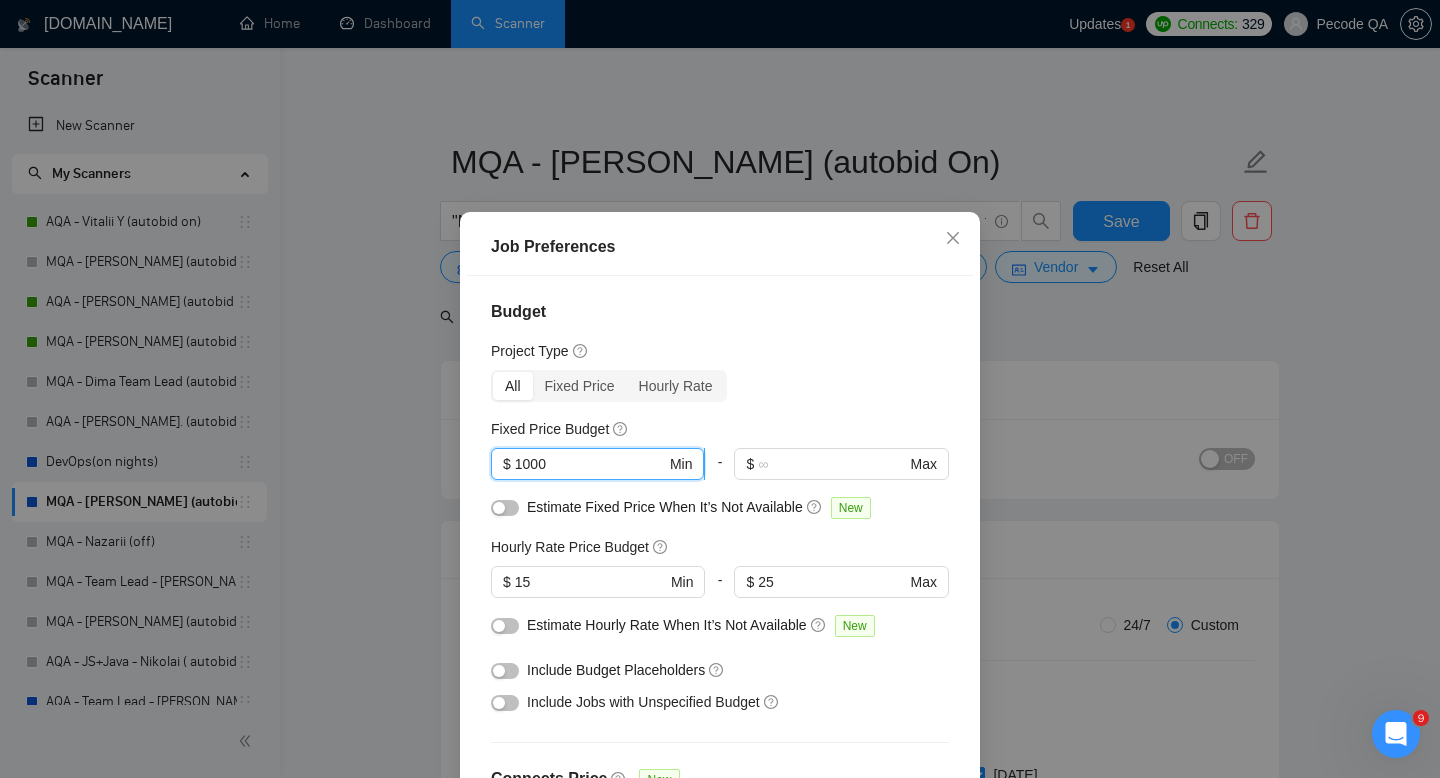 click on "1000" at bounding box center (590, 464) 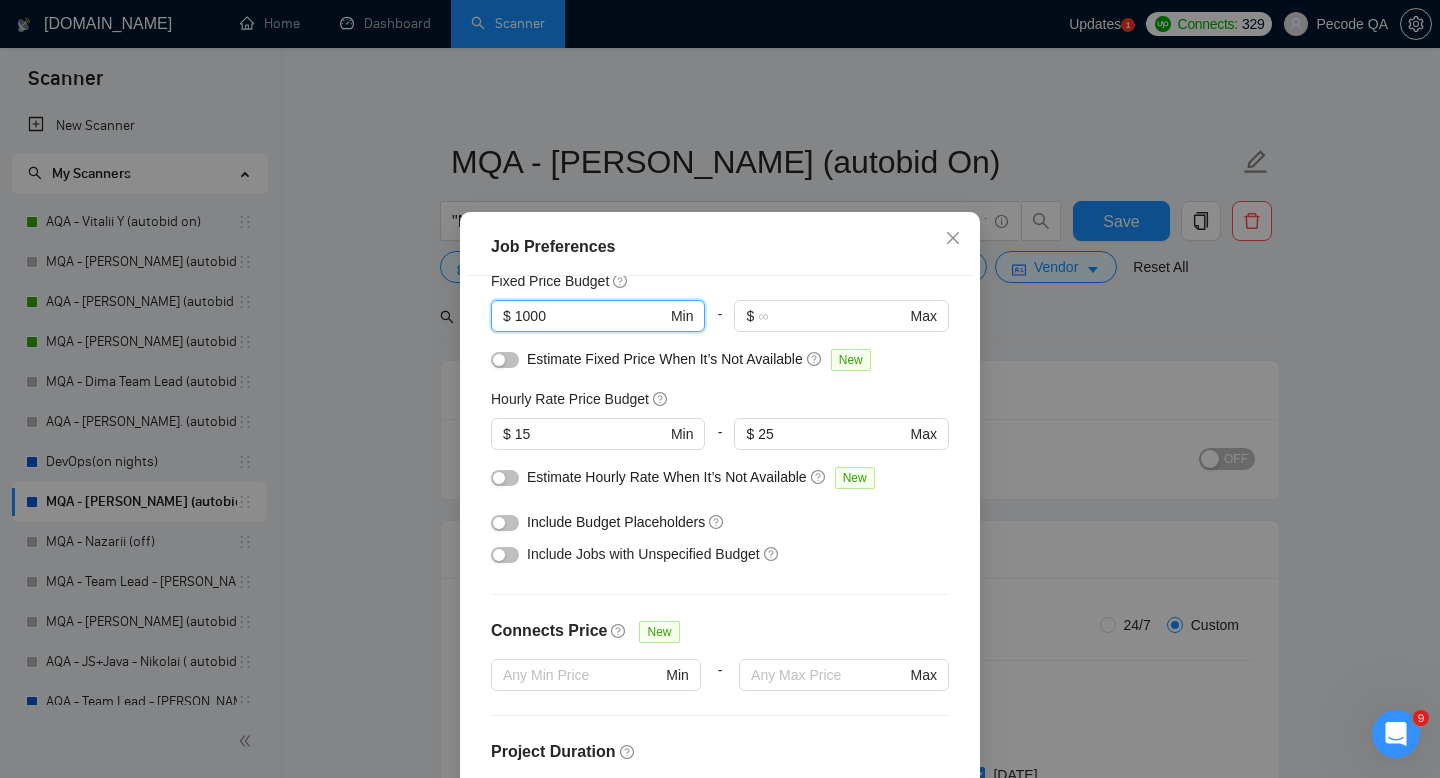 scroll, scrollTop: 157, scrollLeft: 0, axis: vertical 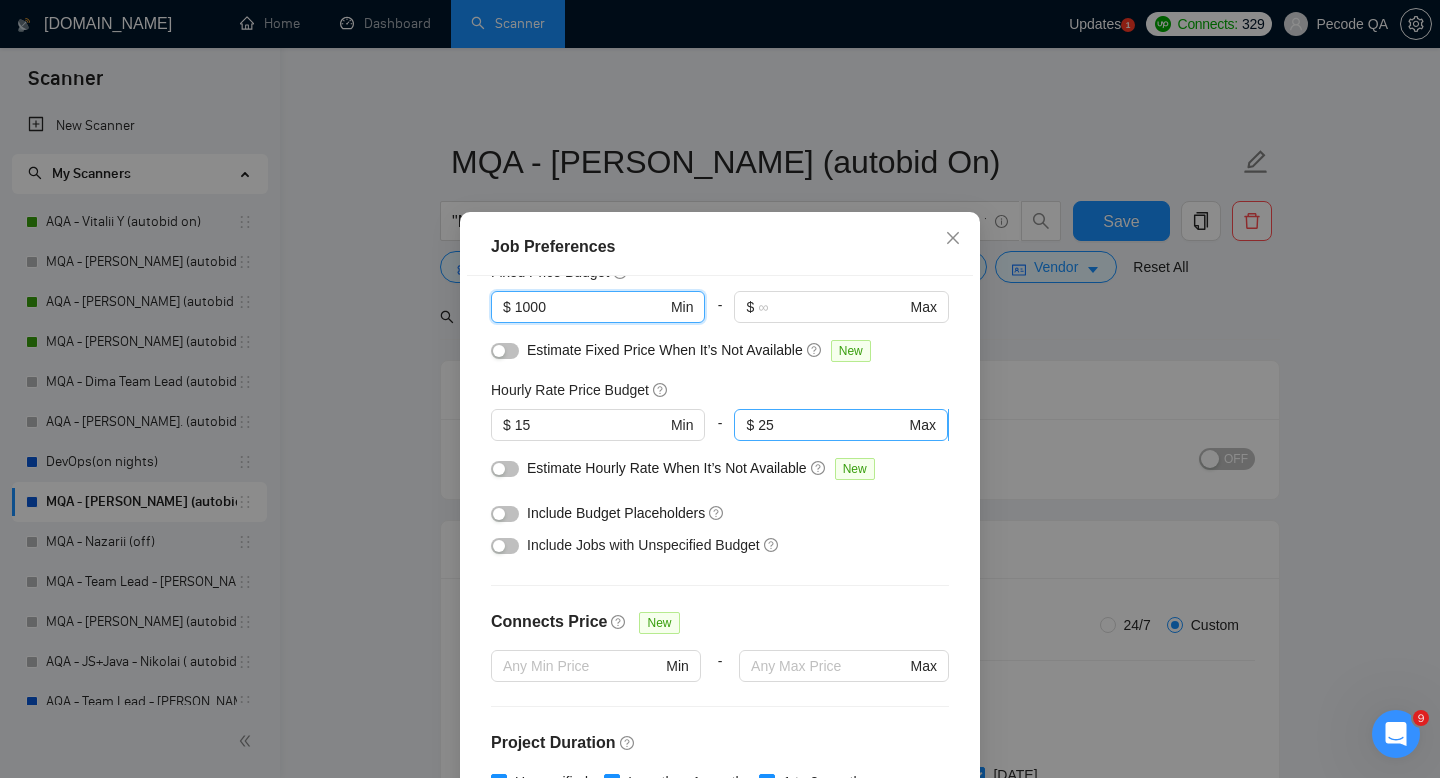 click on "25" at bounding box center (831, 425) 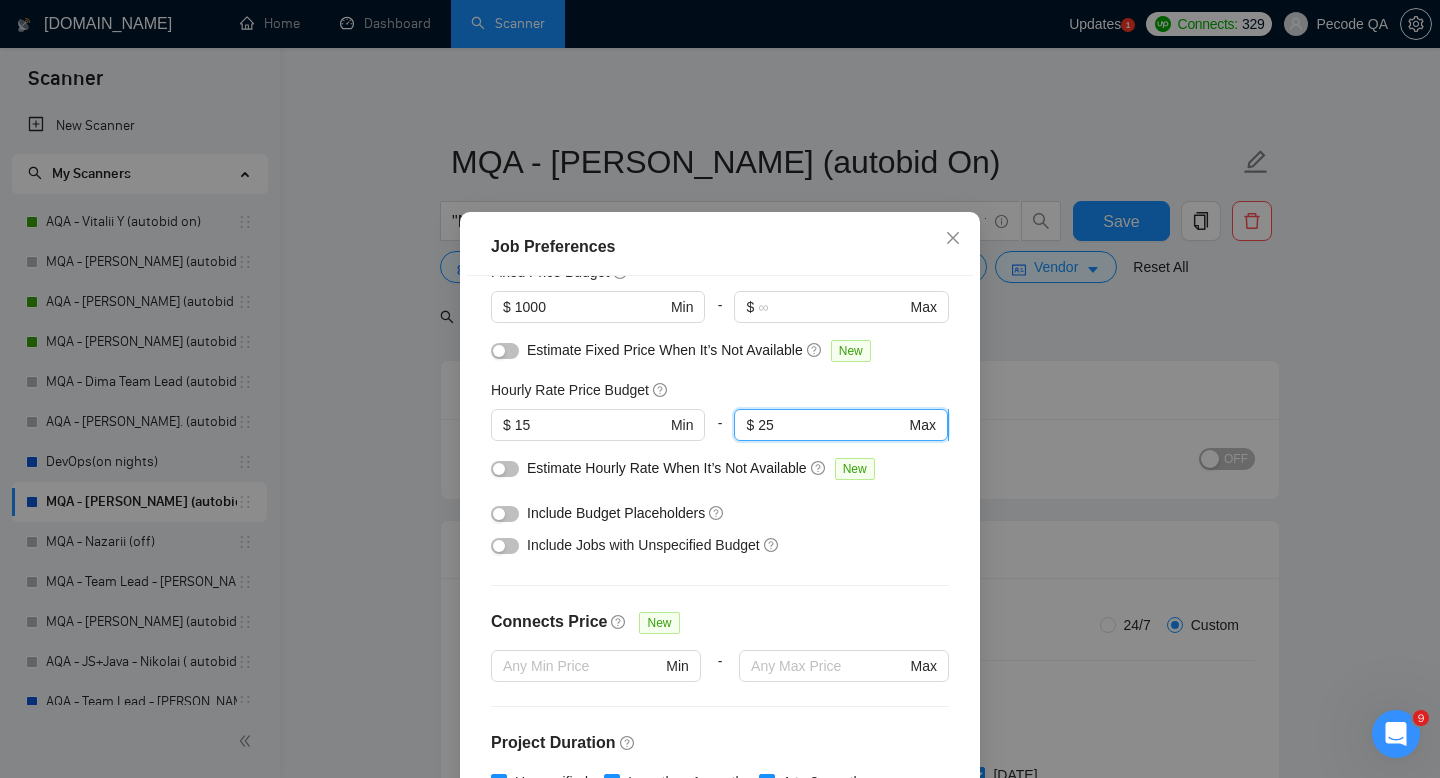 click on "25" at bounding box center (831, 425) 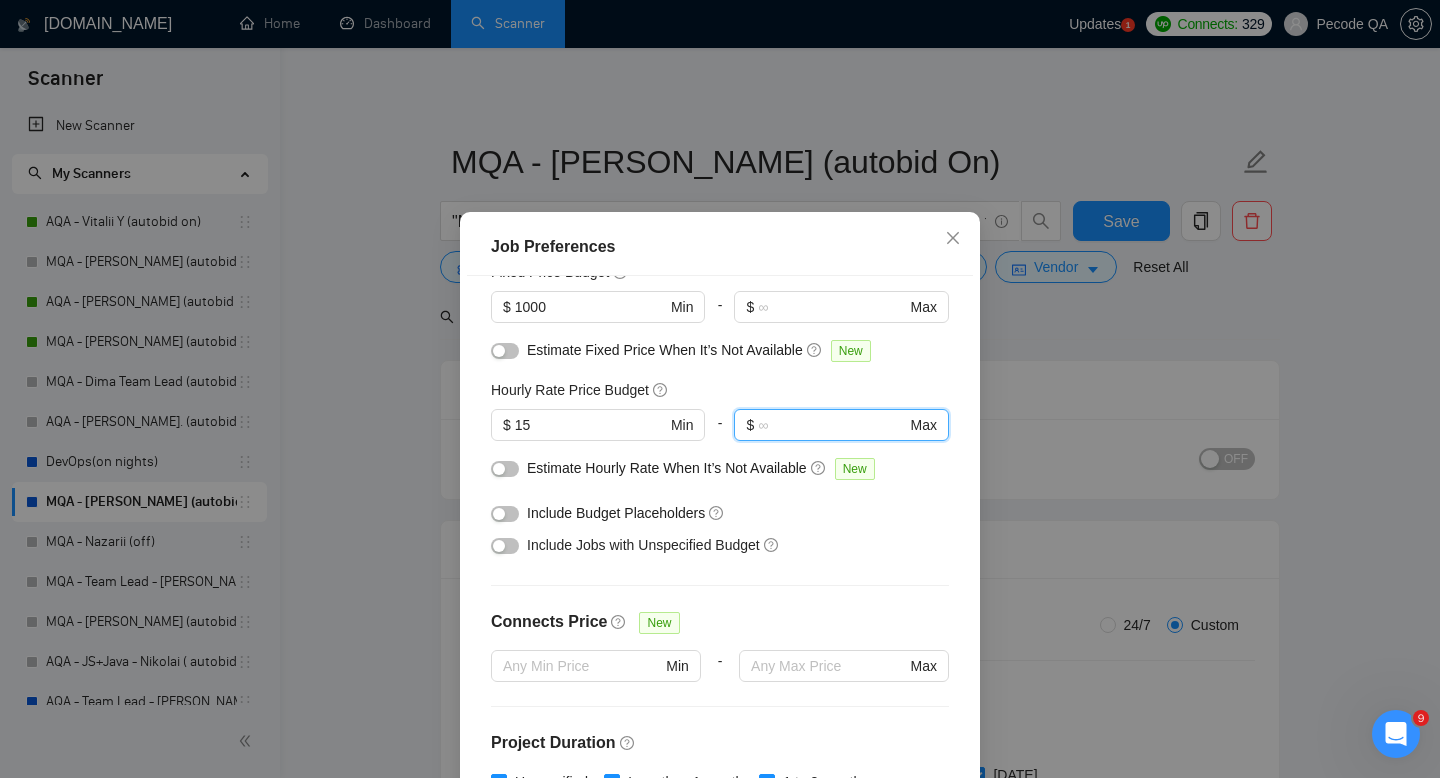 type 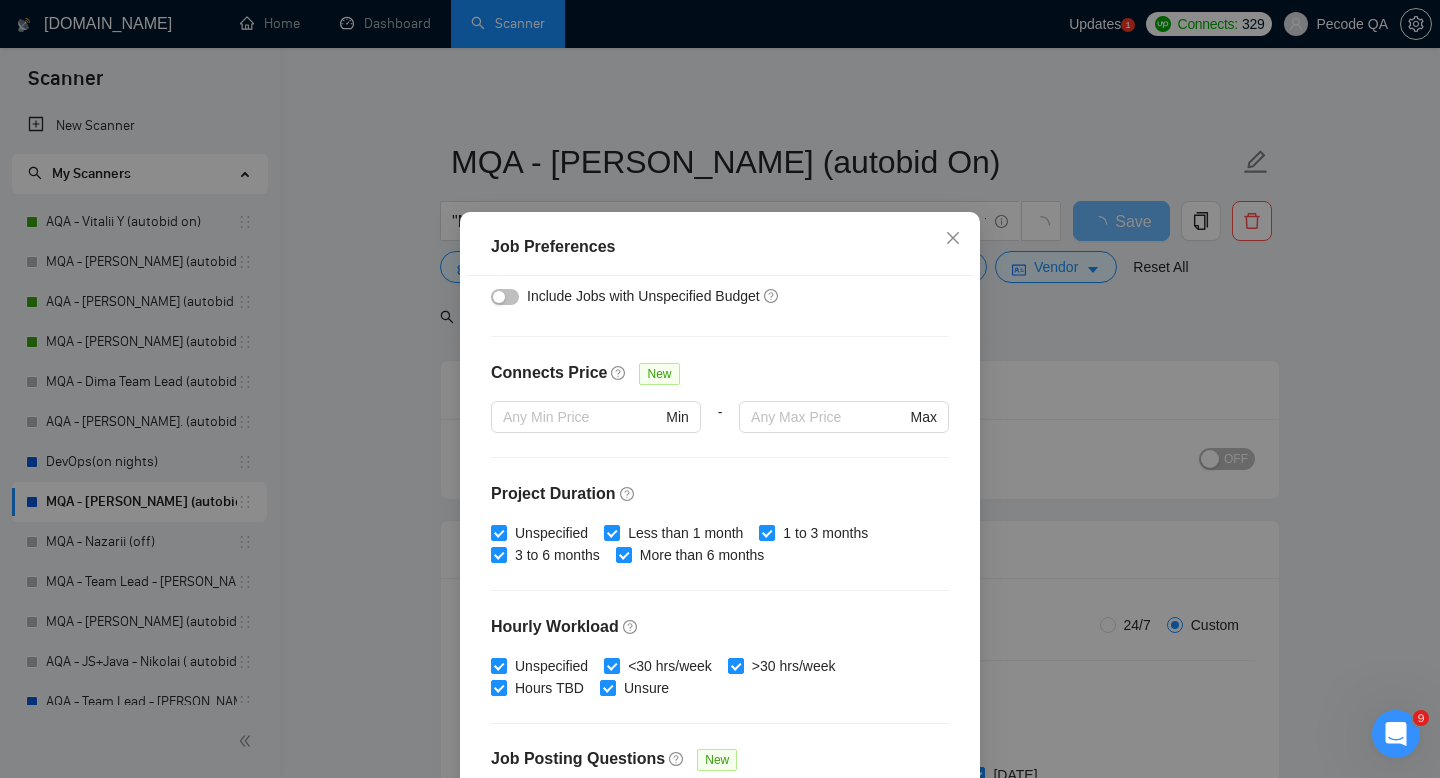scroll, scrollTop: 582, scrollLeft: 0, axis: vertical 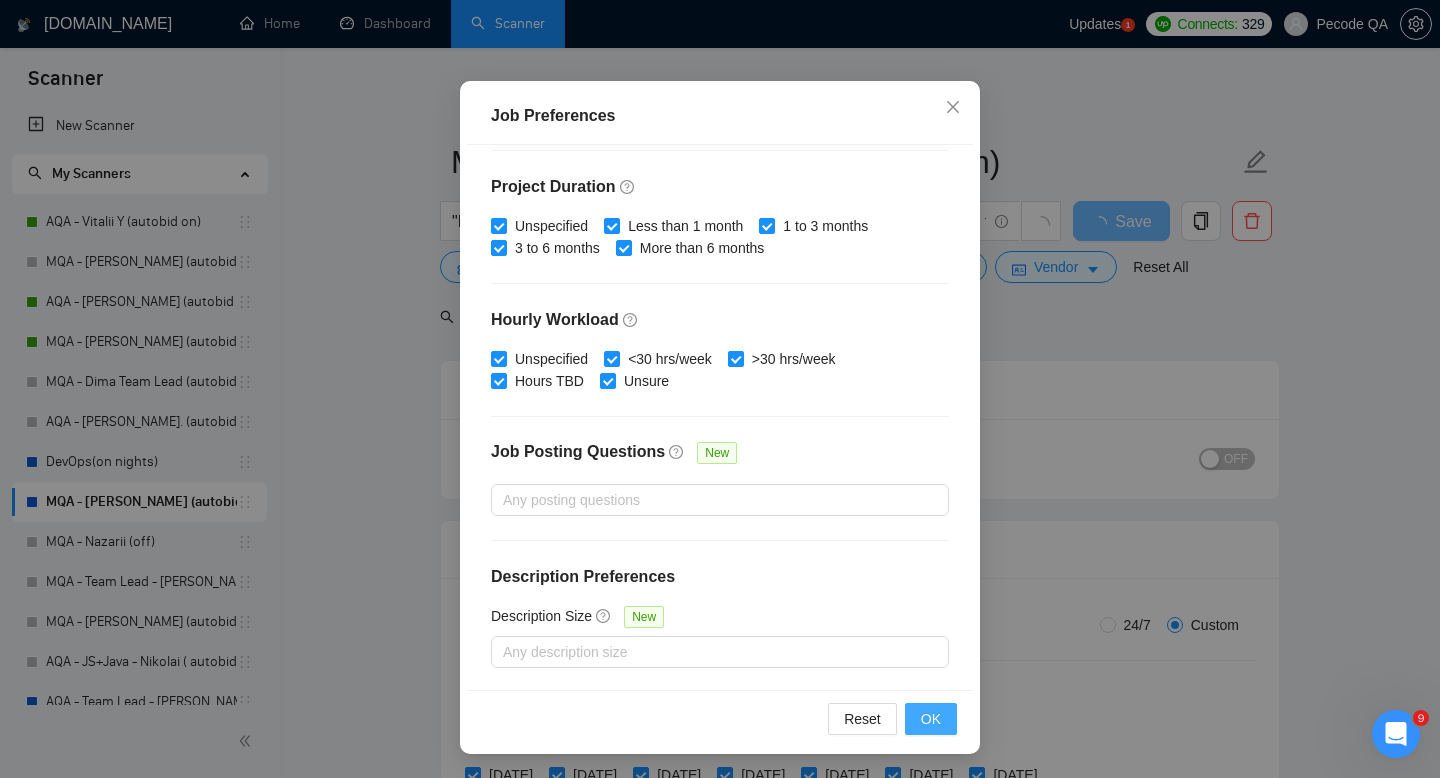 click on "OK" at bounding box center (931, 719) 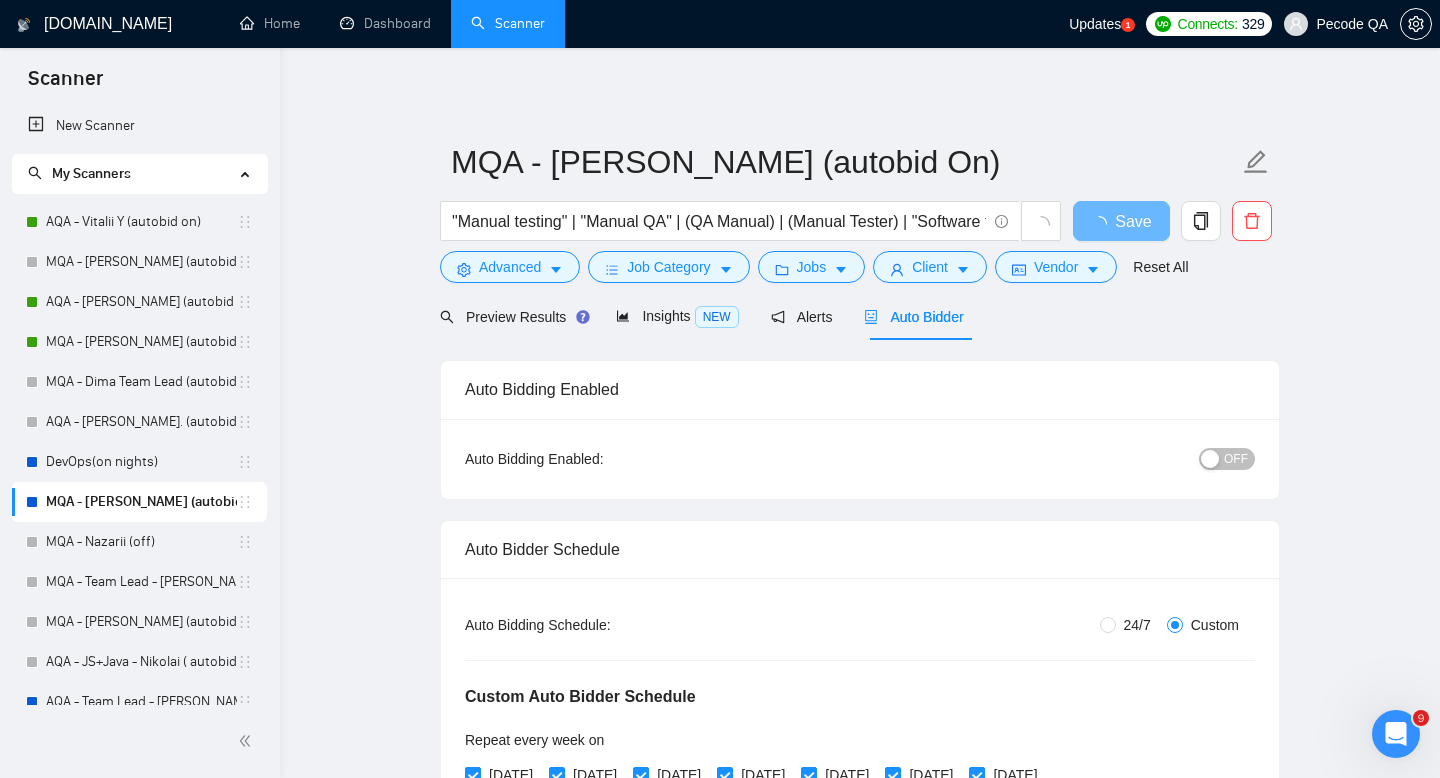 scroll, scrollTop: 38, scrollLeft: 0, axis: vertical 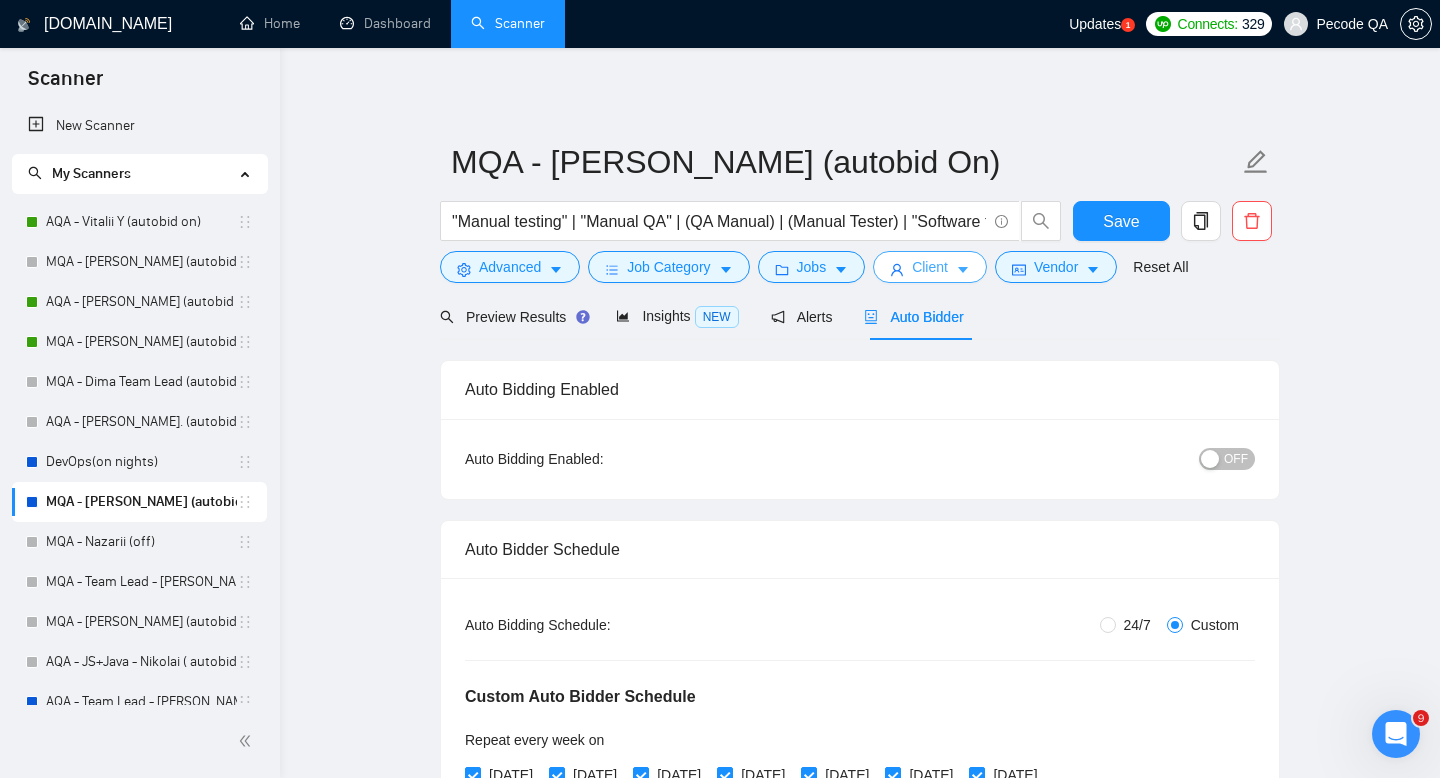 click on "Client" at bounding box center [930, 267] 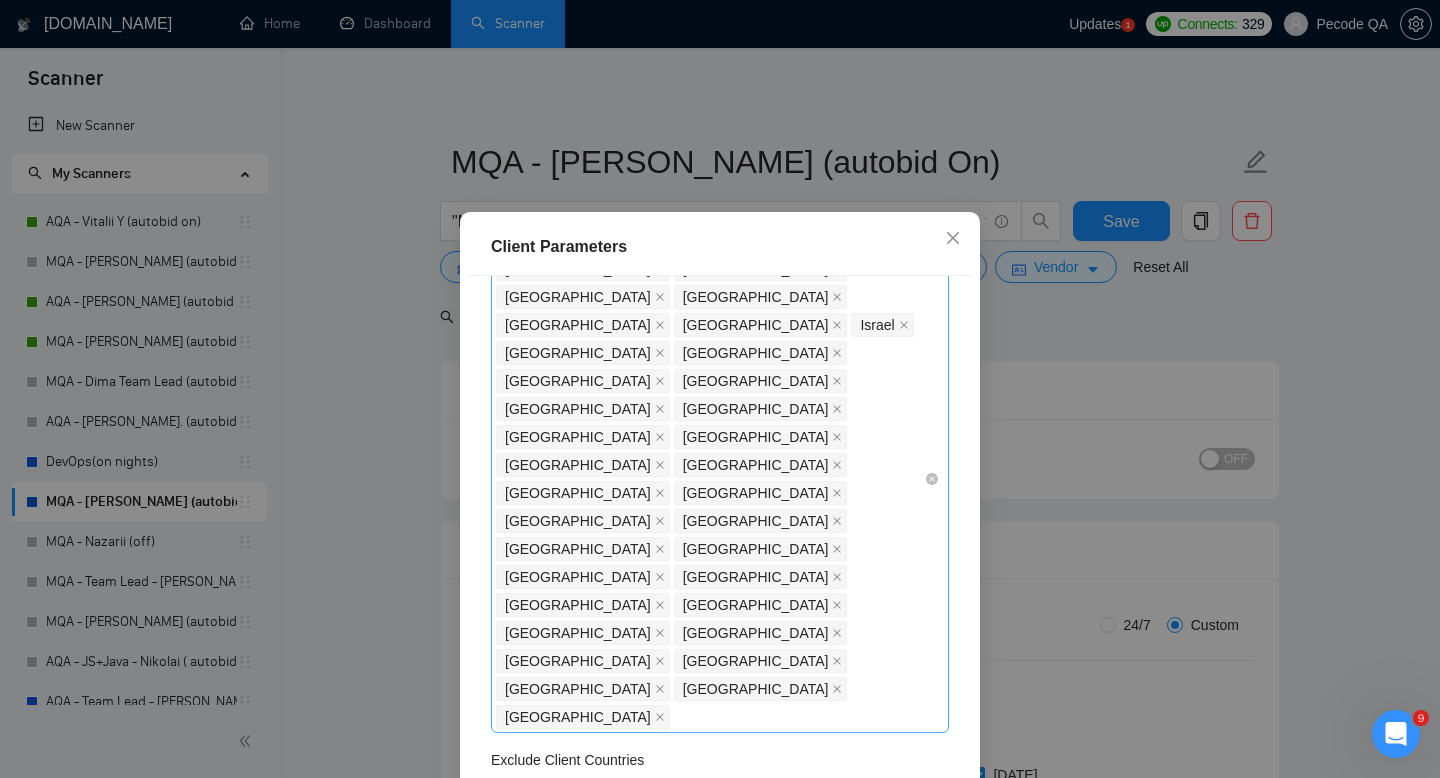 scroll, scrollTop: 346, scrollLeft: 0, axis: vertical 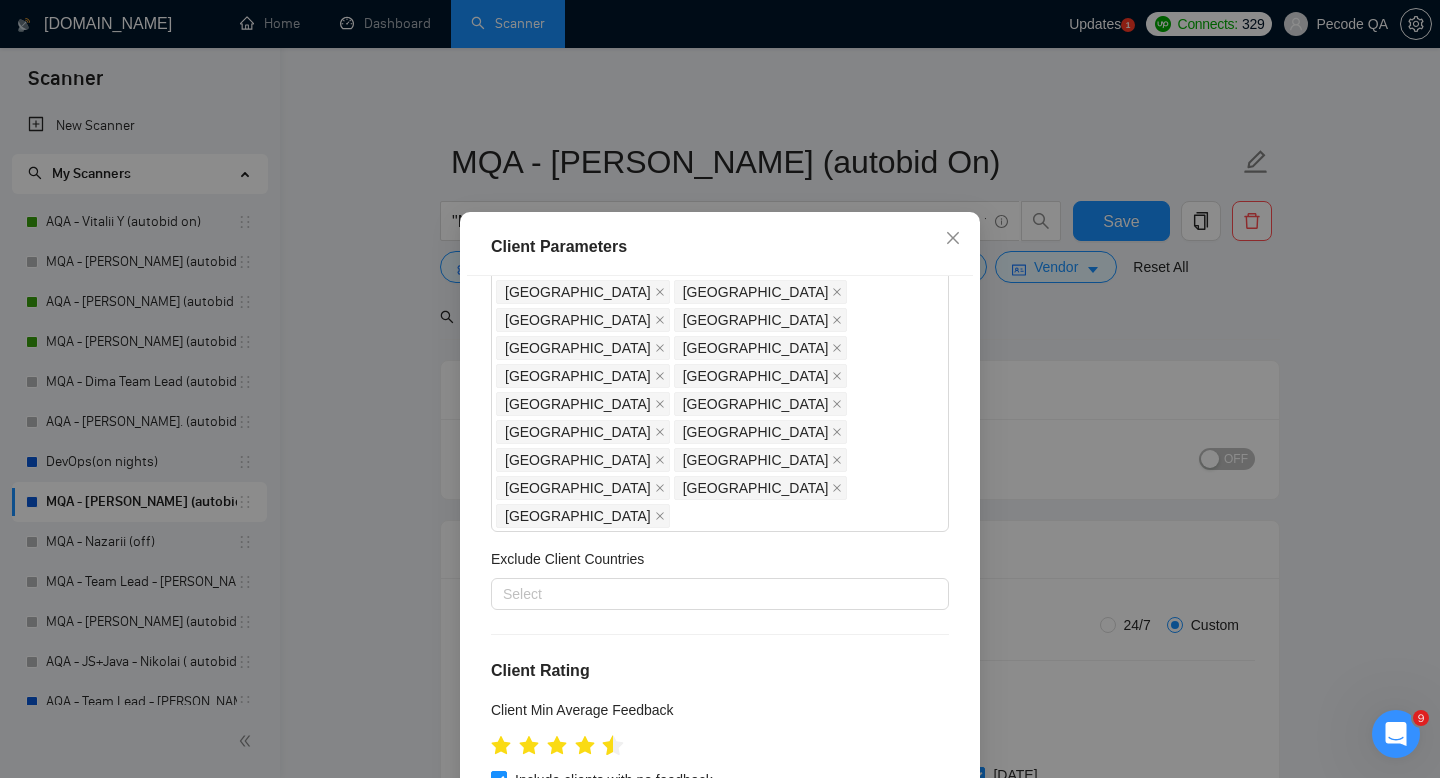 click 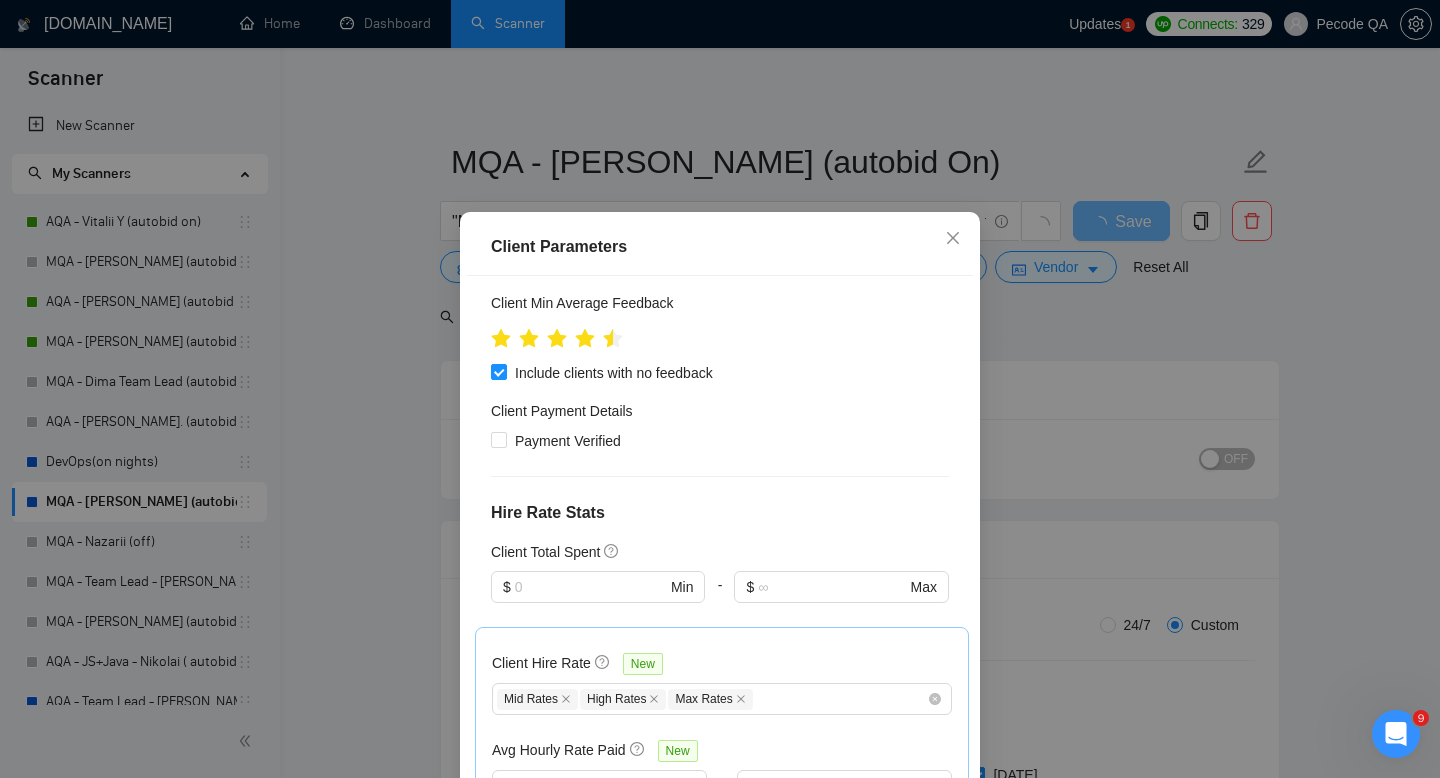 scroll, scrollTop: 944, scrollLeft: 0, axis: vertical 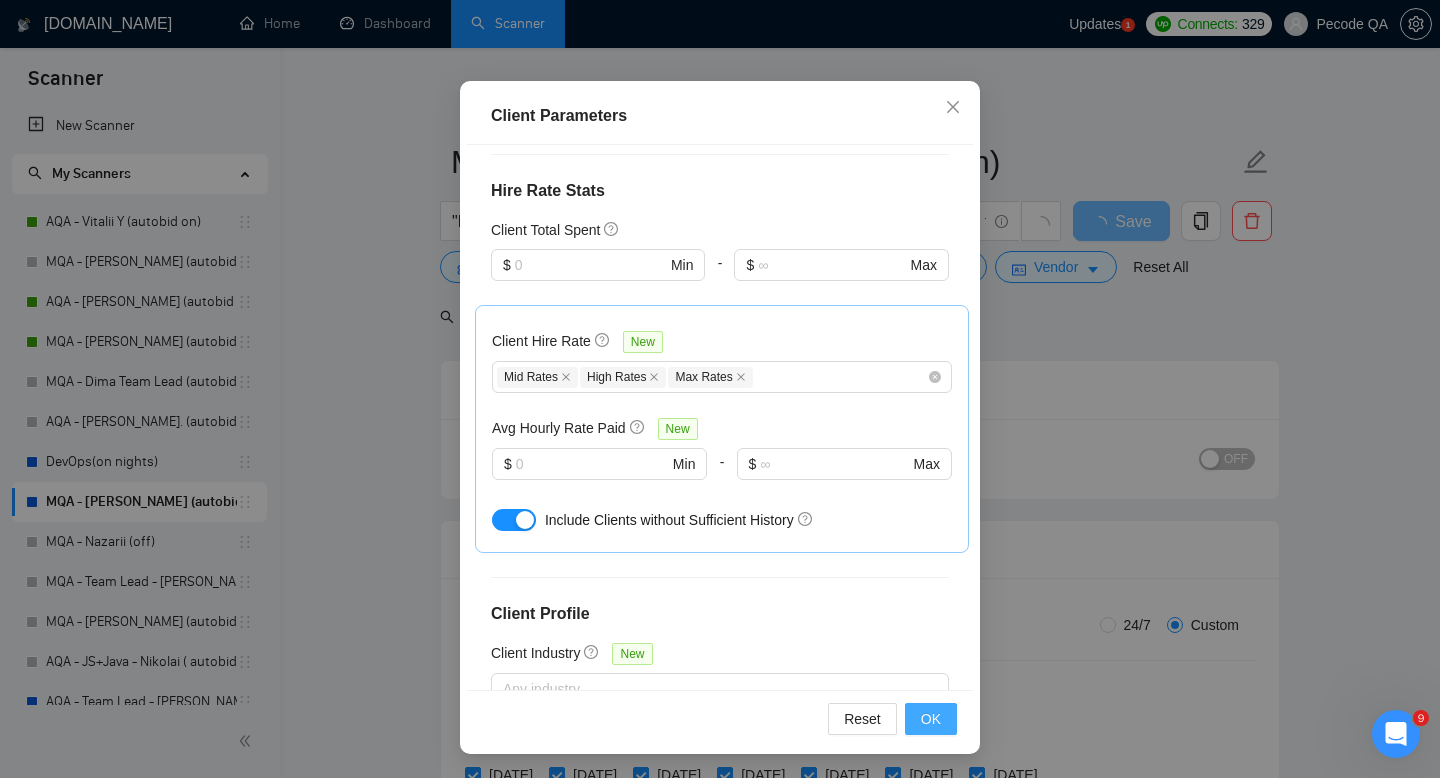 click on "OK" at bounding box center (931, 719) 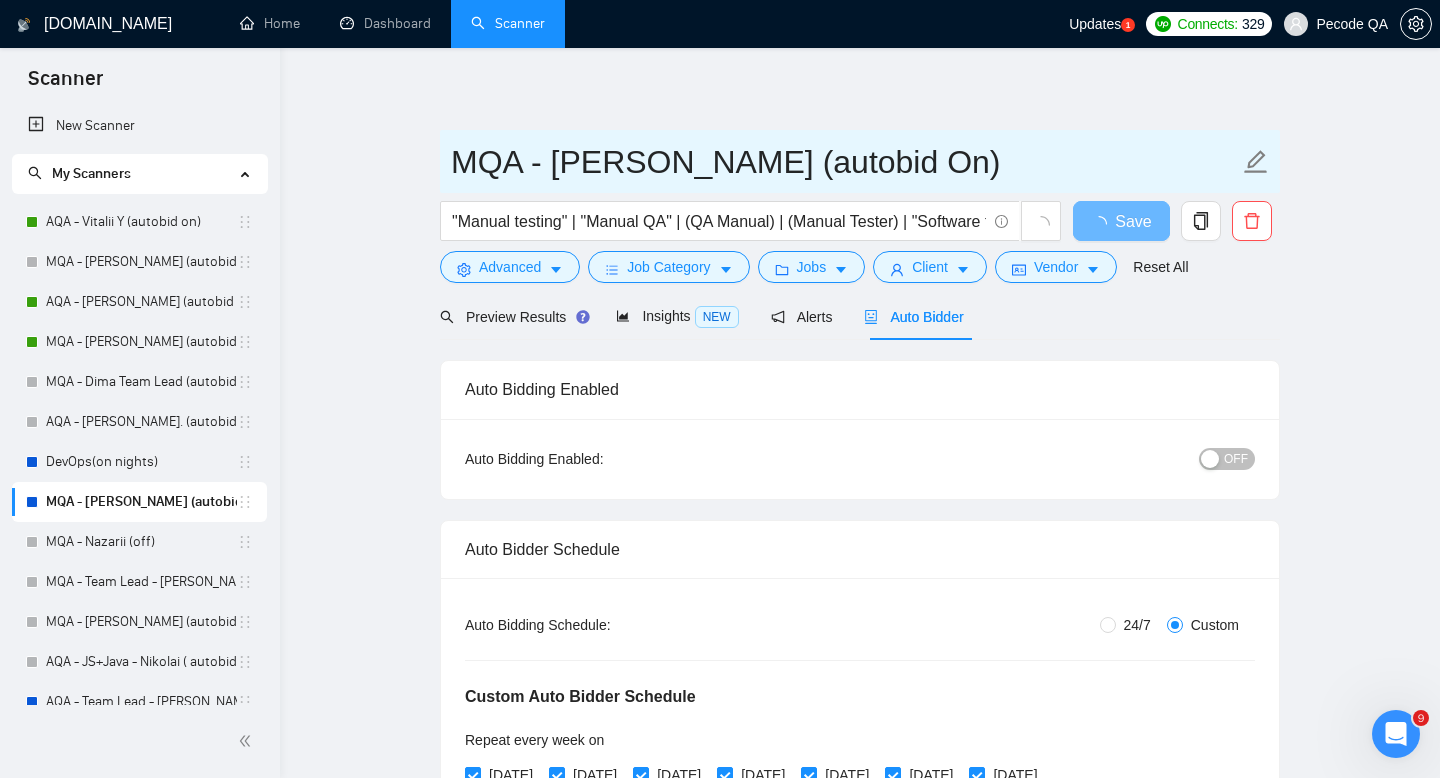scroll, scrollTop: 38, scrollLeft: 0, axis: vertical 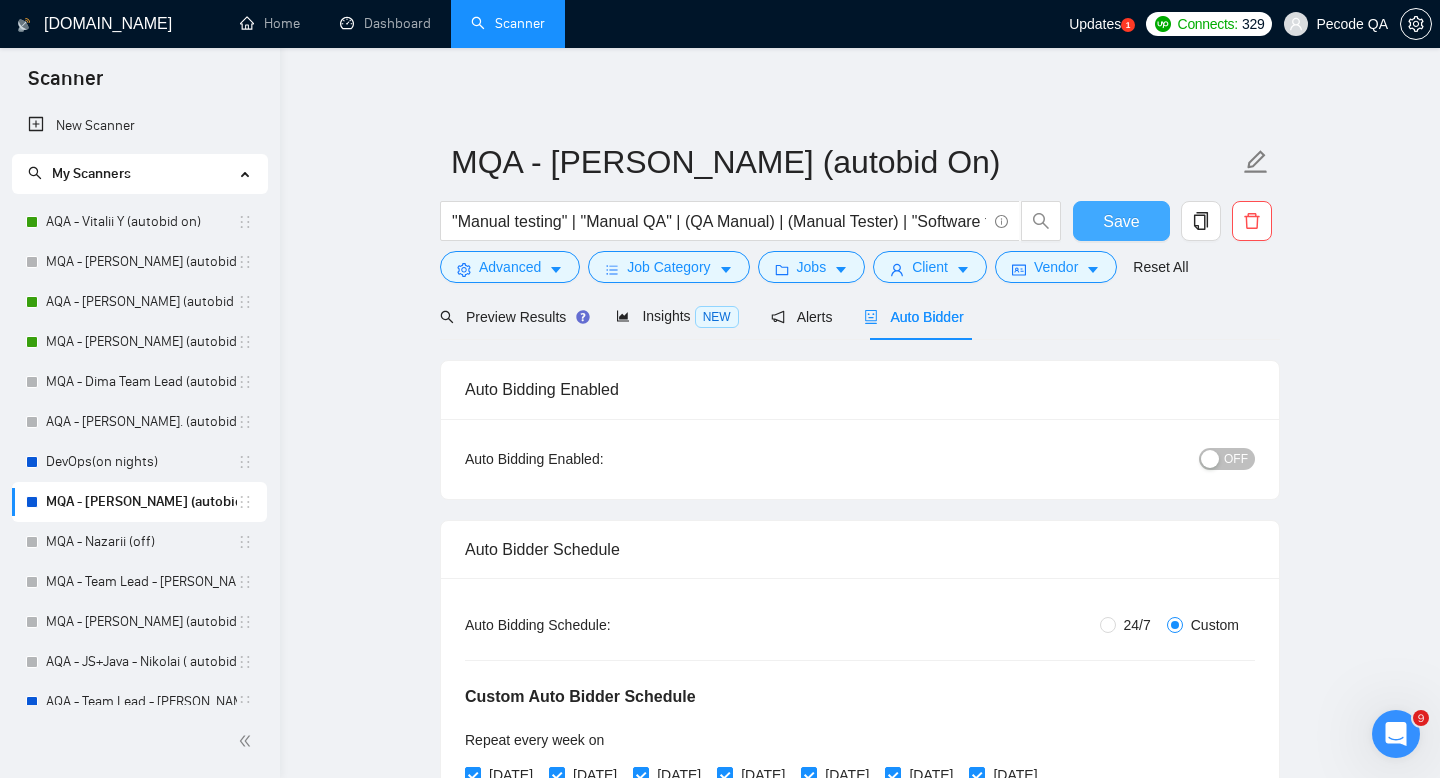 click on "Save" at bounding box center (1121, 221) 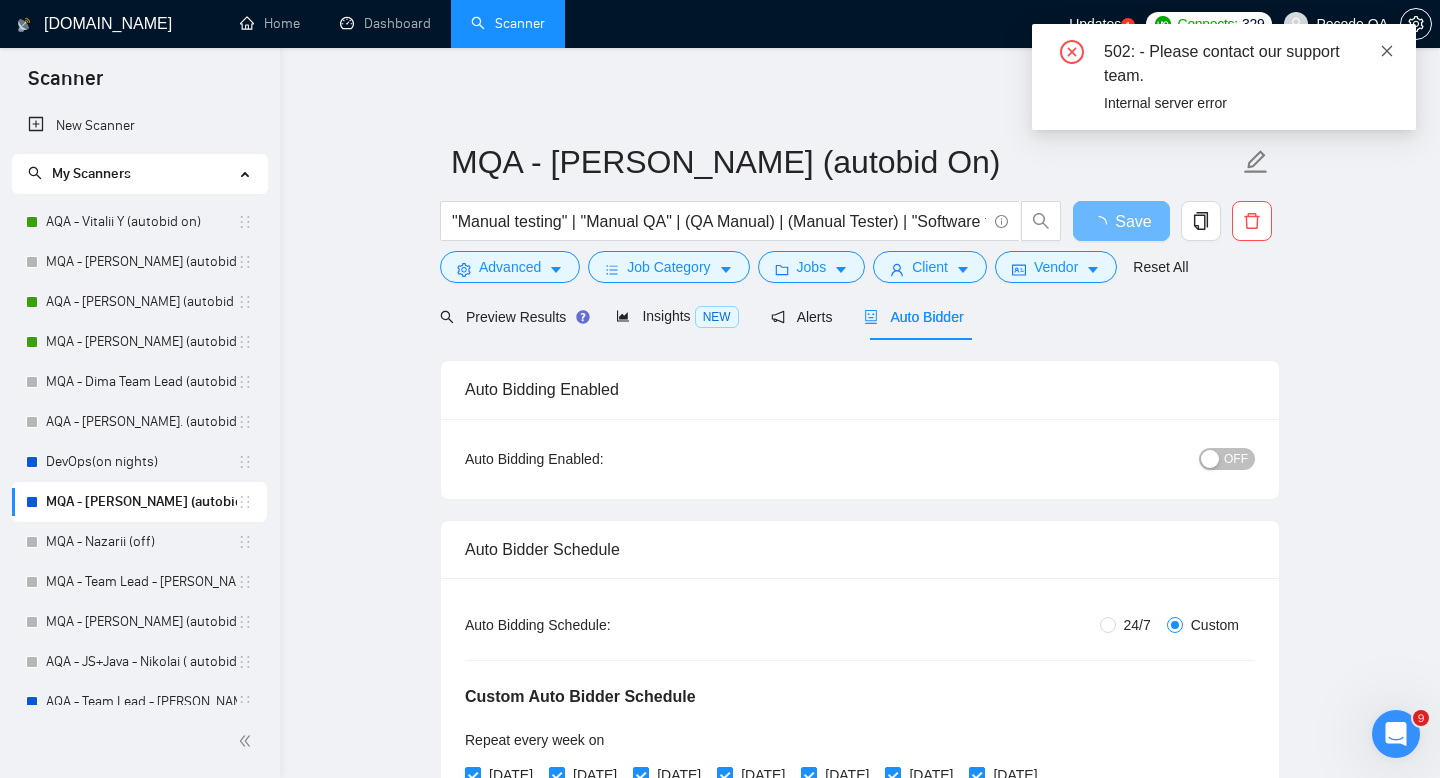 click 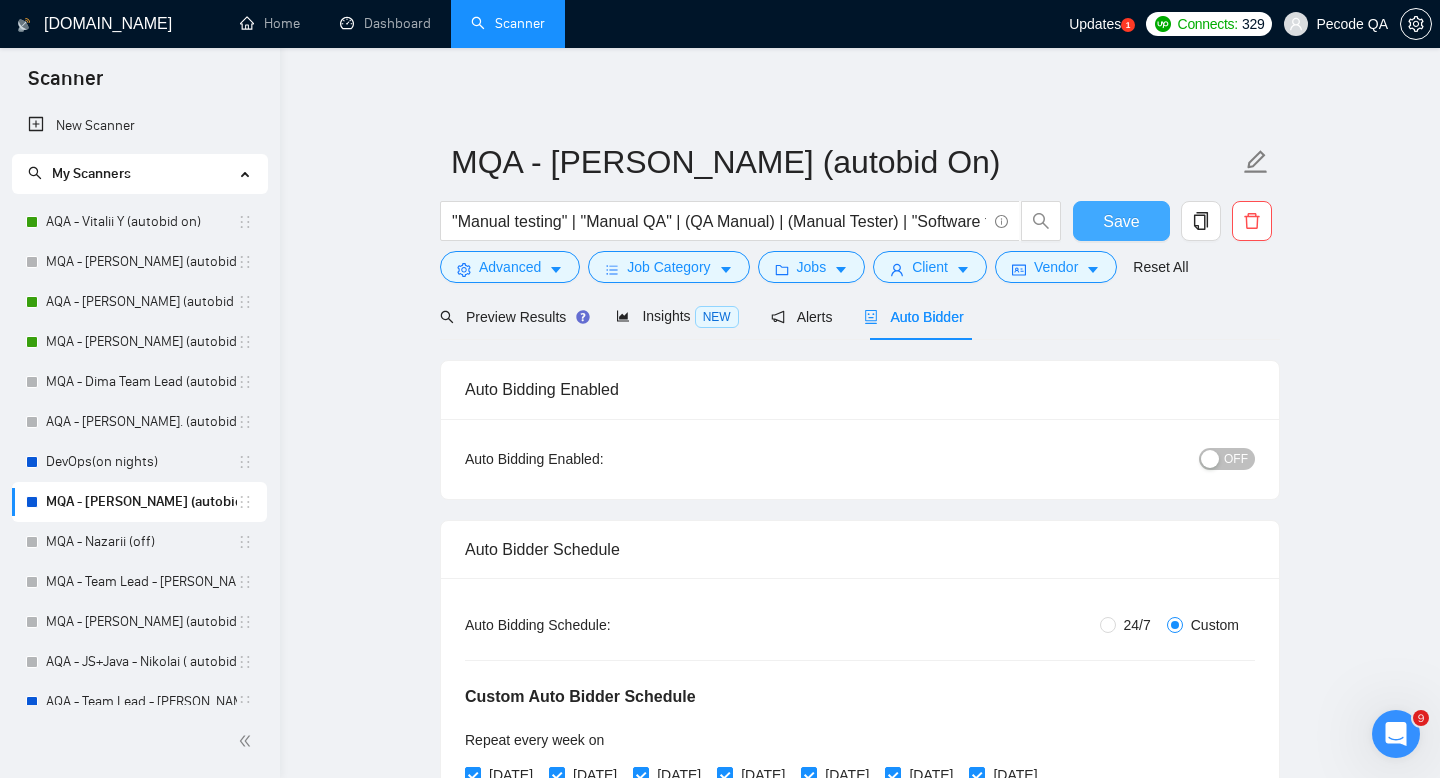 click on "Save" at bounding box center [1121, 221] 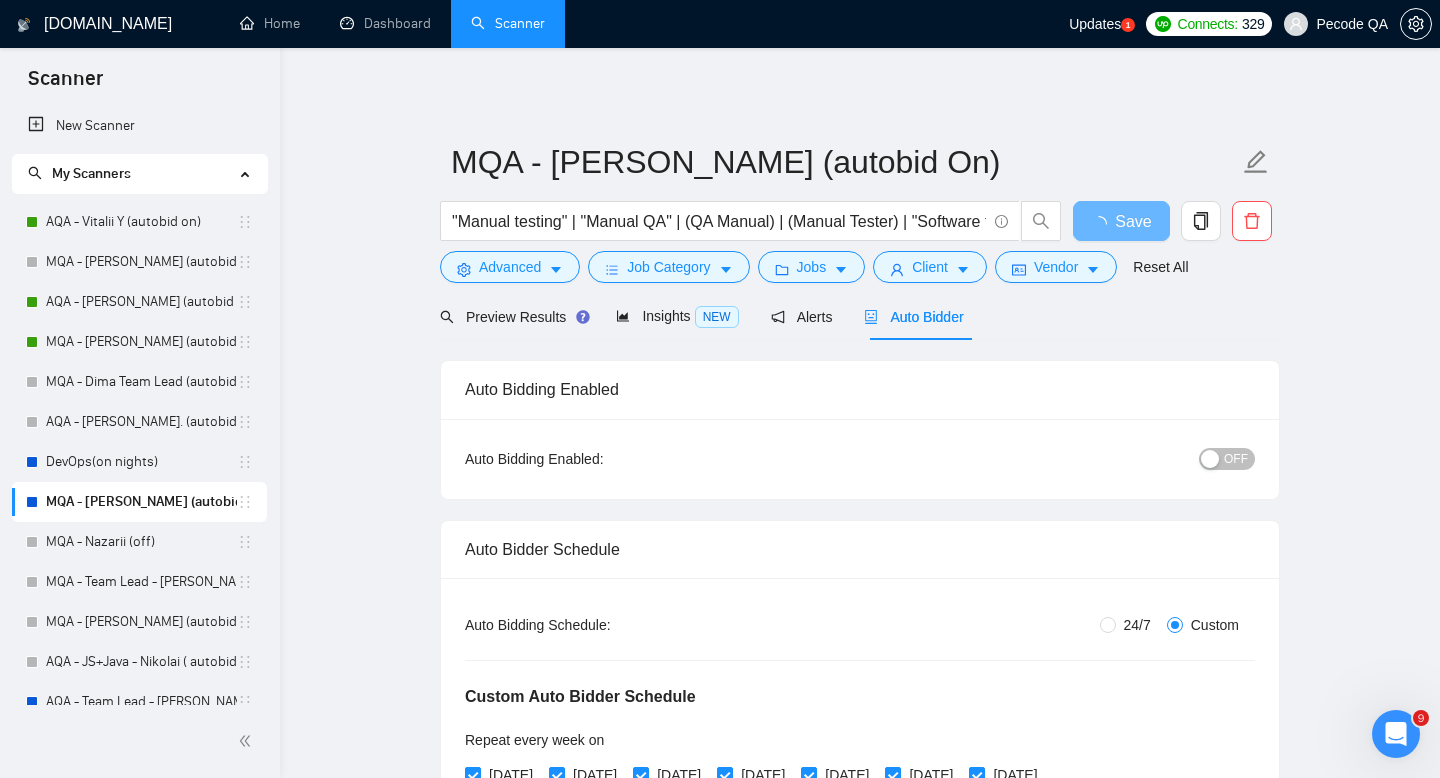 click on "OFF" at bounding box center (1236, 459) 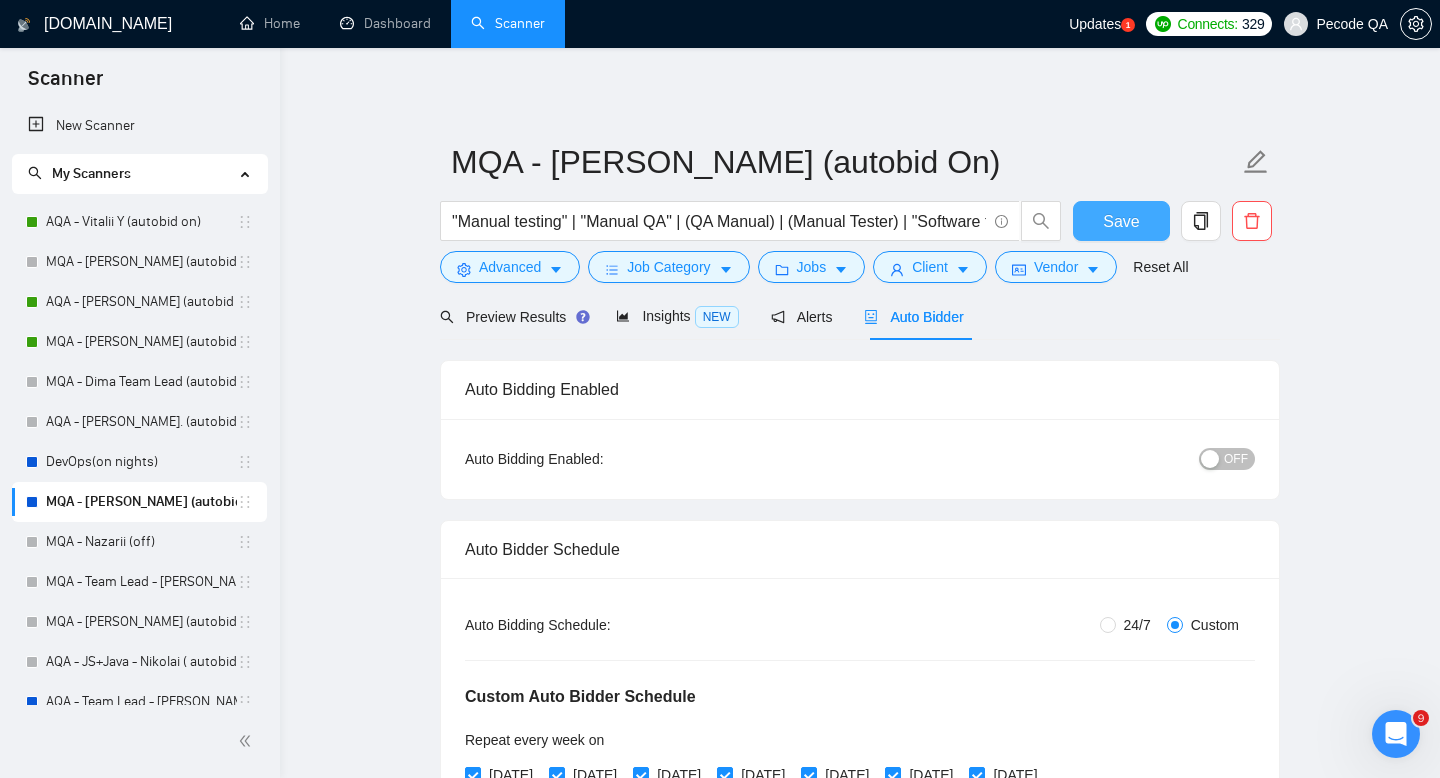 click on "Save" at bounding box center (1121, 221) 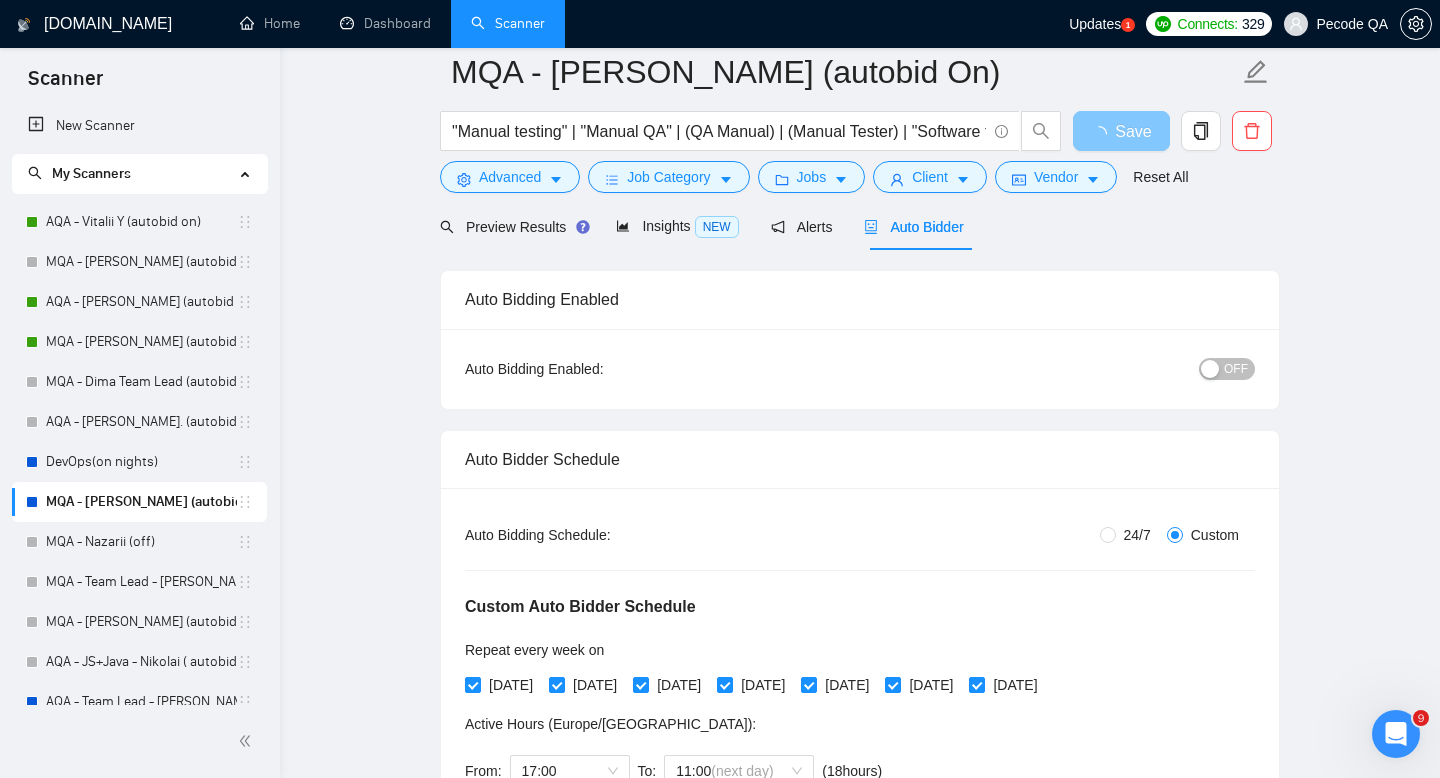 scroll, scrollTop: 0, scrollLeft: 0, axis: both 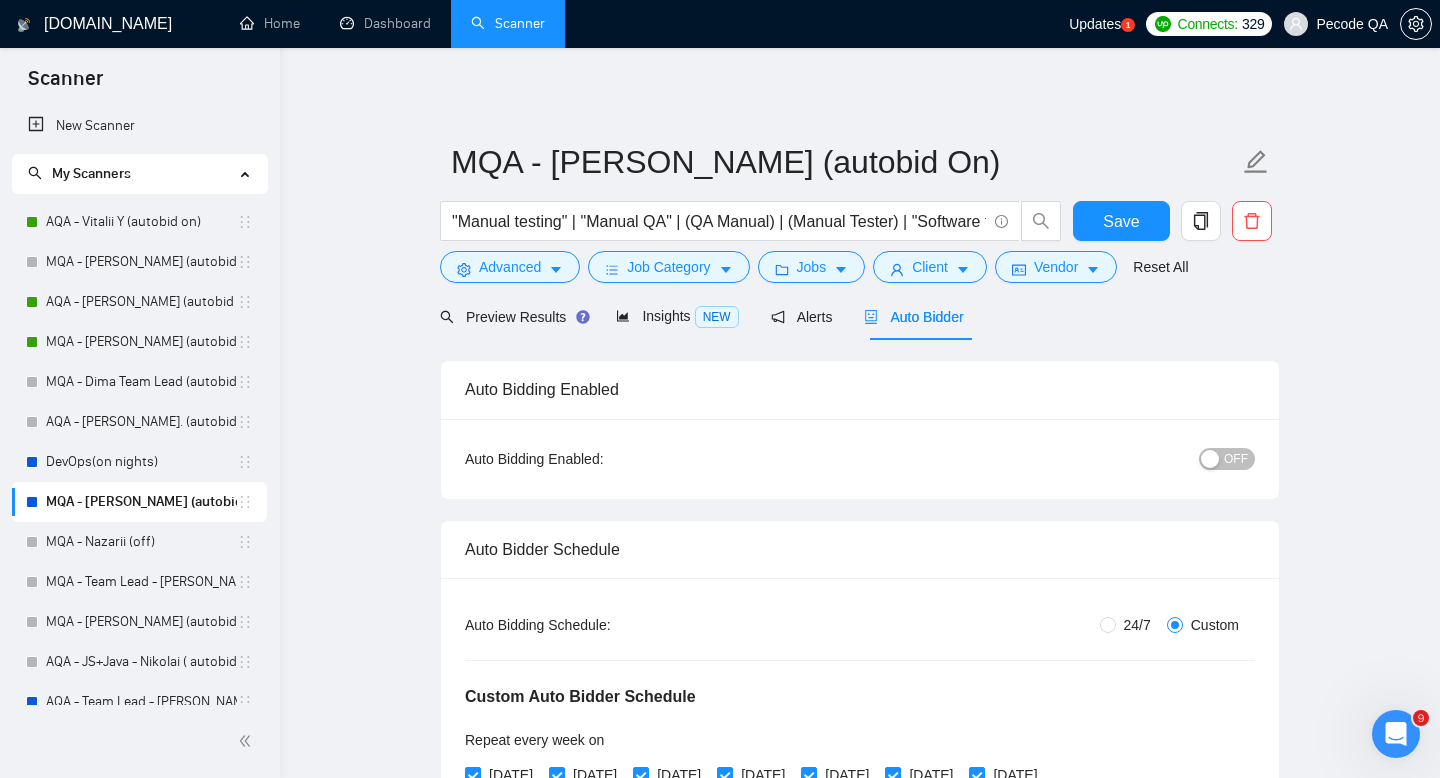 click on "OFF" at bounding box center [1236, 459] 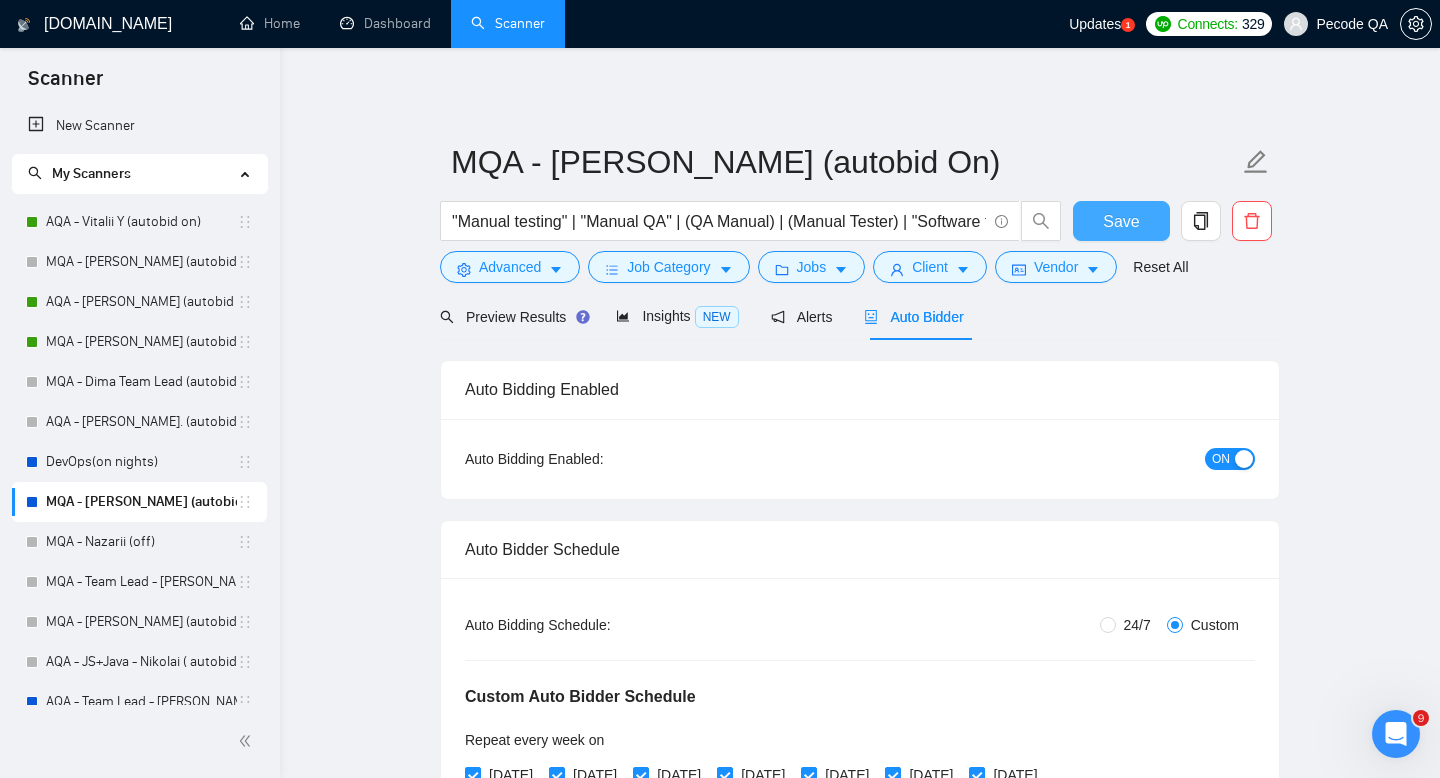 click on "Save" at bounding box center [1121, 221] 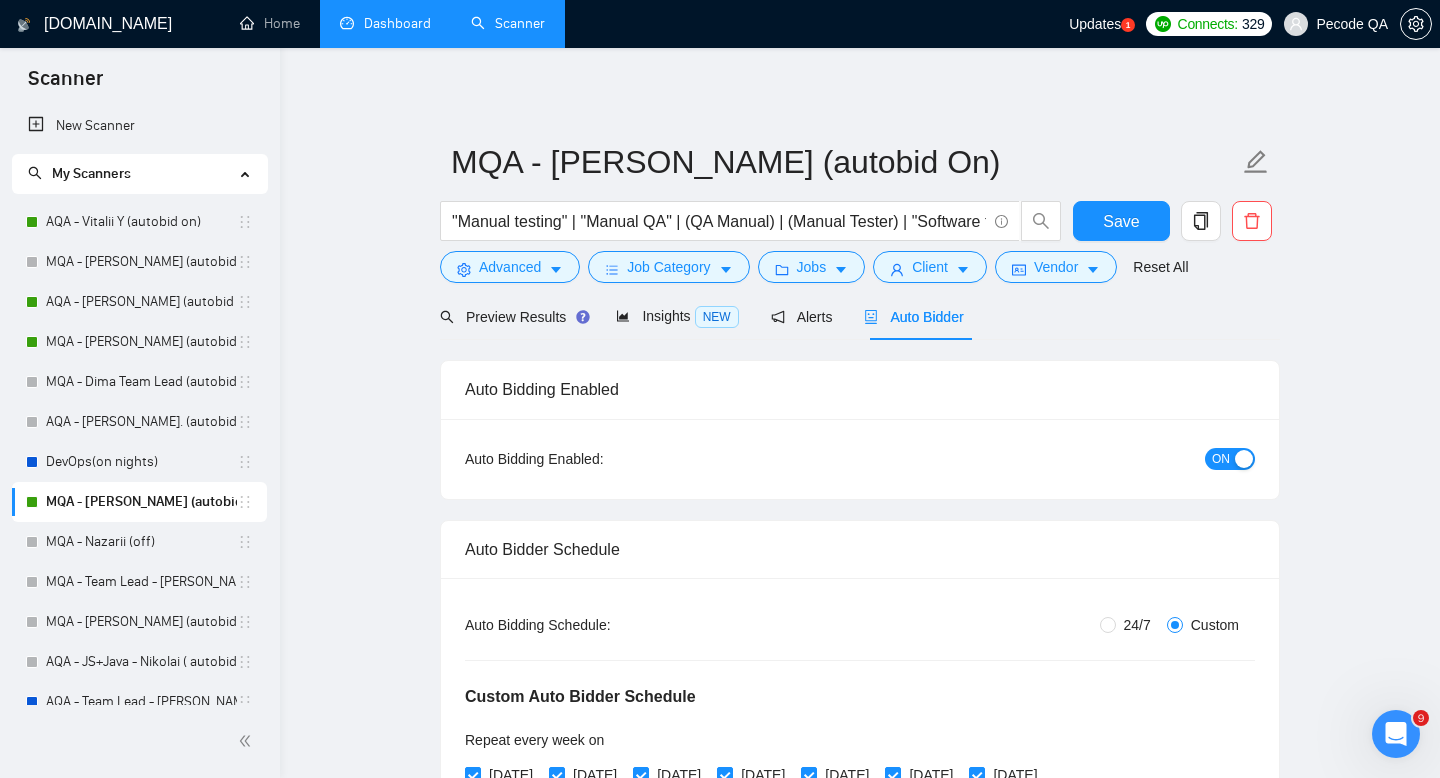 click on "Dashboard" at bounding box center (385, 23) 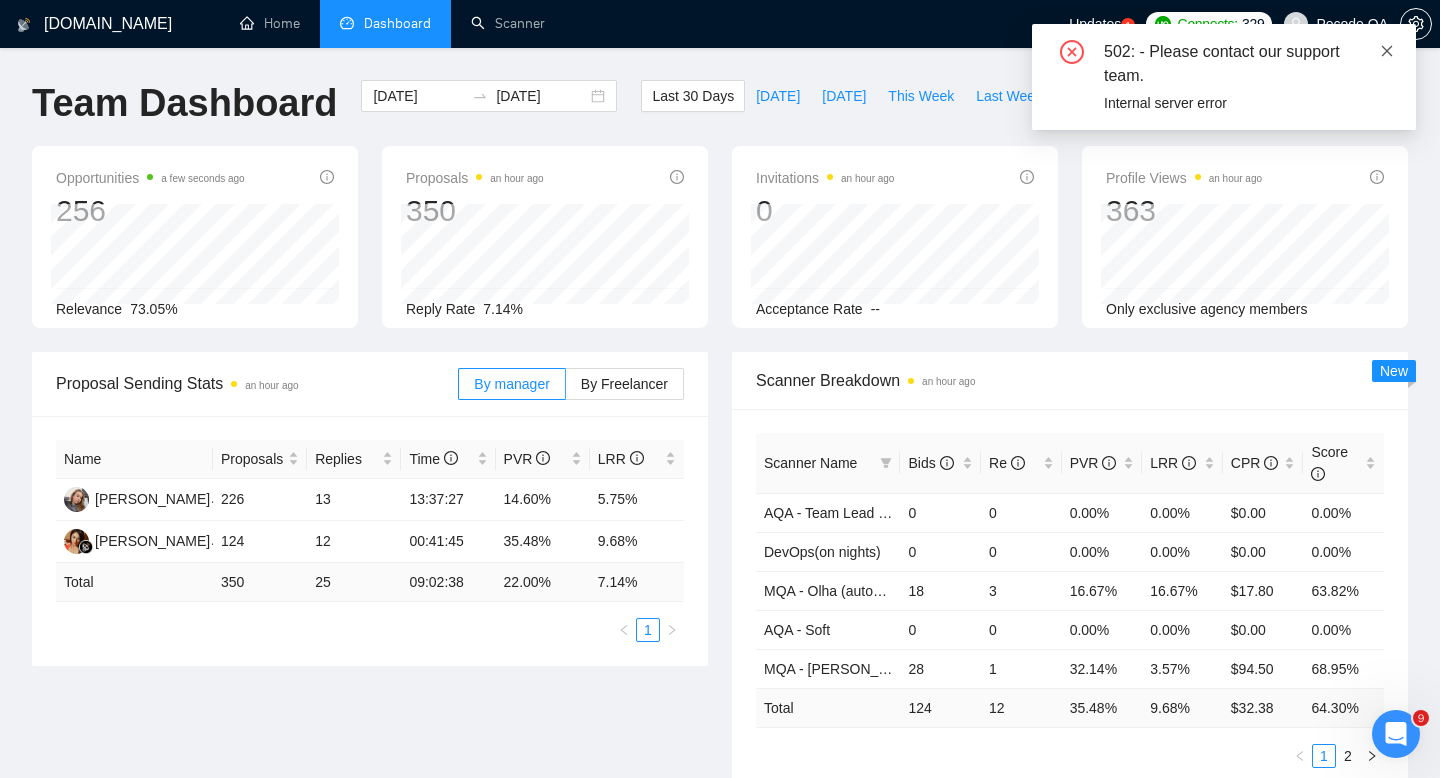 click 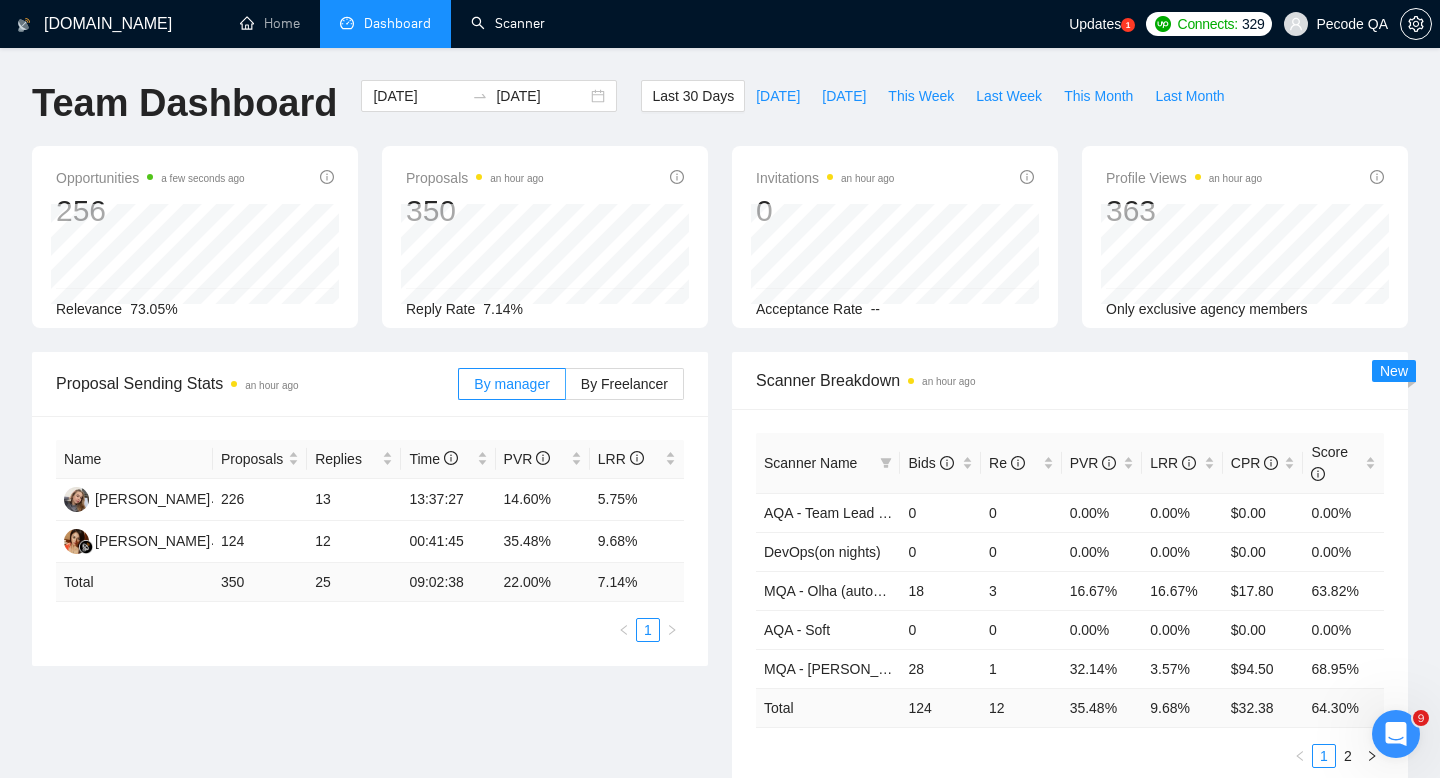 drag, startPoint x: 530, startPoint y: 22, endPoint x: 646, endPoint y: 231, distance: 239.03348 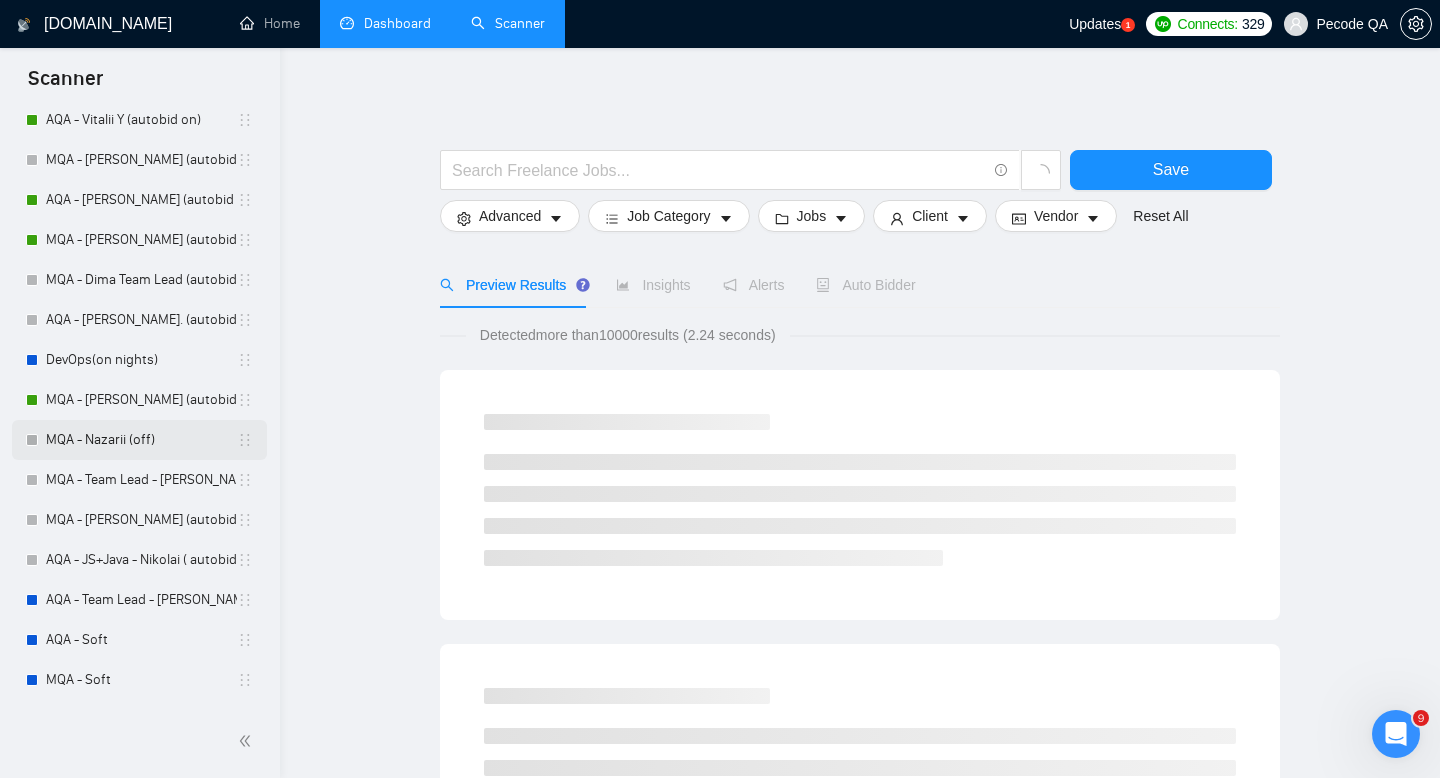 scroll, scrollTop: 109, scrollLeft: 0, axis: vertical 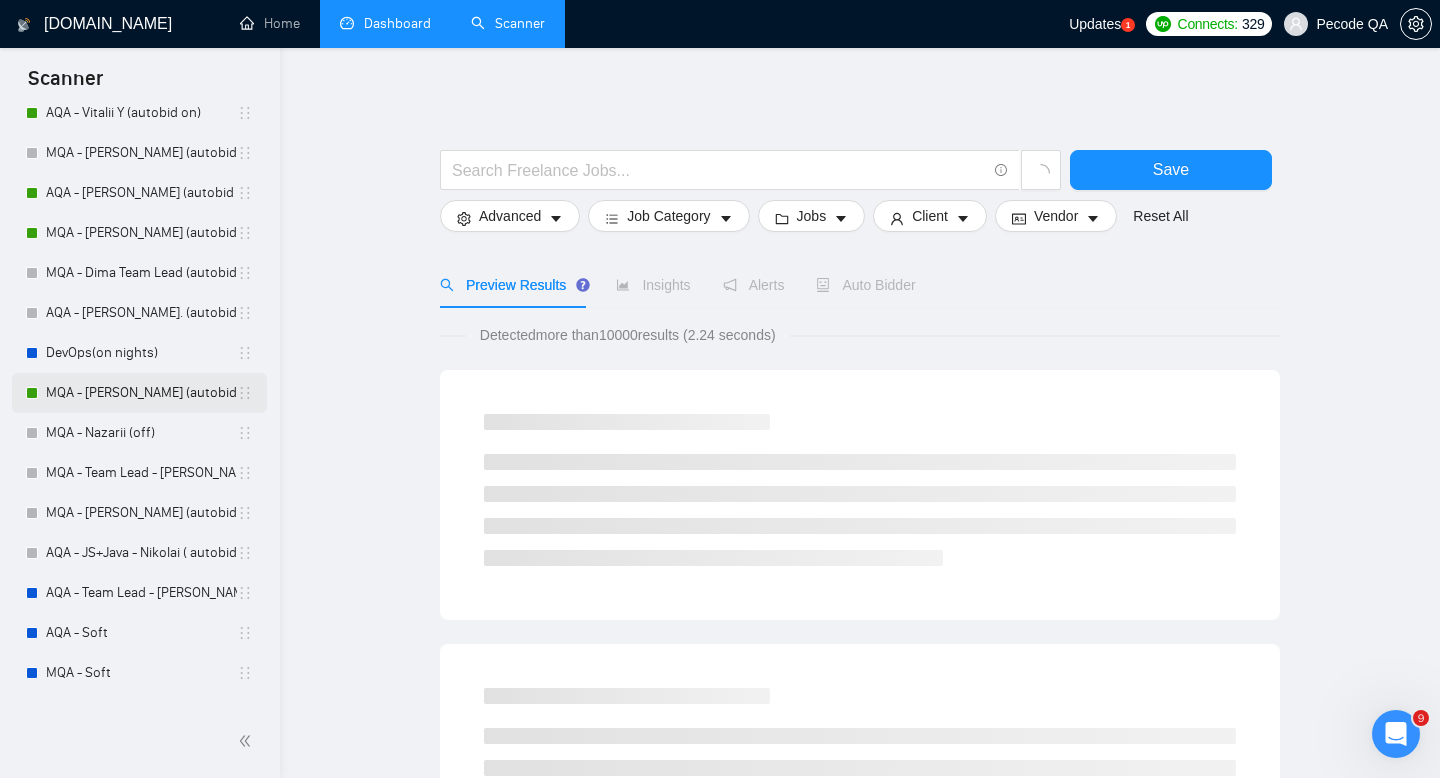 click on "MQA - [PERSON_NAME] (autobid On)" at bounding box center [141, 393] 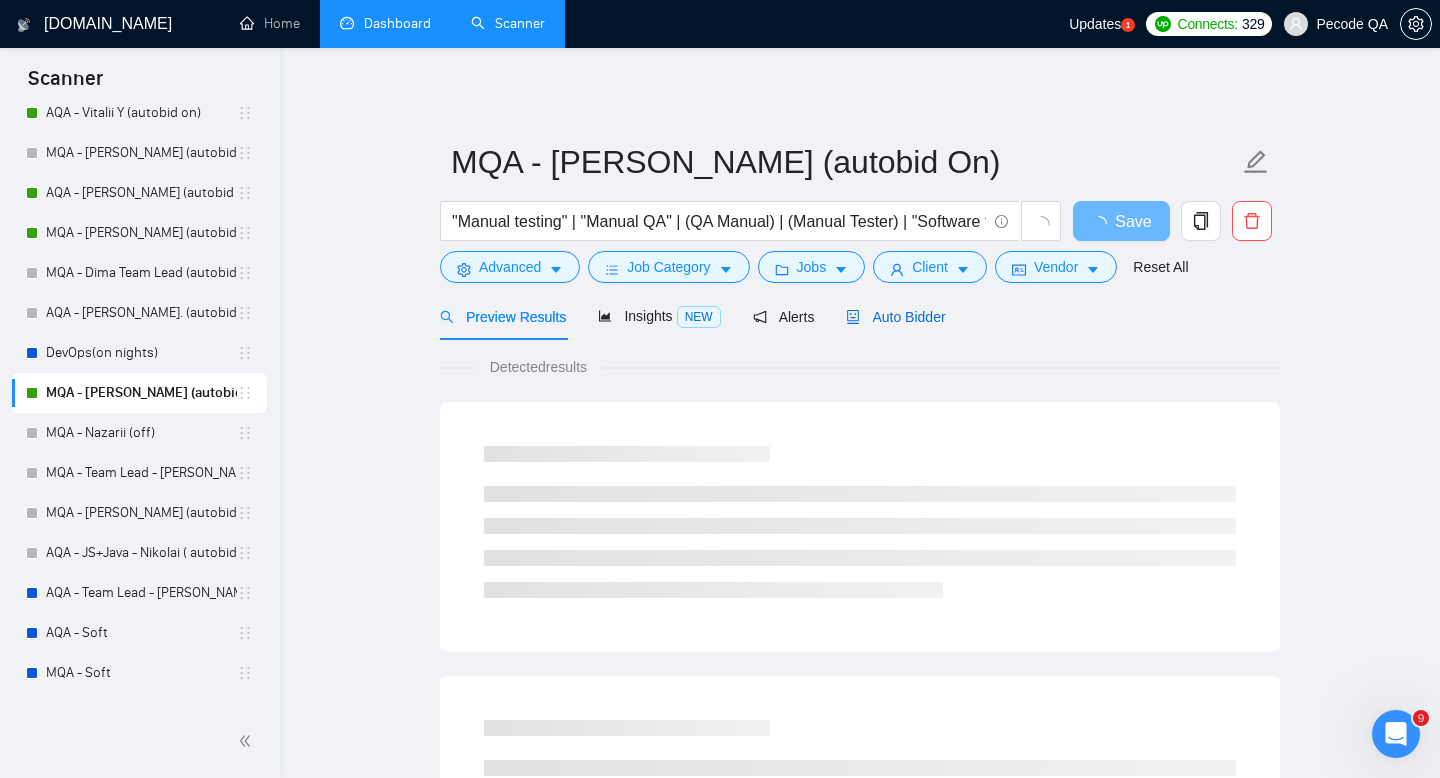 click on "Auto Bidder" at bounding box center (895, 317) 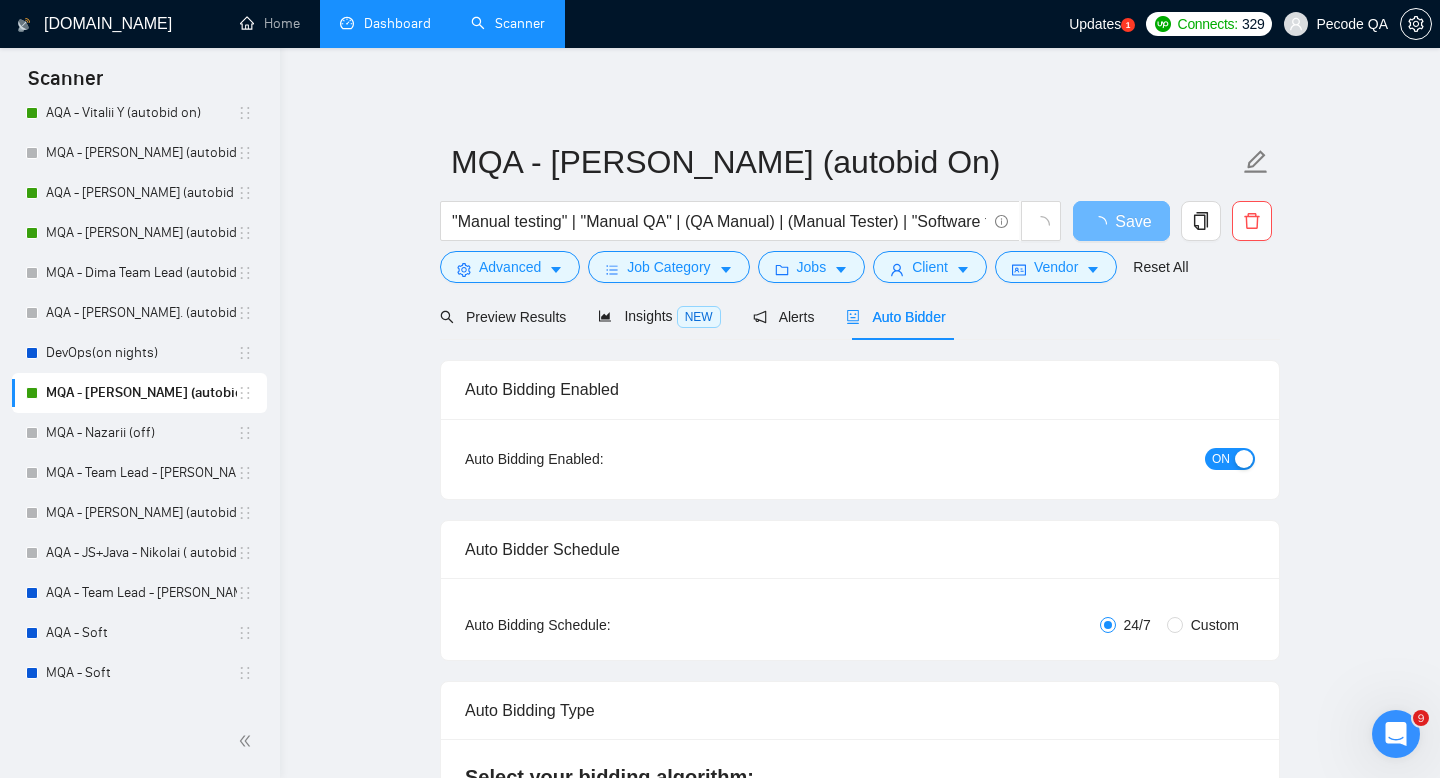 type 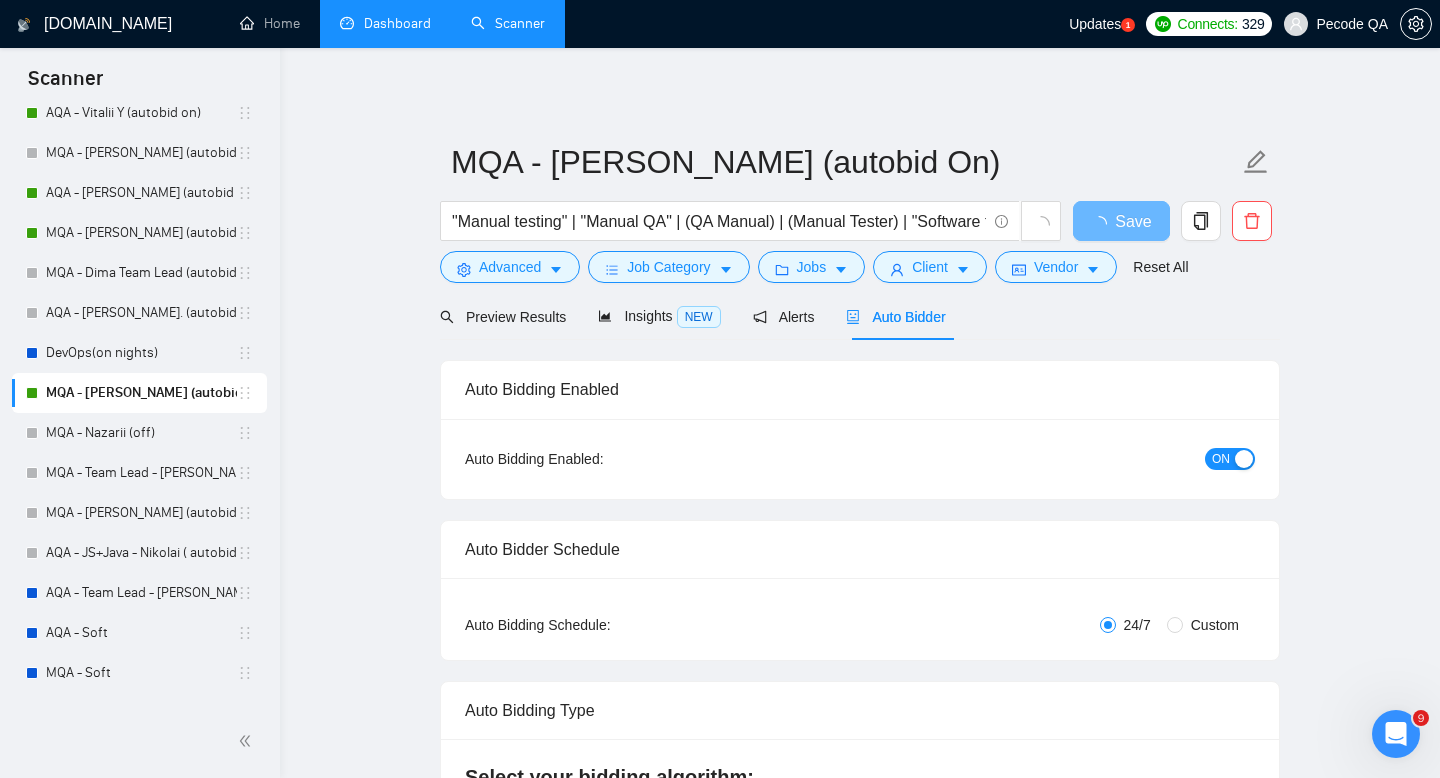 radio on "false" 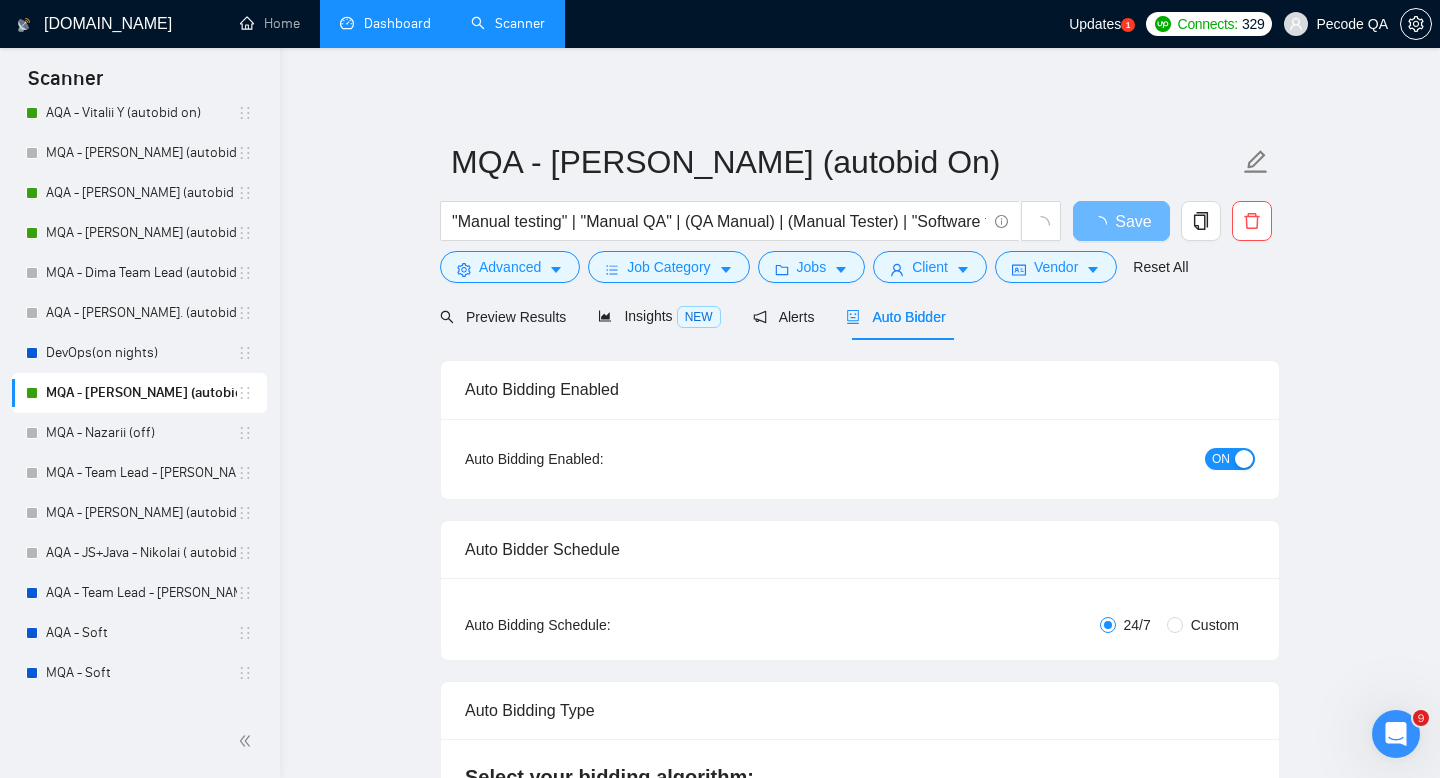 checkbox on "true" 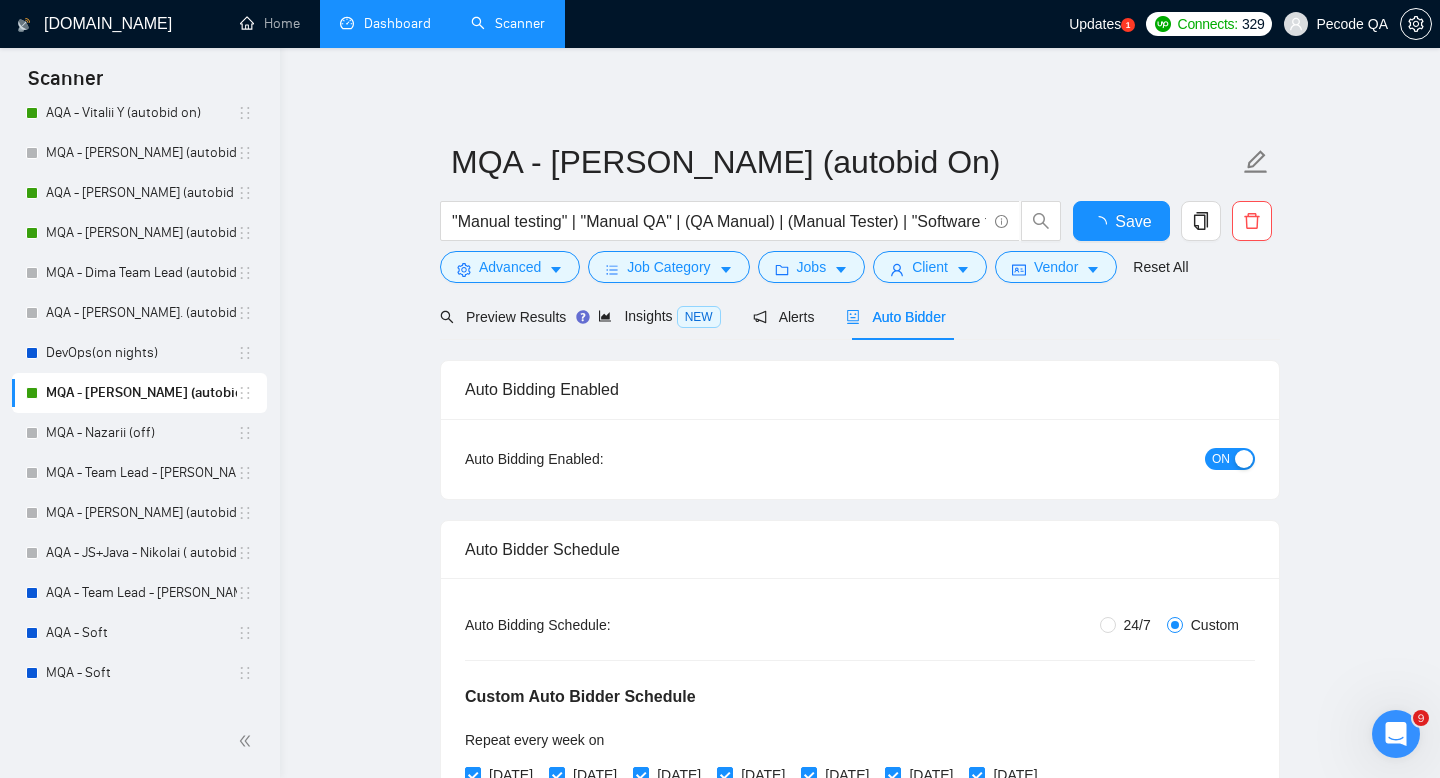 type 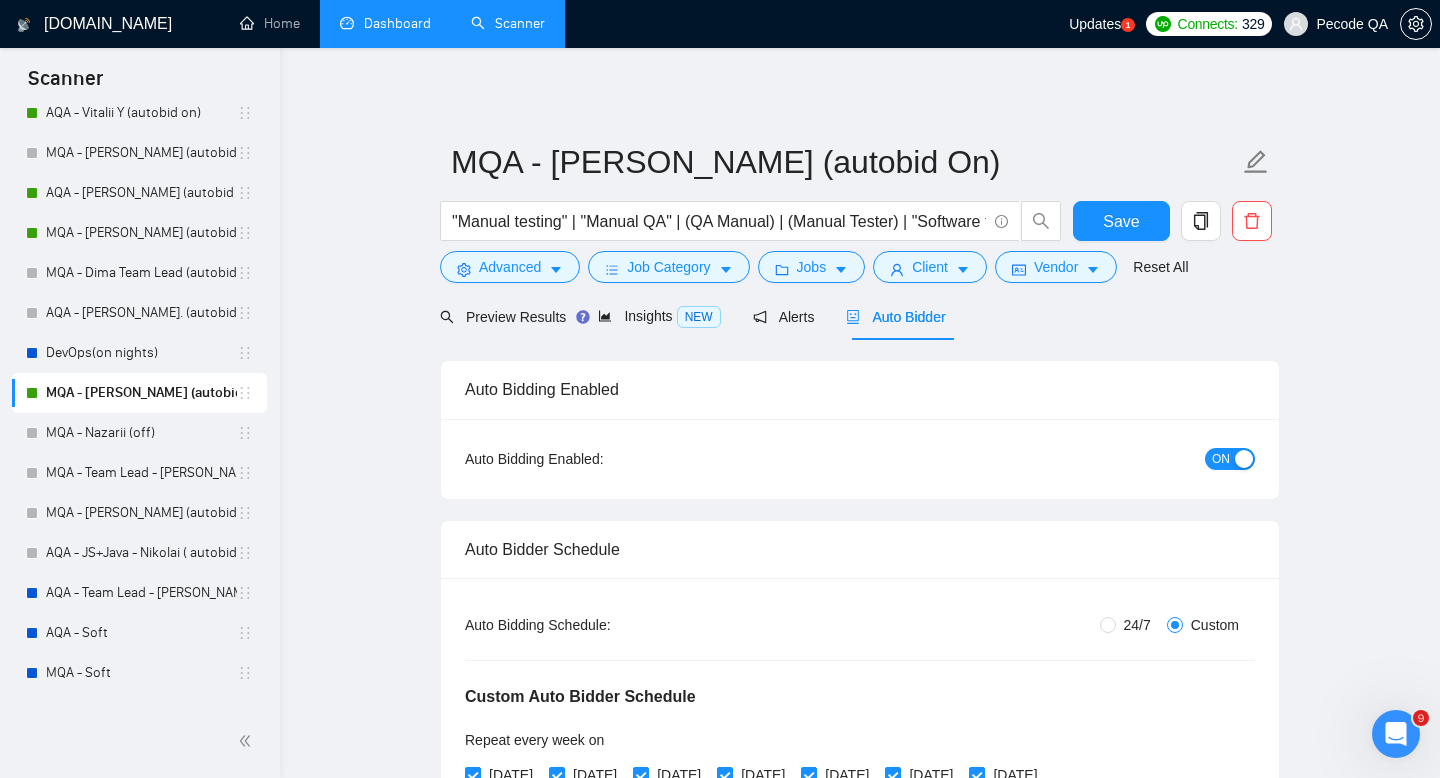 click on "Dashboard" at bounding box center [385, 23] 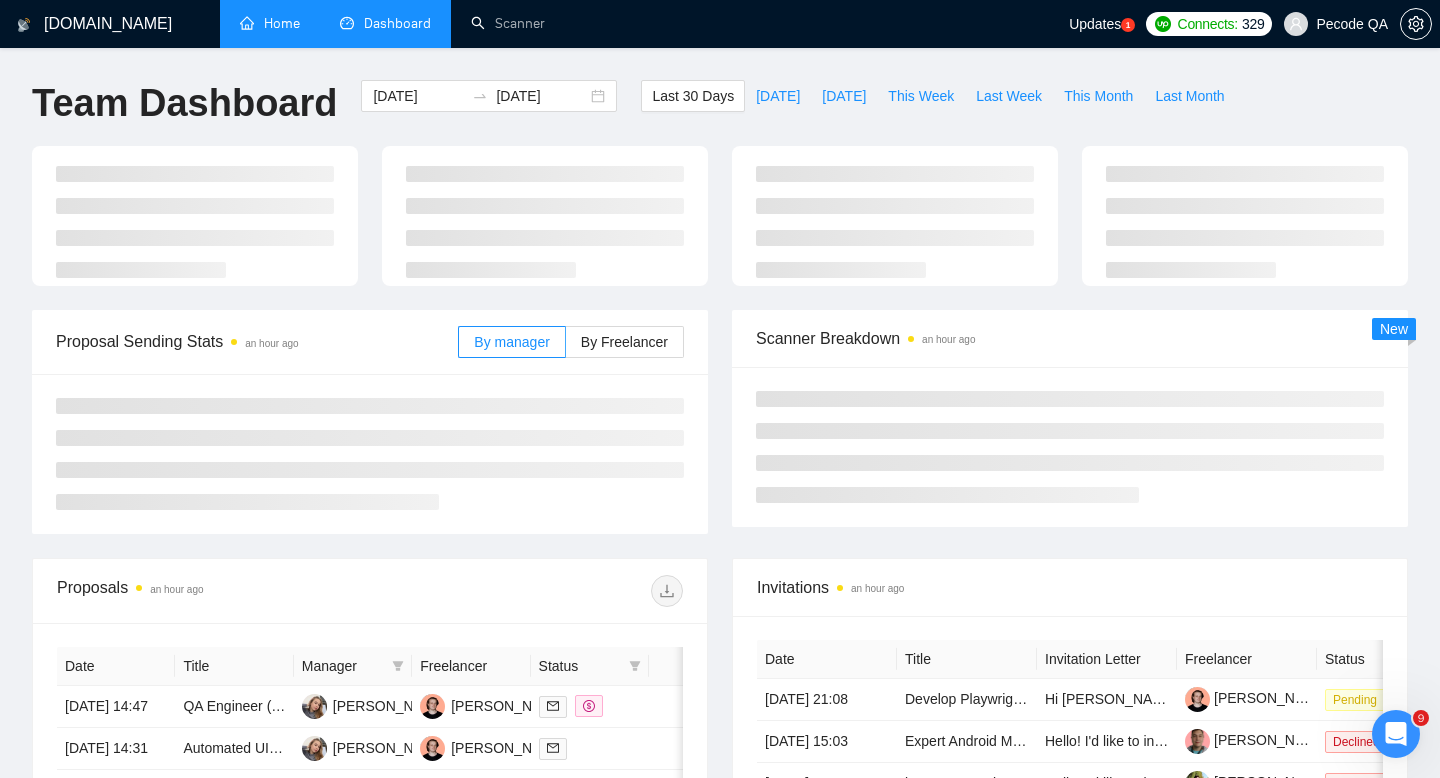 type on "[DATE]" 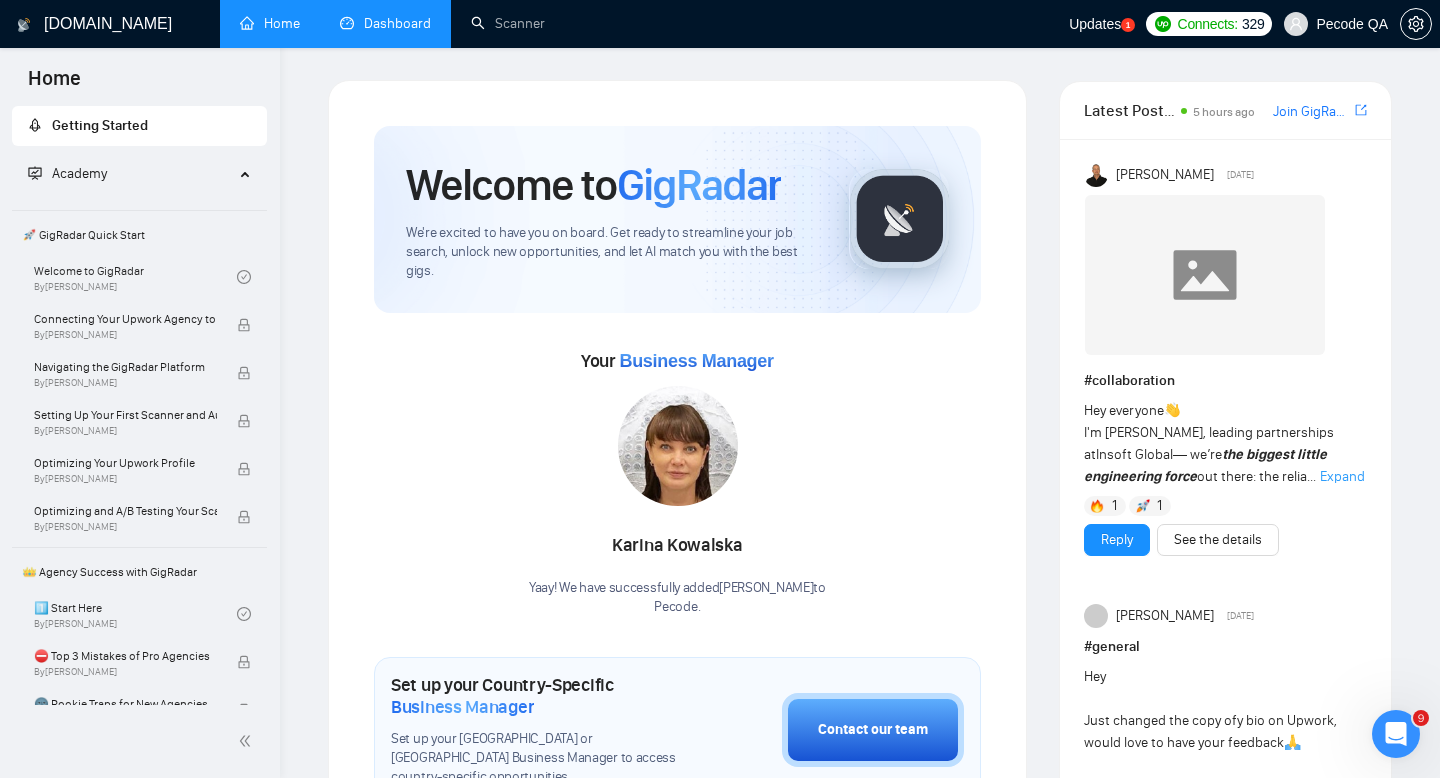 click on "Dashboard" at bounding box center [385, 23] 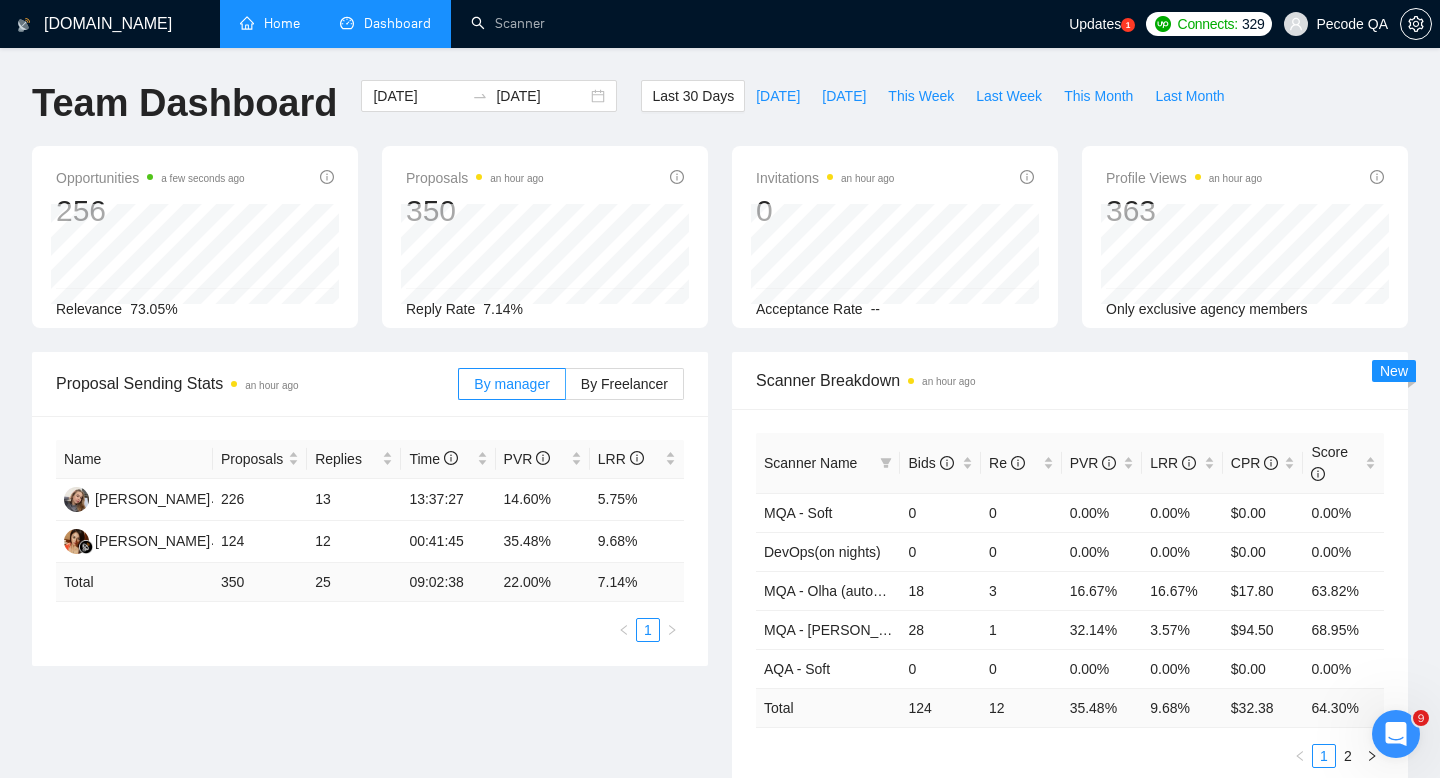 click on "Home" at bounding box center [270, 23] 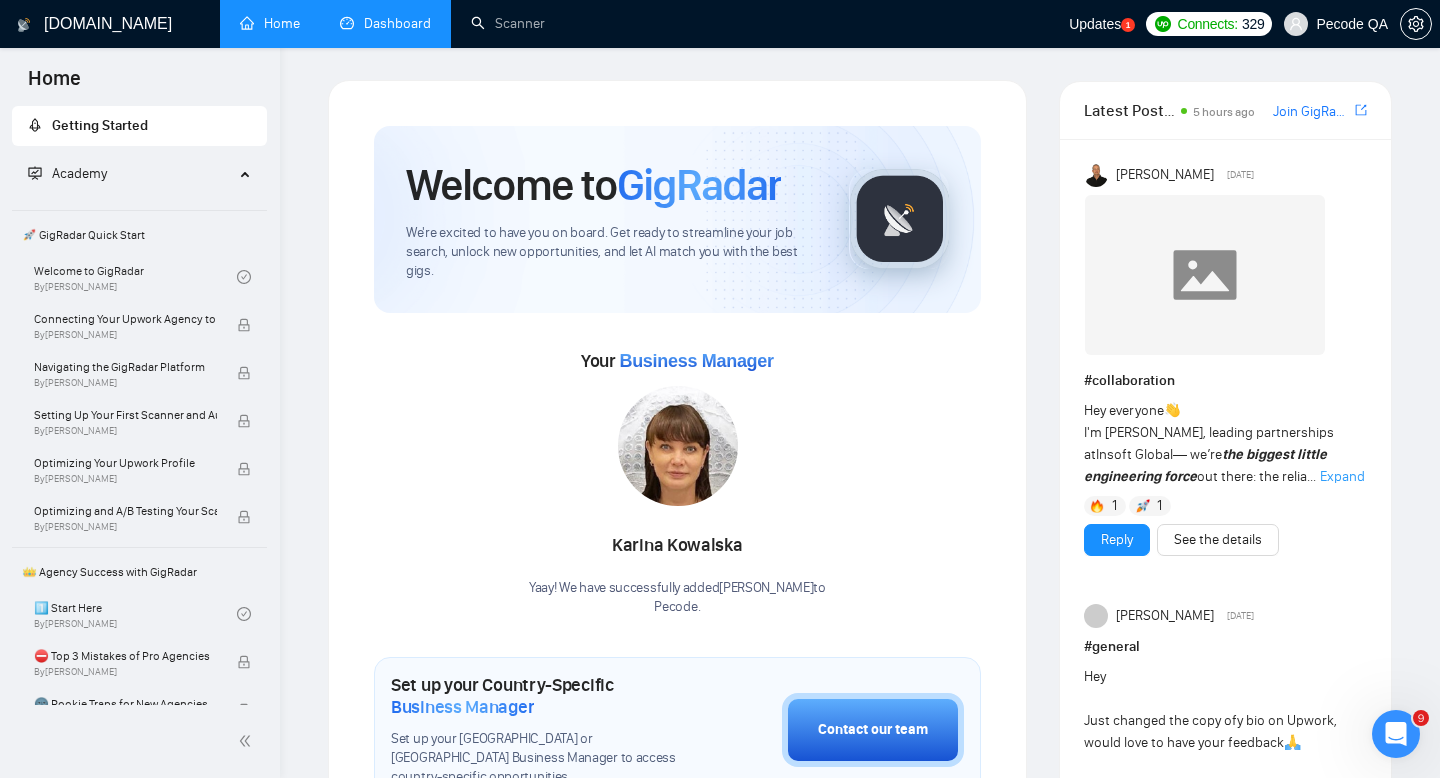 click on "Dashboard" at bounding box center [385, 23] 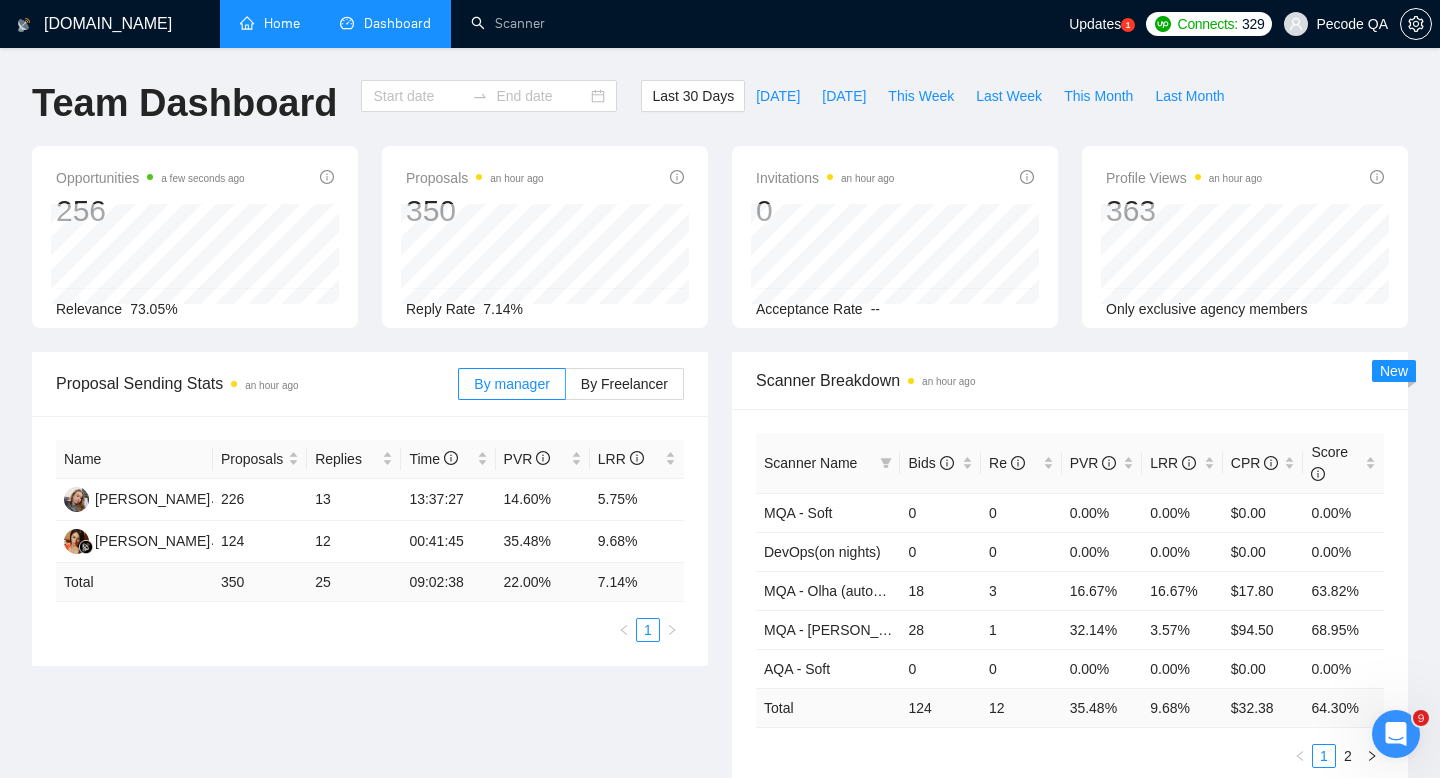 type on "[DATE]" 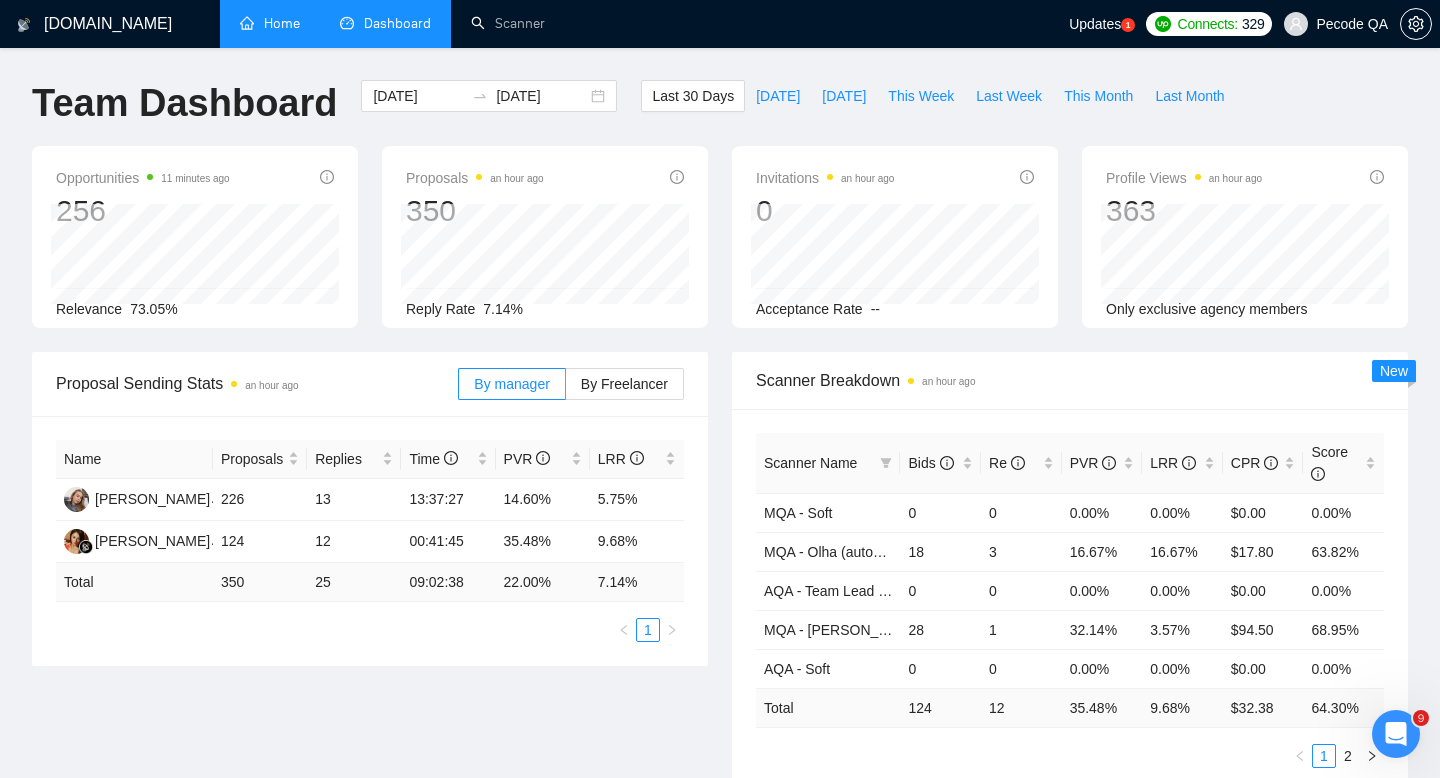 click on "Pecode QA" at bounding box center [1336, 24] 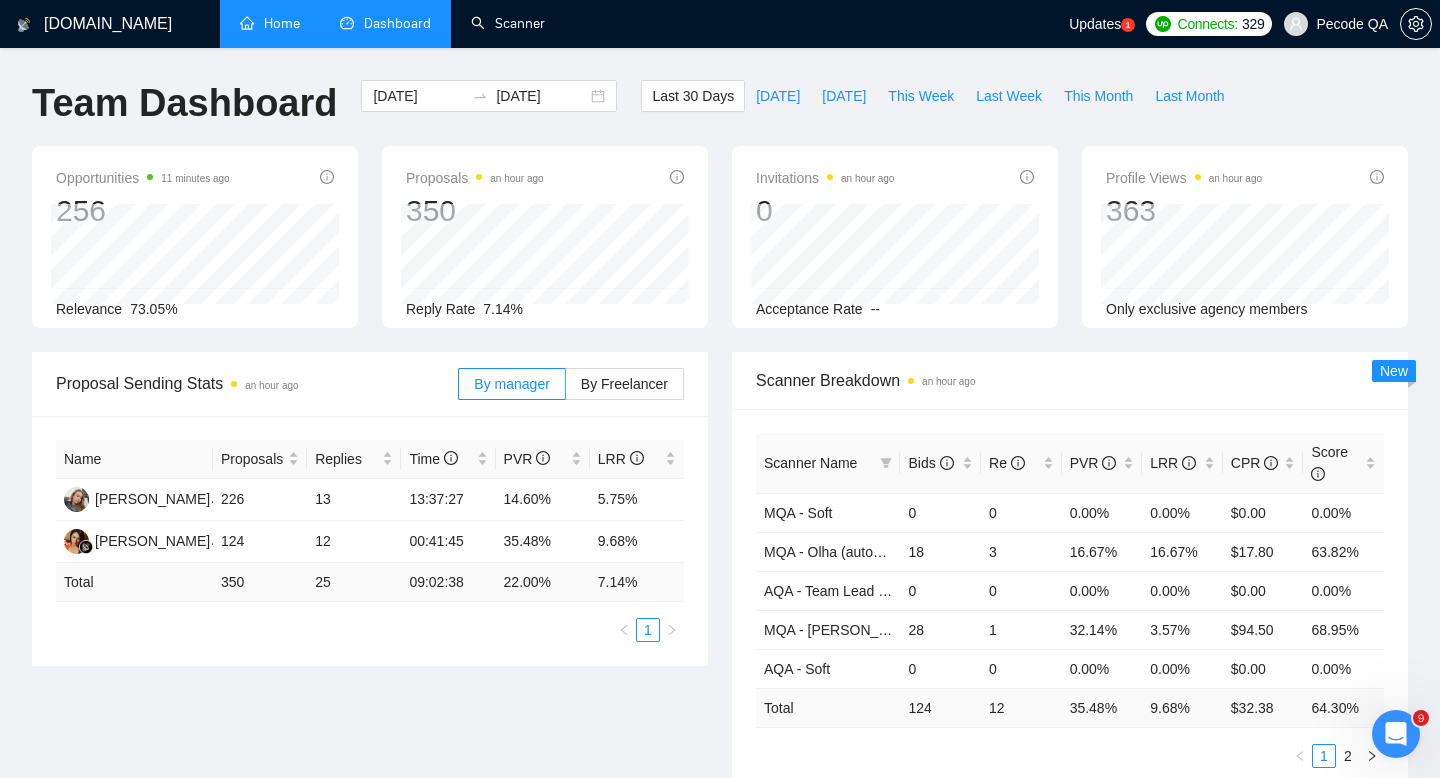 click on "Scanner" at bounding box center [508, 23] 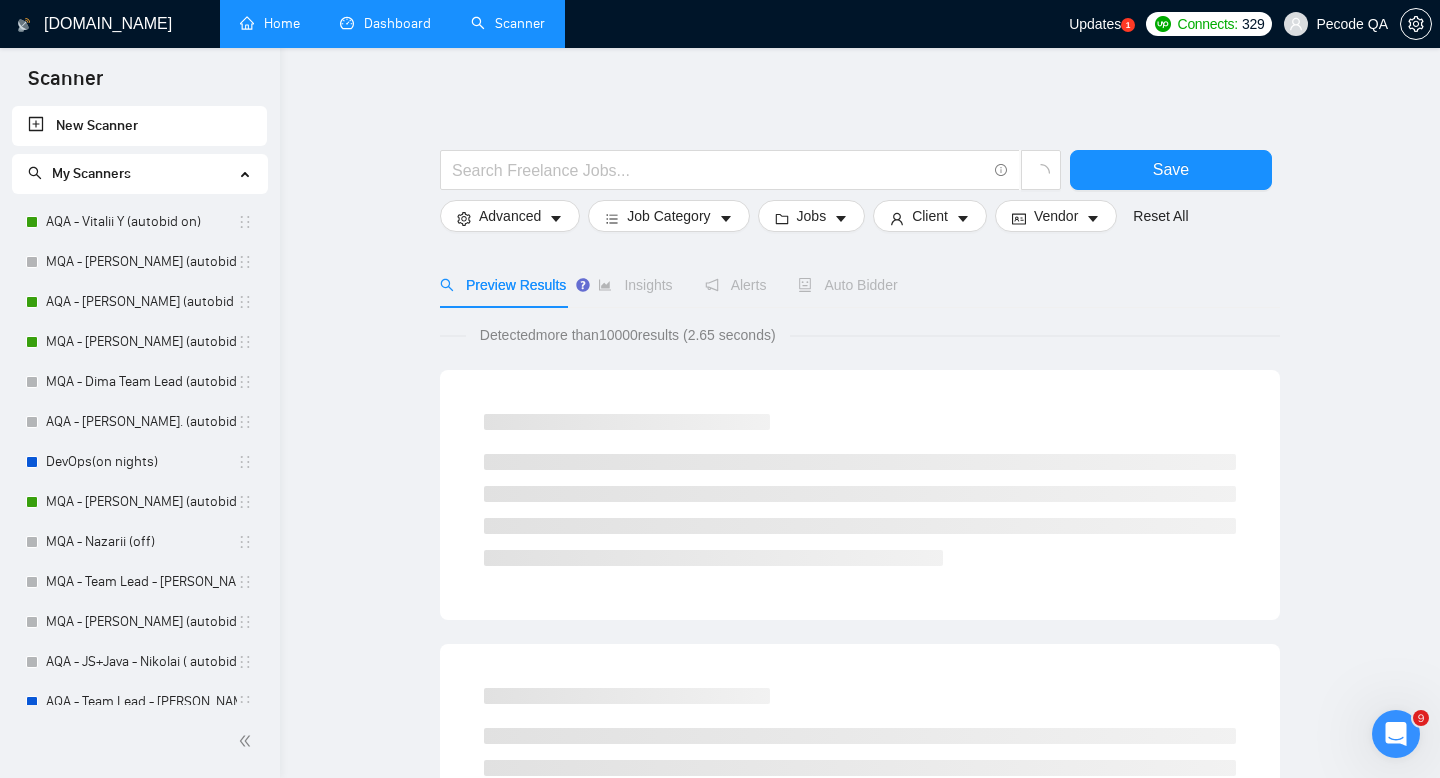 click on "My Scanners" at bounding box center [131, 174] 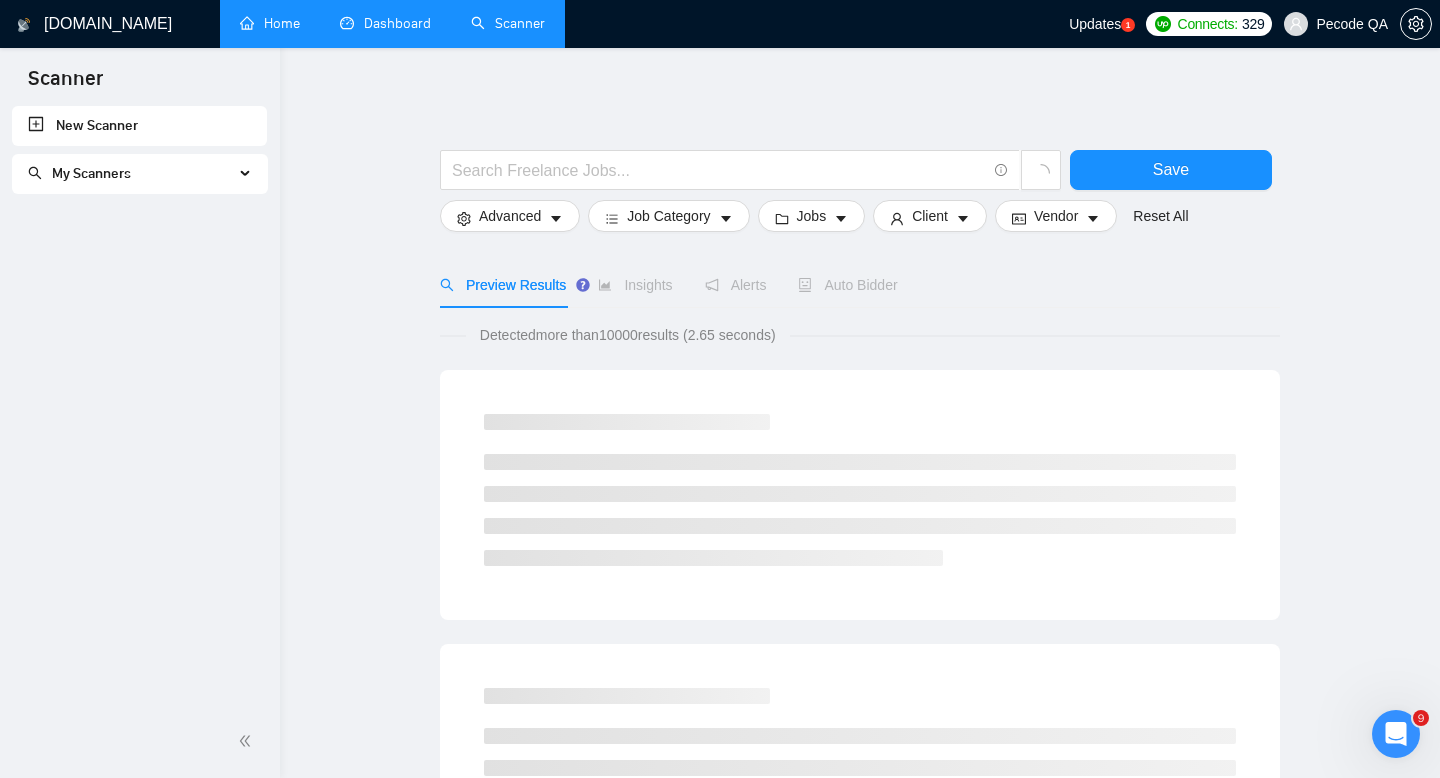 click on "My Scanners" at bounding box center [131, 174] 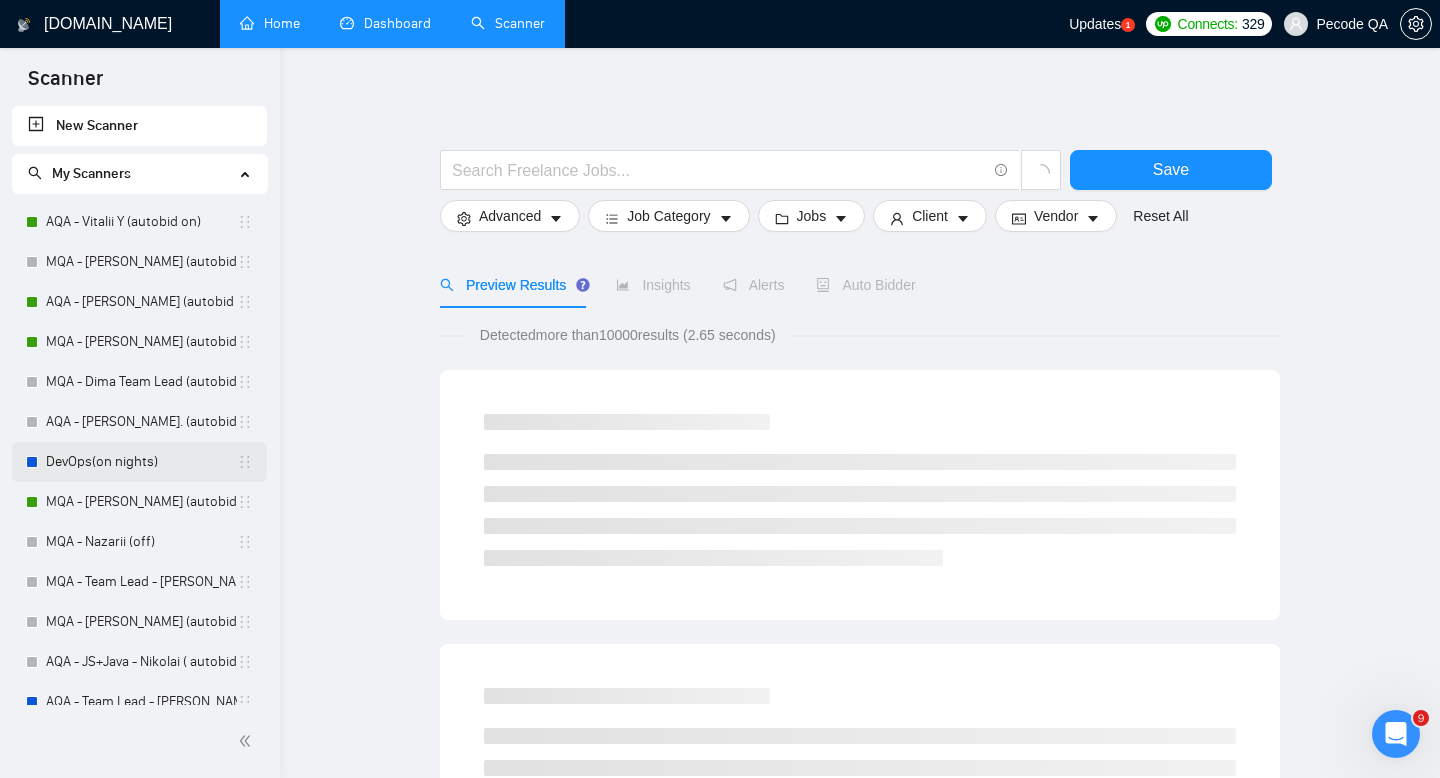 scroll, scrollTop: 11, scrollLeft: 0, axis: vertical 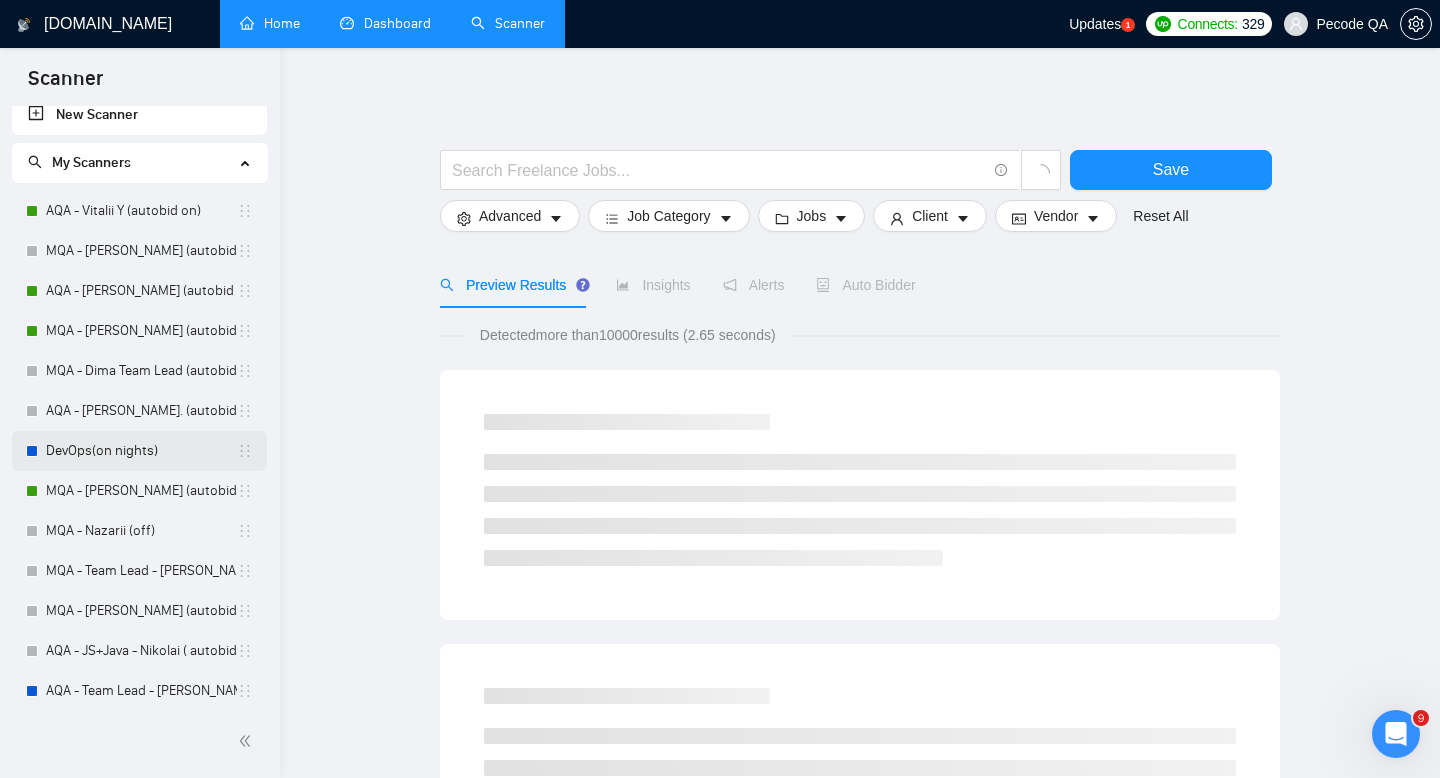 click on "MQA - [PERSON_NAME] (autobid On)" at bounding box center (141, 491) 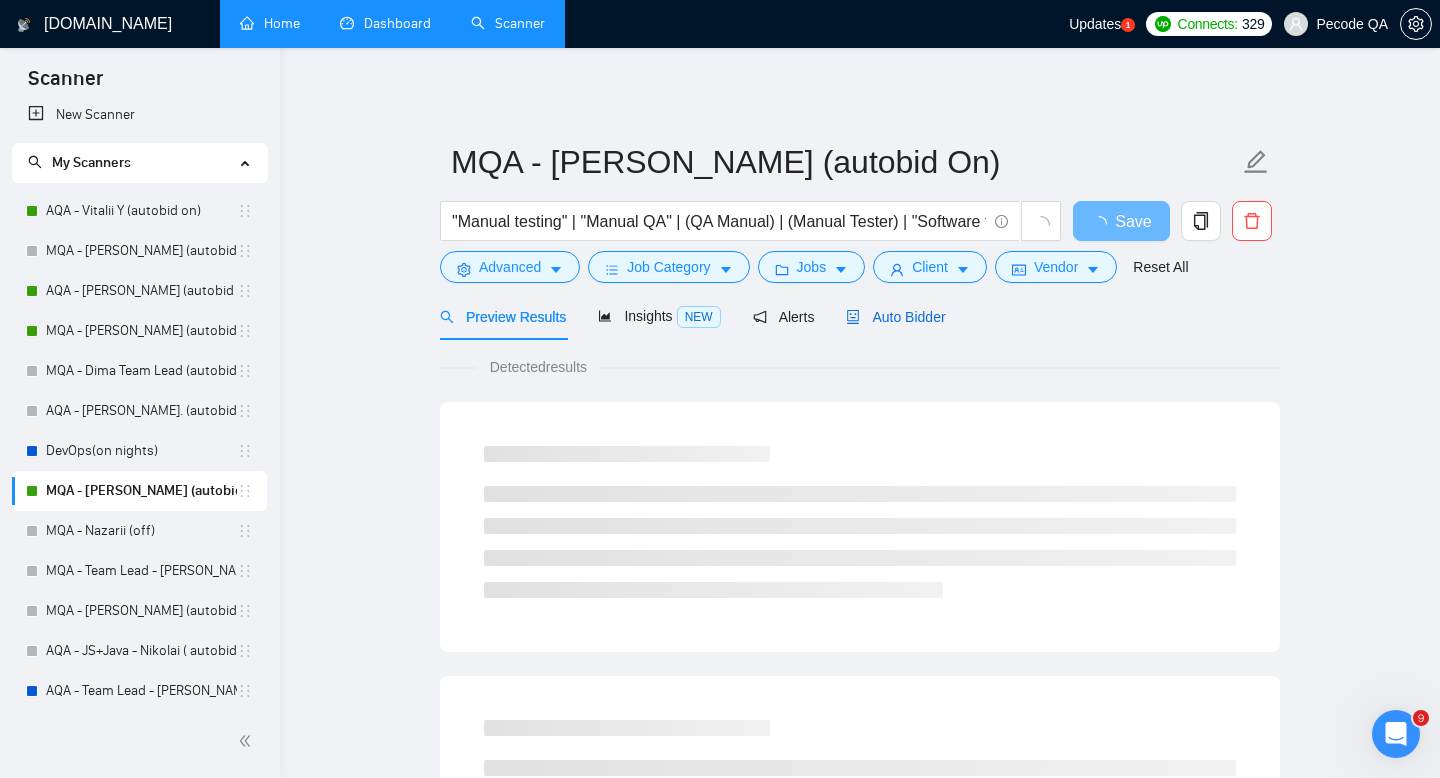 click on "Auto Bidder" at bounding box center [895, 317] 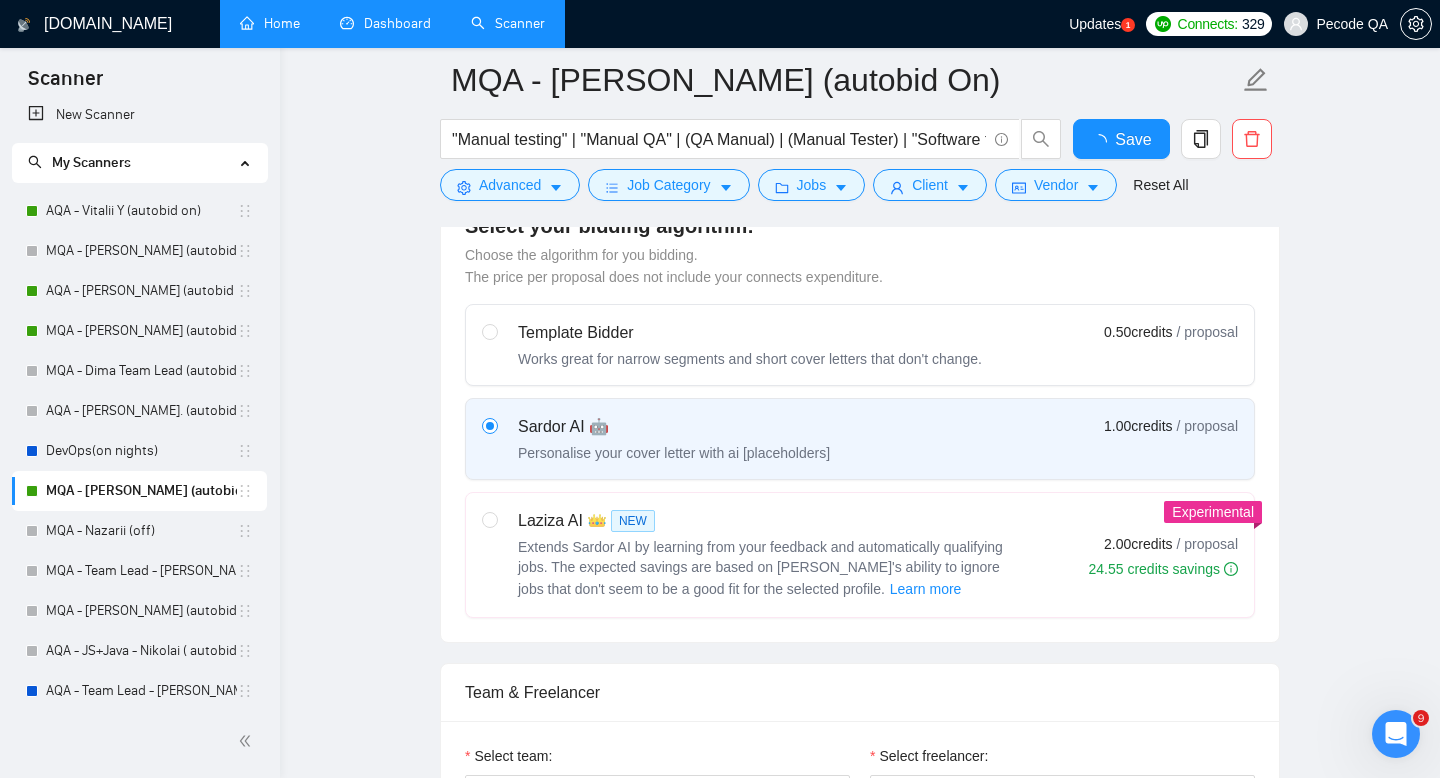 type 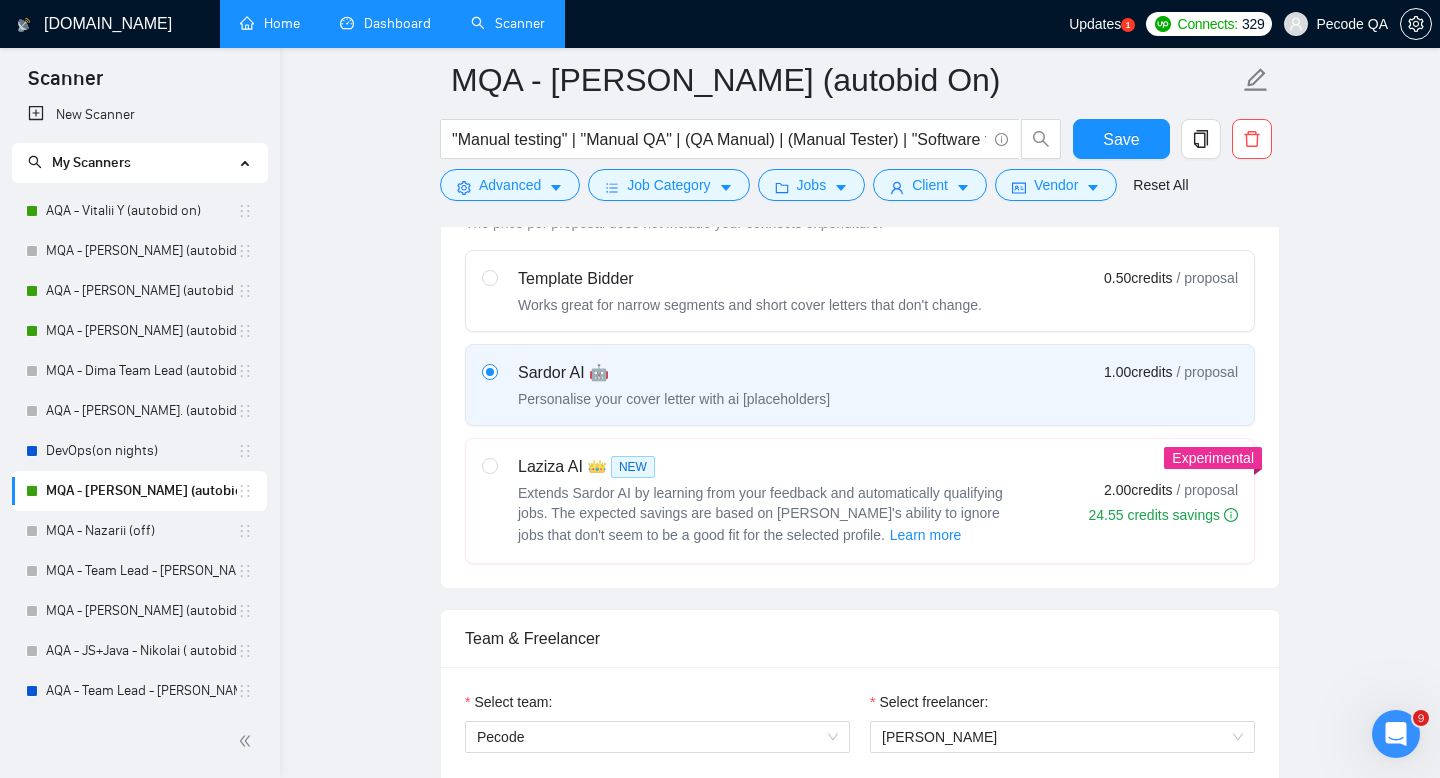 scroll, scrollTop: 1102, scrollLeft: 0, axis: vertical 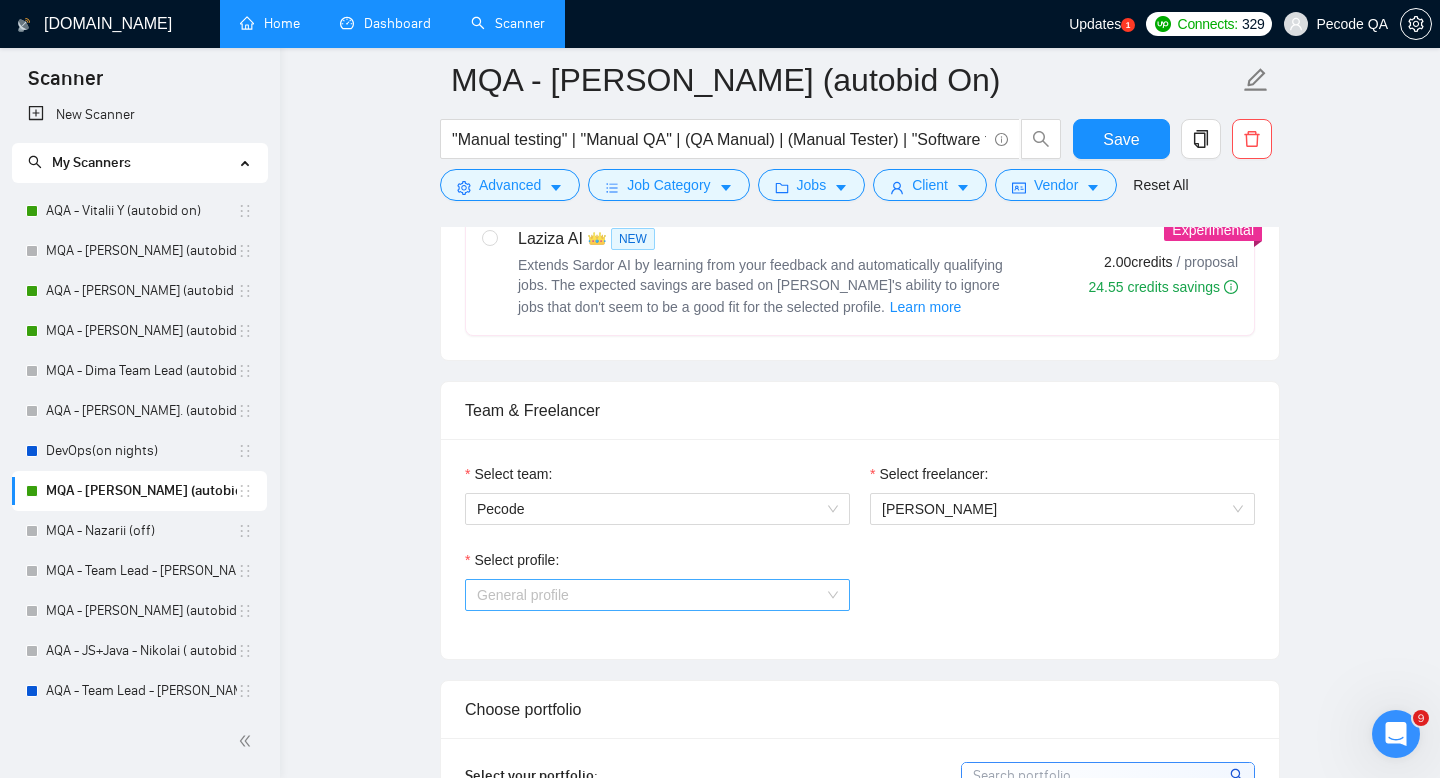 click on "General profile" at bounding box center (657, 595) 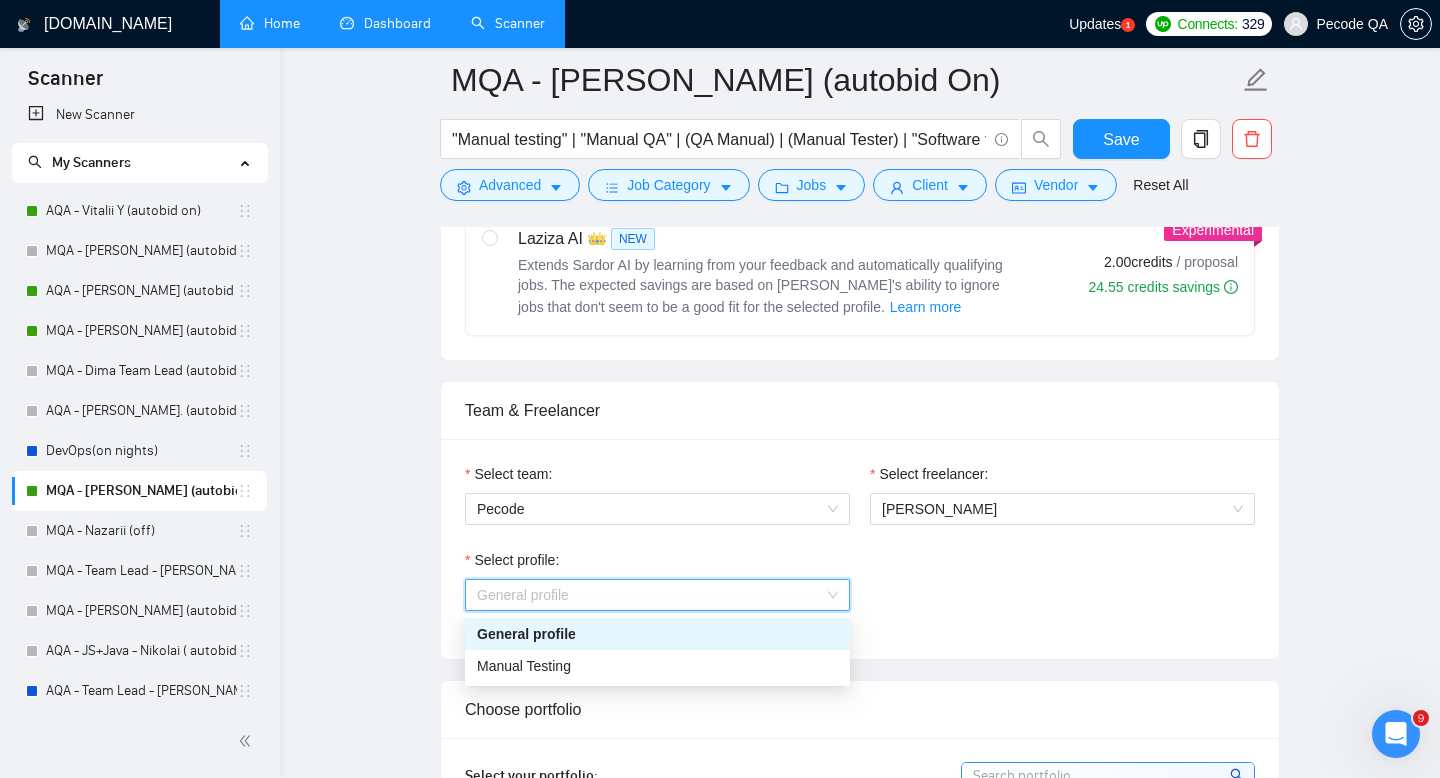 click on "Select profile: General profile" at bounding box center (860, 592) 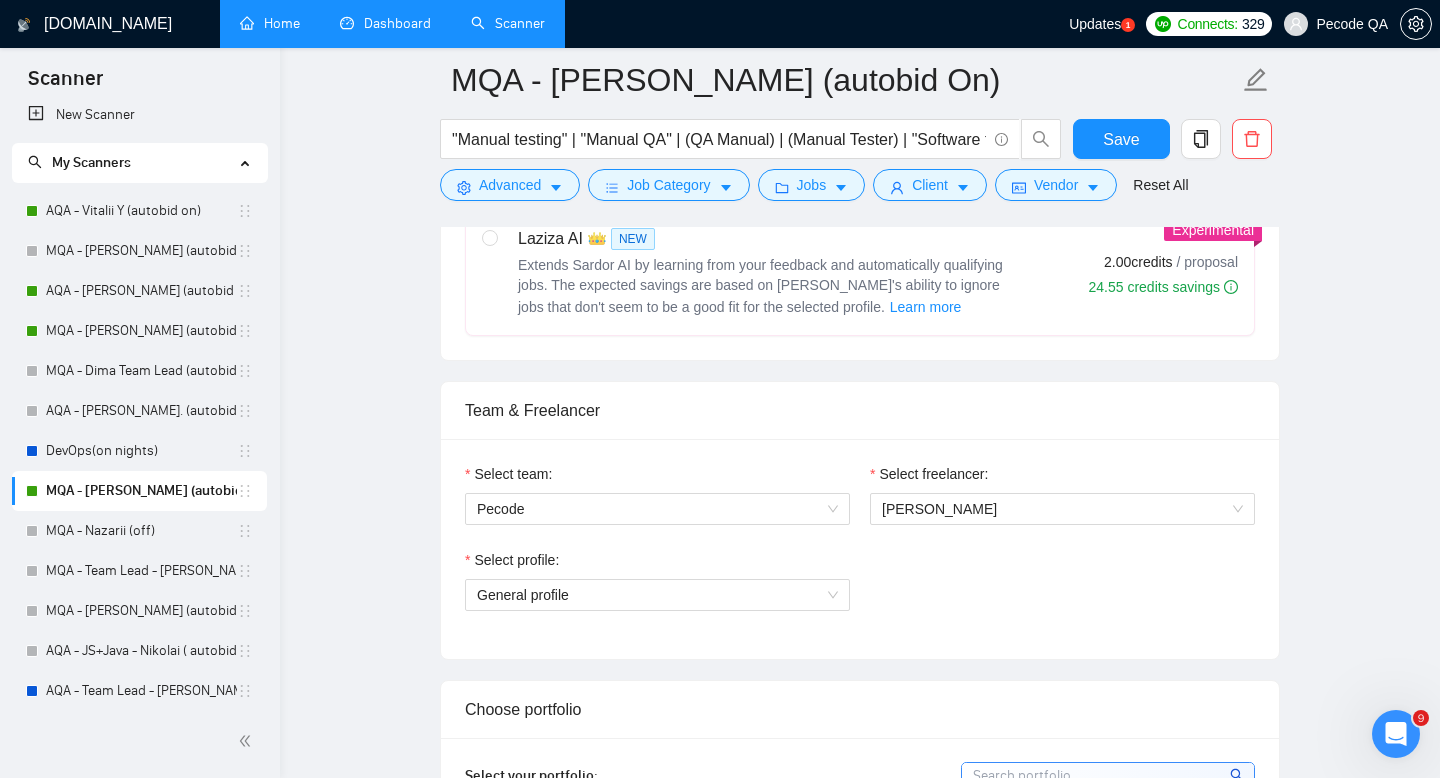 click on "Dashboard" at bounding box center [385, 23] 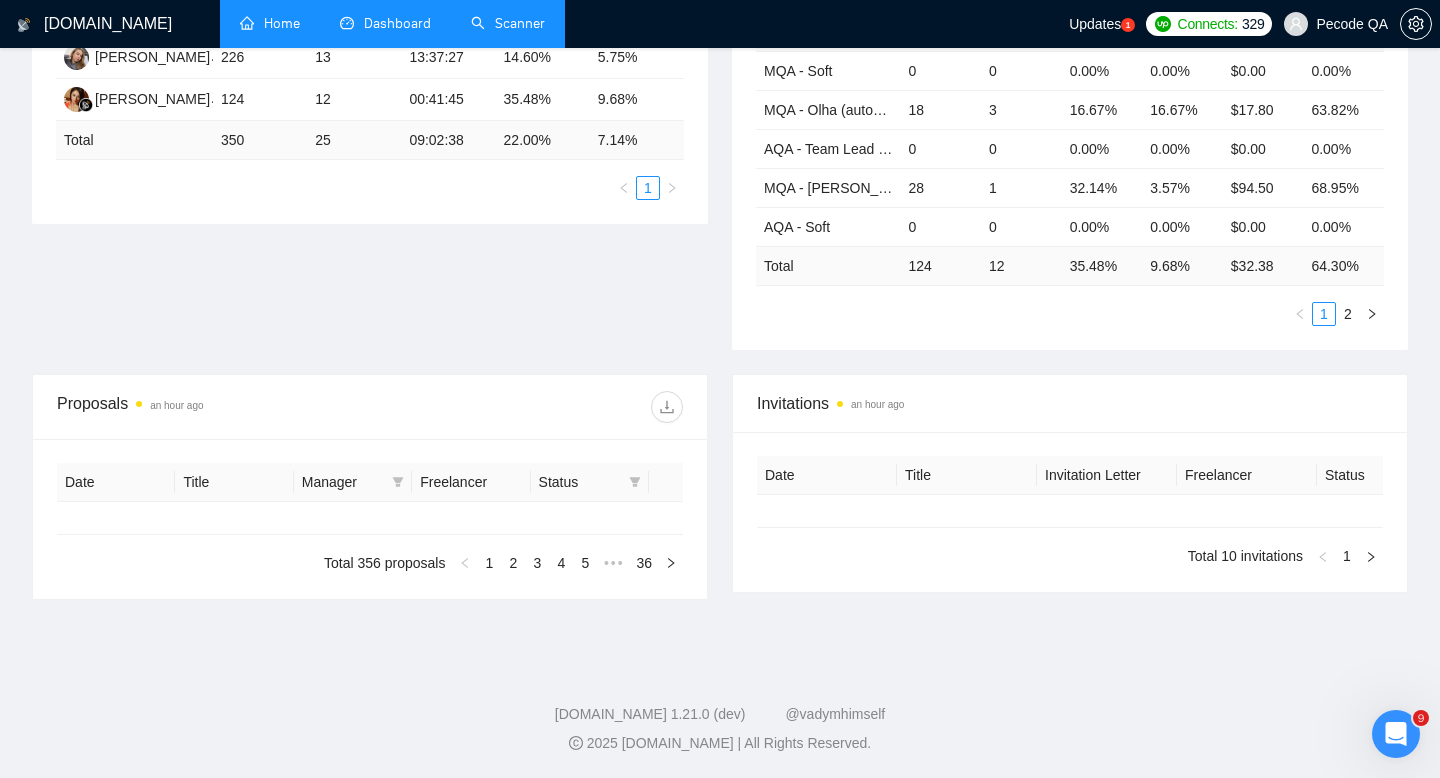 type on "[DATE]" 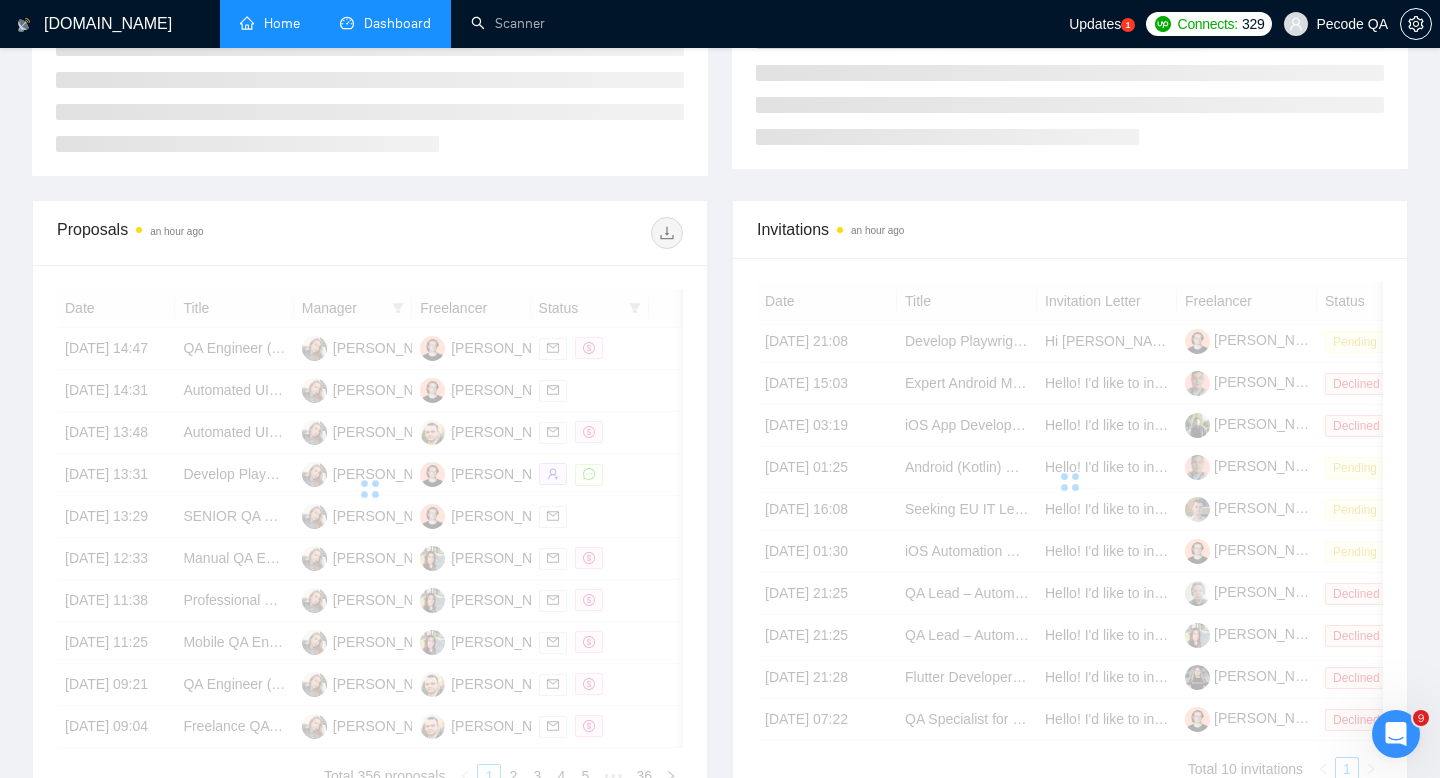 scroll, scrollTop: 442, scrollLeft: 0, axis: vertical 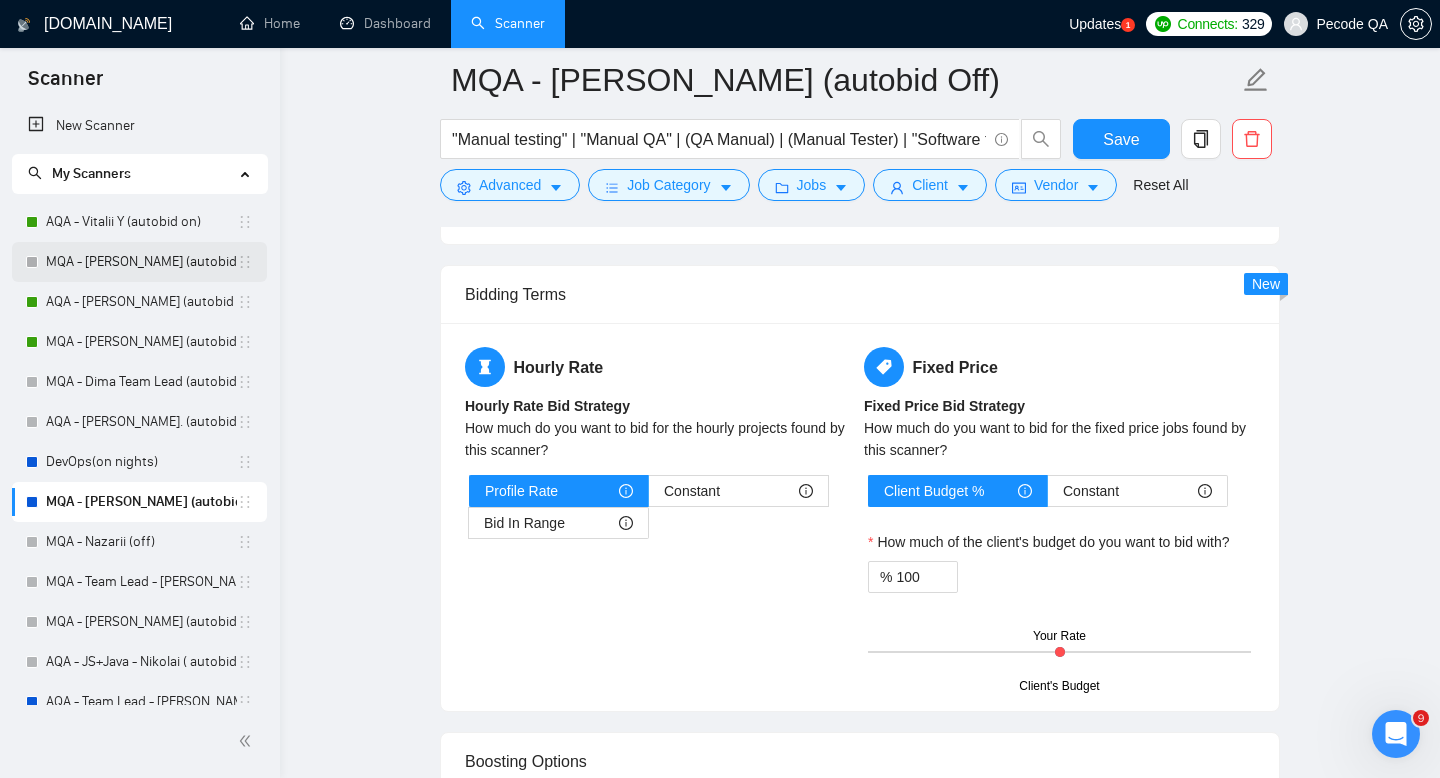 click on "MQA - [PERSON_NAME] (autobid off )" at bounding box center [141, 262] 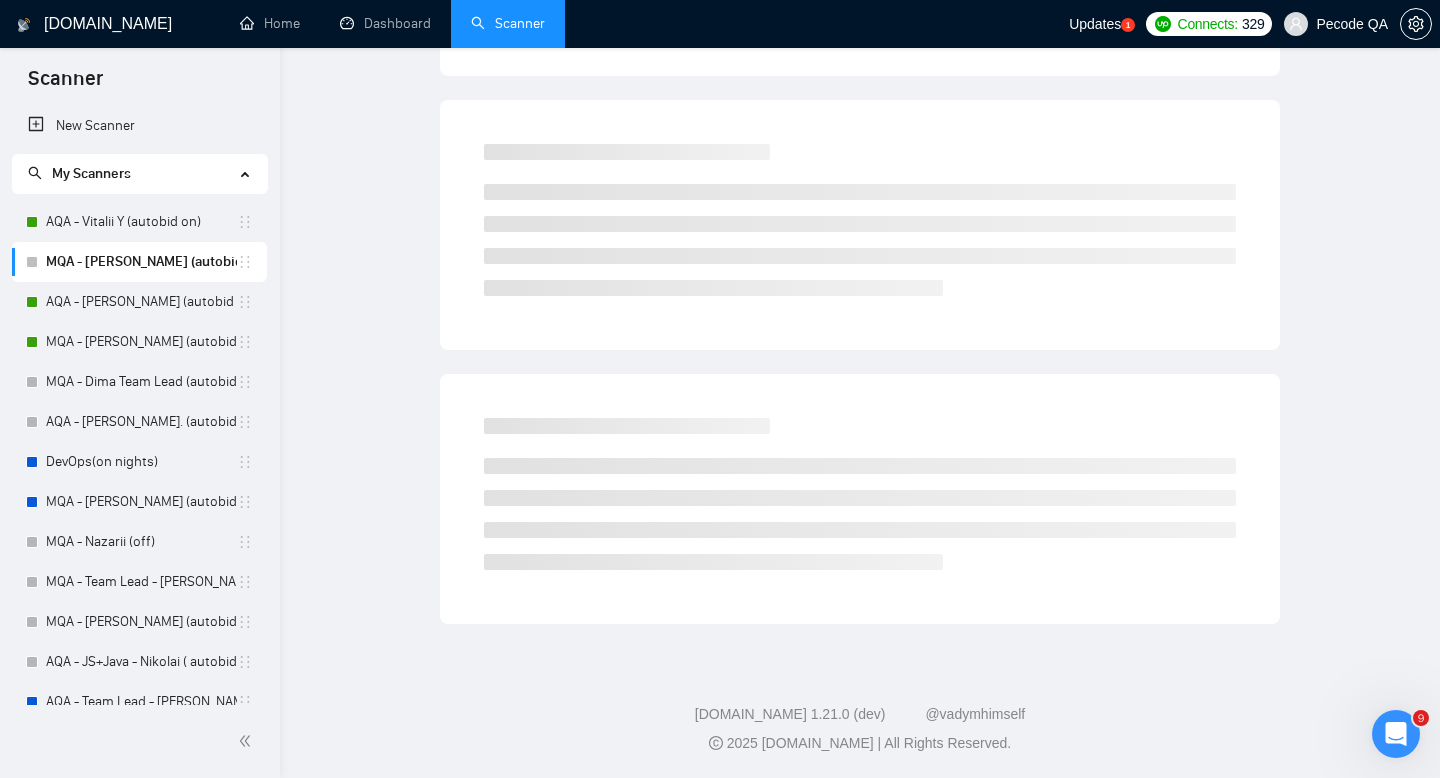 scroll, scrollTop: 0, scrollLeft: 0, axis: both 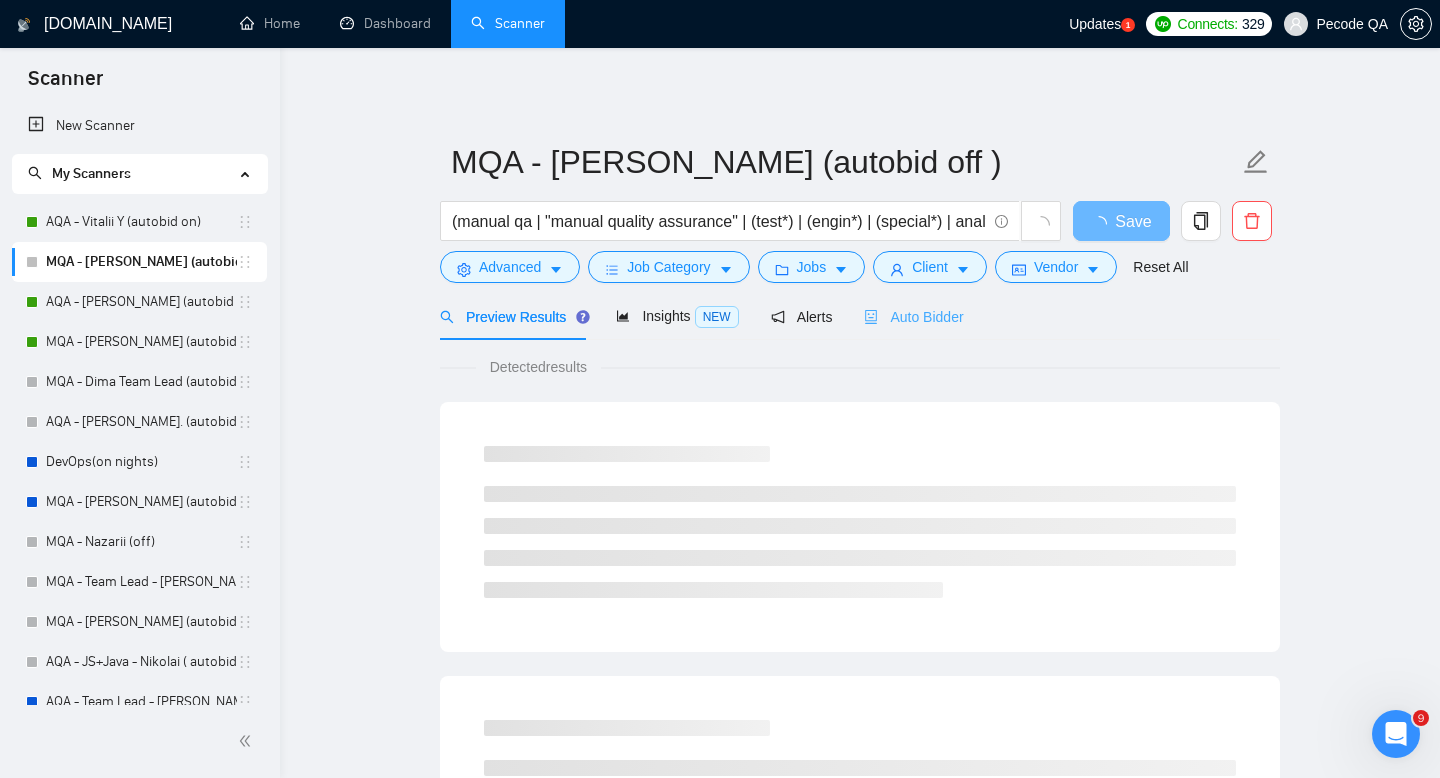 click on "Auto Bidder" at bounding box center [913, 316] 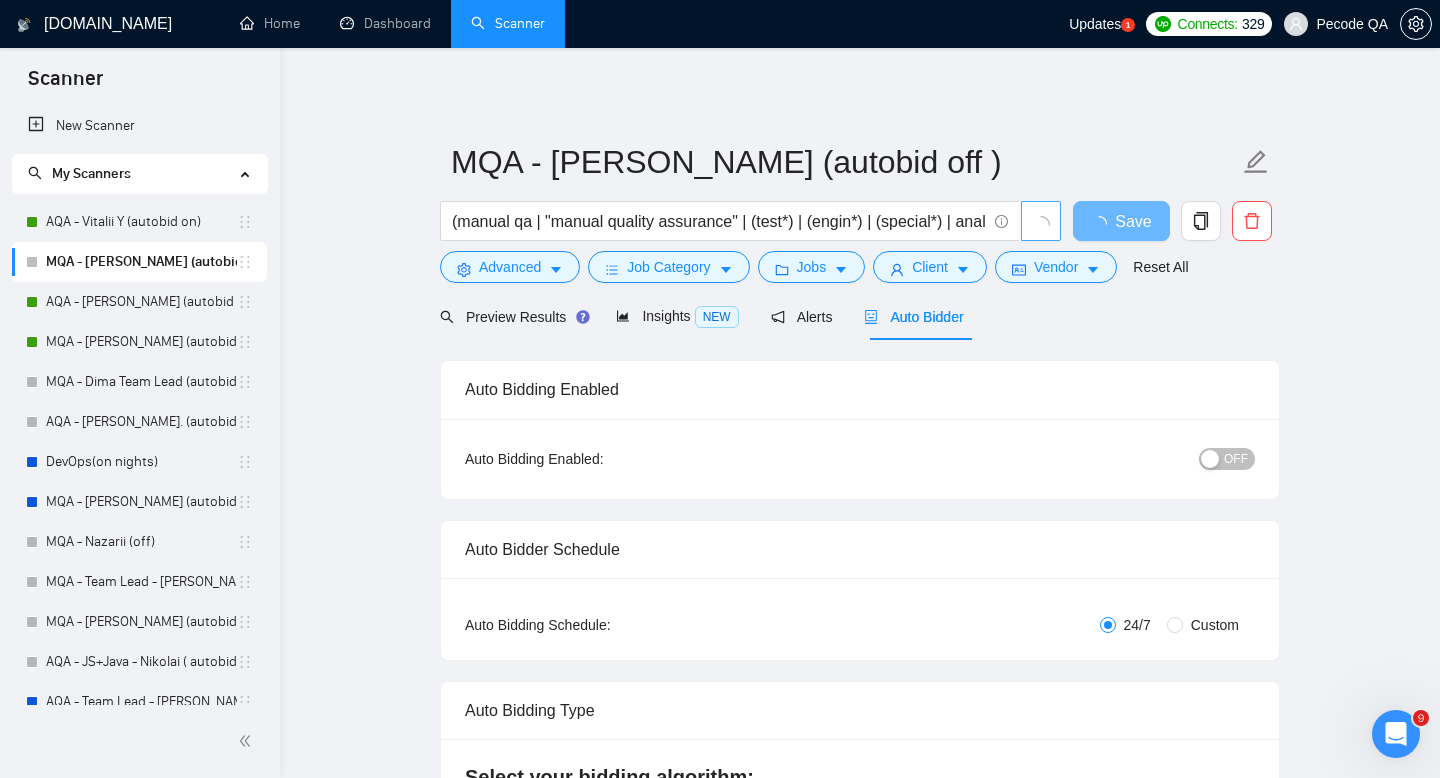 type 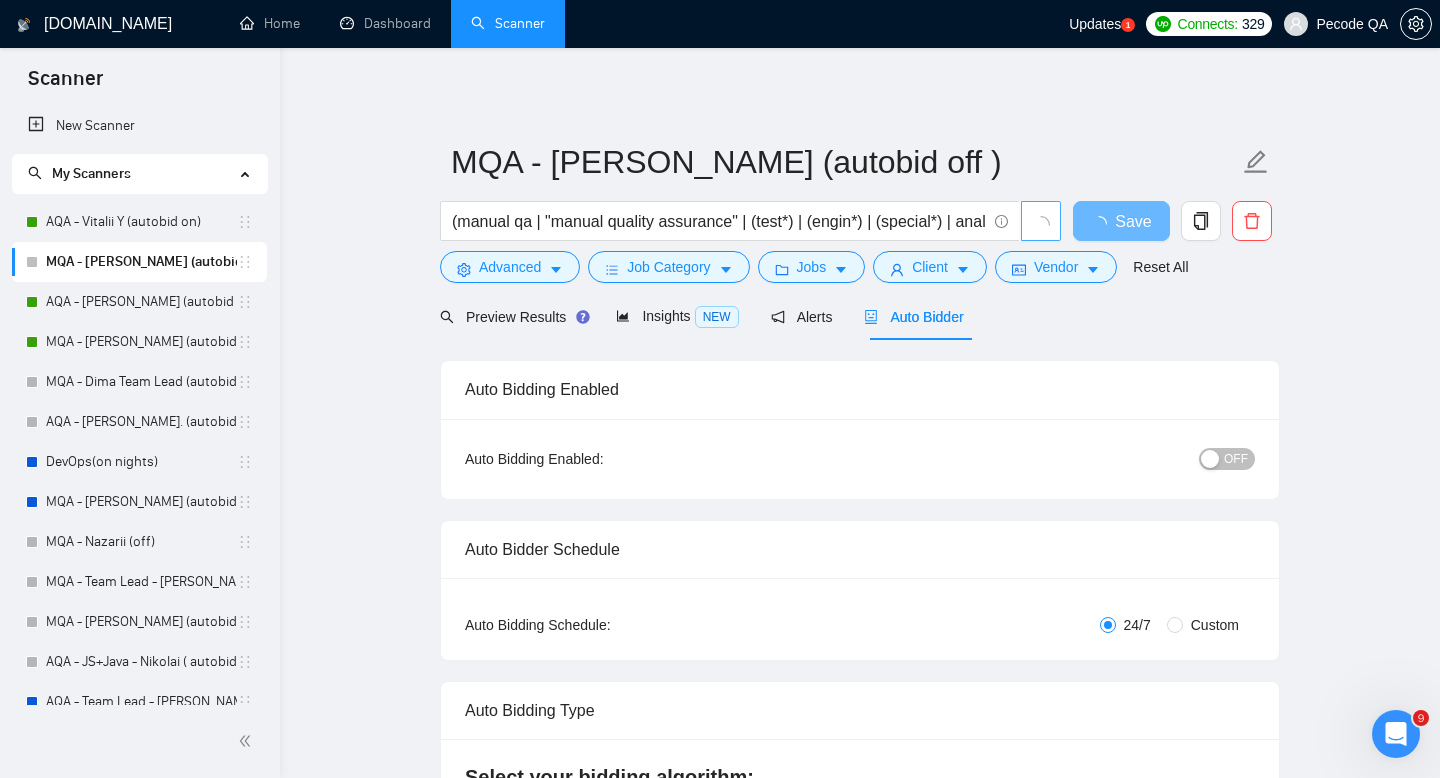 radio on "false" 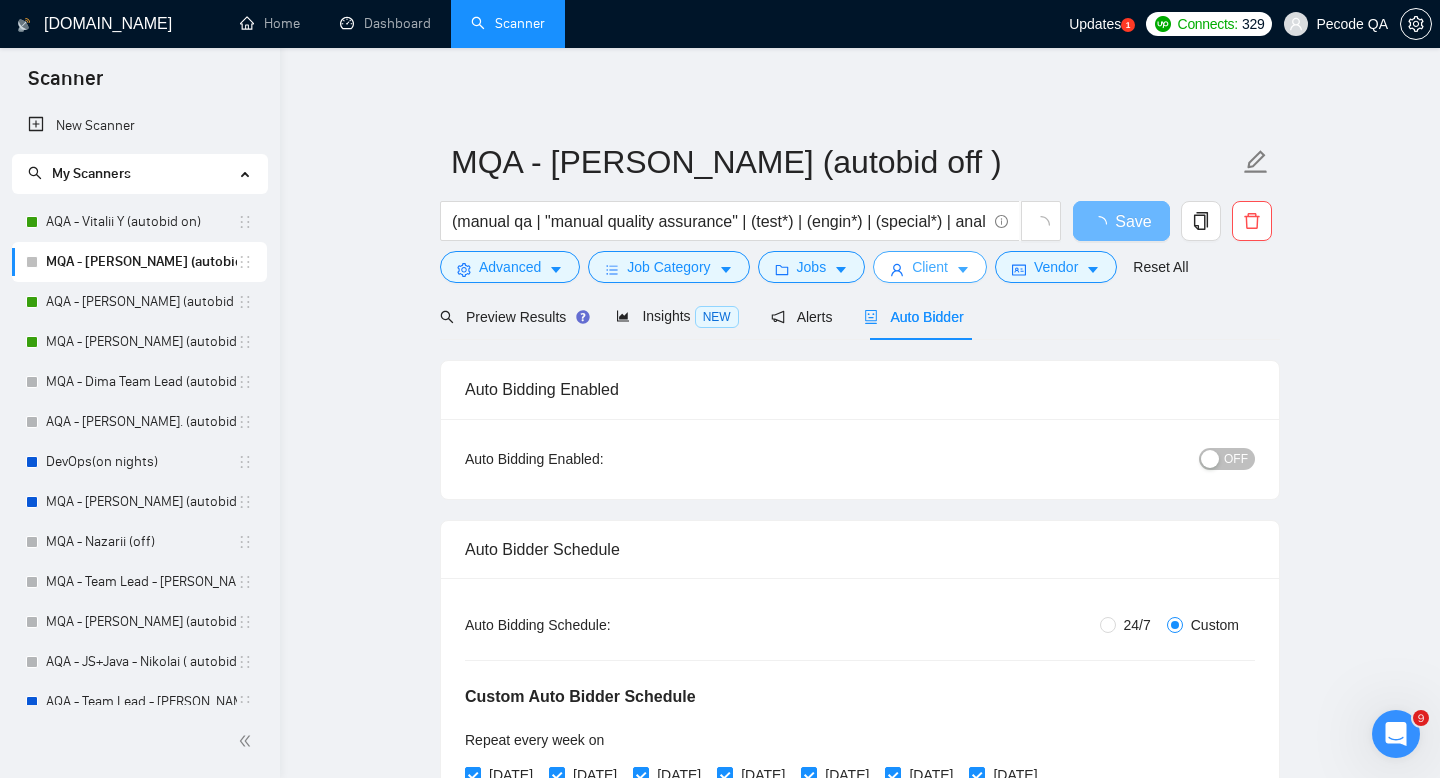 type 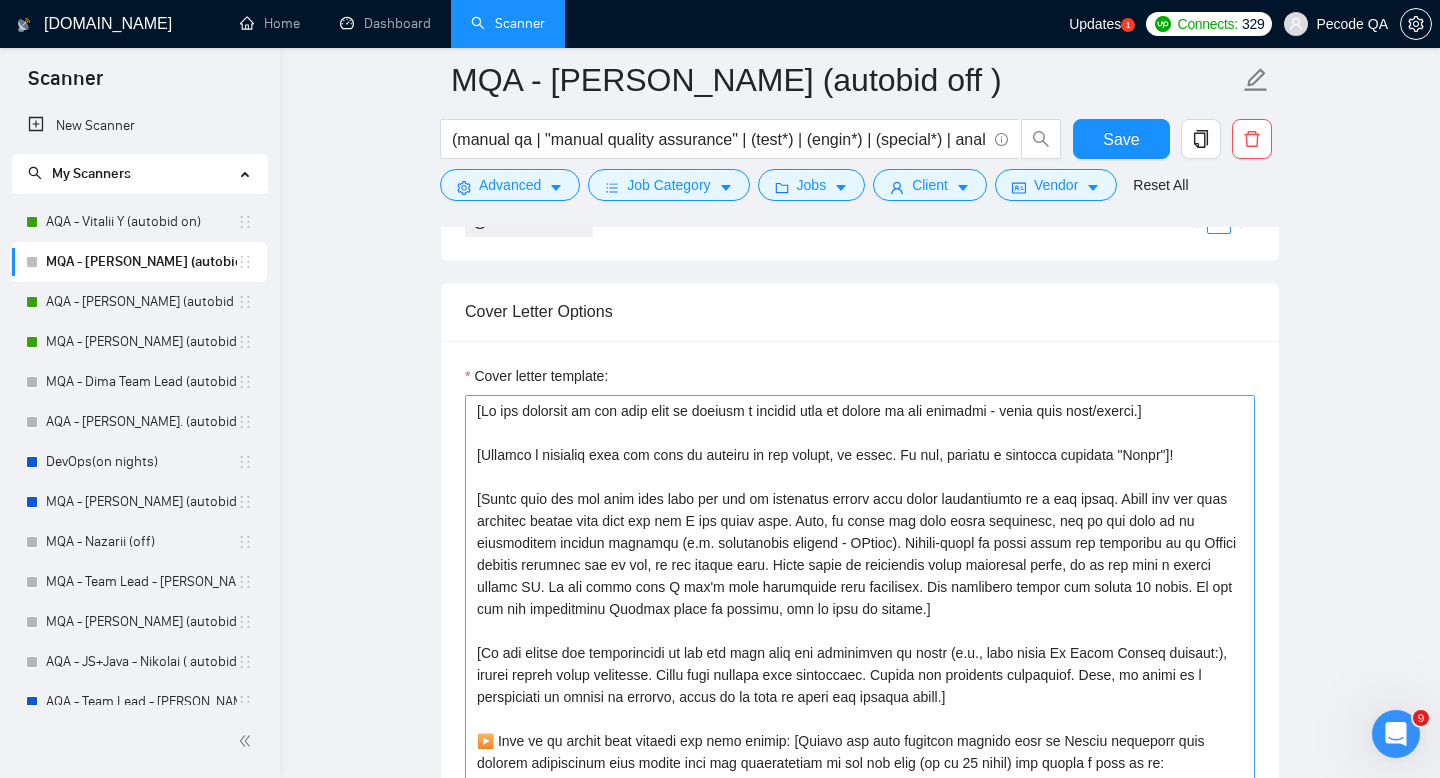scroll, scrollTop: 1925, scrollLeft: 0, axis: vertical 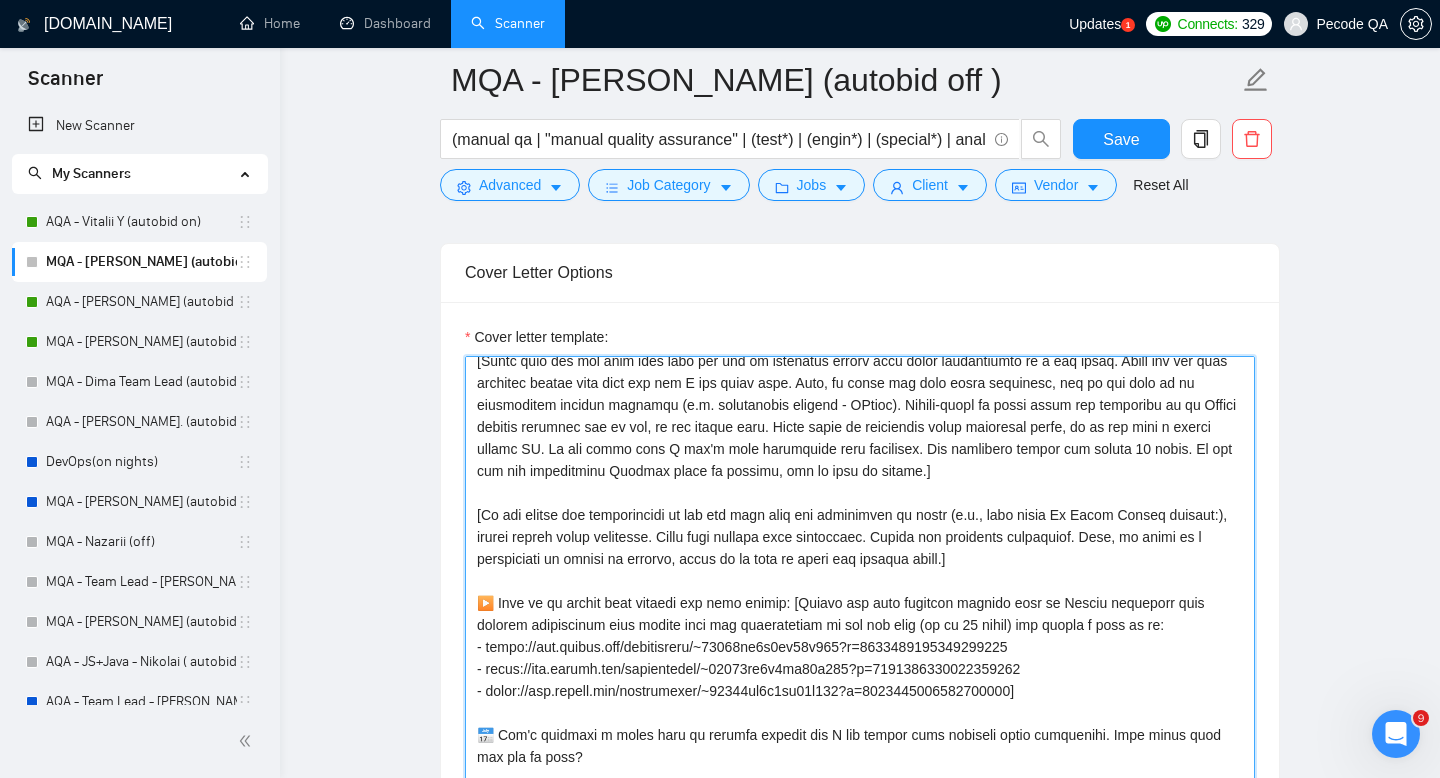 click on "Cover letter template:" at bounding box center (860, 581) 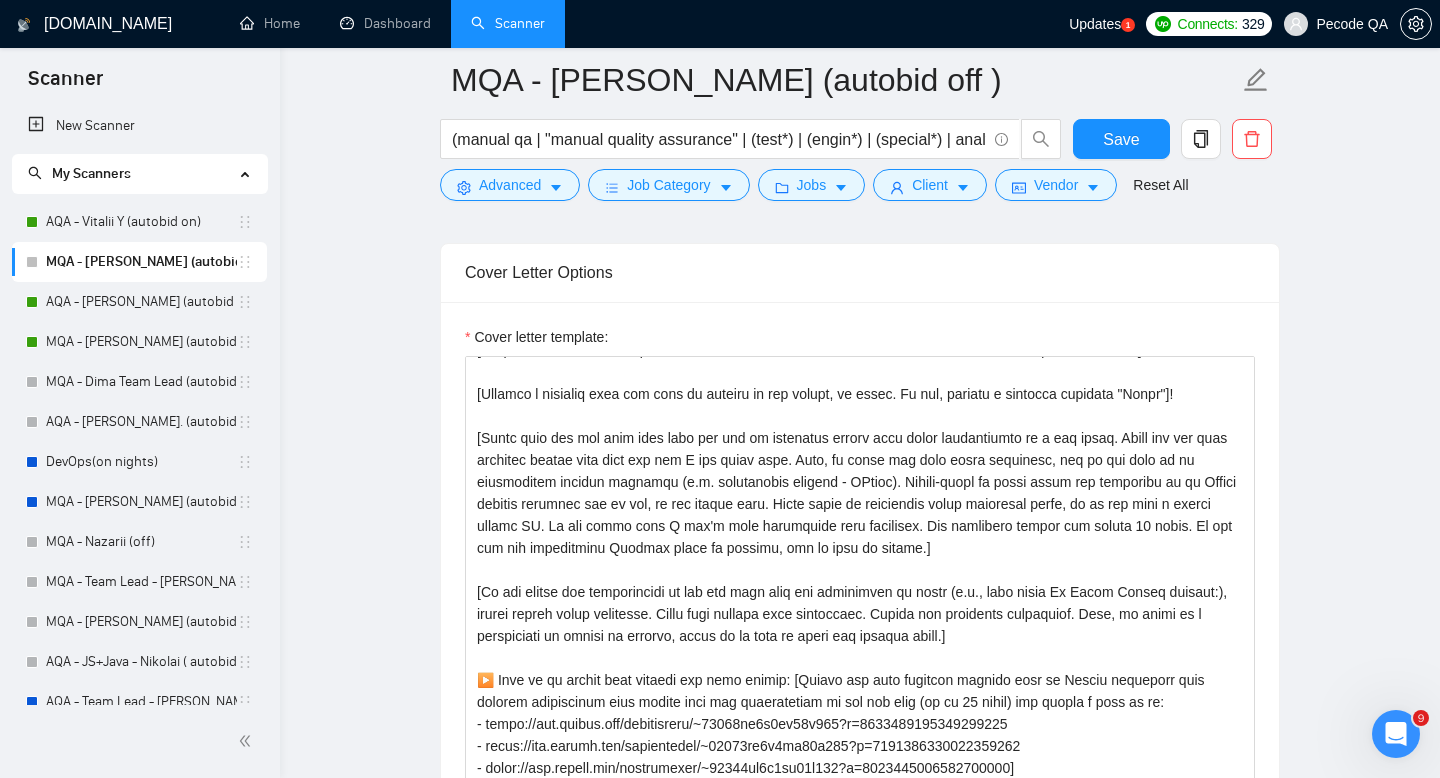 scroll, scrollTop: 0, scrollLeft: 0, axis: both 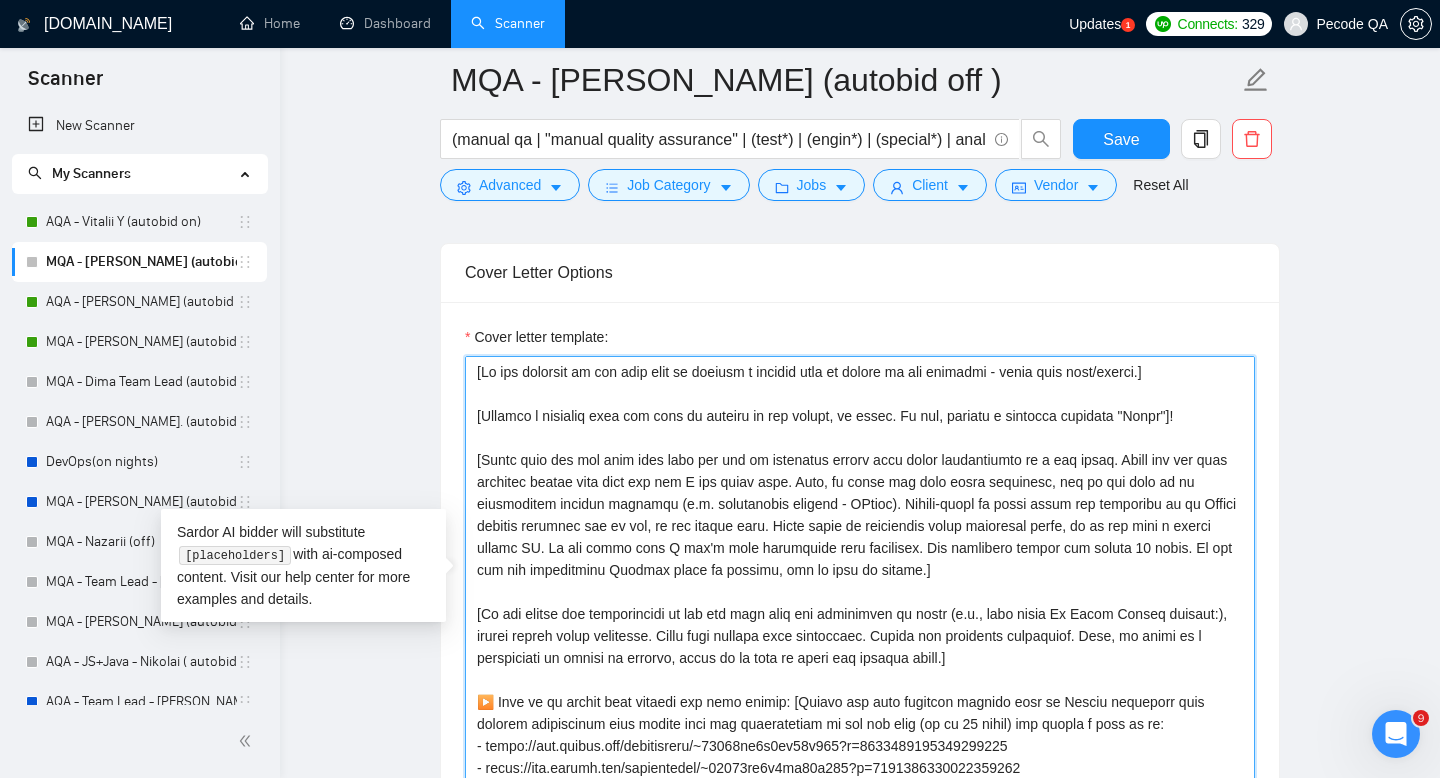 drag, startPoint x: 476, startPoint y: 375, endPoint x: 1205, endPoint y: 419, distance: 730.32666 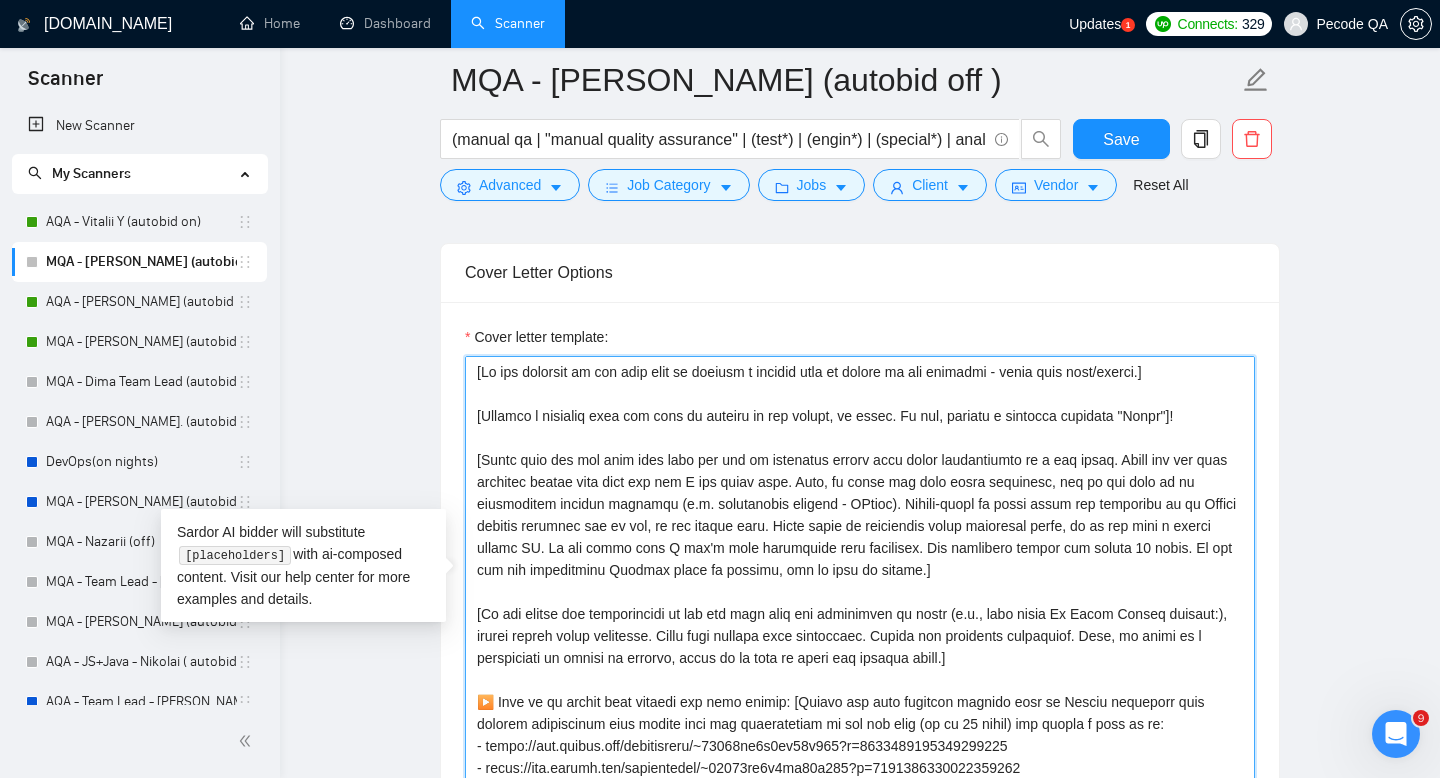 click on "Cover letter template:" at bounding box center (860, 581) 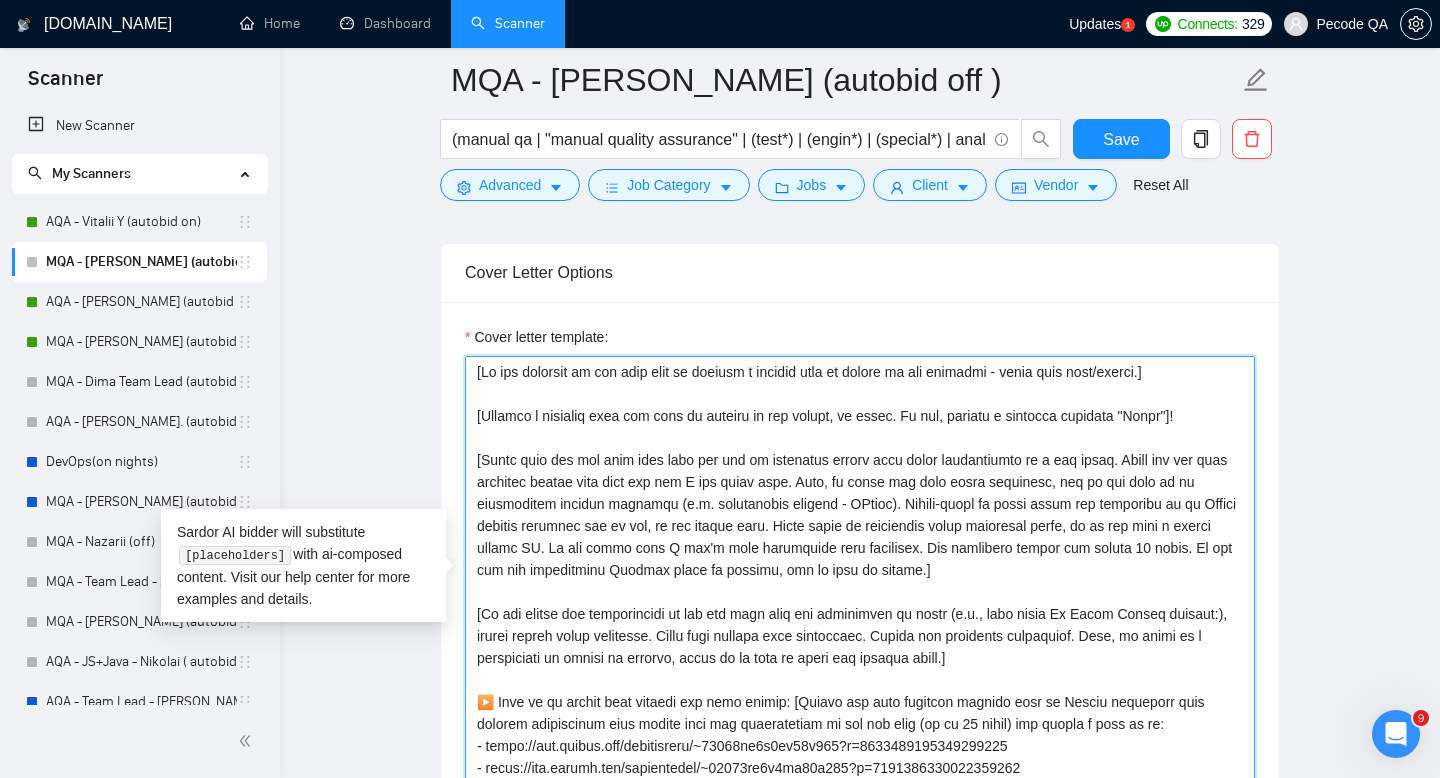 scroll, scrollTop: 58, scrollLeft: 0, axis: vertical 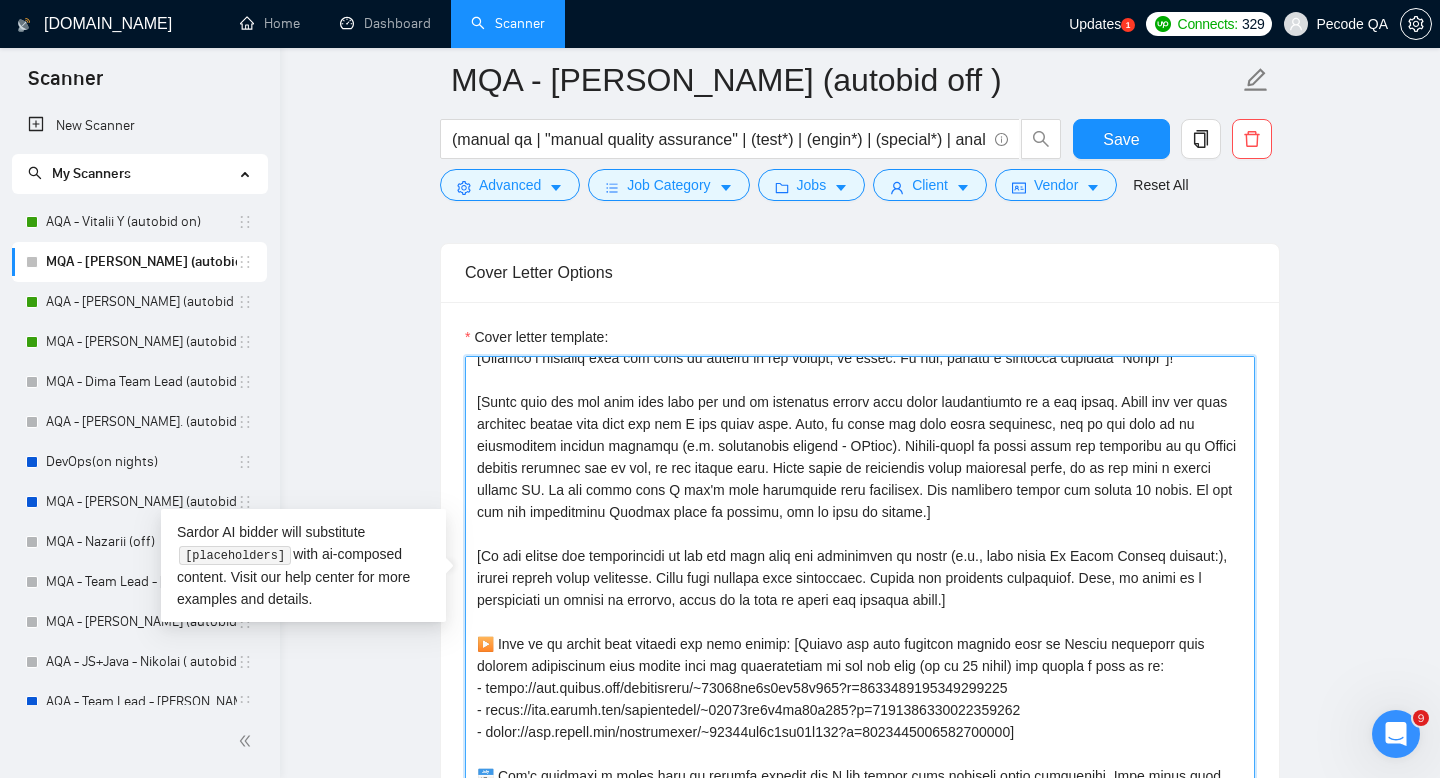 click on "Cover letter template:" at bounding box center [860, 581] 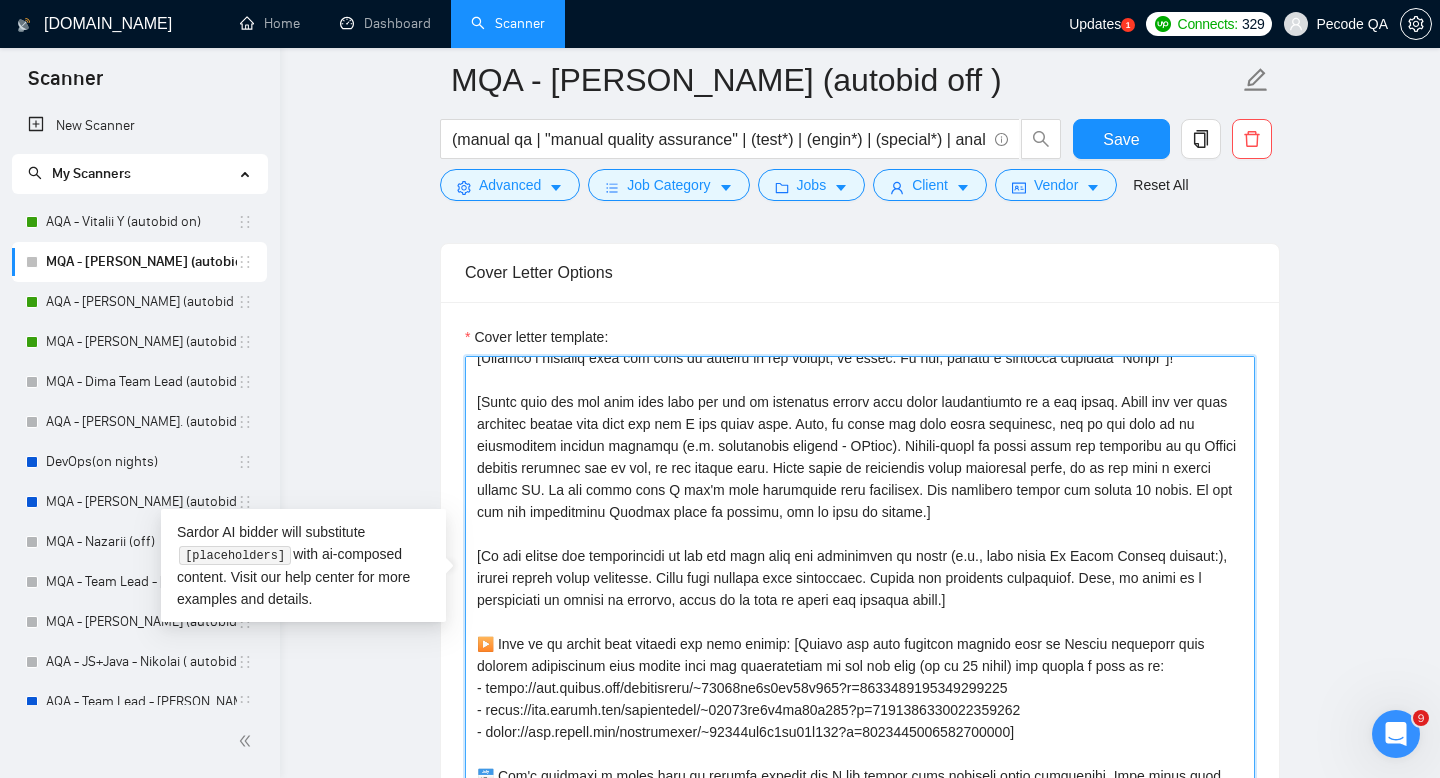 click on "Cover letter template:" at bounding box center (860, 581) 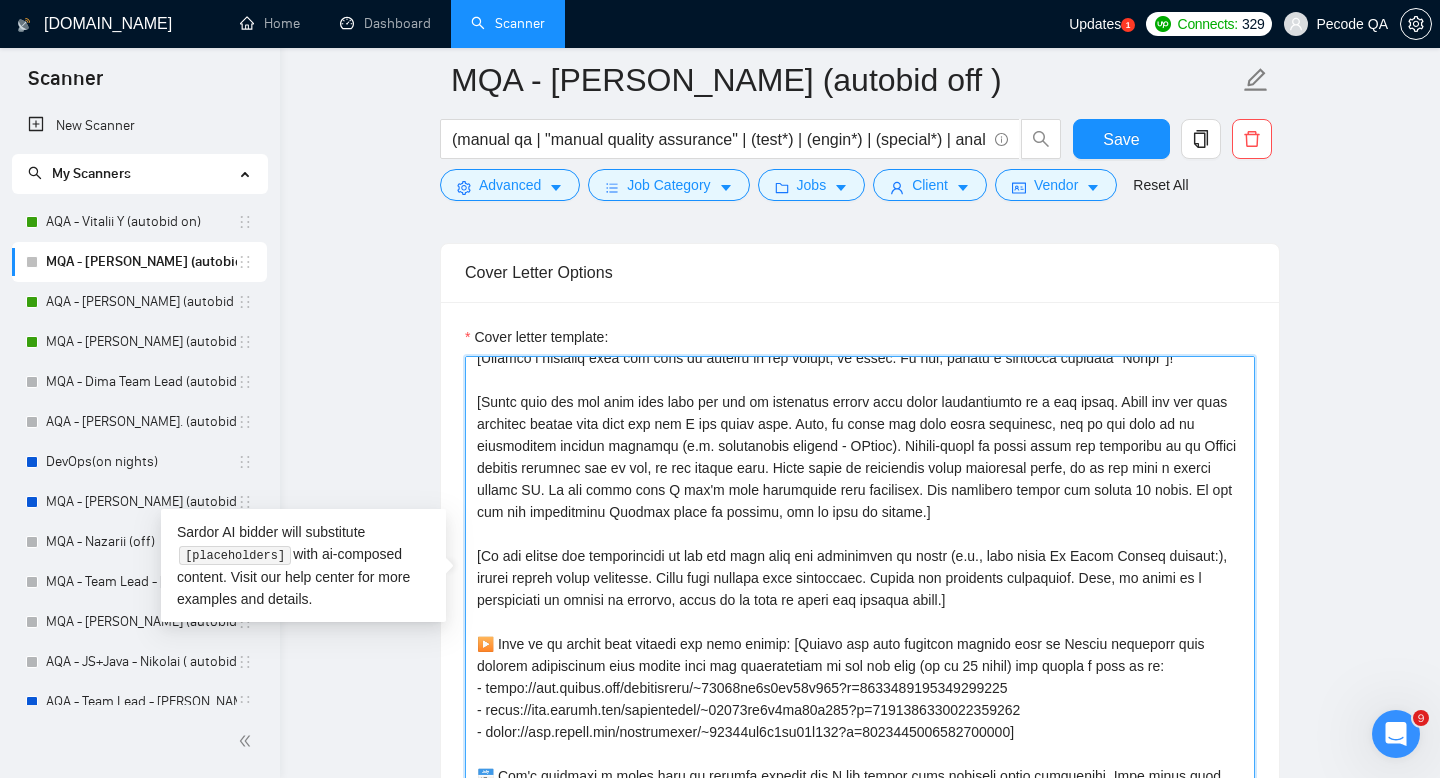 drag, startPoint x: 523, startPoint y: 515, endPoint x: 1007, endPoint y: 509, distance: 484.0372 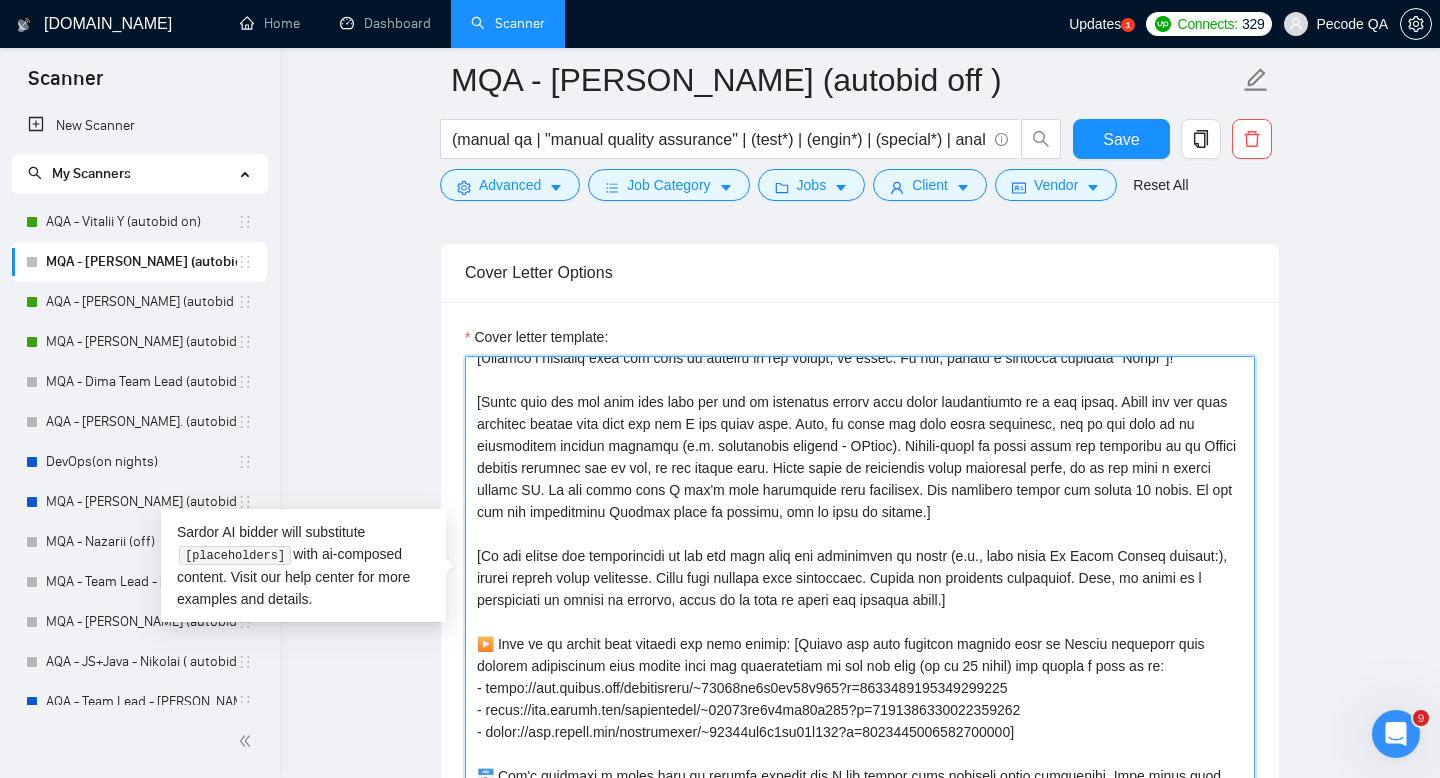 click on "Cover letter template:" at bounding box center (860, 581) 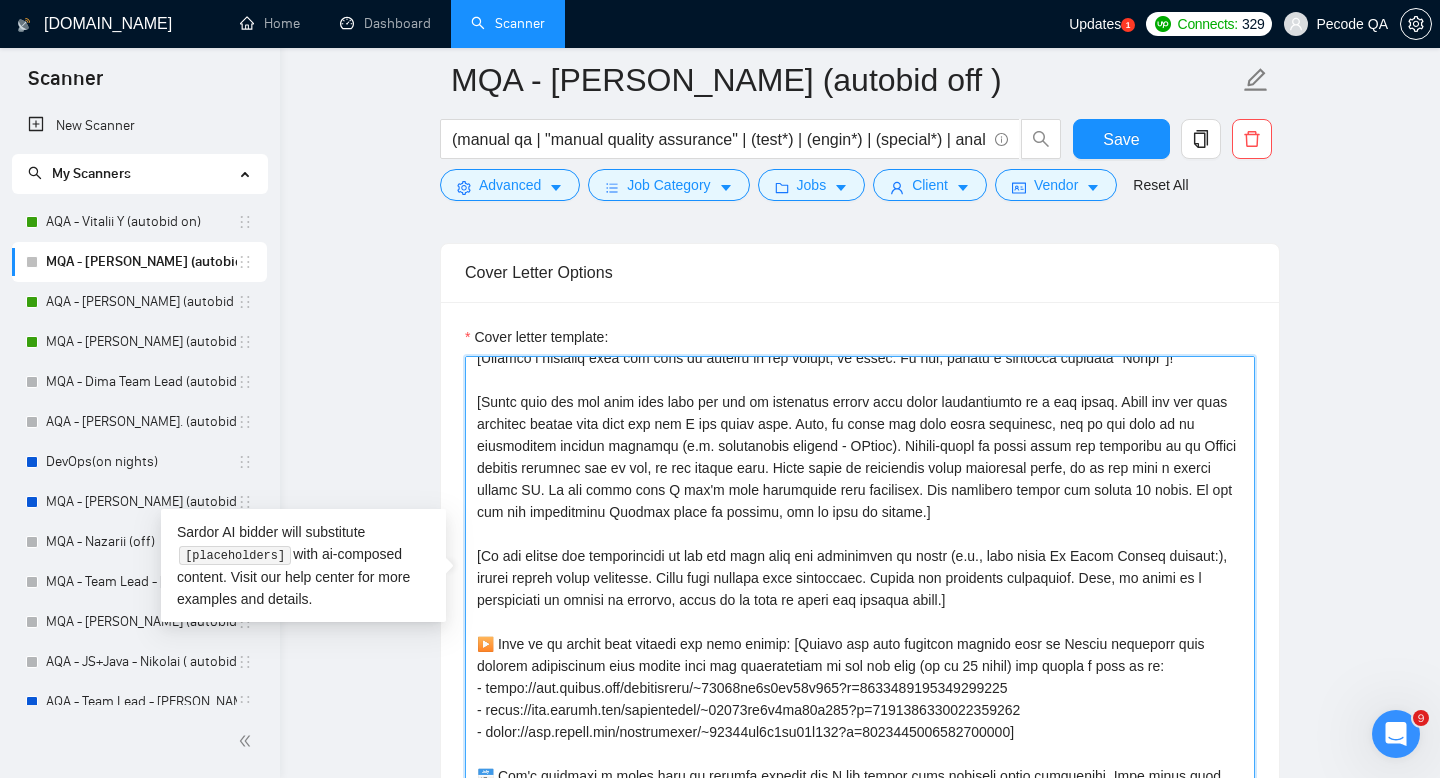drag, startPoint x: 466, startPoint y: 560, endPoint x: 1074, endPoint y: 610, distance: 610.0524 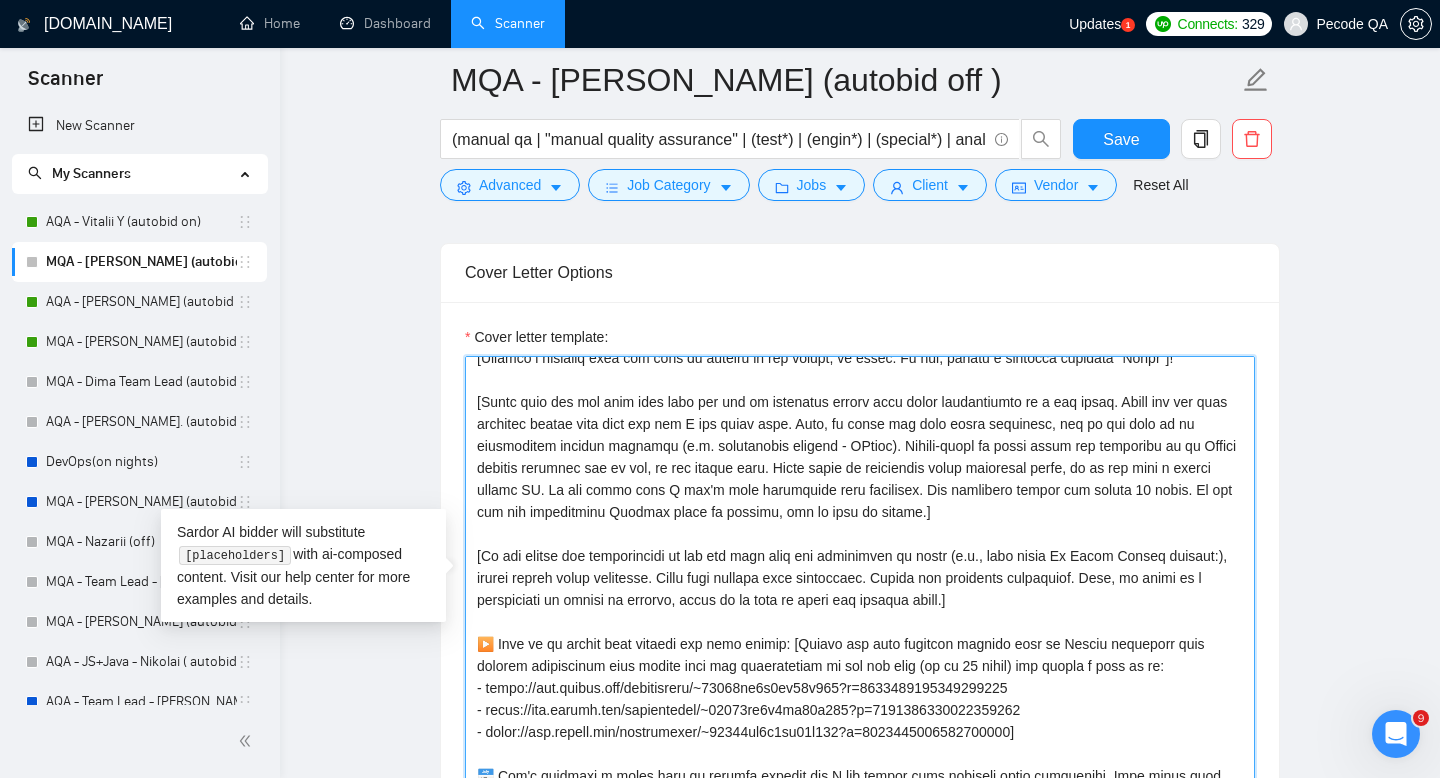 click on "Cover letter template:" at bounding box center [860, 581] 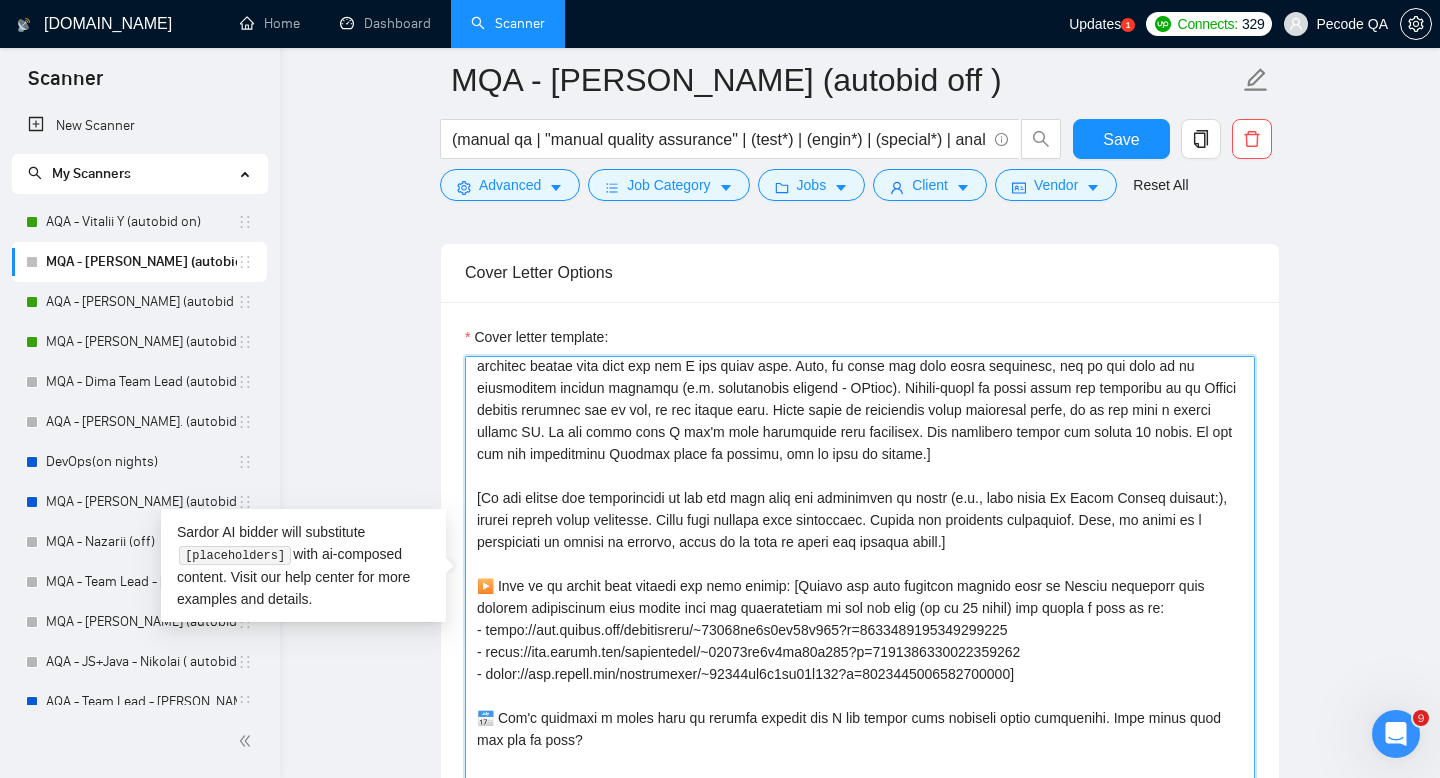 scroll, scrollTop: 132, scrollLeft: 0, axis: vertical 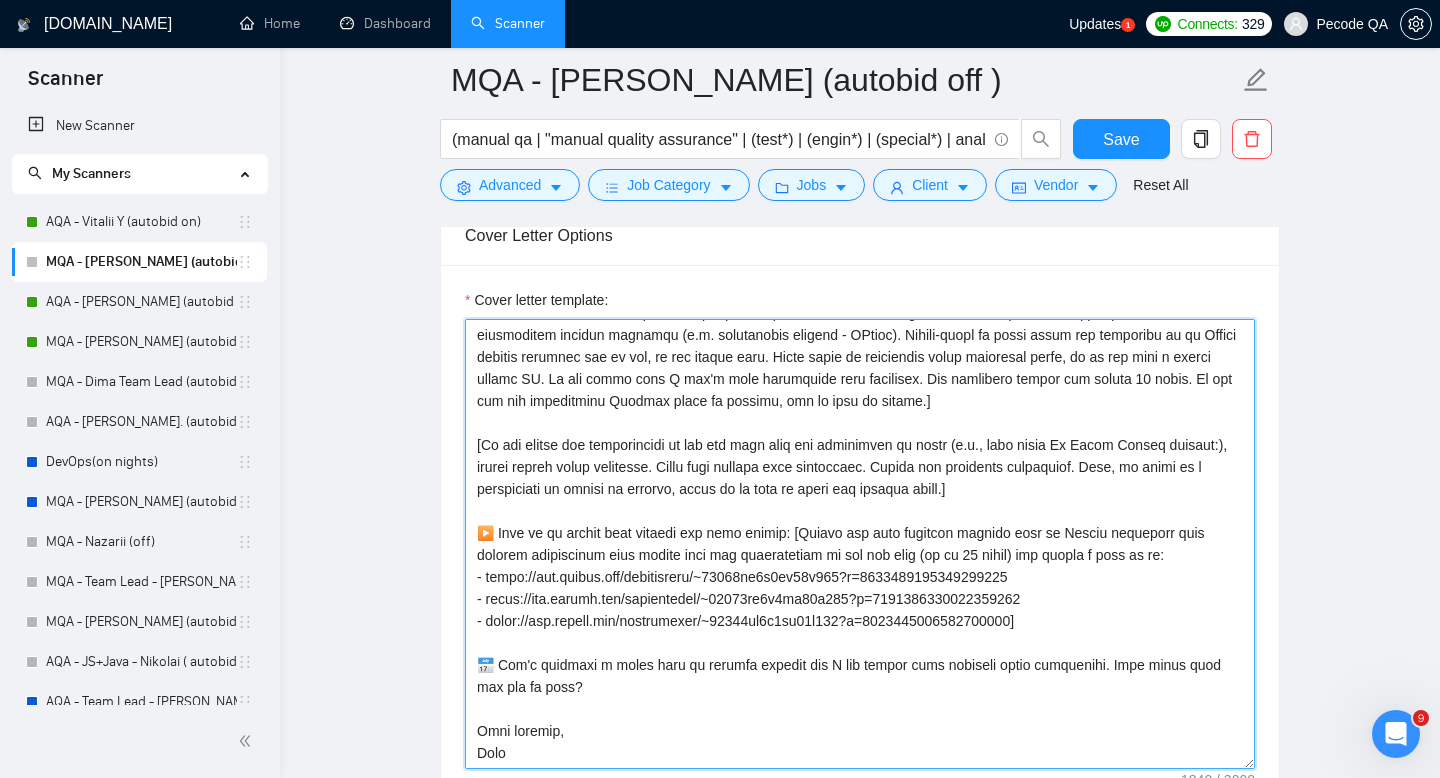 drag, startPoint x: 476, startPoint y: 532, endPoint x: 1151, endPoint y: 623, distance: 681.10645 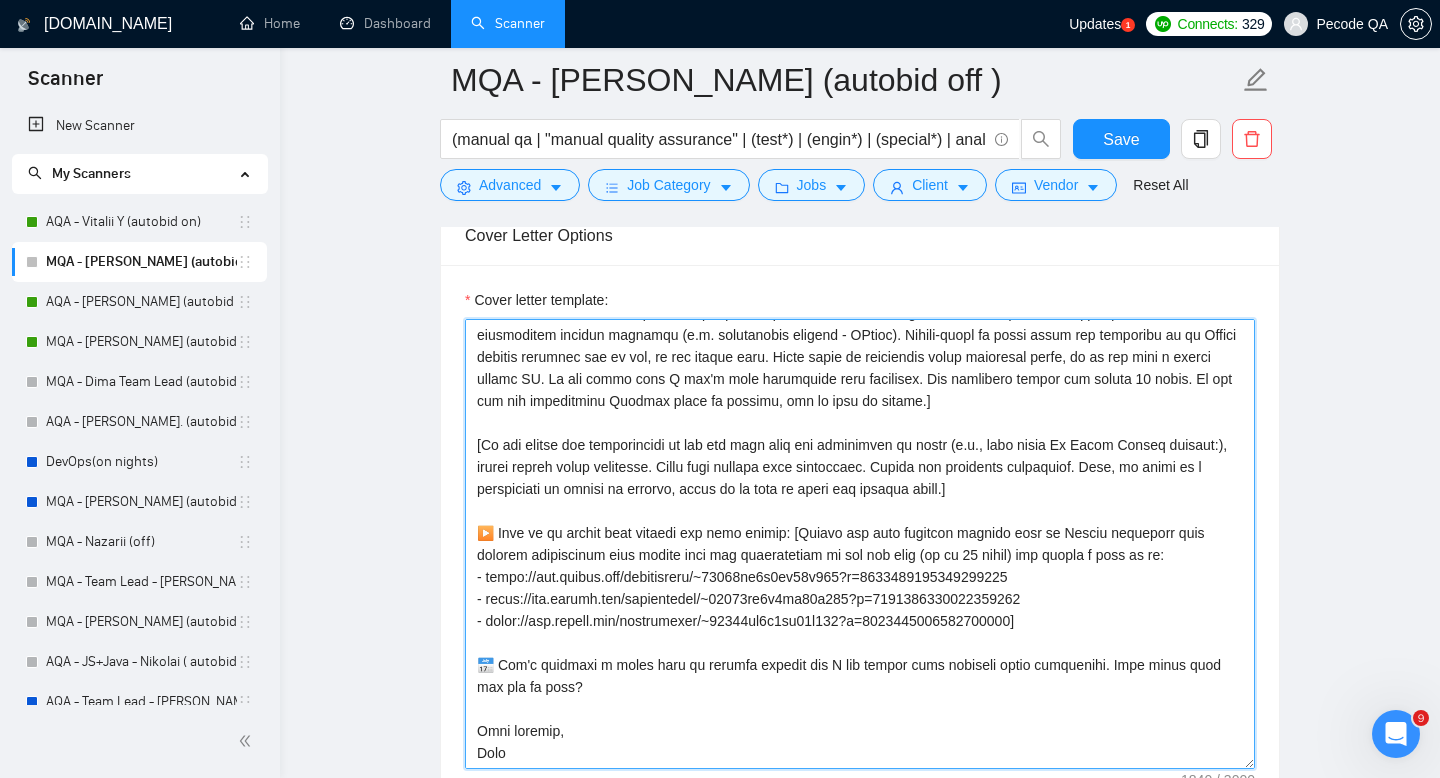 click on "Cover letter template:" at bounding box center (860, 544) 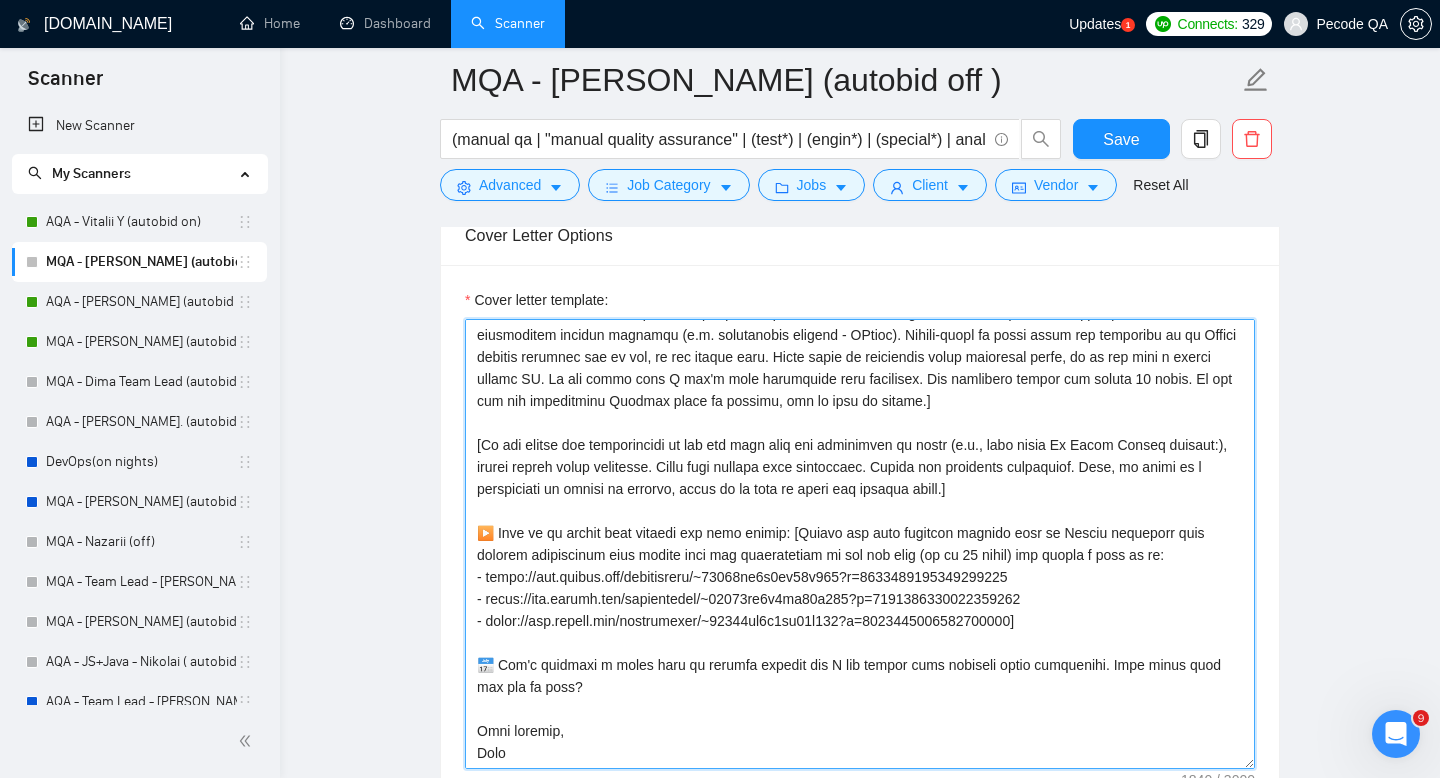 click on "Cover letter template:" at bounding box center [860, 544] 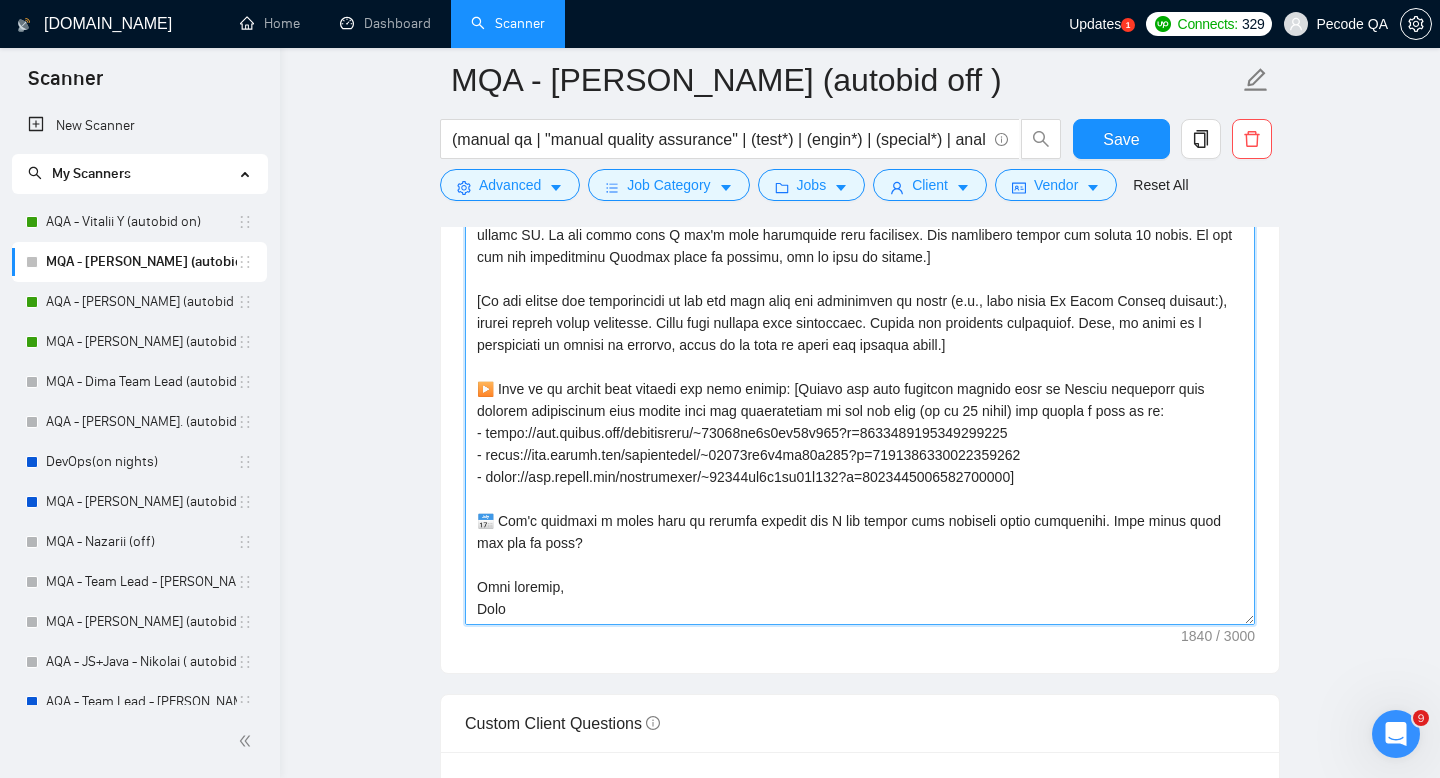 scroll, scrollTop: 2147, scrollLeft: 0, axis: vertical 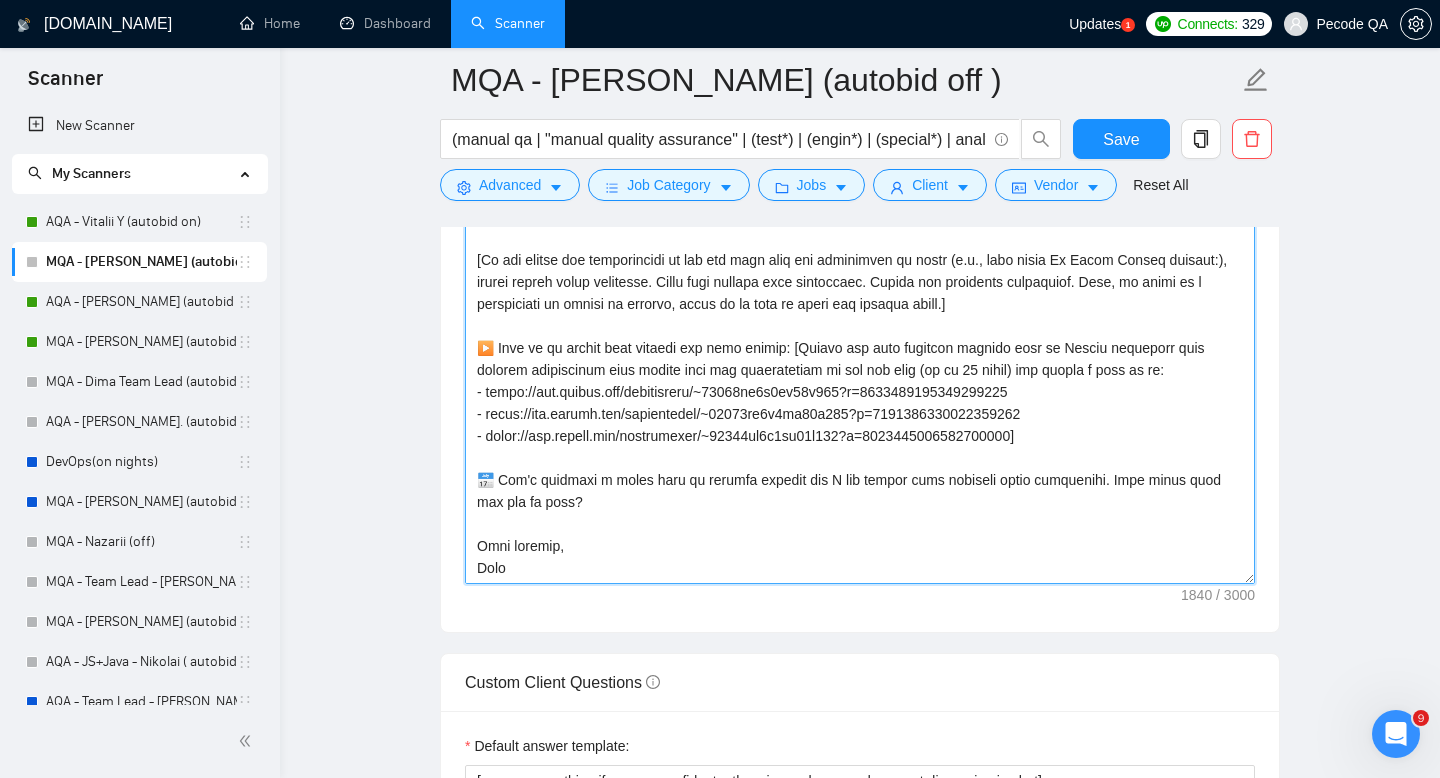drag, startPoint x: 476, startPoint y: 529, endPoint x: 619, endPoint y: 542, distance: 143.58969 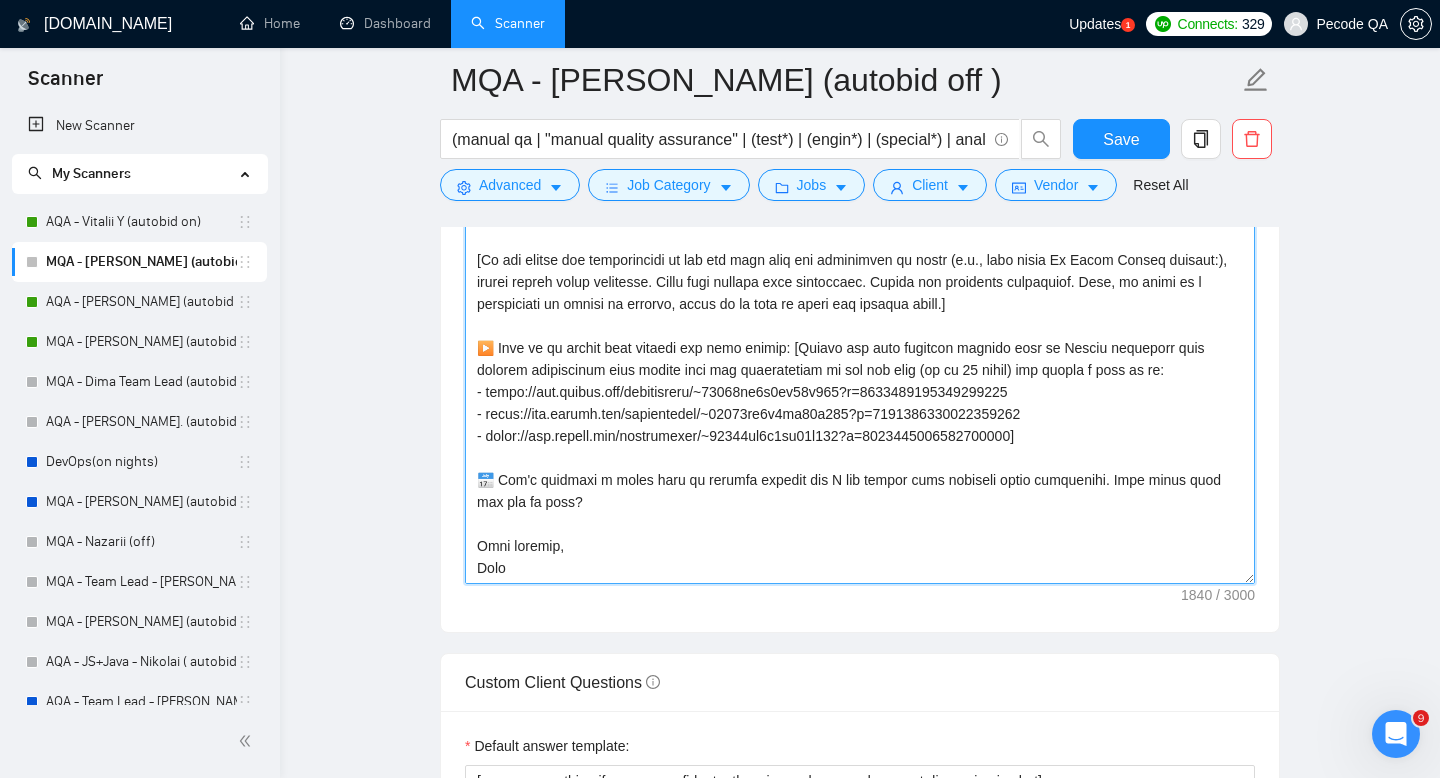 click on "Cover letter template:" at bounding box center [860, 359] 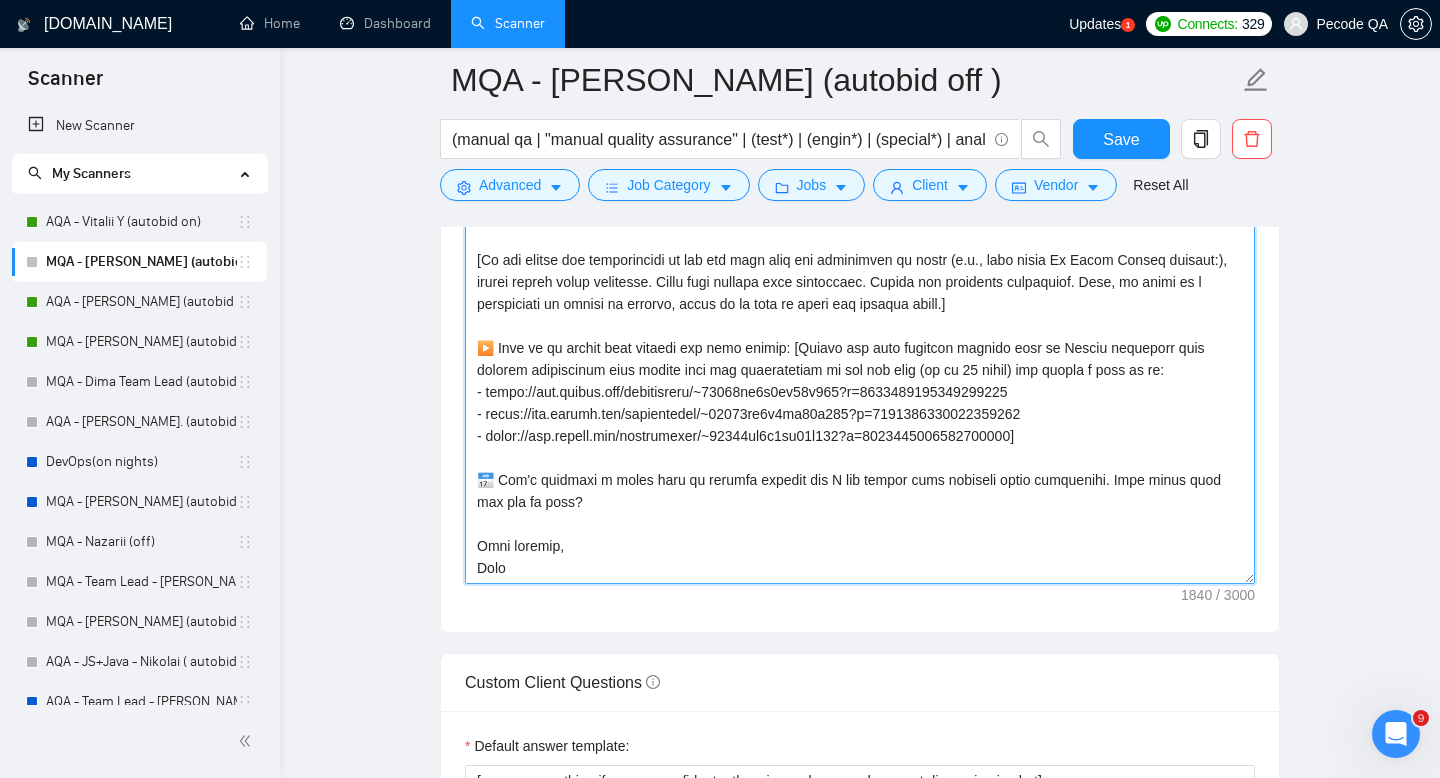 click on "Cover letter template:" at bounding box center (860, 359) 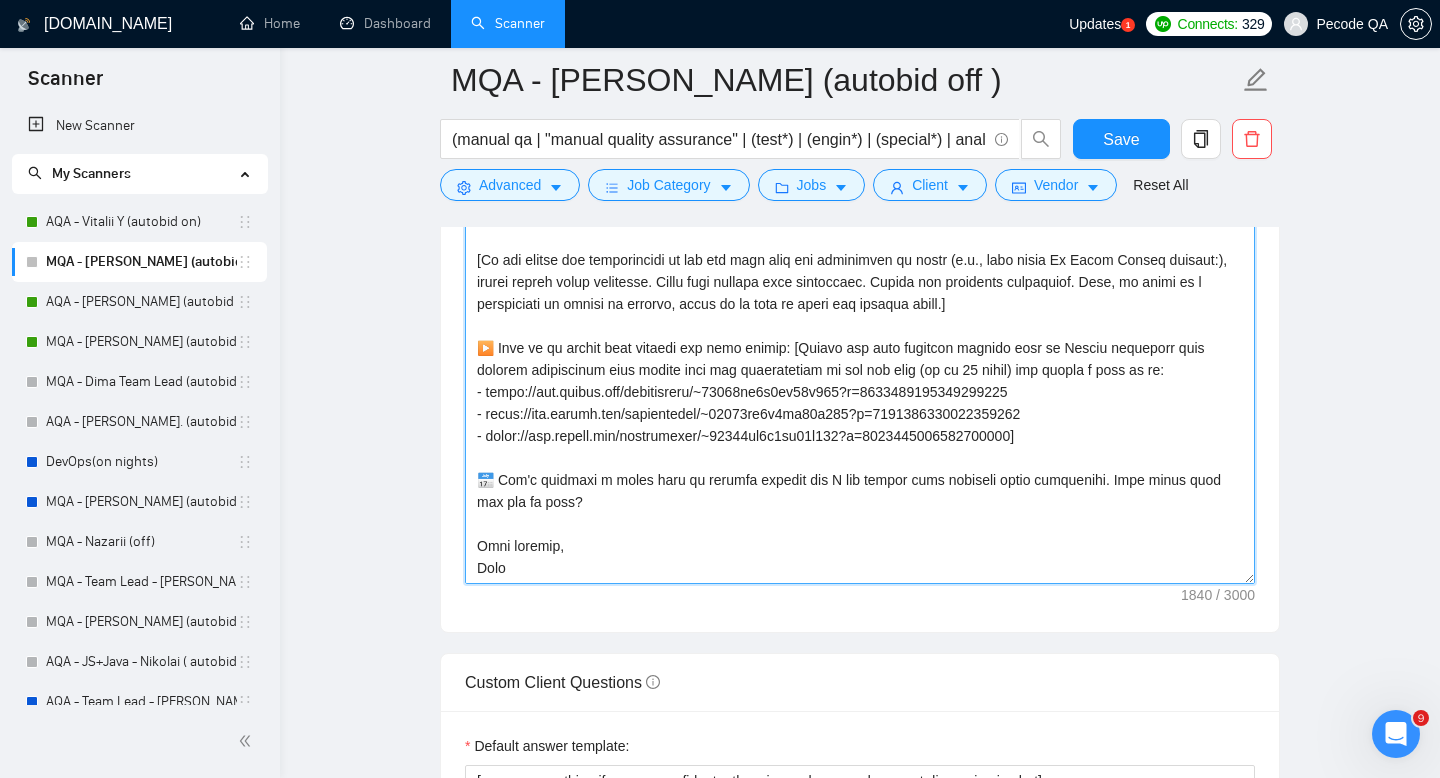 drag, startPoint x: 474, startPoint y: 343, endPoint x: 1099, endPoint y: 436, distance: 631.88135 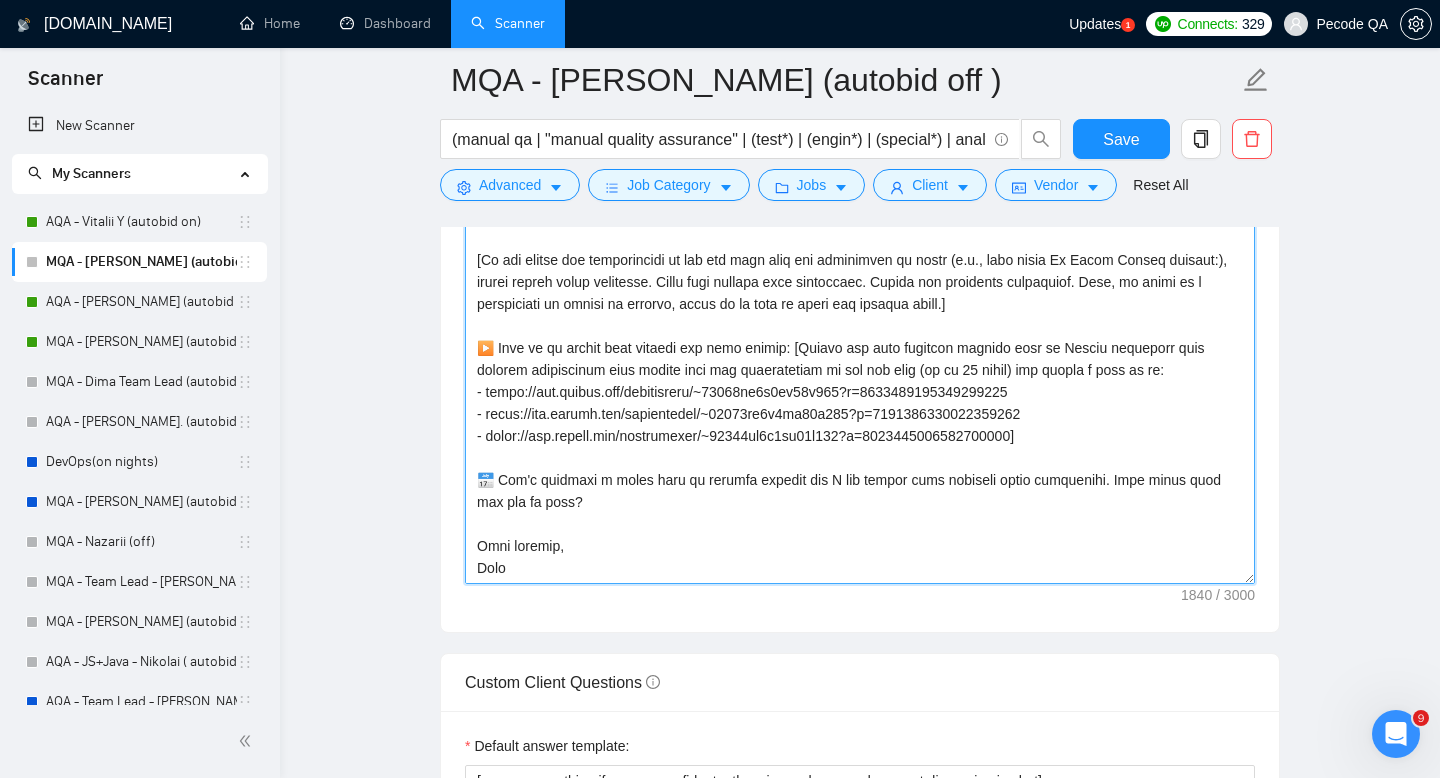 click on "Cover letter template:" at bounding box center [860, 359] 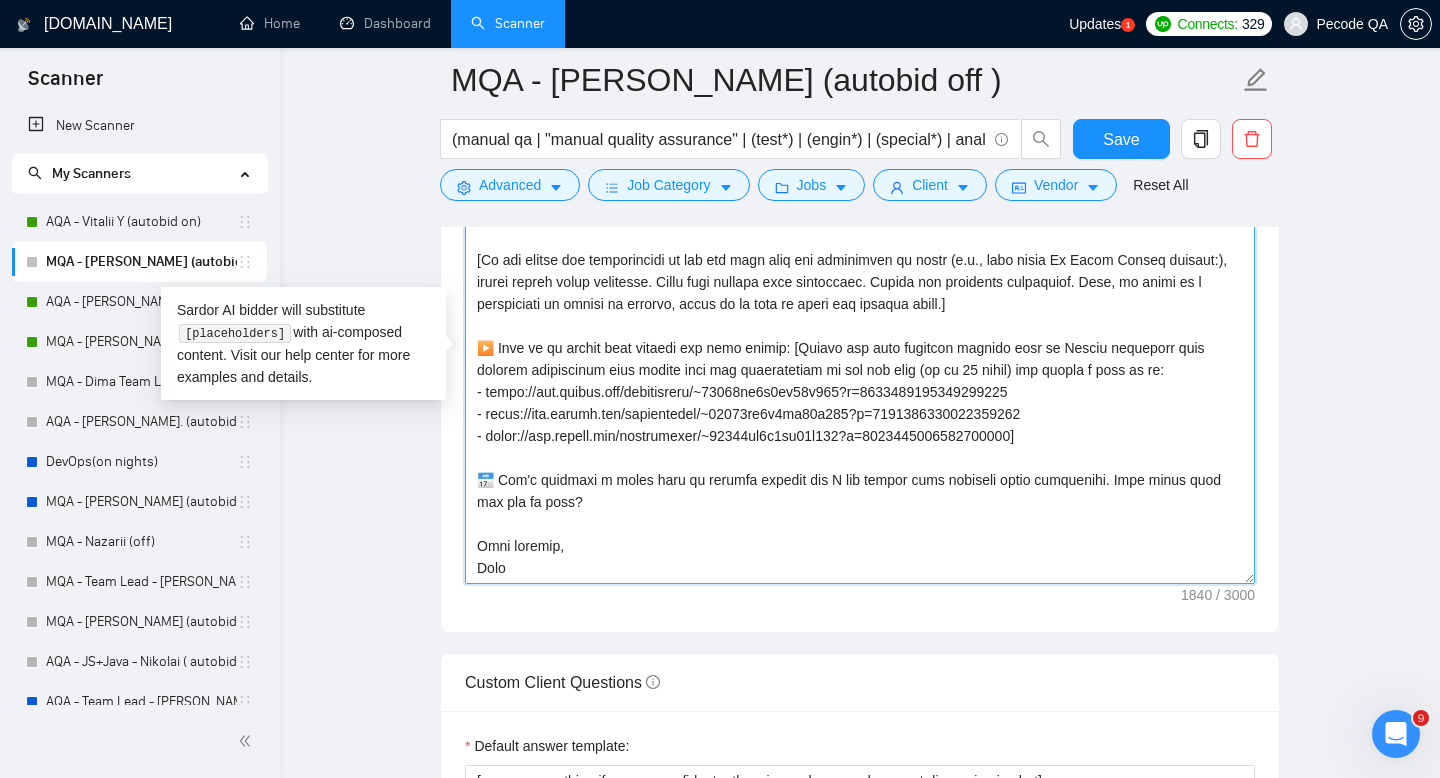 click on "Cover letter template:" at bounding box center (860, 359) 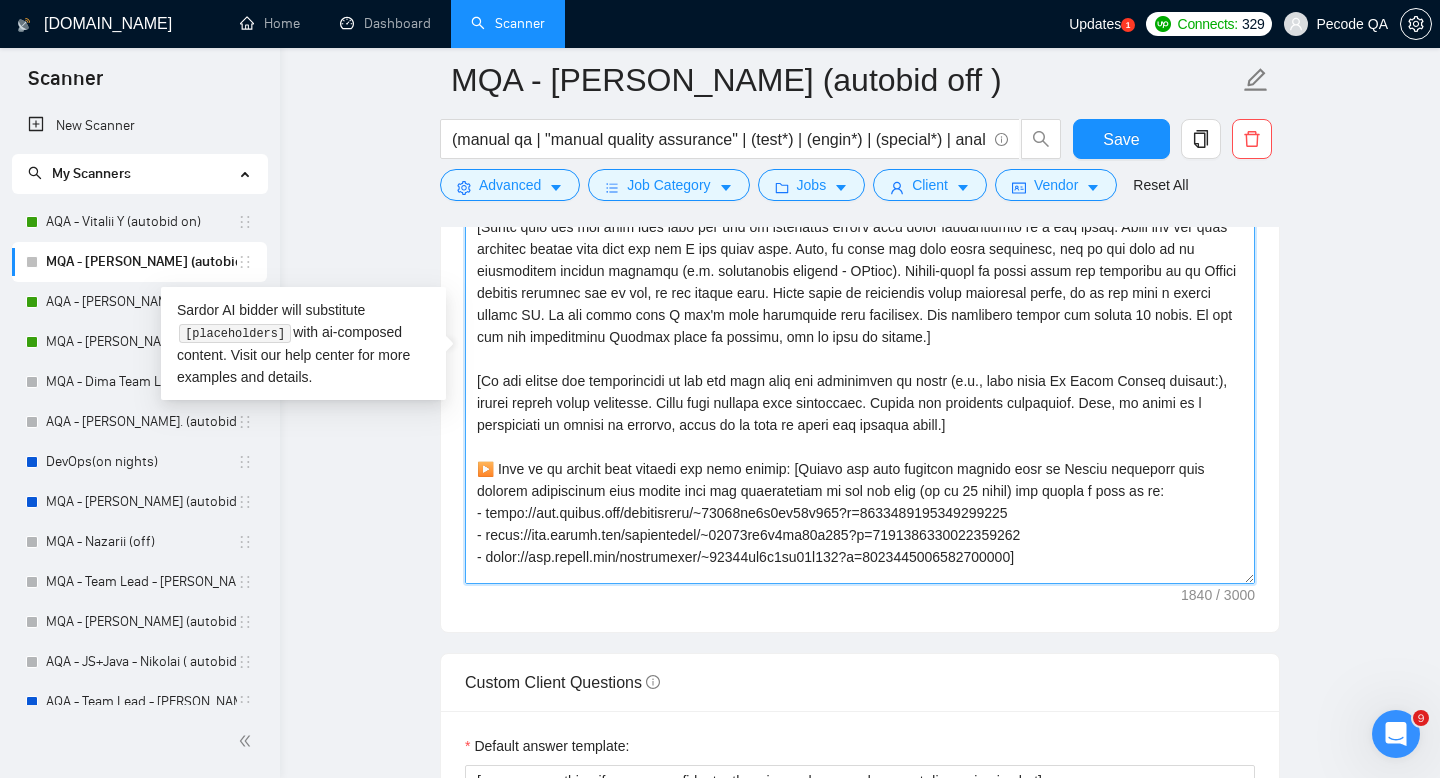 scroll, scrollTop: 0, scrollLeft: 0, axis: both 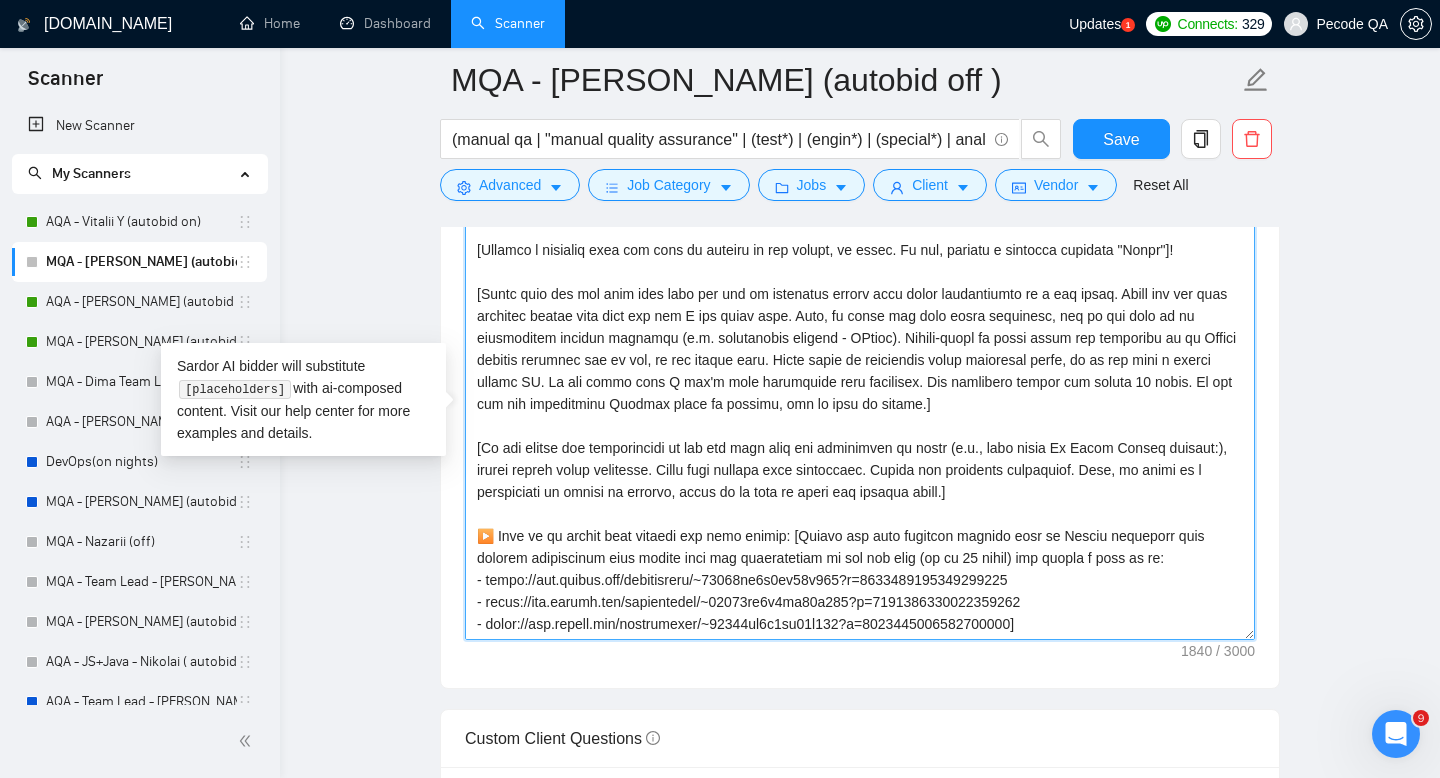 drag, startPoint x: 471, startPoint y: 291, endPoint x: 1102, endPoint y: 402, distance: 640.6887 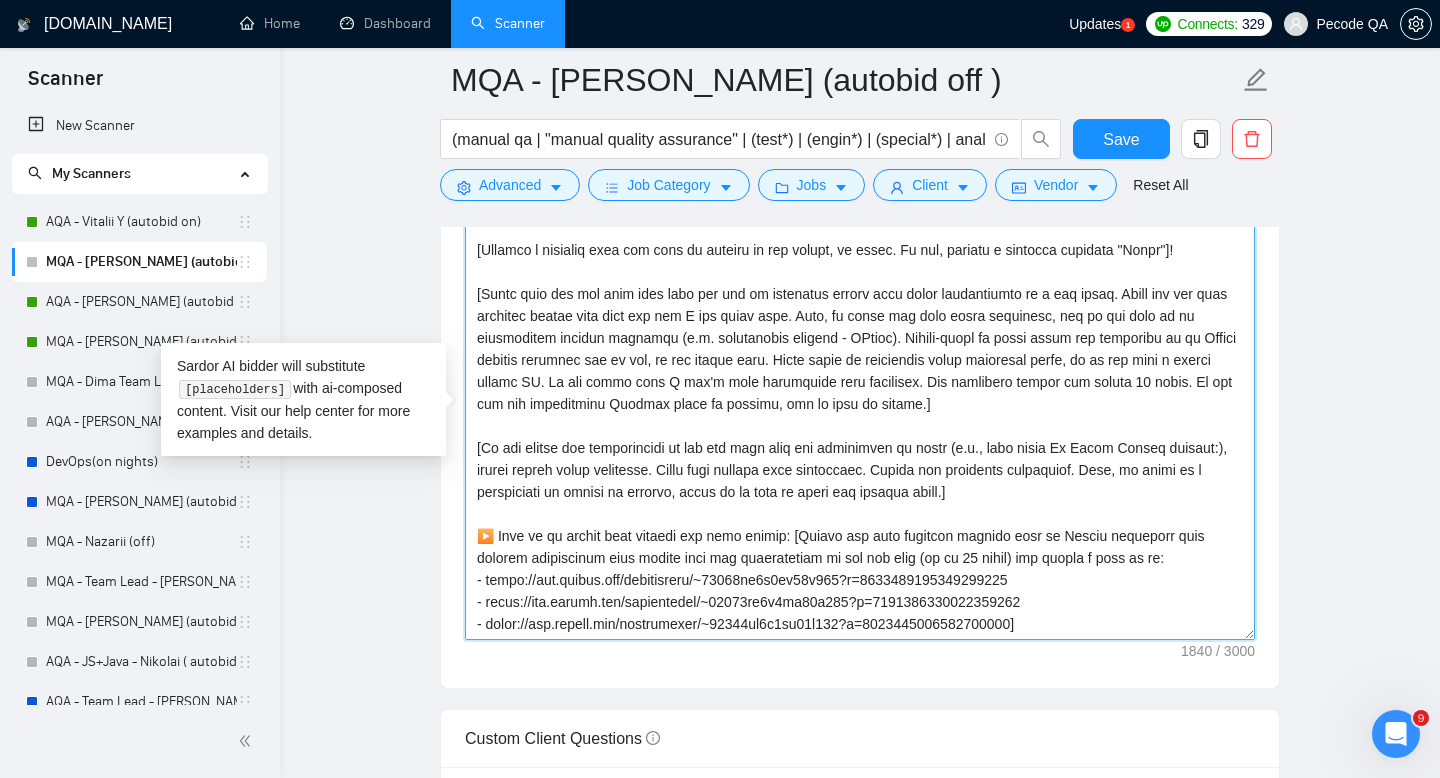click on "Cover letter template:" at bounding box center [860, 415] 